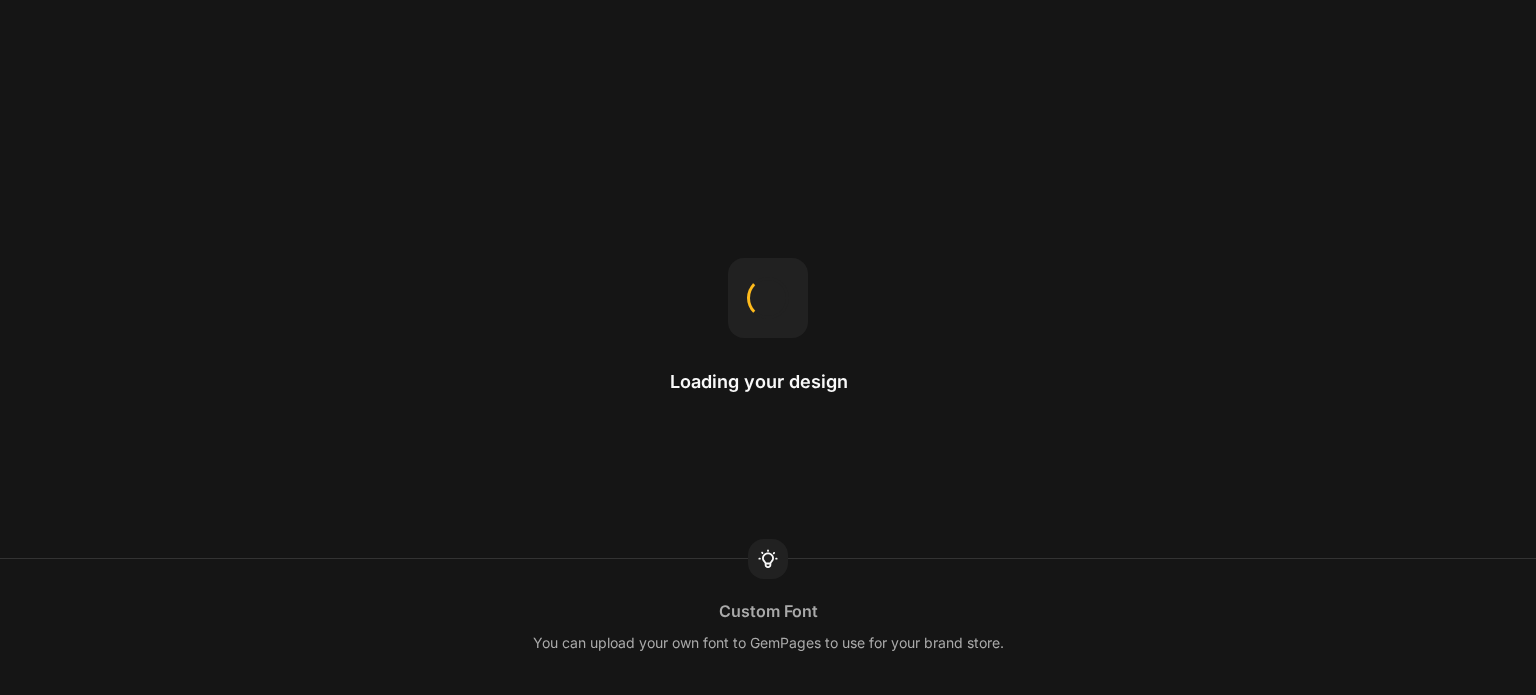 scroll, scrollTop: 0, scrollLeft: 0, axis: both 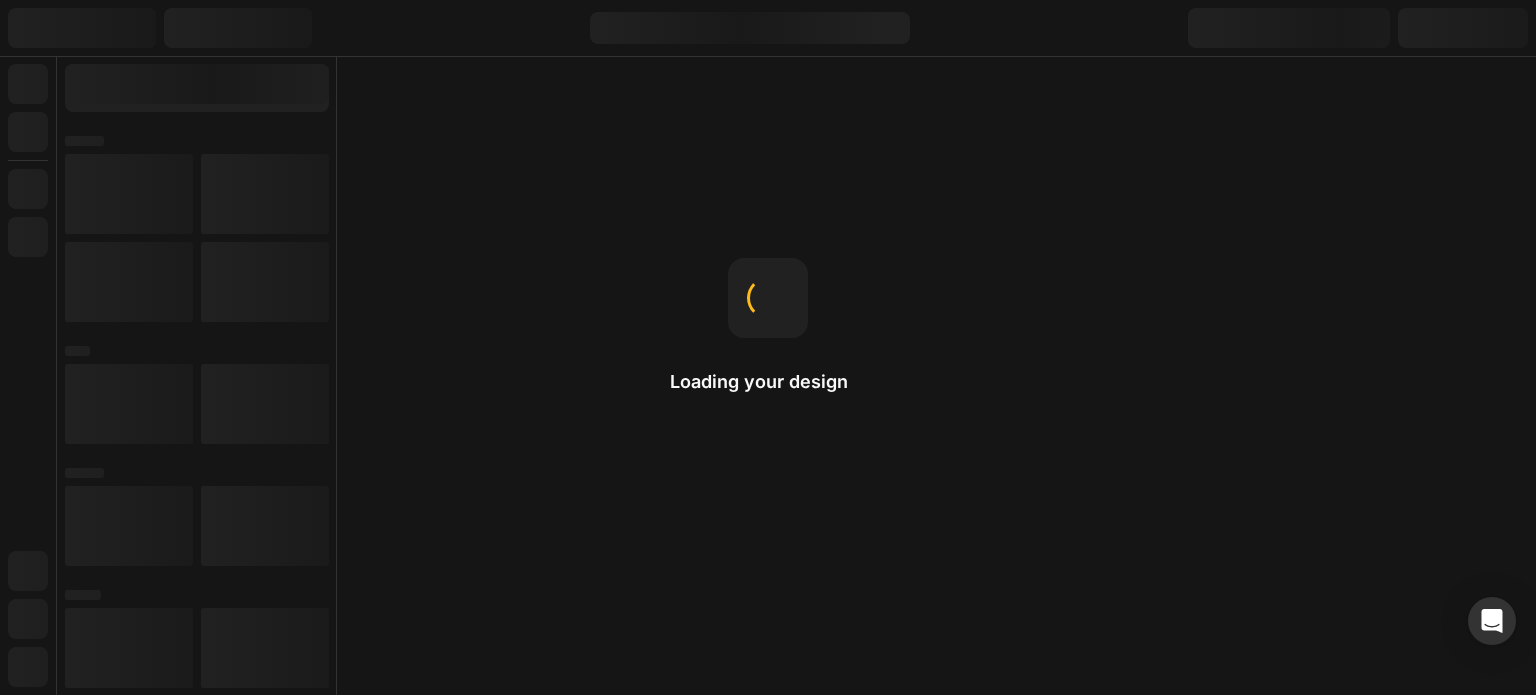 click on "Loading your design" 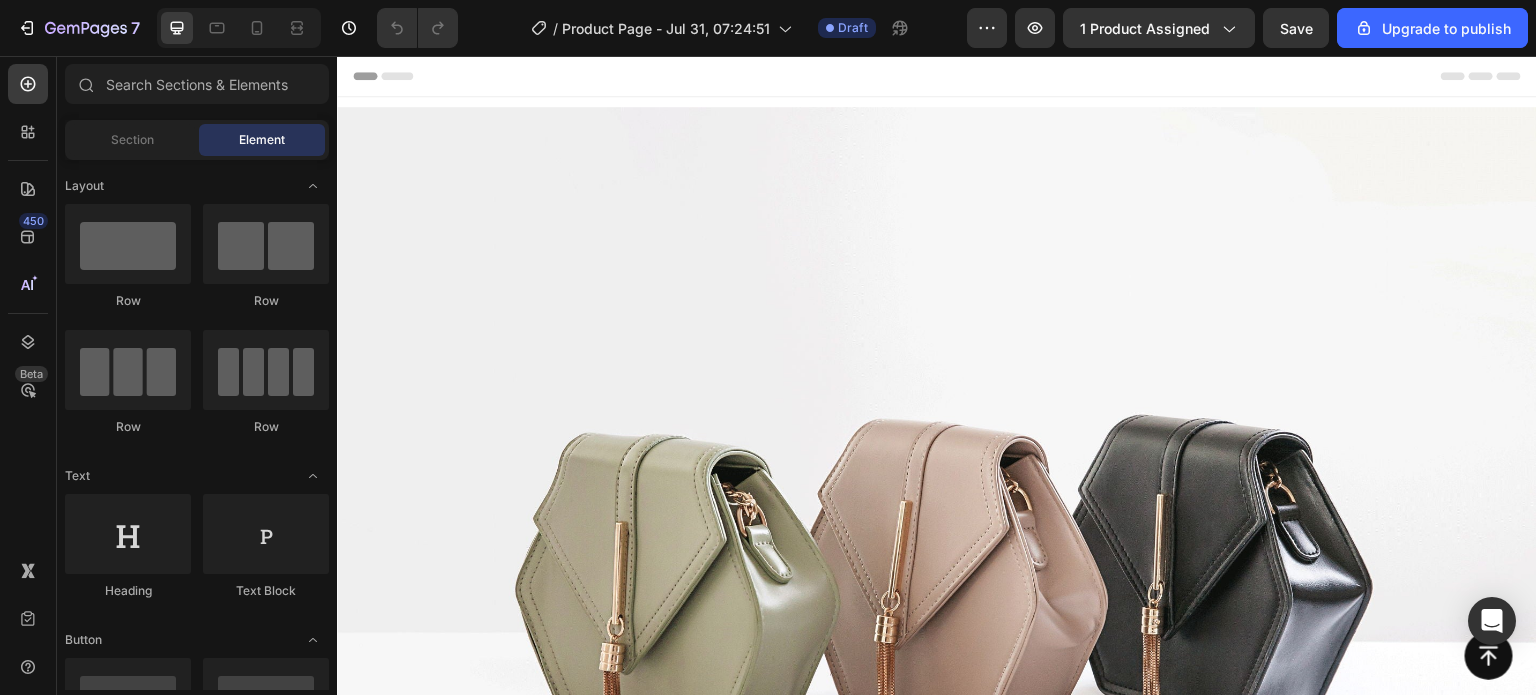 scroll, scrollTop: 0, scrollLeft: 0, axis: both 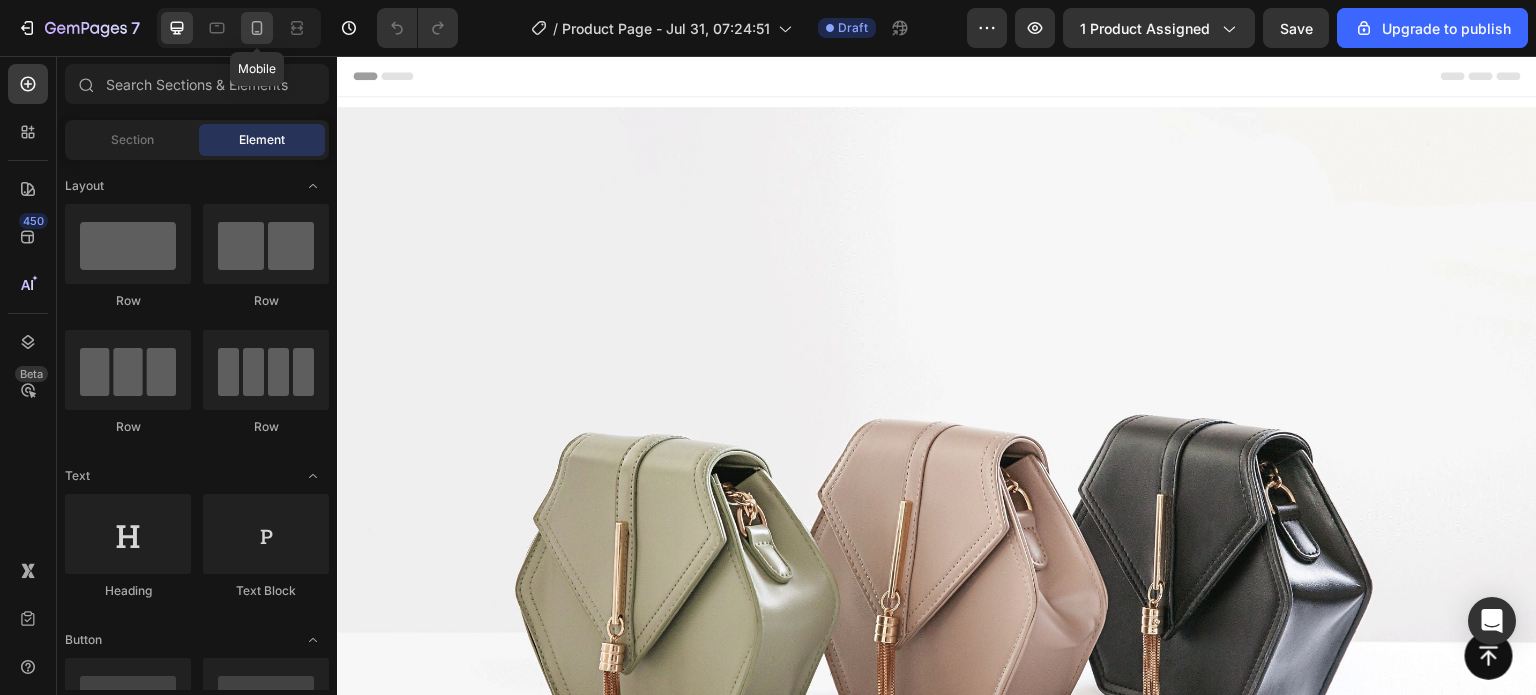 click 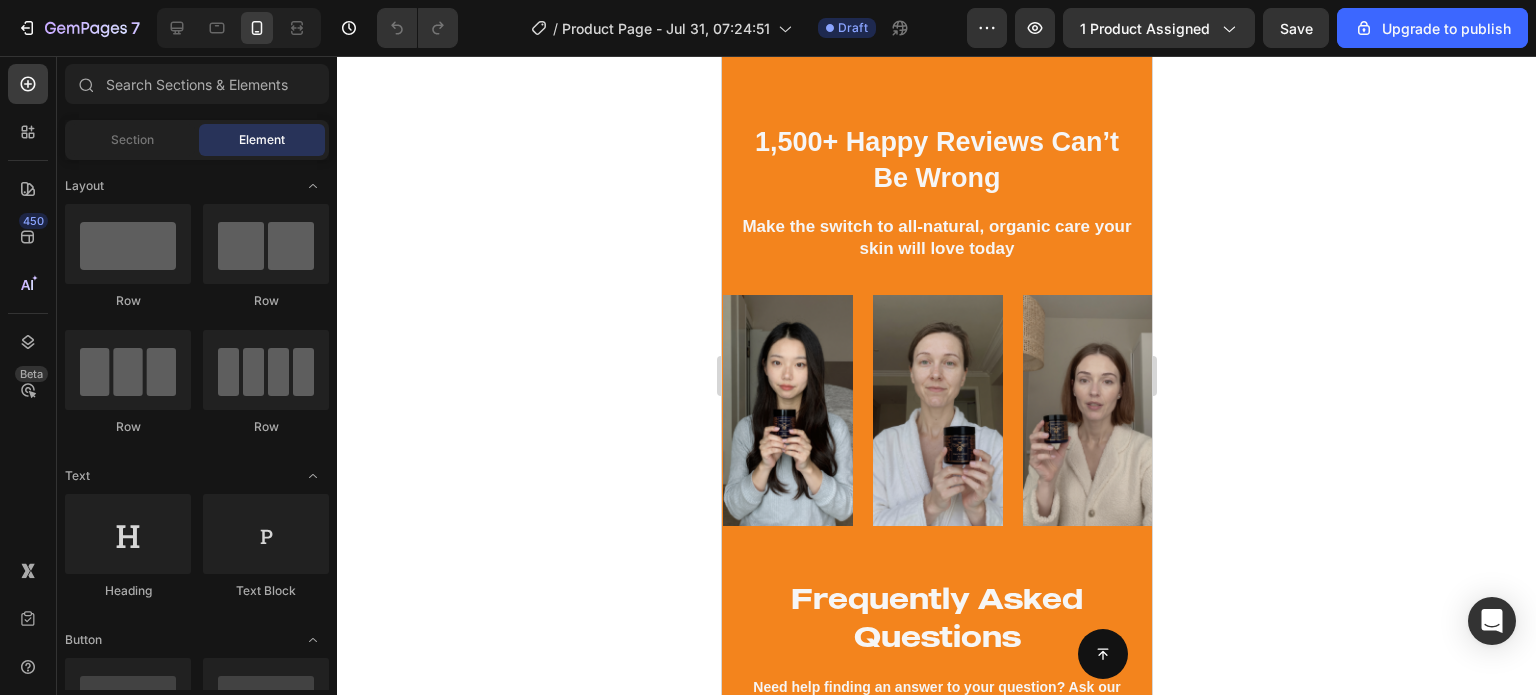 scroll, scrollTop: 4264, scrollLeft: 0, axis: vertical 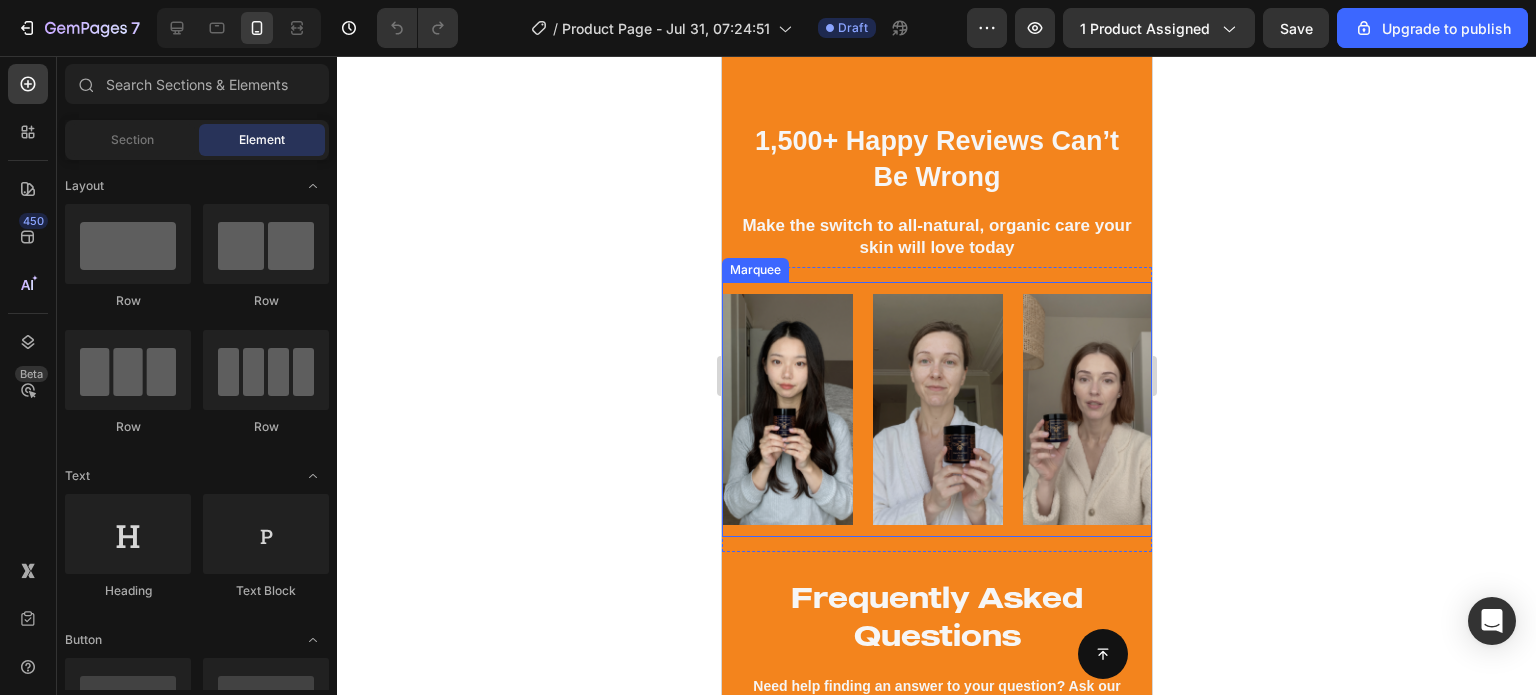 click on "Image" at bounding box center [797, 409] 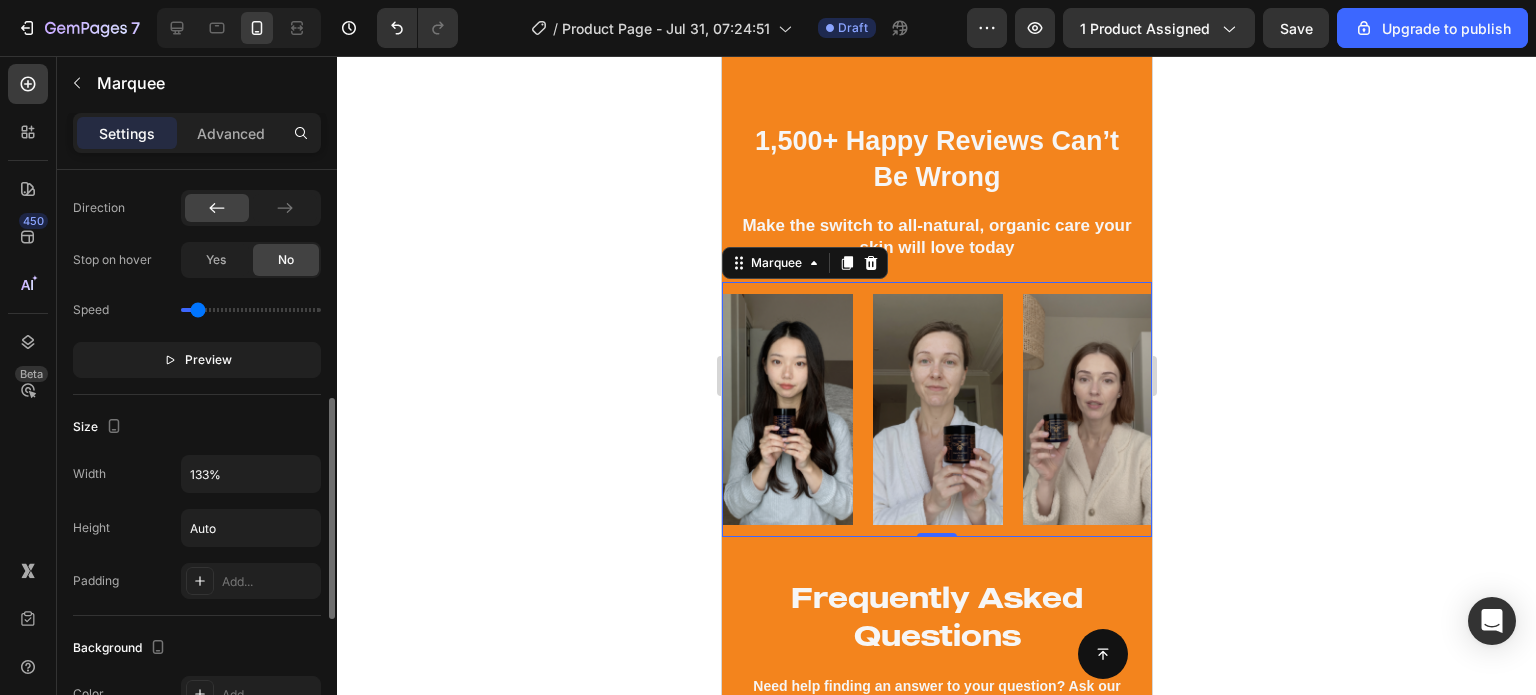scroll, scrollTop: 572, scrollLeft: 0, axis: vertical 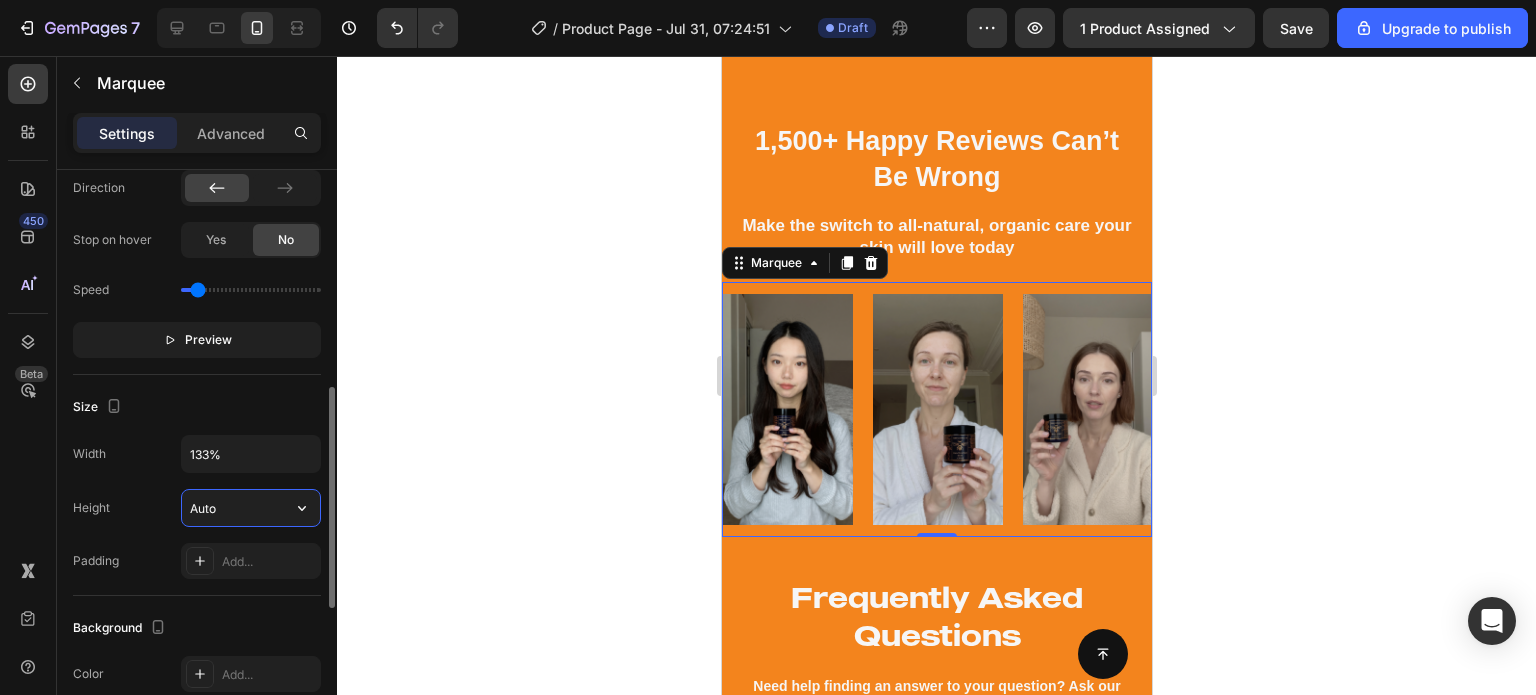 click on "Auto" at bounding box center (251, 508) 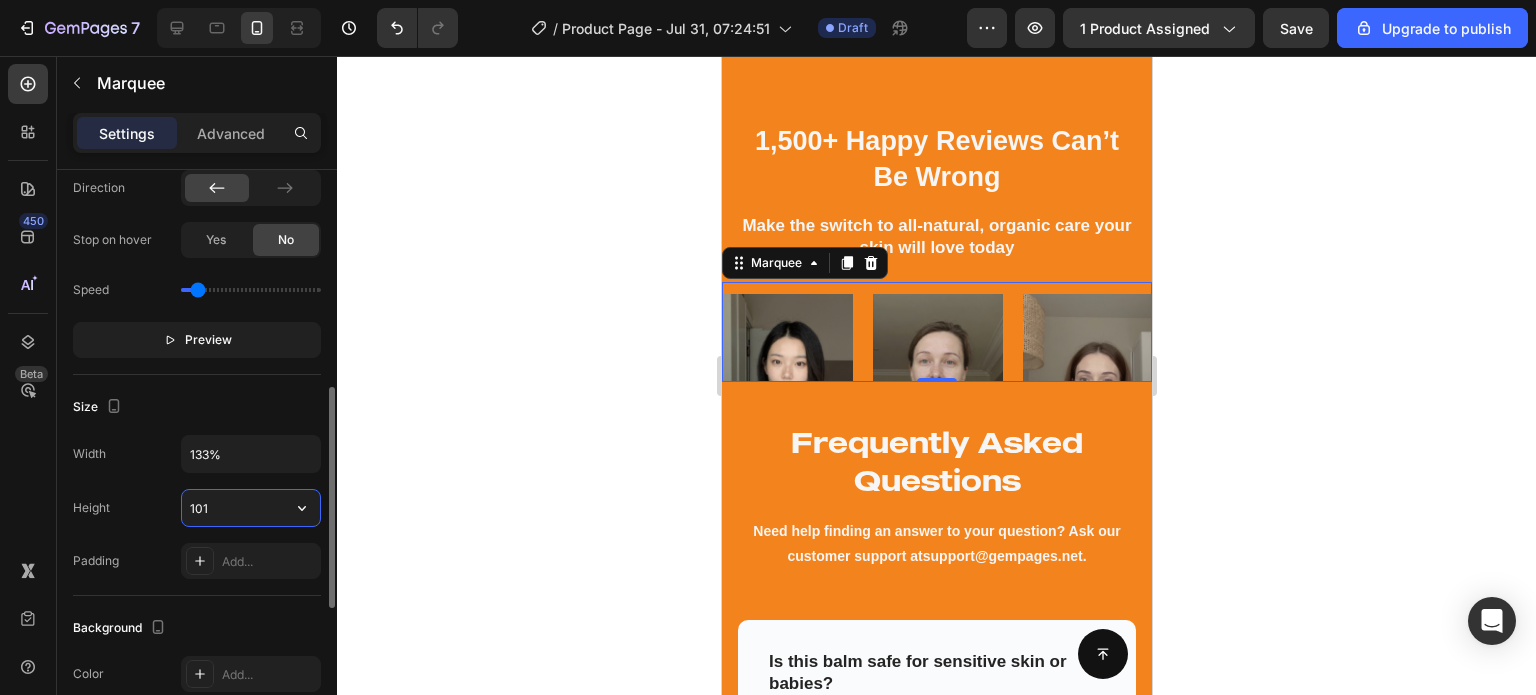 click on "101" at bounding box center (251, 508) 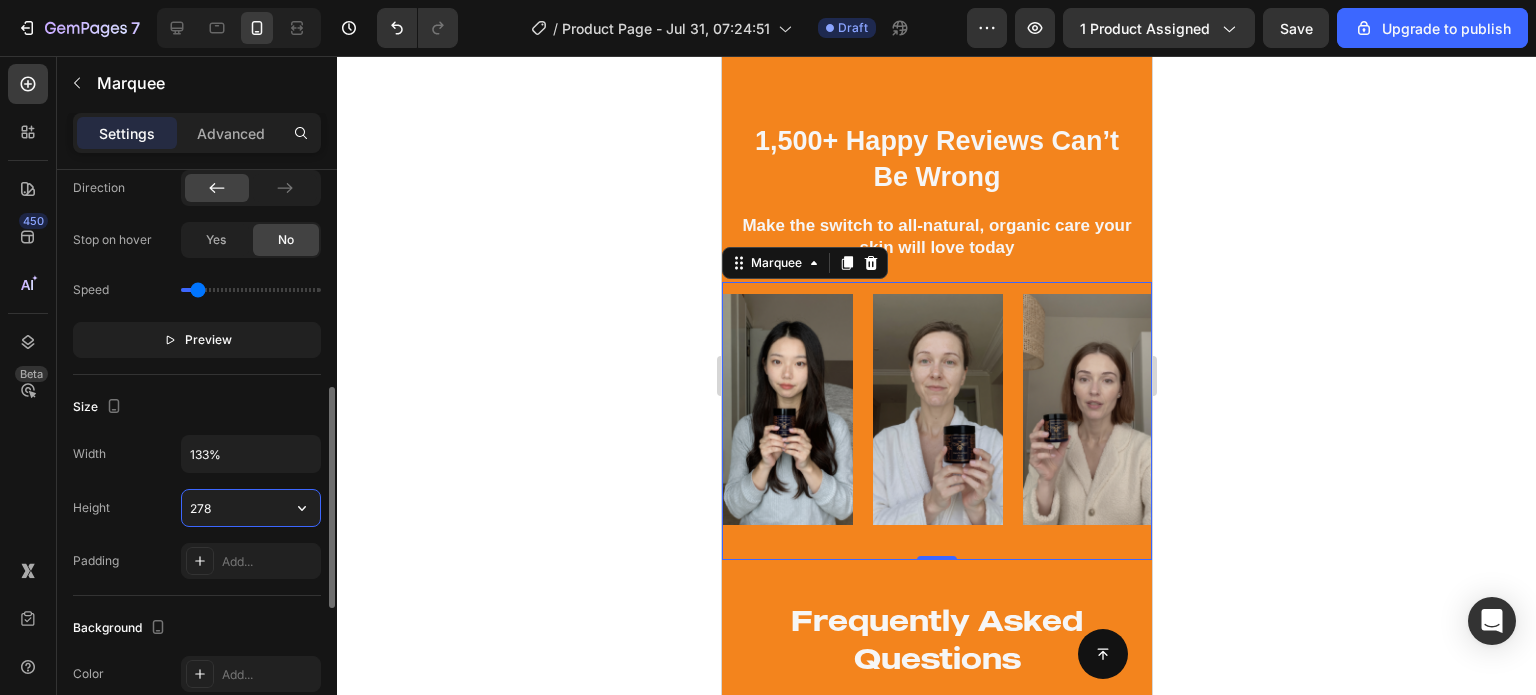 type on "279" 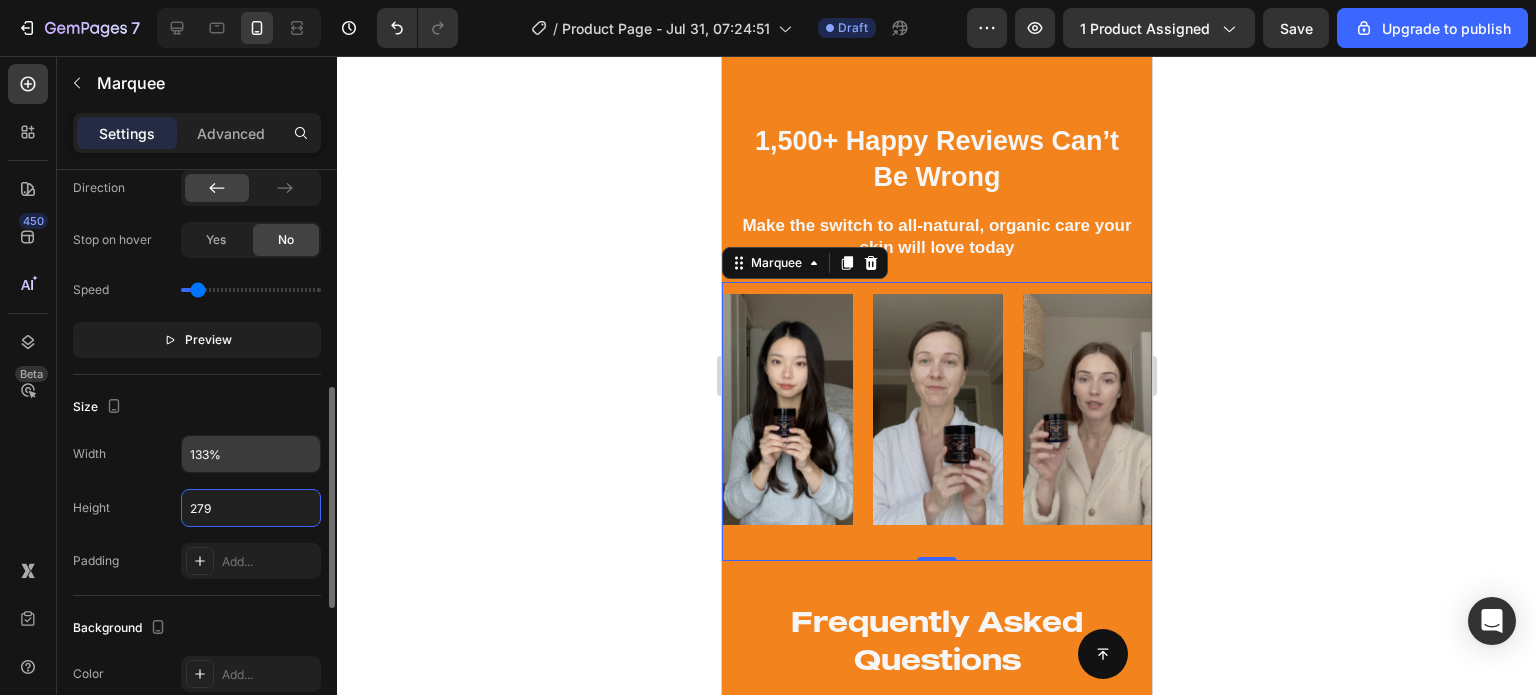 click on "133%" at bounding box center [251, 454] 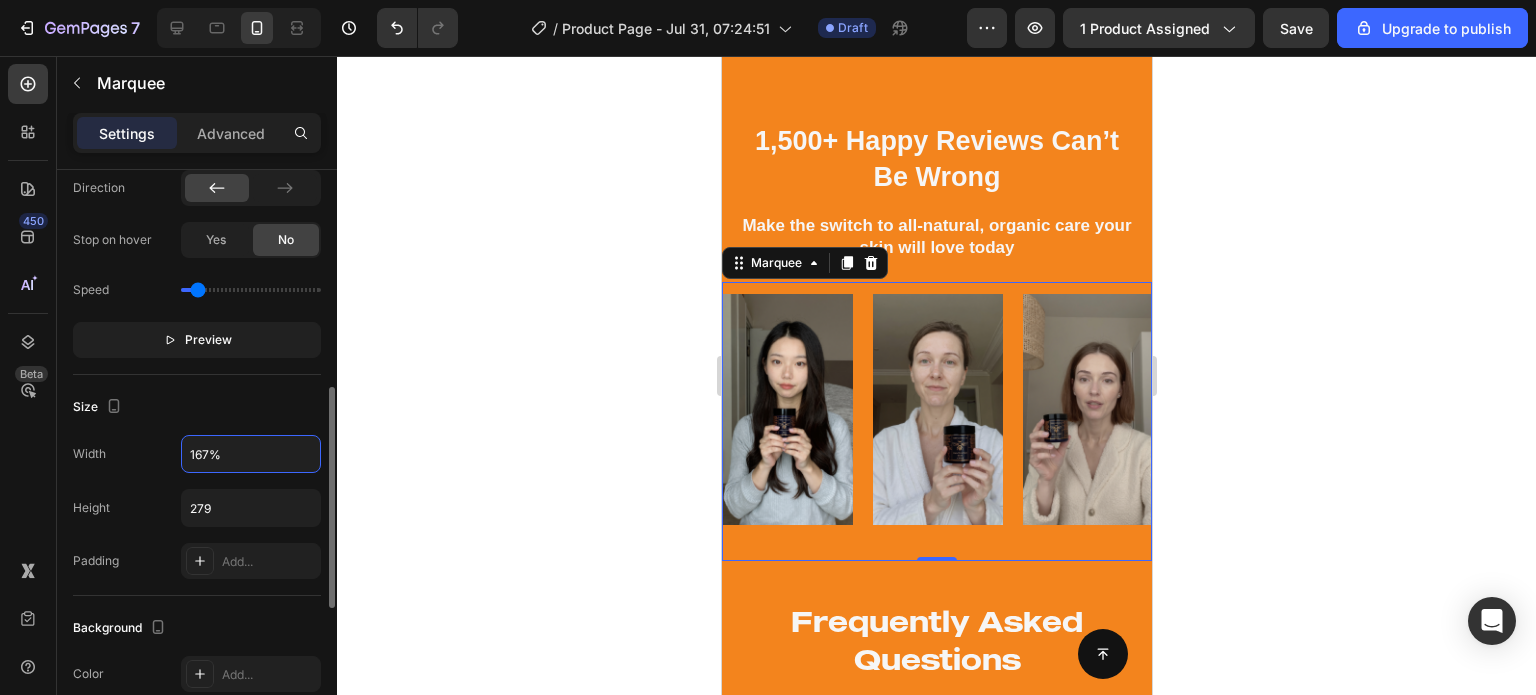 type on "168%" 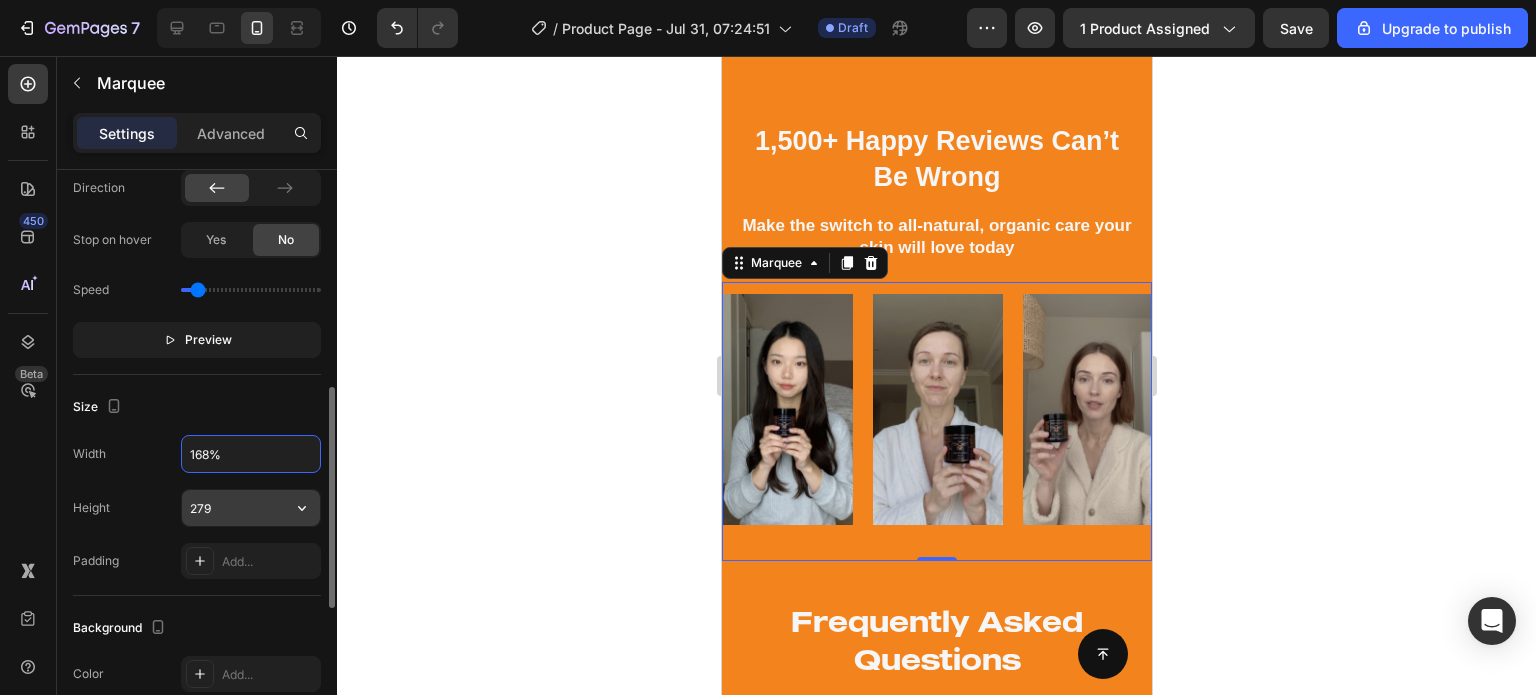 click on "279" at bounding box center (251, 508) 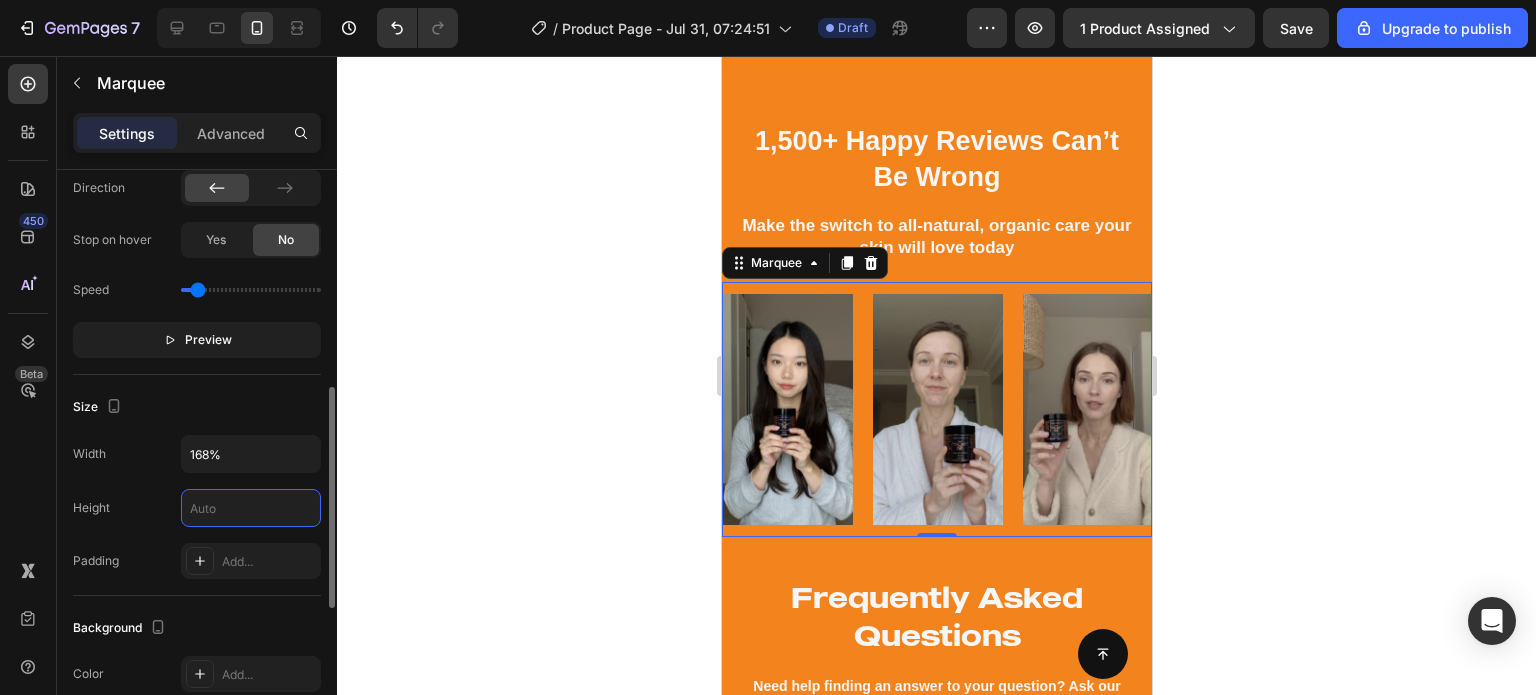 type on "Auto" 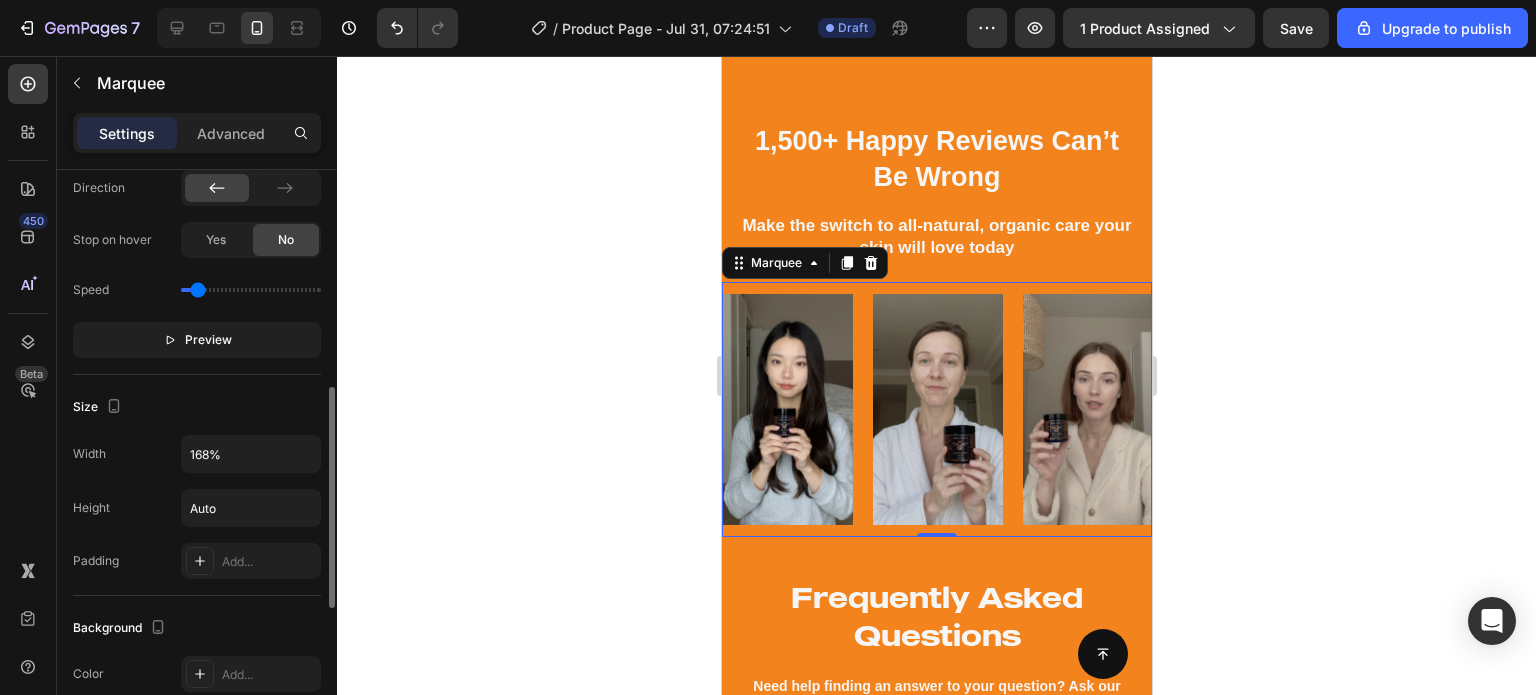 click on "Height Auto" at bounding box center [197, 508] 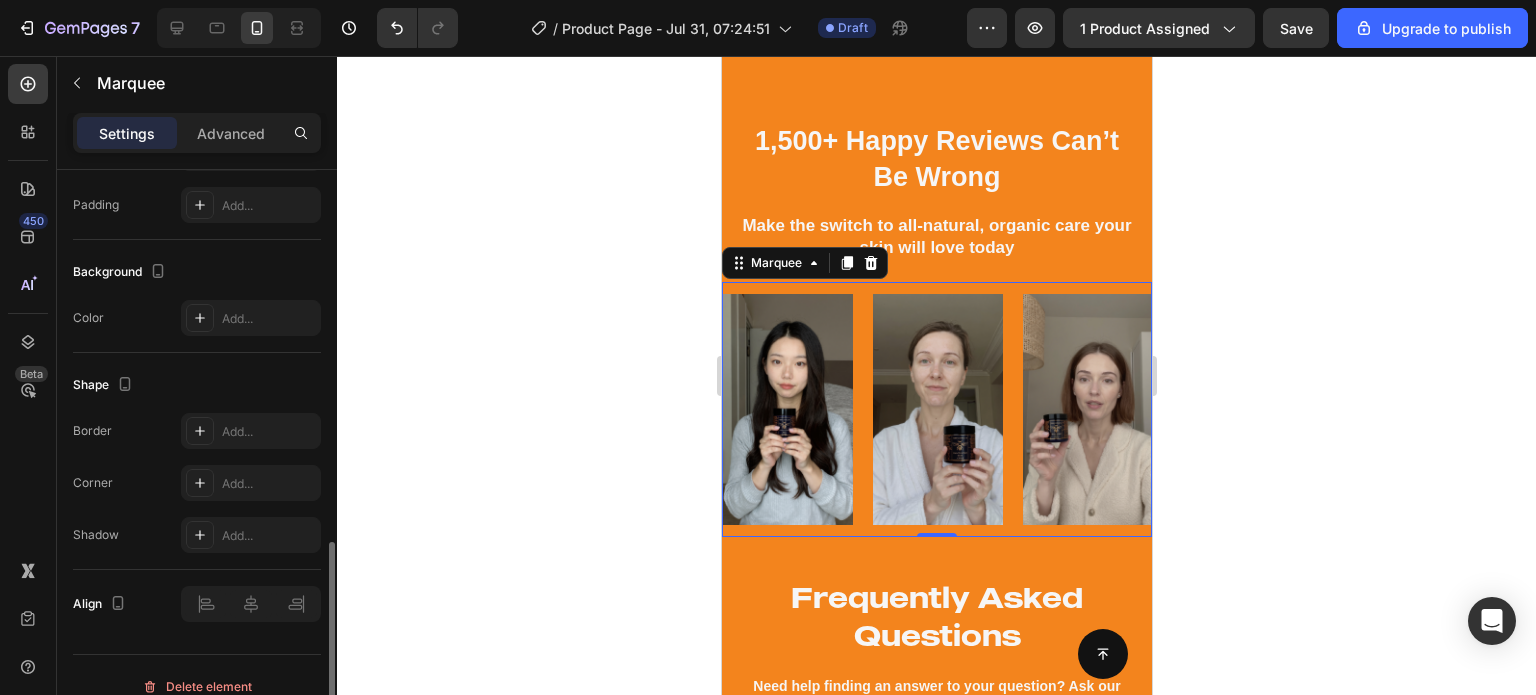 scroll, scrollTop: 947, scrollLeft: 0, axis: vertical 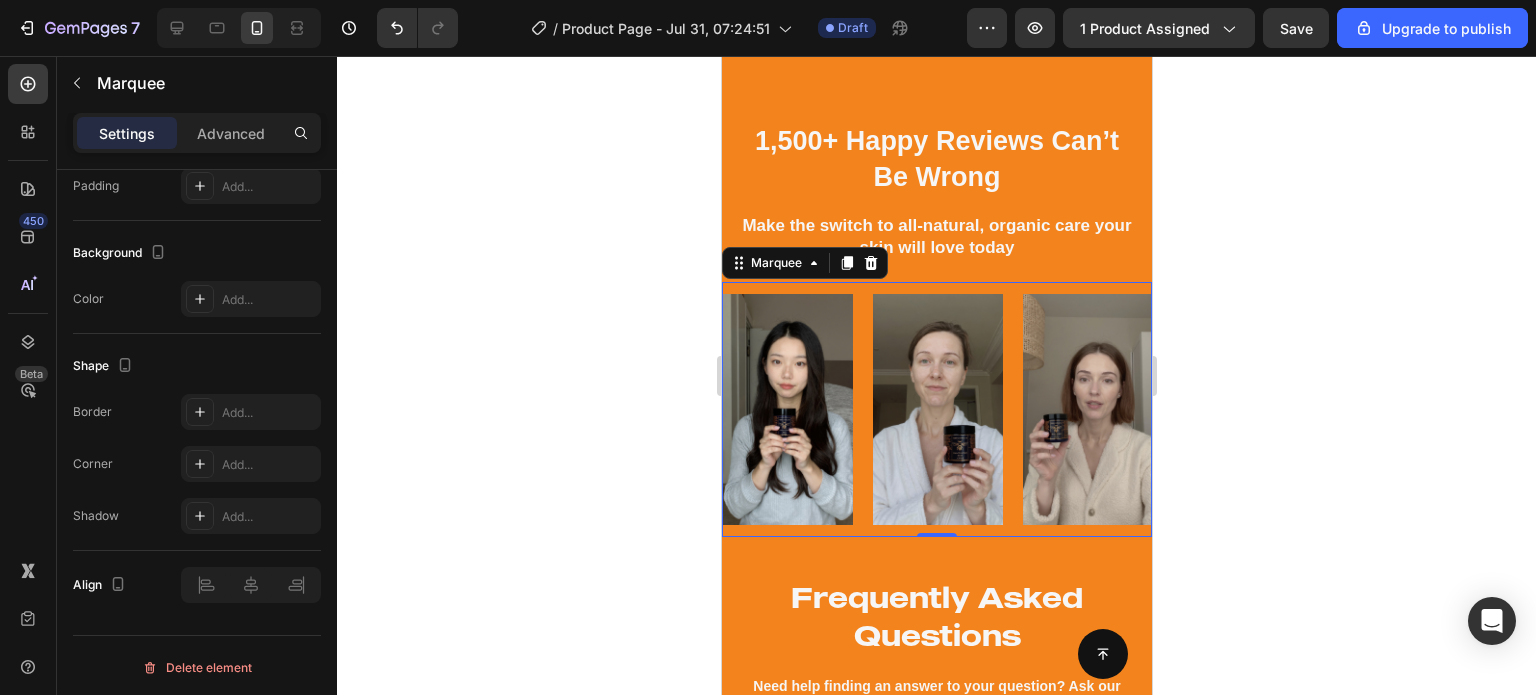 click 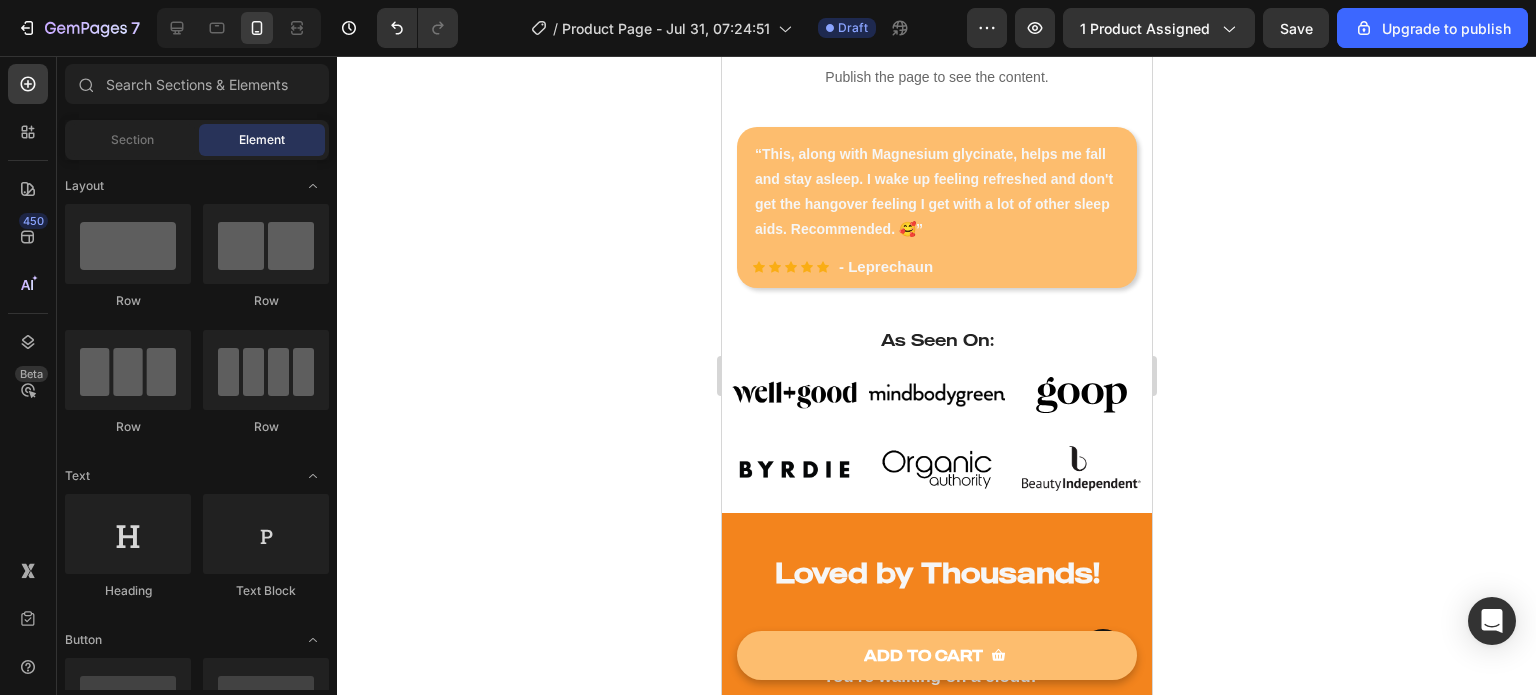 scroll, scrollTop: 904, scrollLeft: 0, axis: vertical 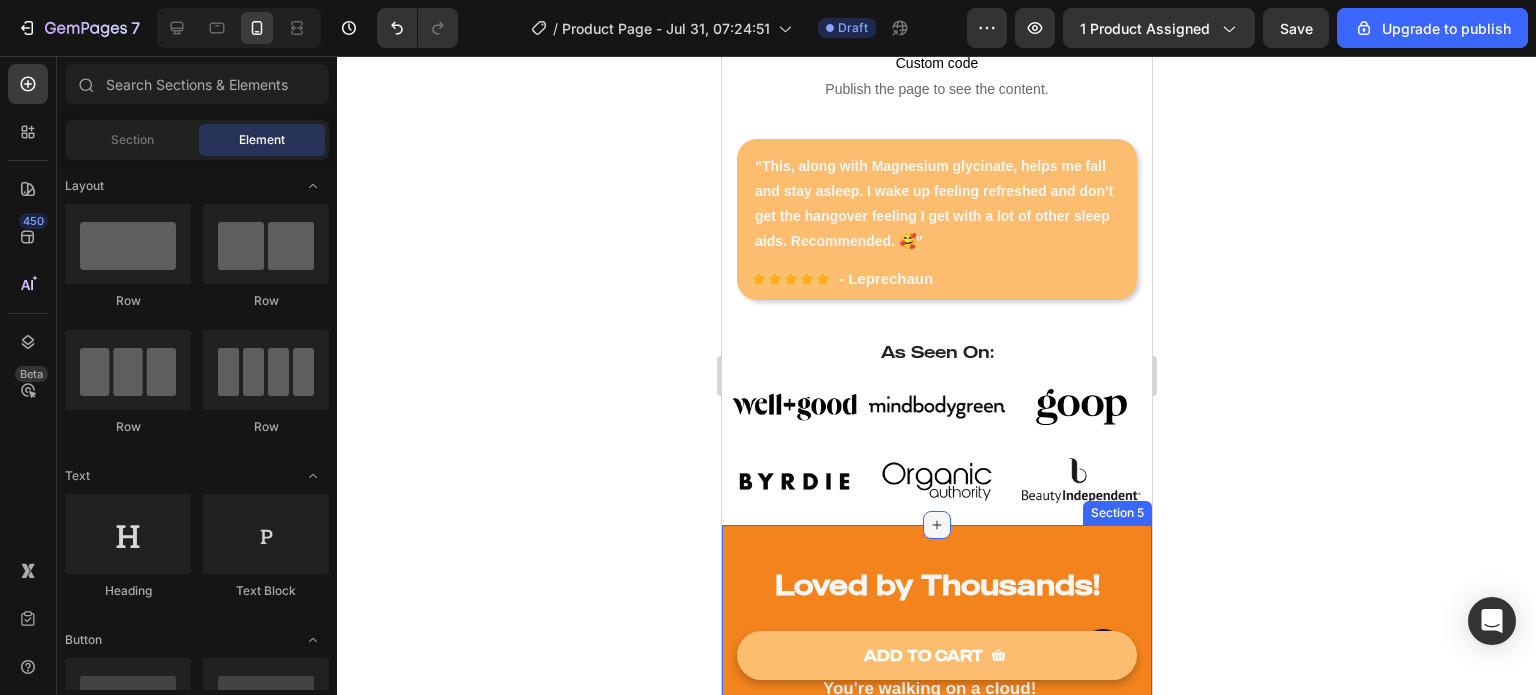 click 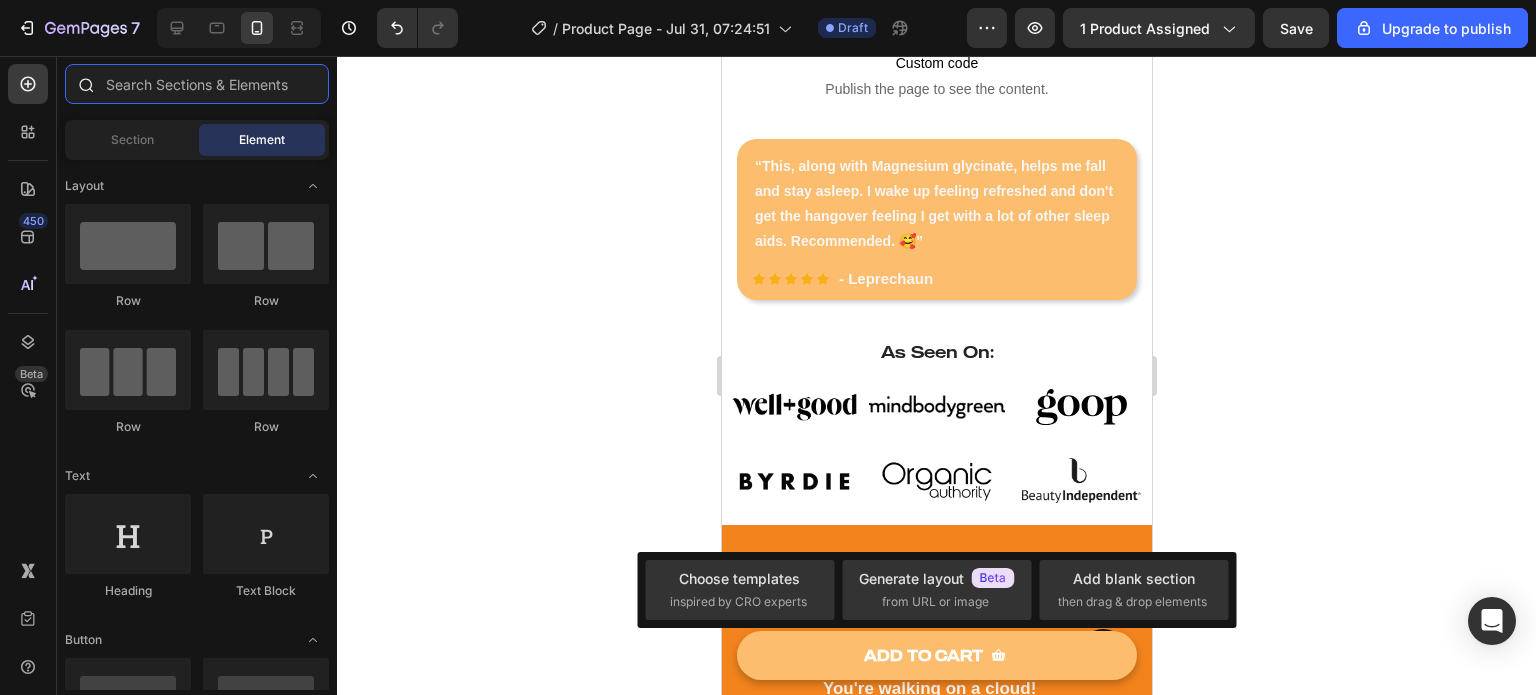 click at bounding box center [197, 84] 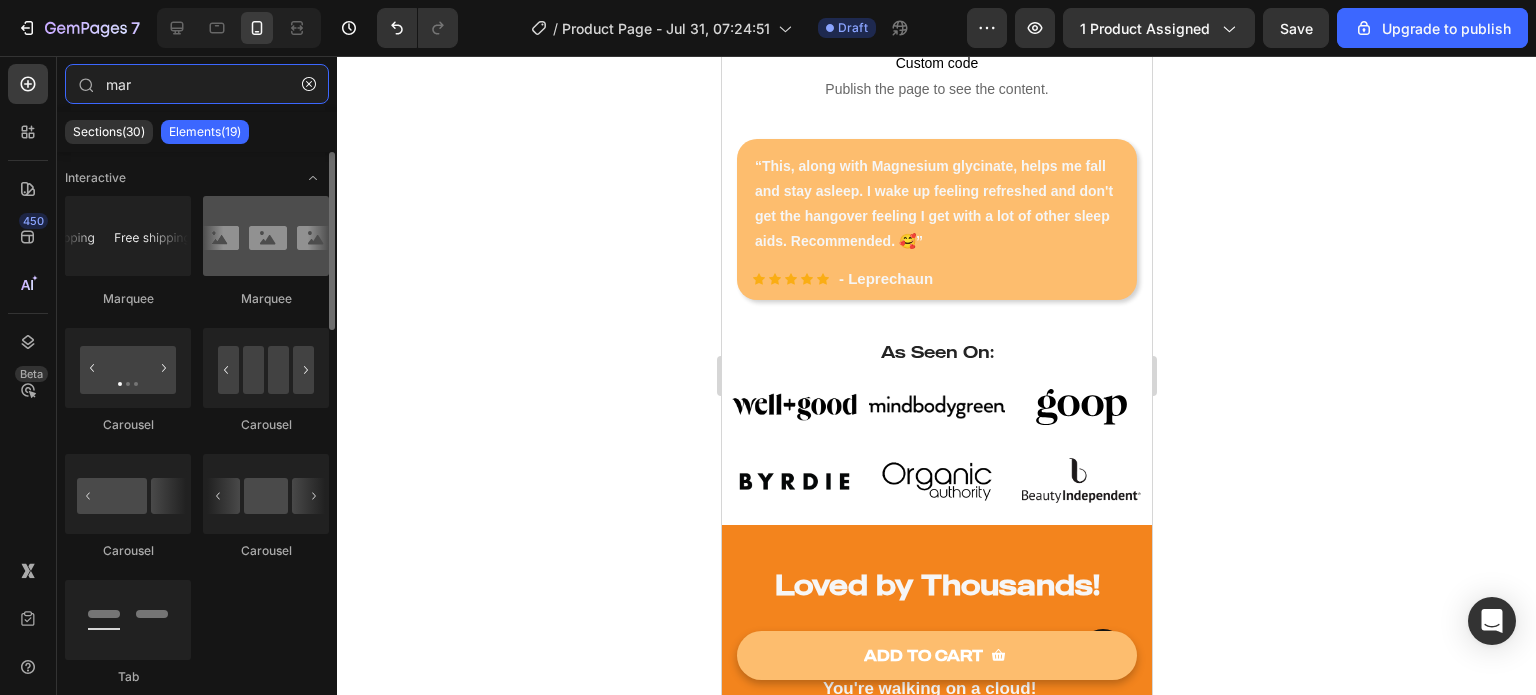 type on "mar" 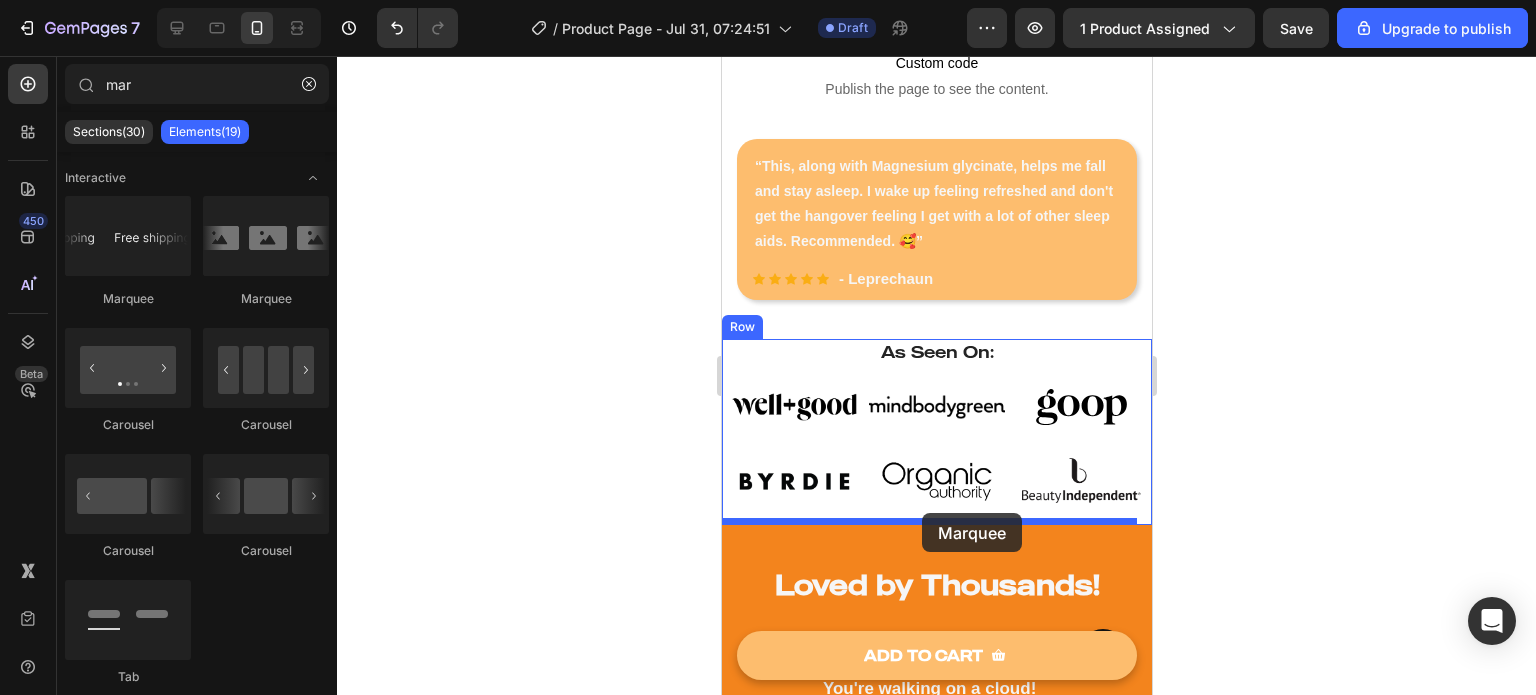 drag, startPoint x: 966, startPoint y: 293, endPoint x: 921, endPoint y: 513, distance: 224.55511 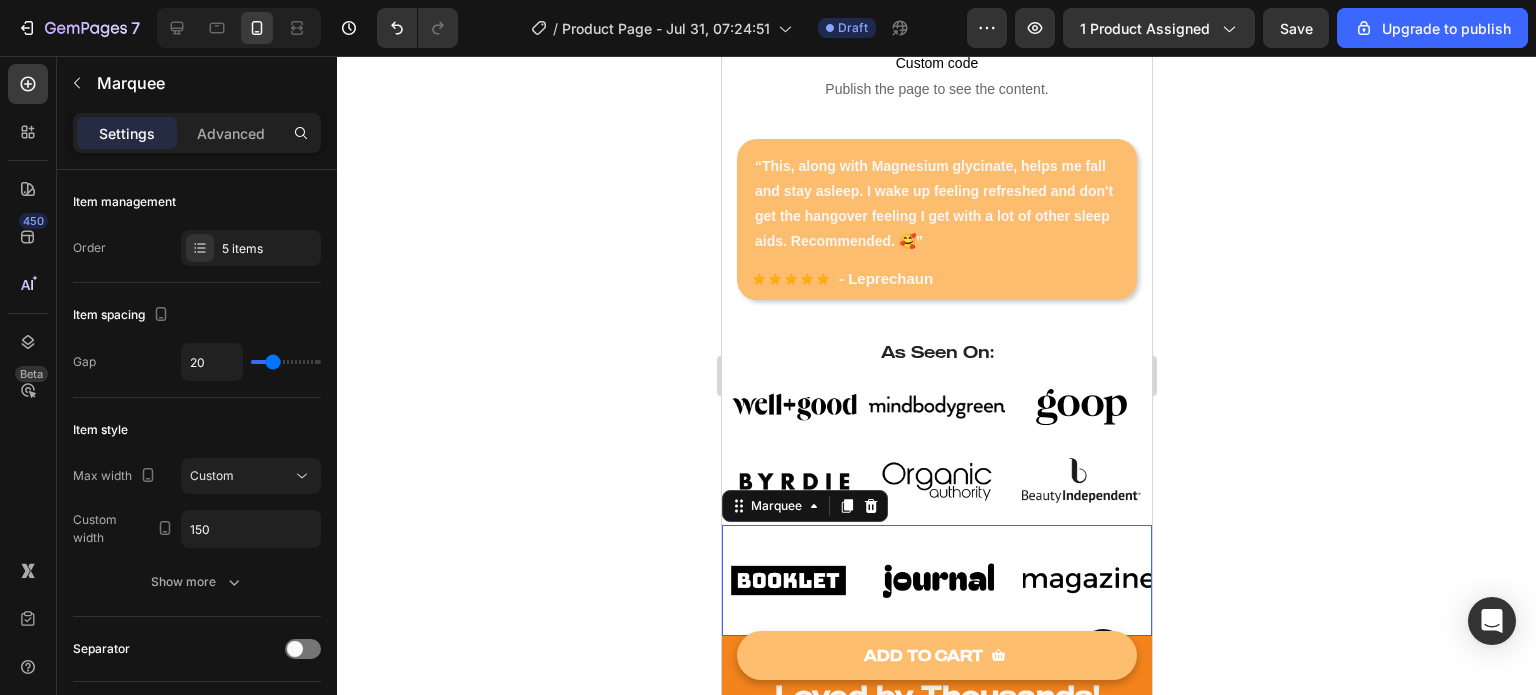 click 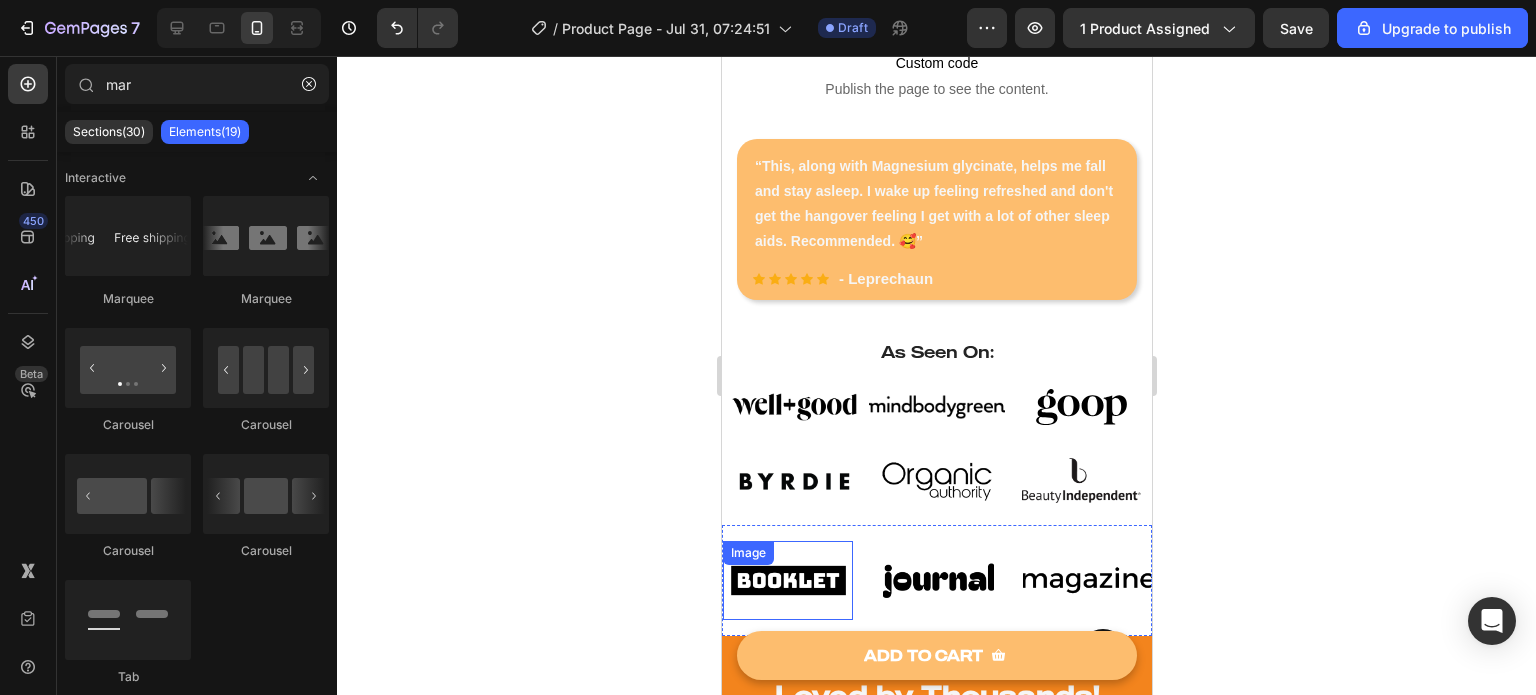click at bounding box center (787, 580) 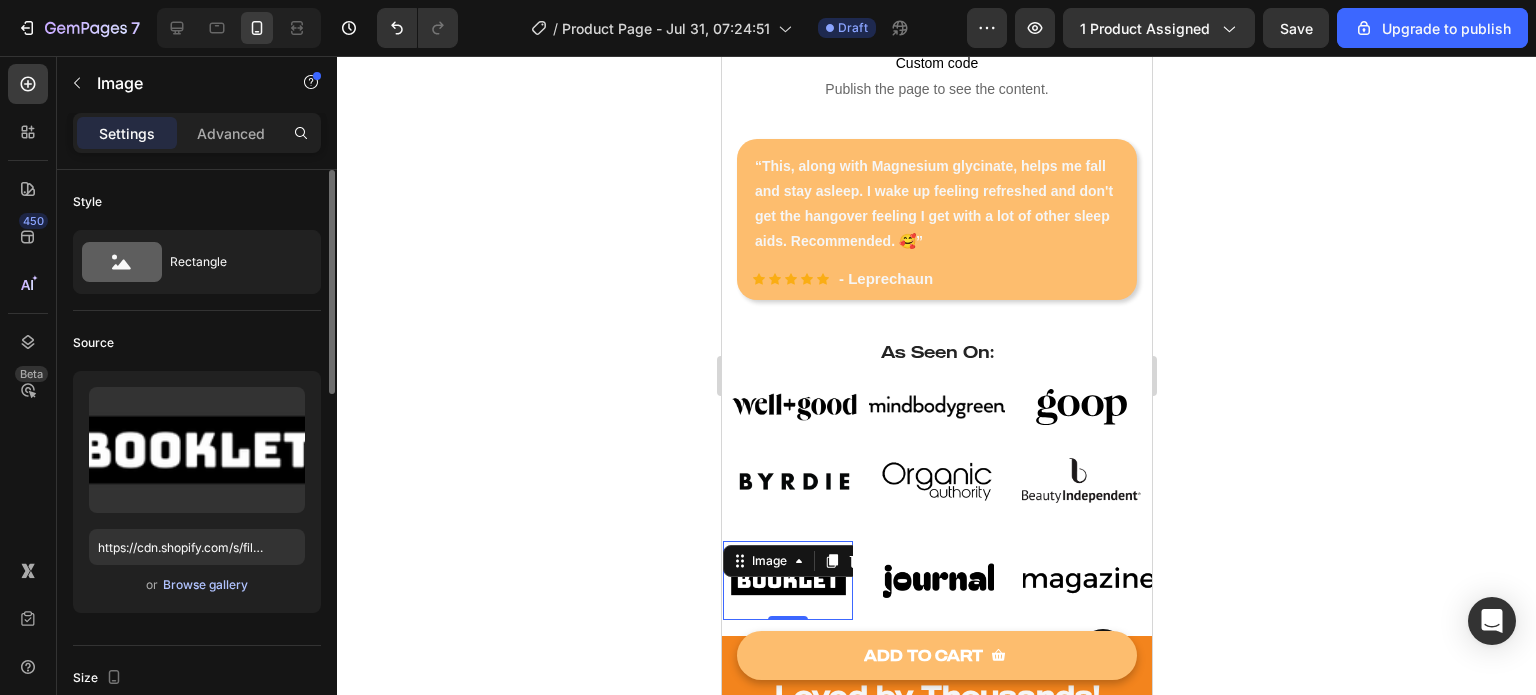 click on "Browse gallery" at bounding box center (205, 585) 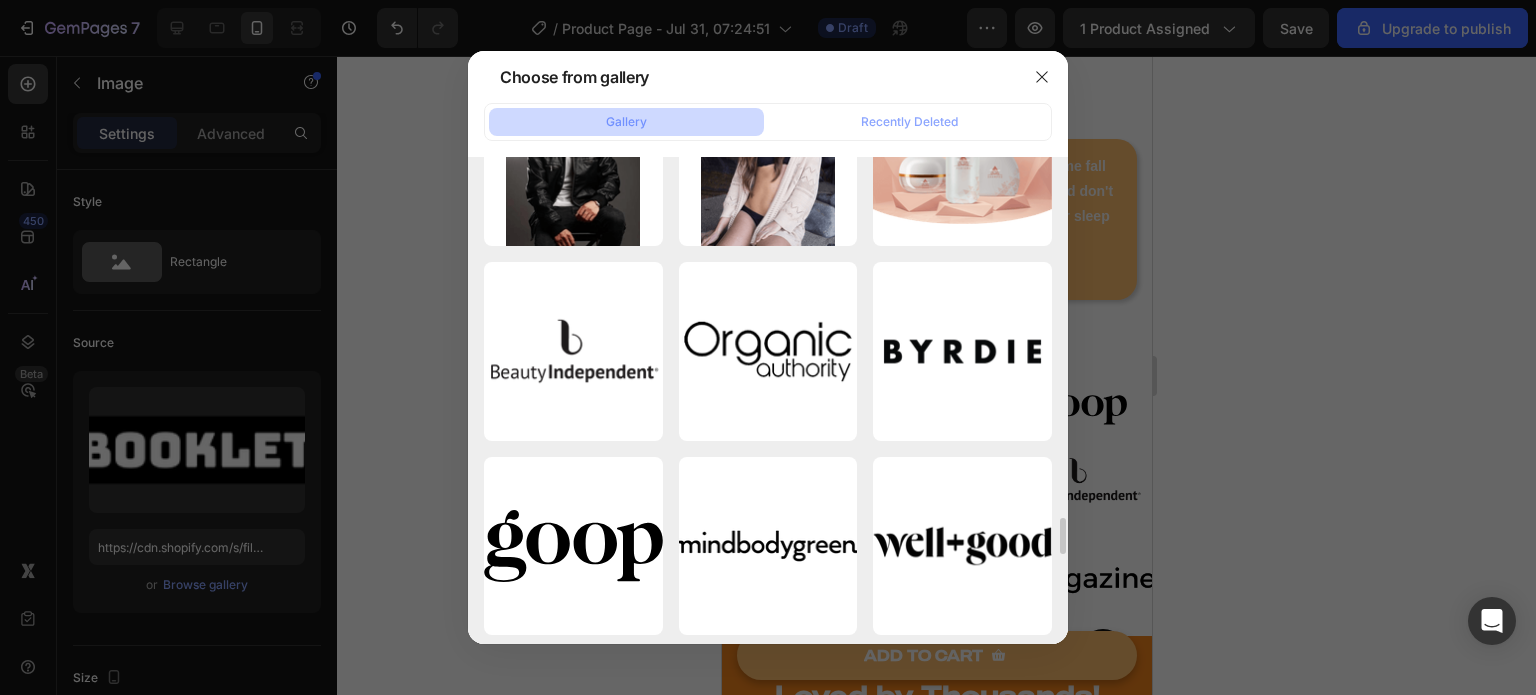 scroll, scrollTop: 4777, scrollLeft: 0, axis: vertical 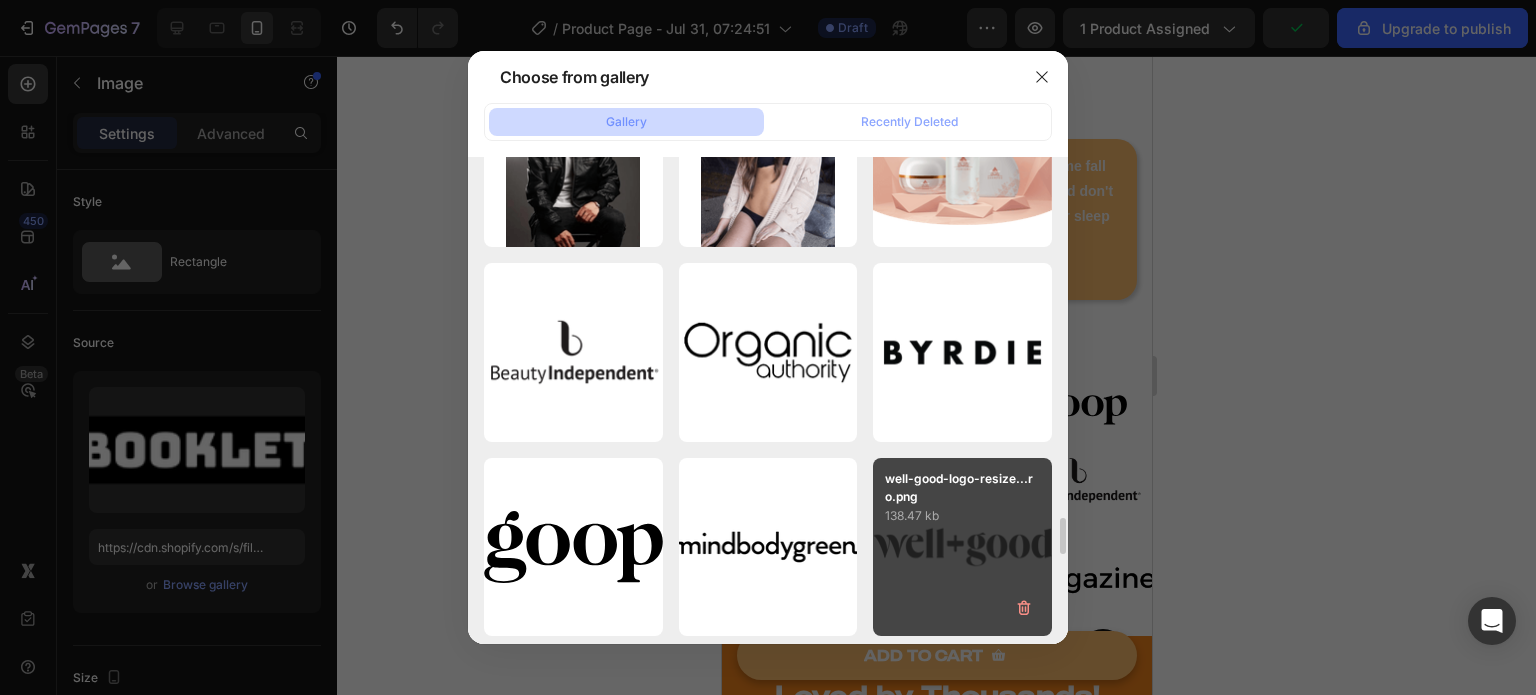click on "well-good-logo-resize...ro.png [NUMBER] kb" at bounding box center [962, 547] 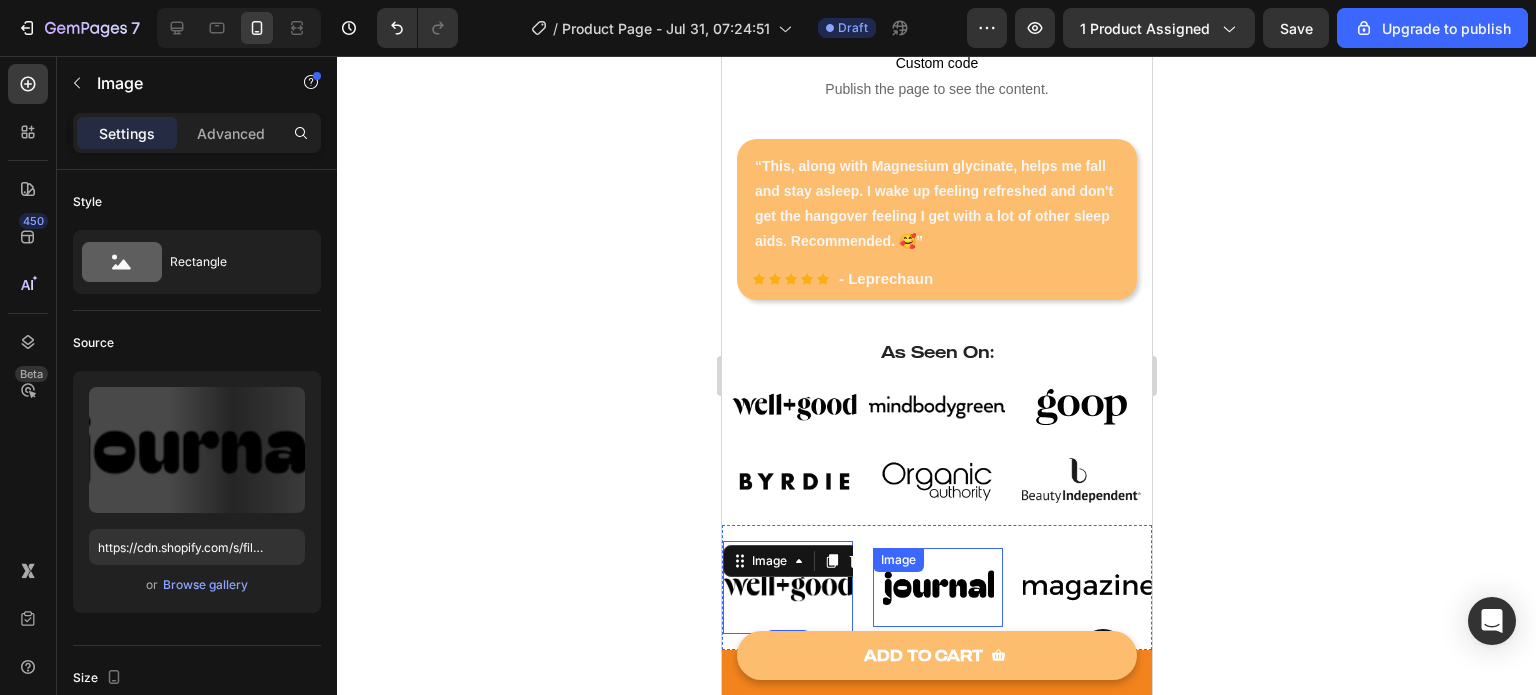 click at bounding box center (937, 587) 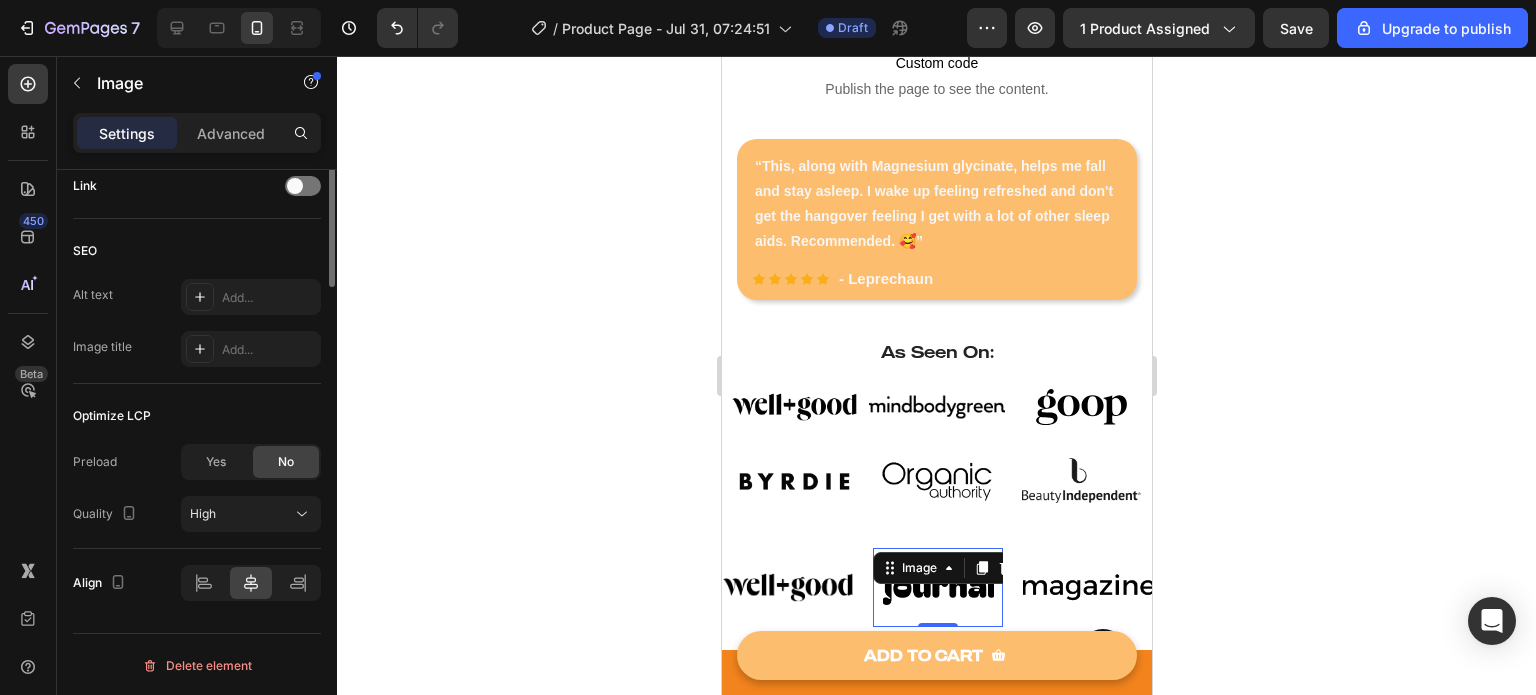 scroll, scrollTop: 0, scrollLeft: 0, axis: both 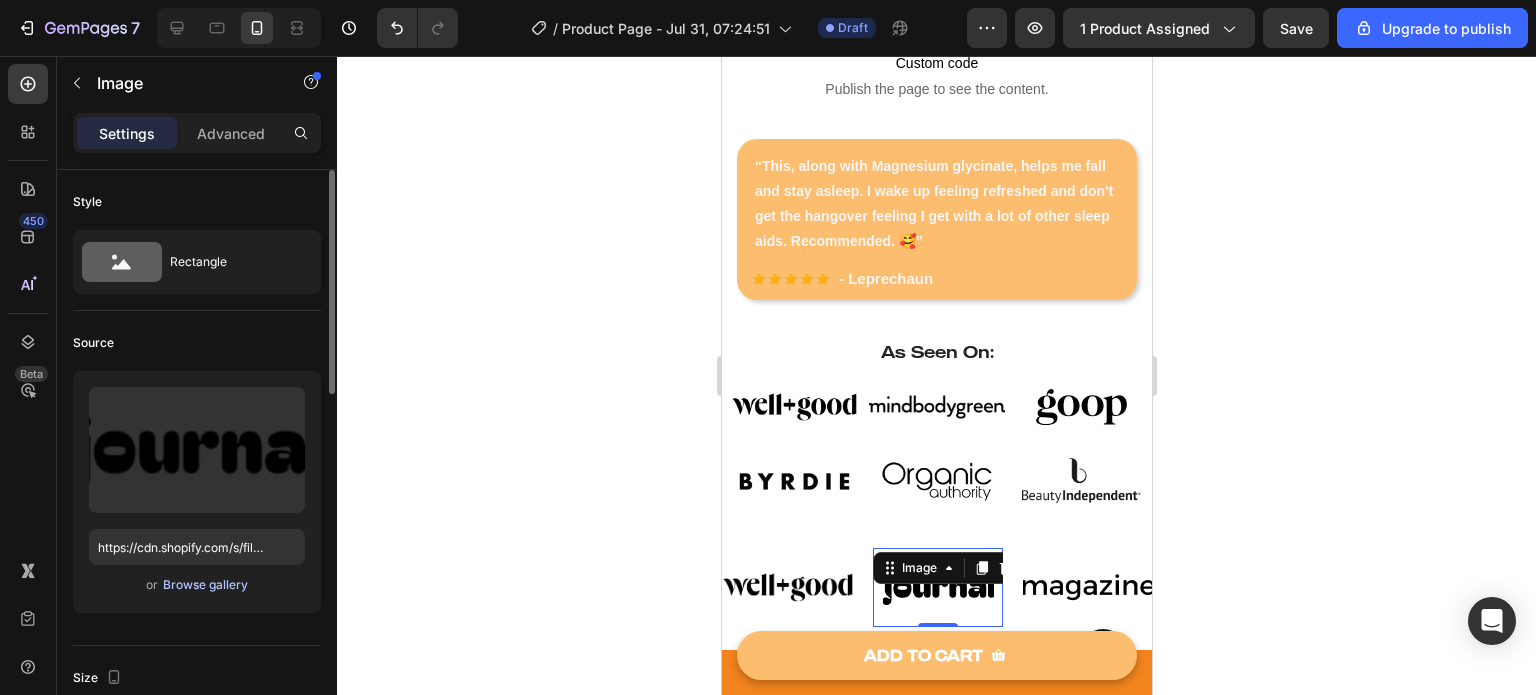 click on "Browse gallery" at bounding box center [205, 585] 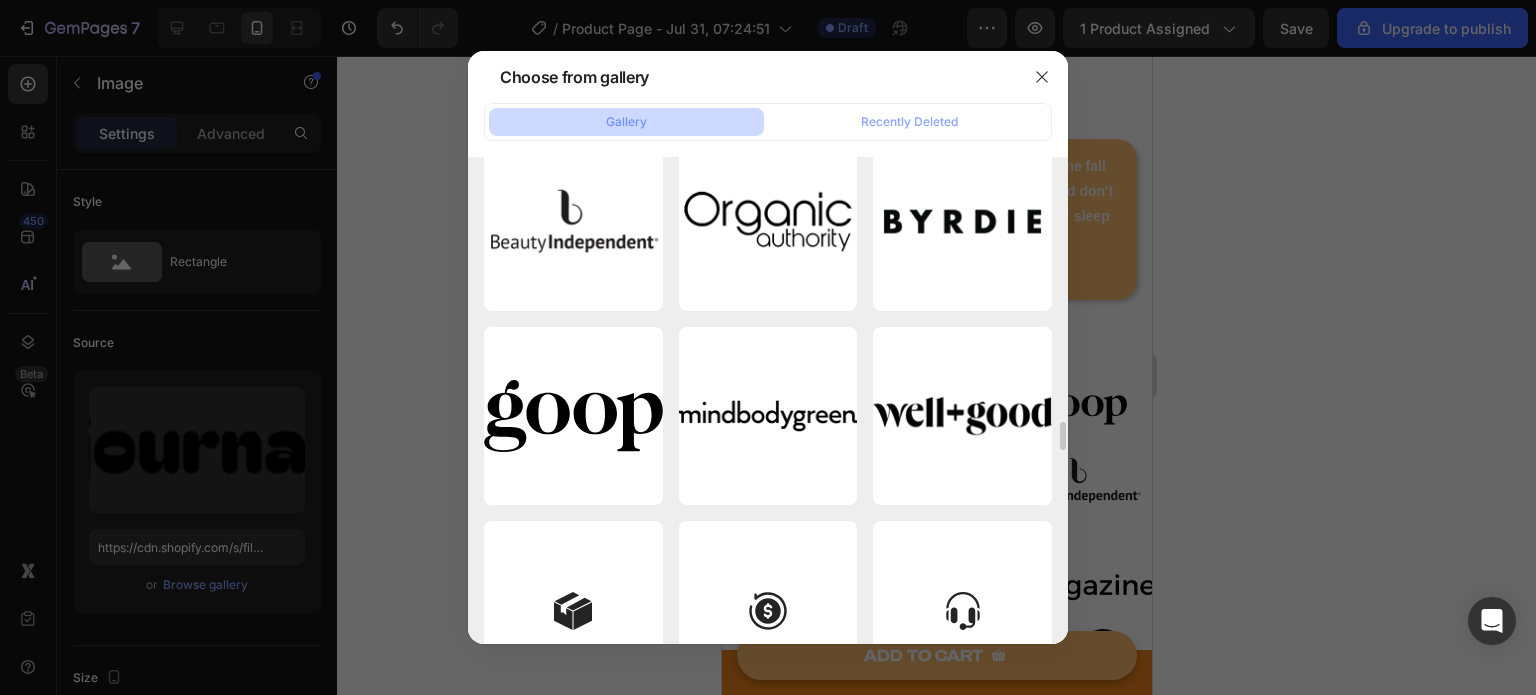scroll, scrollTop: 4886, scrollLeft: 0, axis: vertical 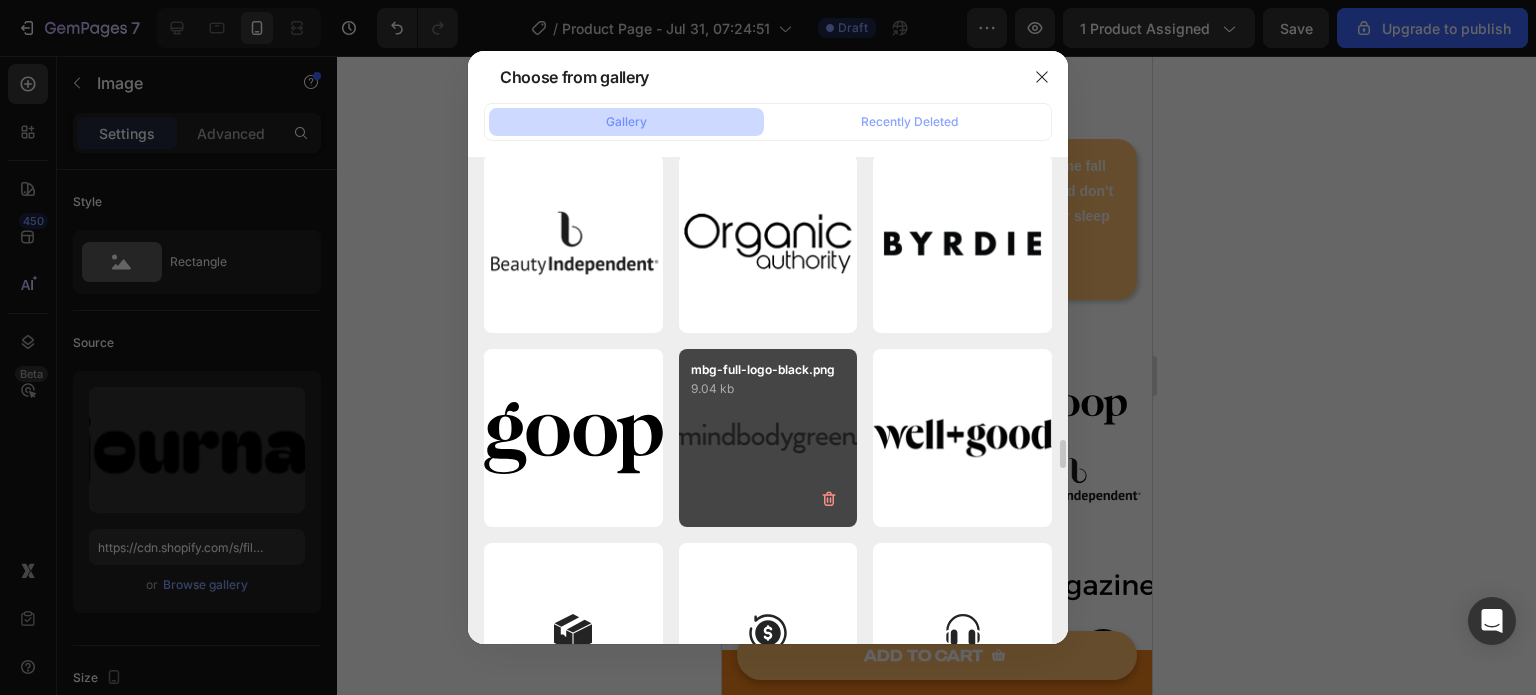 click on "mbg-full-logo-black.png [NUMBER] kb" at bounding box center (768, 438) 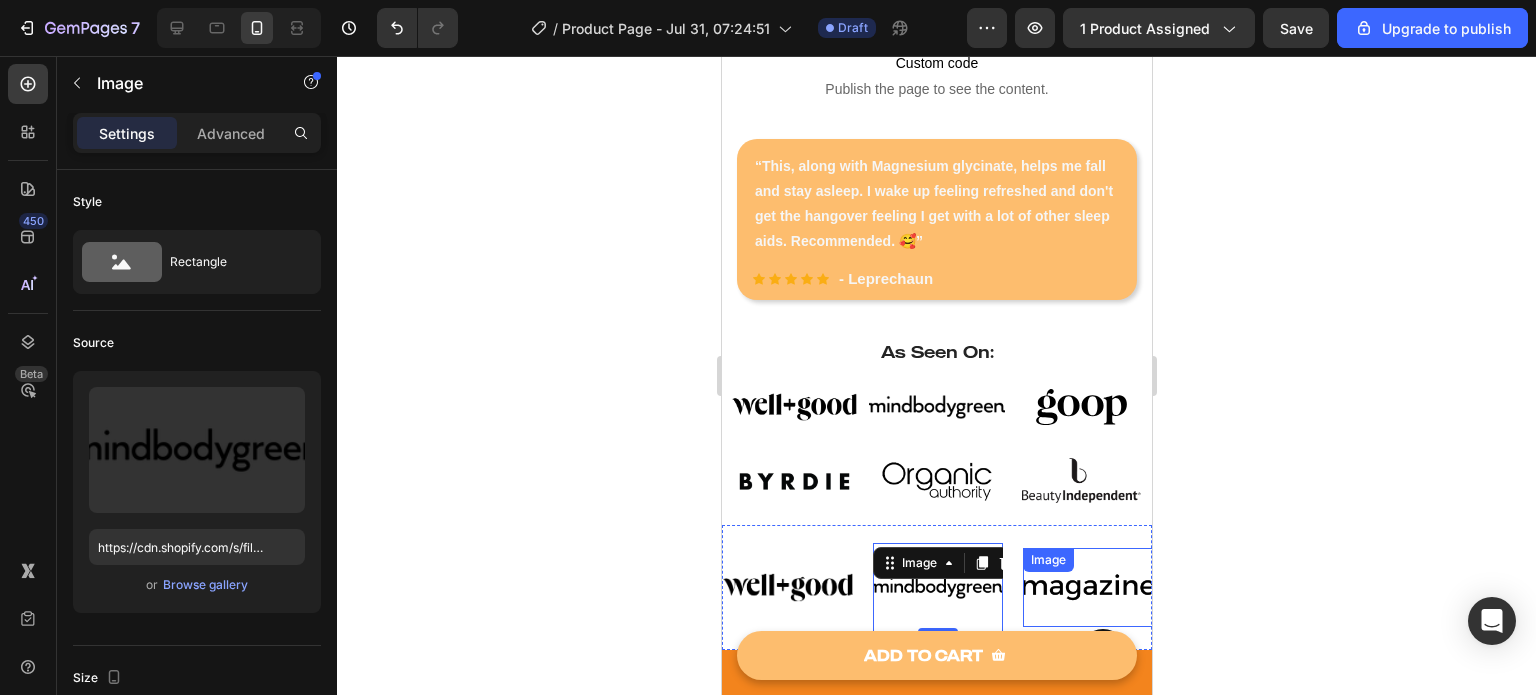 click at bounding box center [1087, 587] 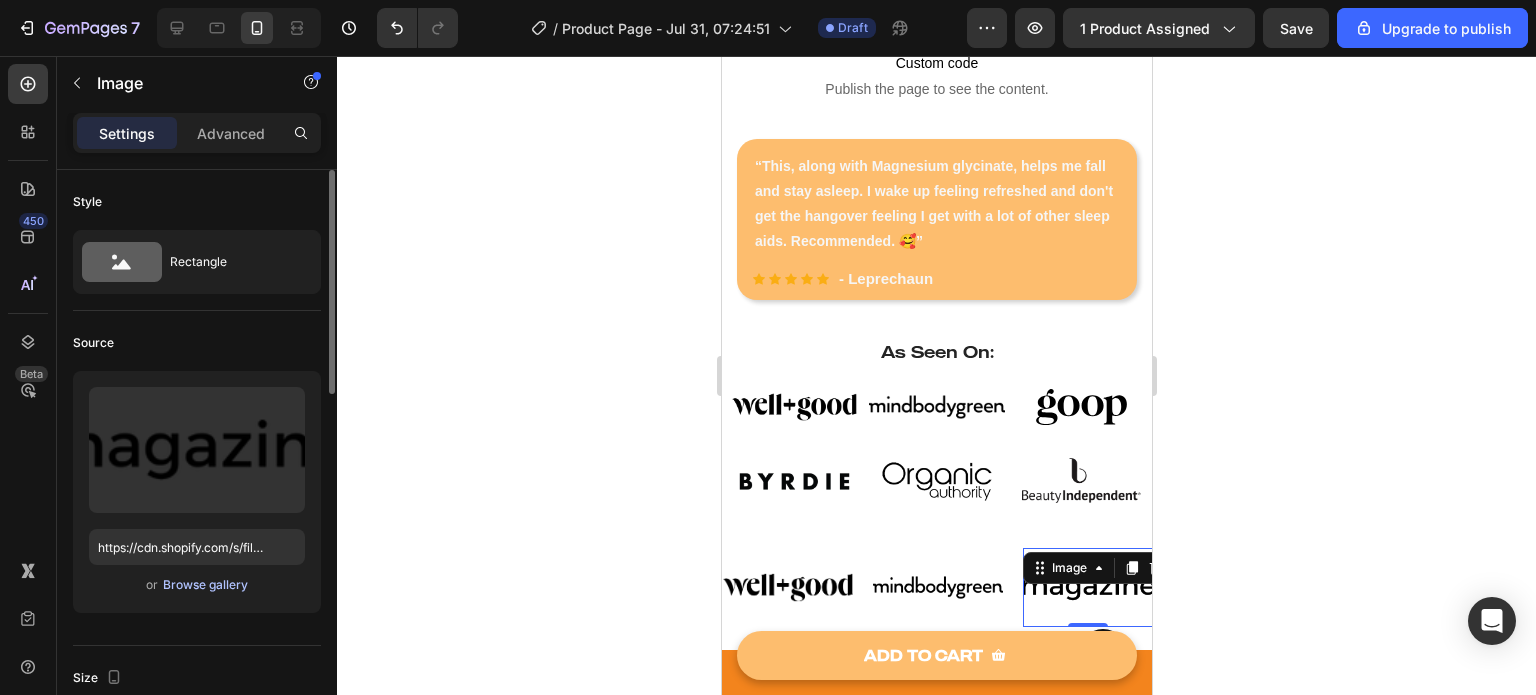 click on "Browse gallery" at bounding box center [205, 585] 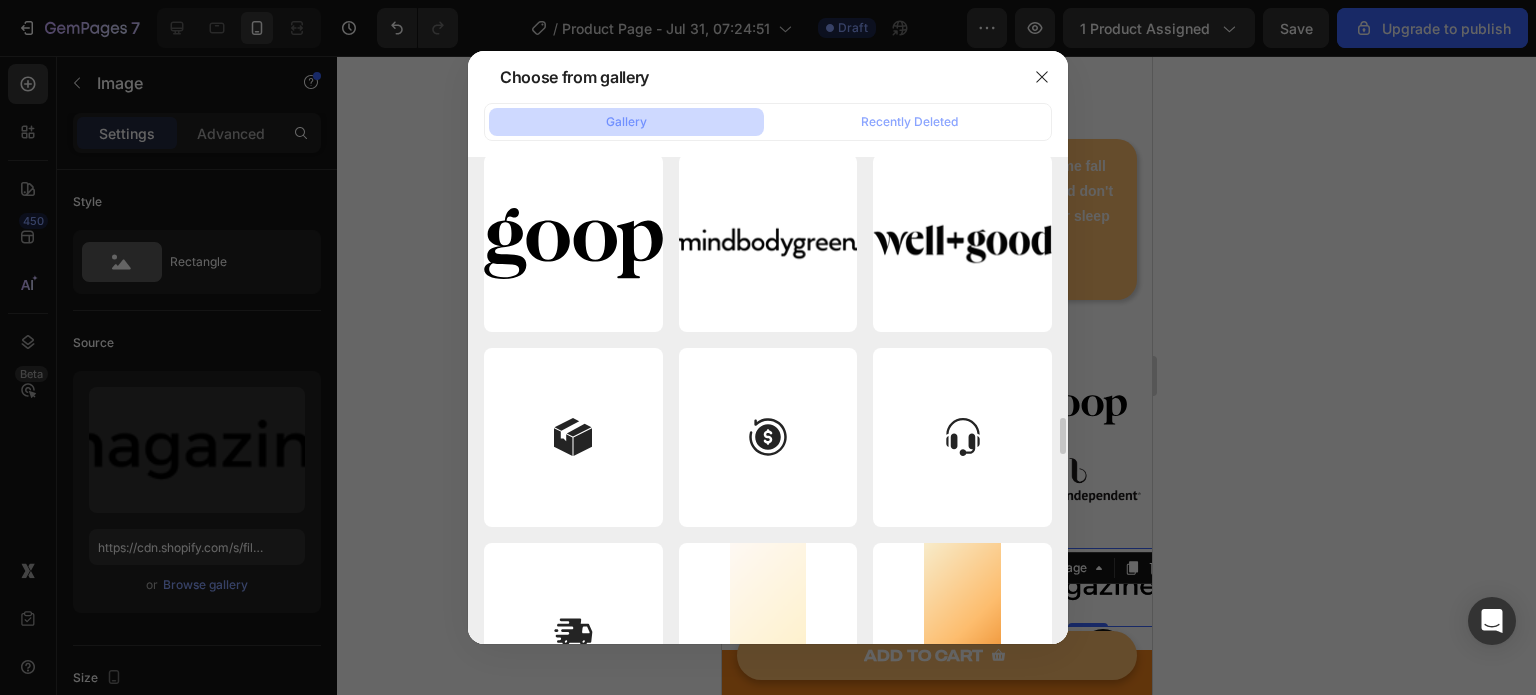 scroll, scrollTop: 4949, scrollLeft: 0, axis: vertical 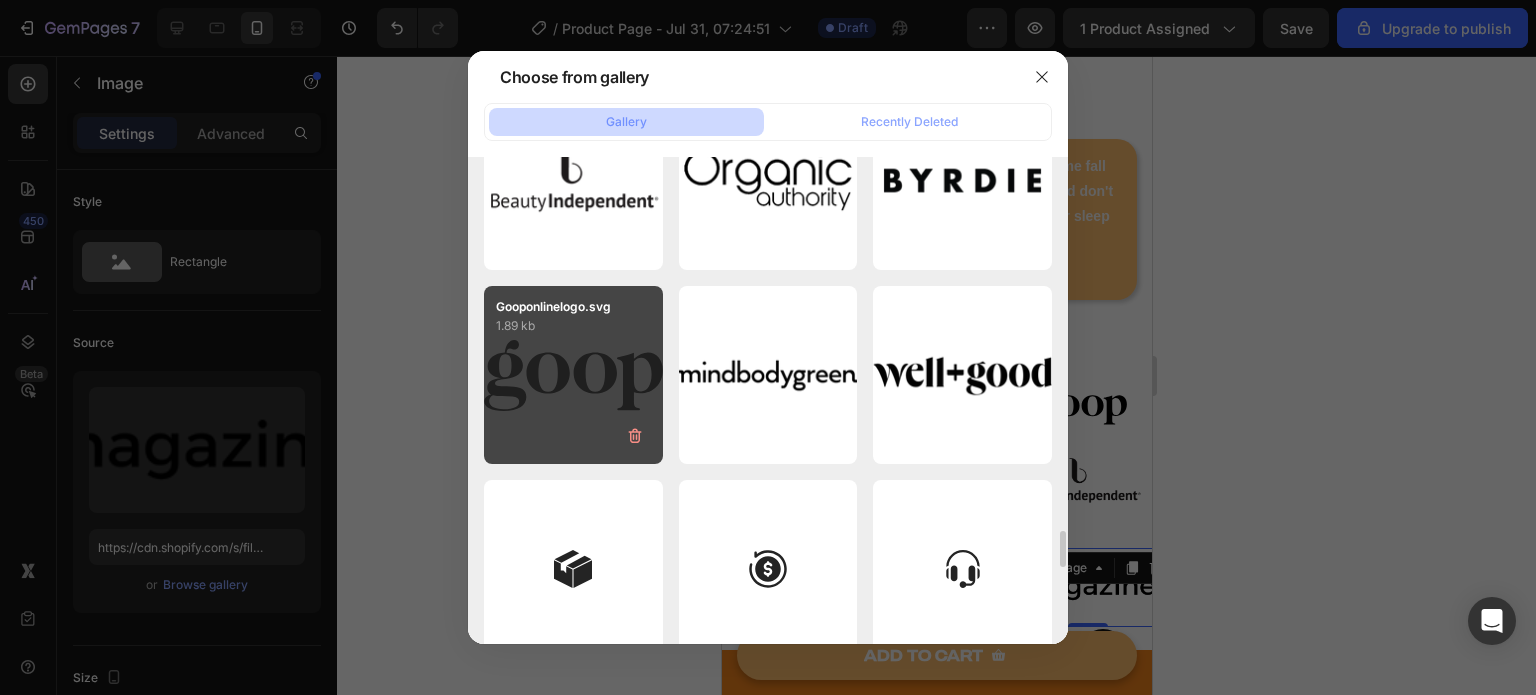 click on "Gooponlinelogo.svg [NUMBER] kb" at bounding box center [573, 375] 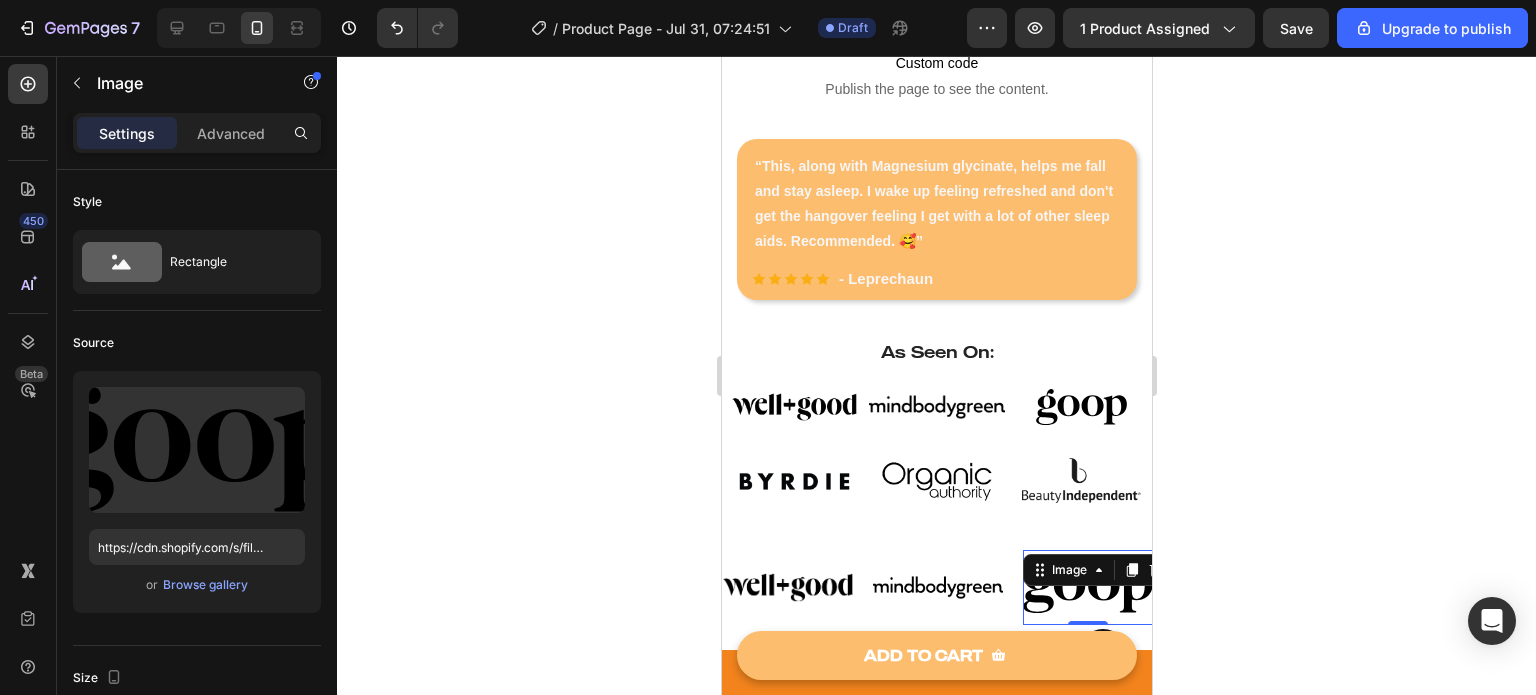 click 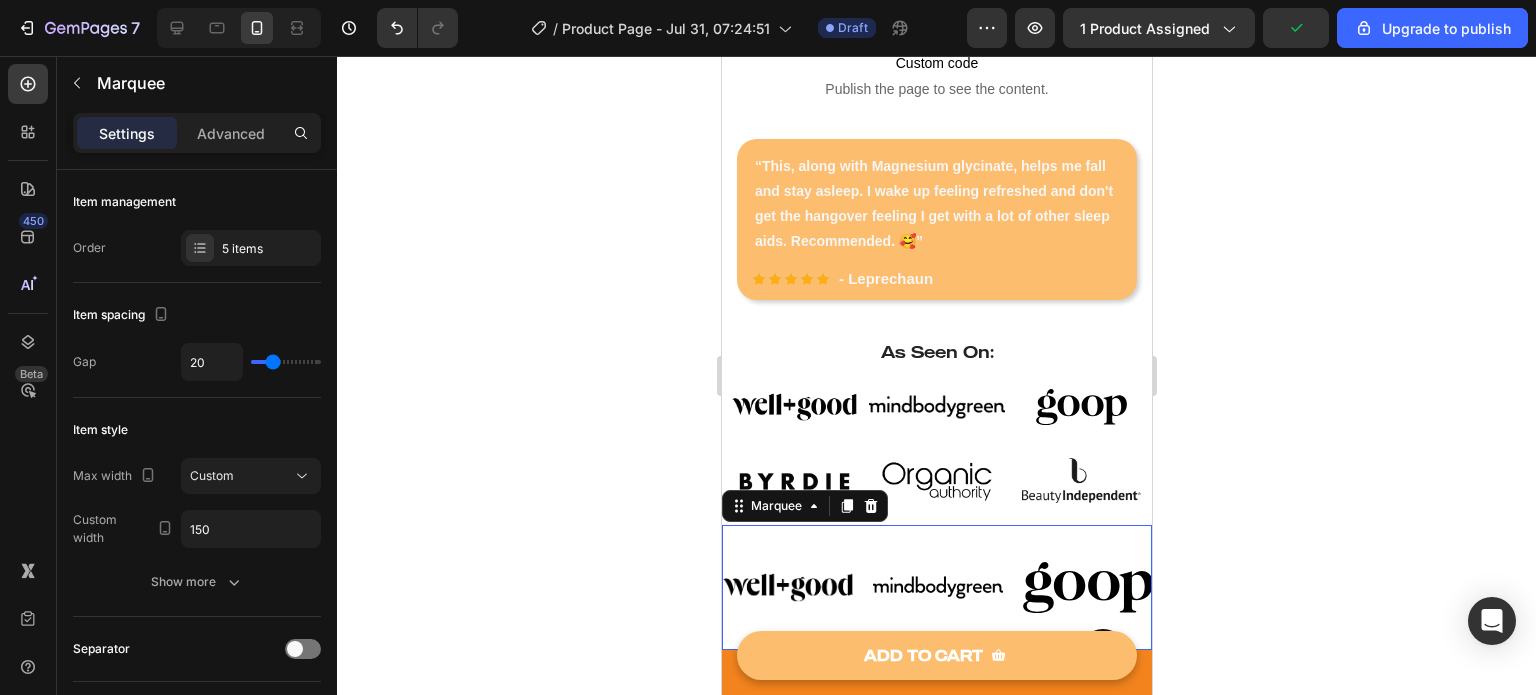 click on "Image" at bounding box center [797, 587] 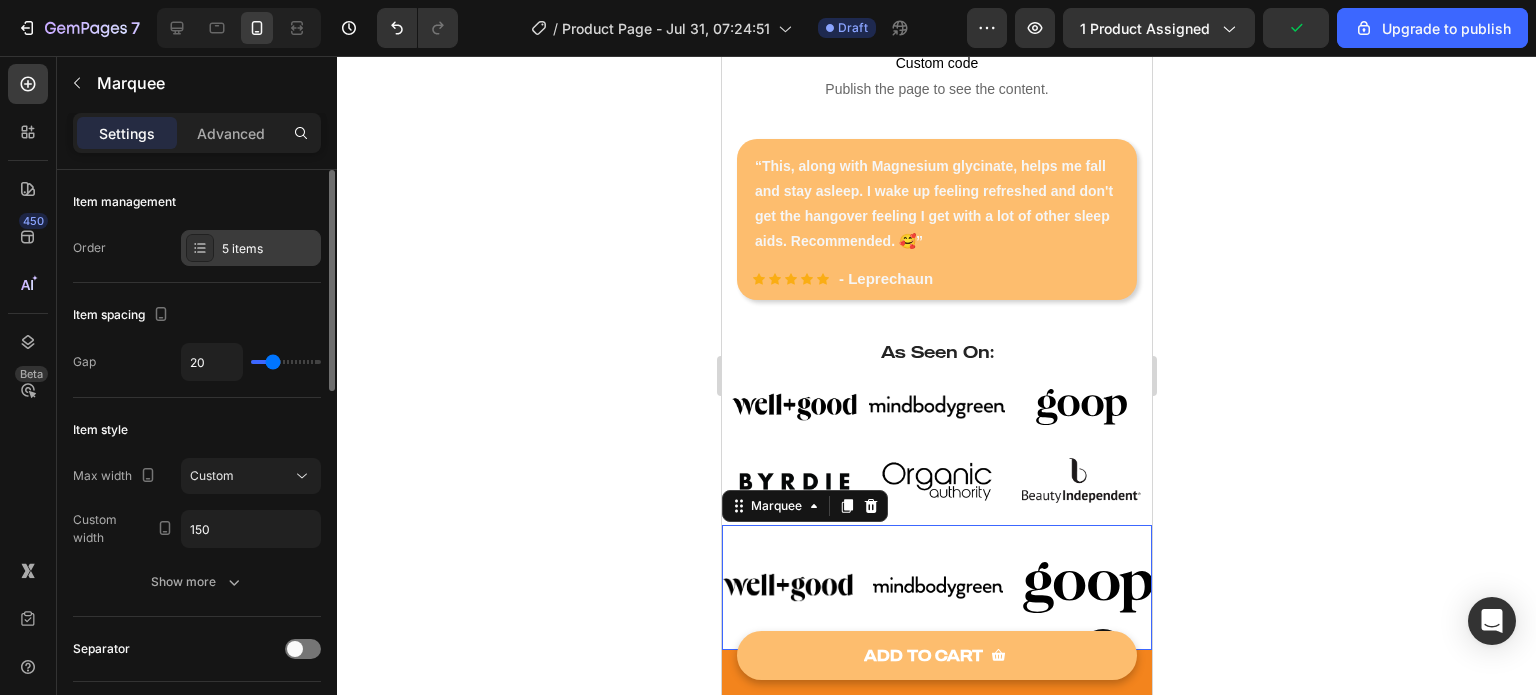 click on "5 items" at bounding box center (269, 249) 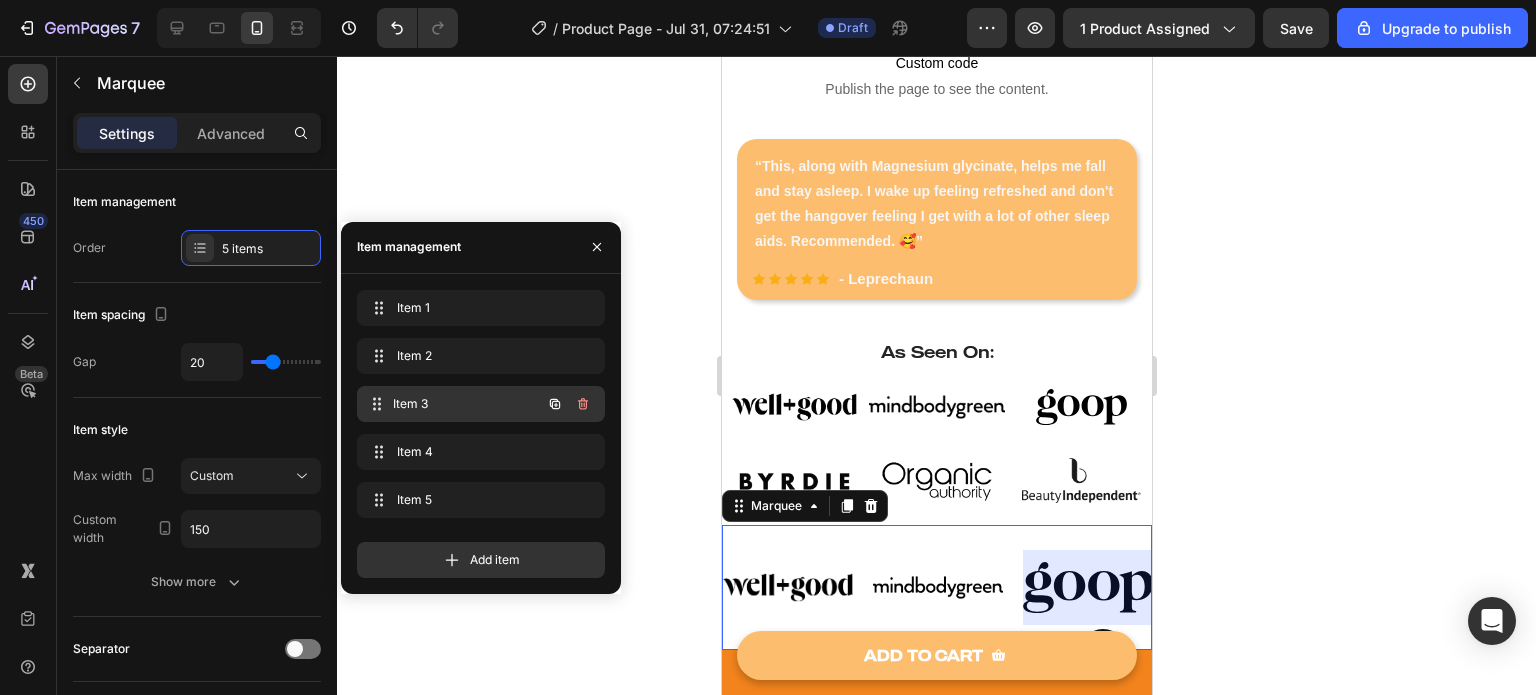 click on "Item 3" at bounding box center [467, 404] 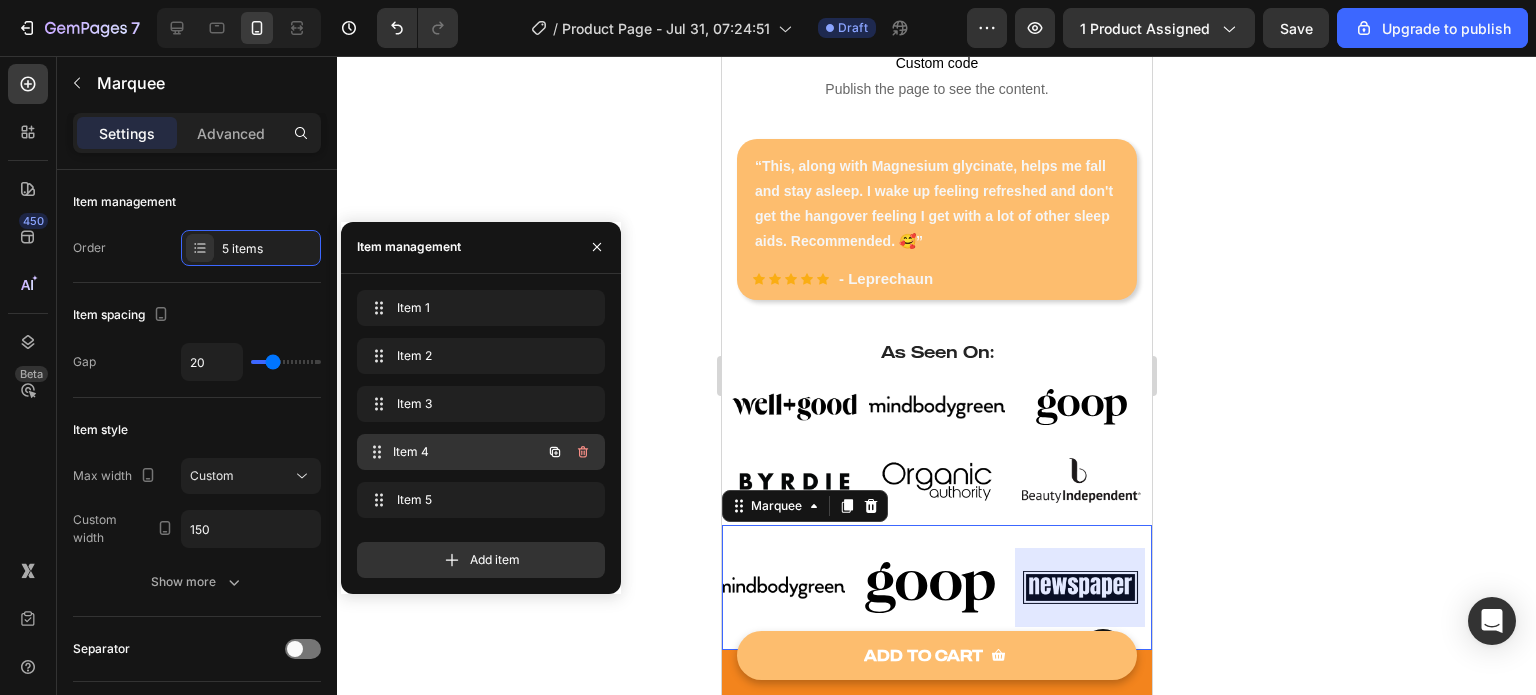 click on "Item 4" at bounding box center (467, 452) 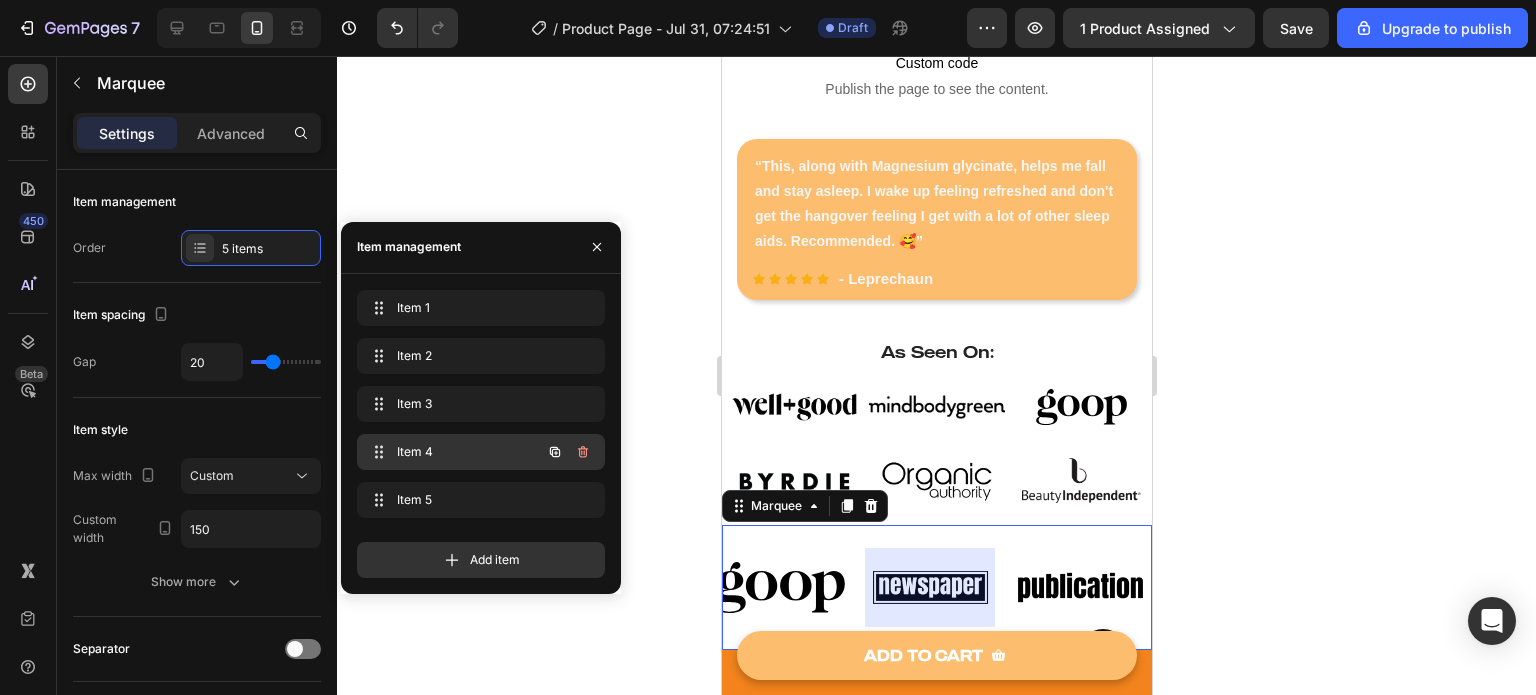 scroll, scrollTop: 0, scrollLeft: 308, axis: horizontal 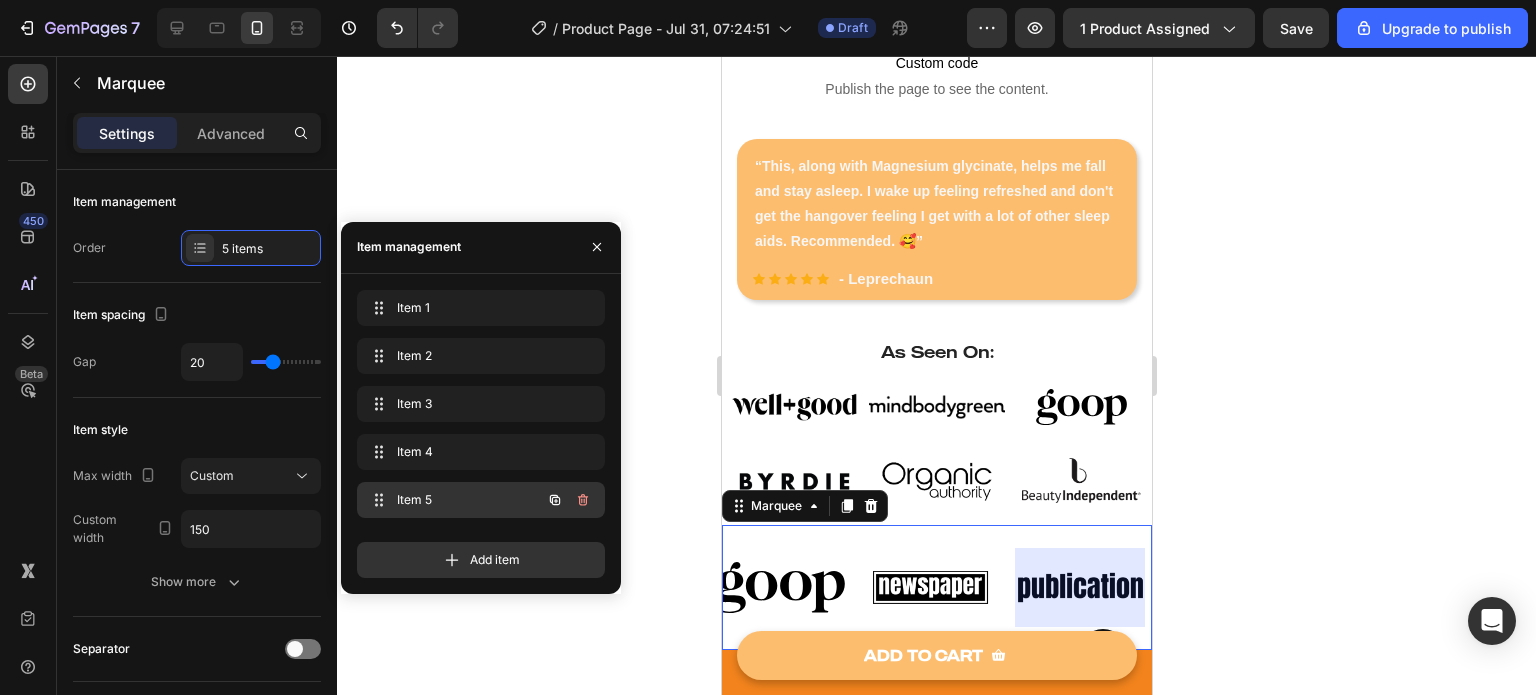 click on "Item 5 Item 5" at bounding box center [453, 500] 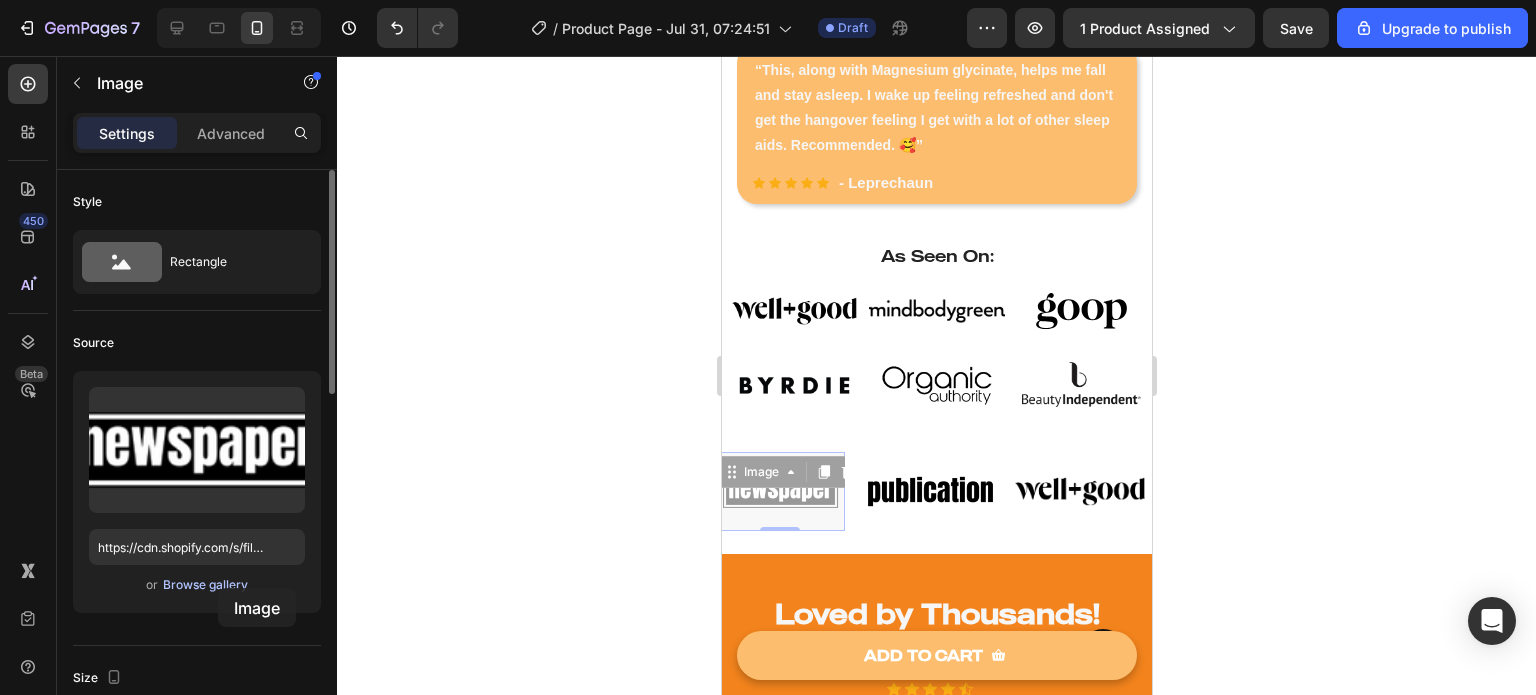 click on "Browse gallery" at bounding box center [205, 585] 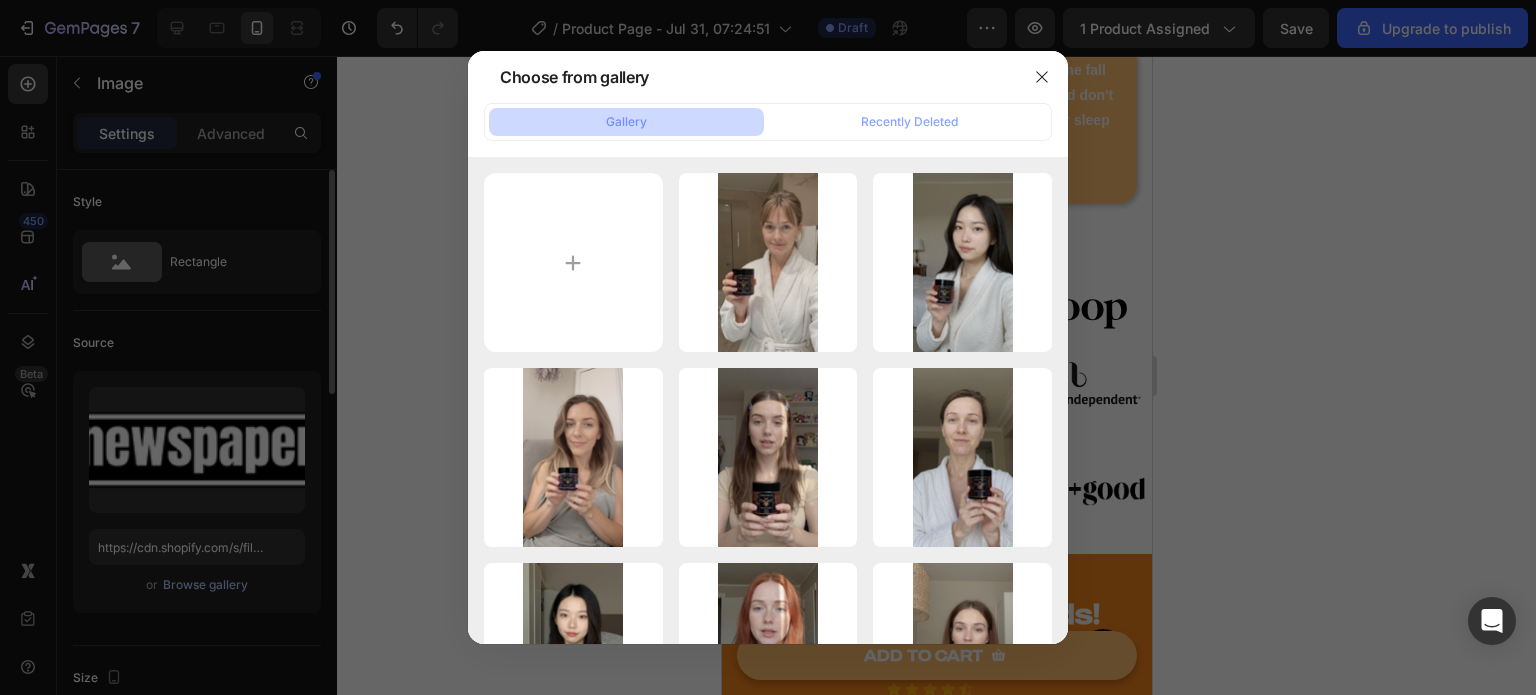 scroll, scrollTop: 1008, scrollLeft: 0, axis: vertical 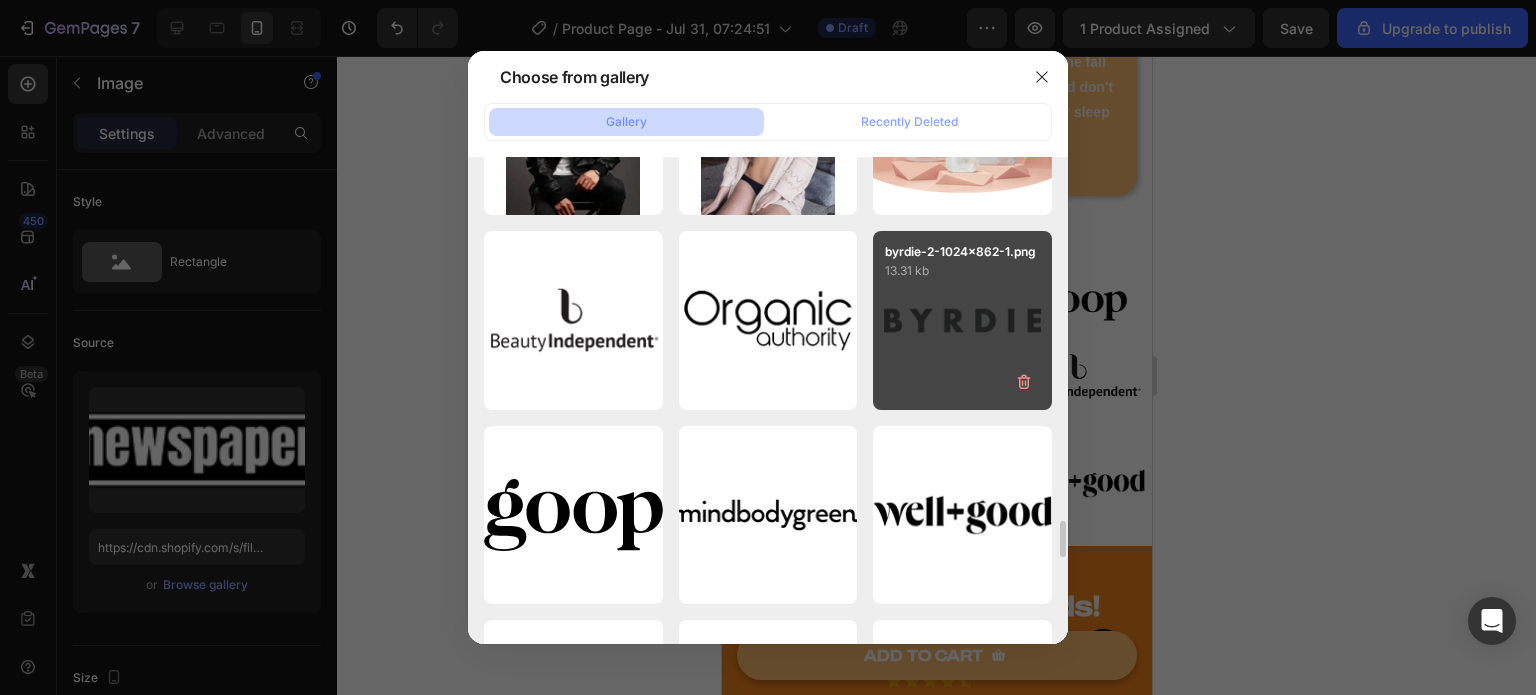 drag, startPoint x: 963, startPoint y: 303, endPoint x: 947, endPoint y: 316, distance: 20.615528 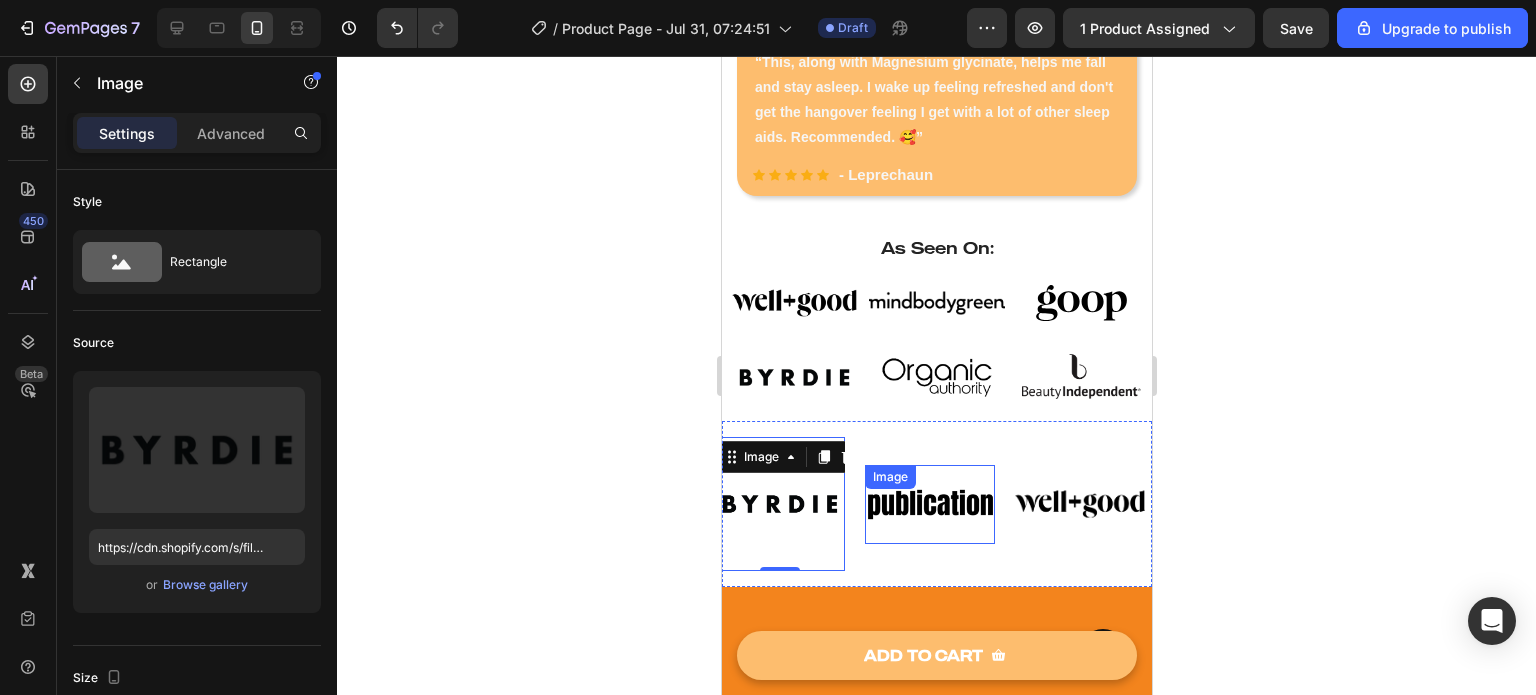 click on "Image" at bounding box center [929, 504] 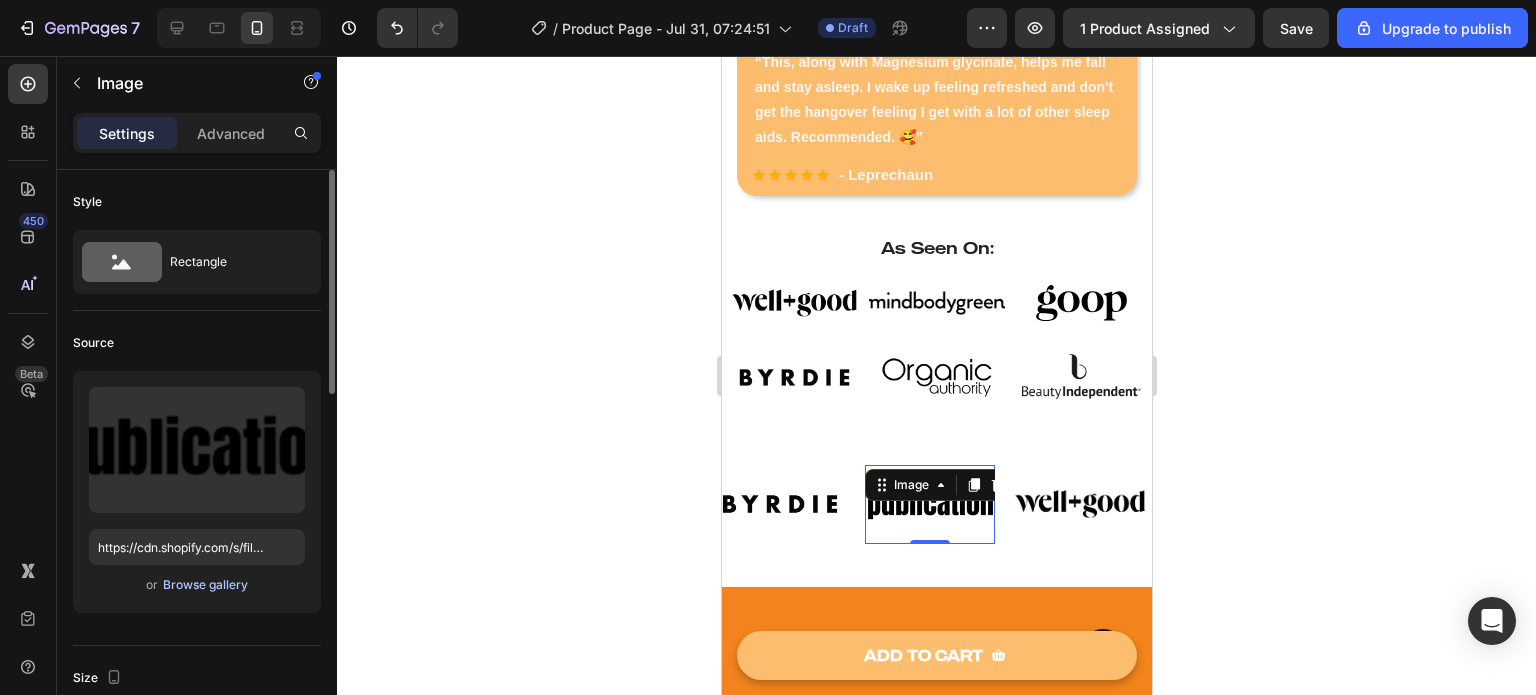 click on "Browse gallery" at bounding box center [205, 585] 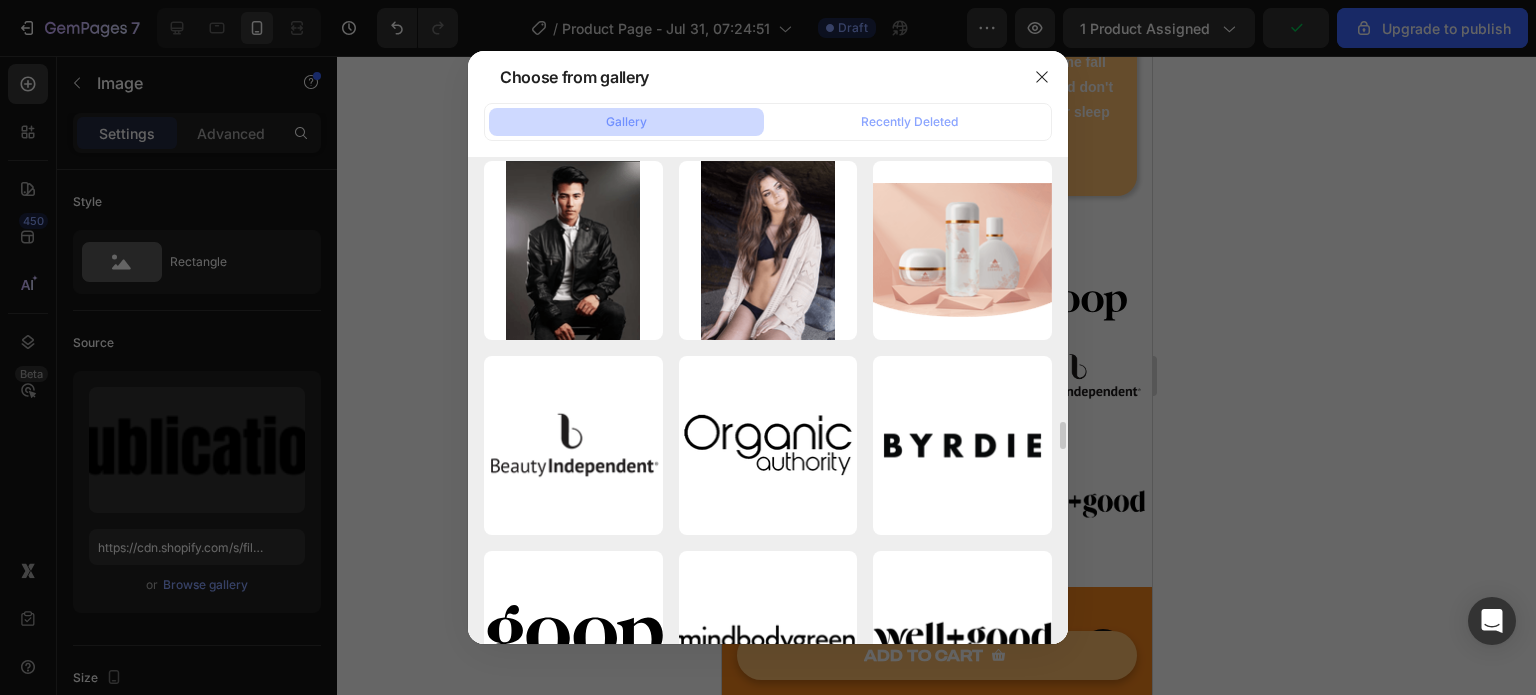 scroll, scrollTop: 4683, scrollLeft: 0, axis: vertical 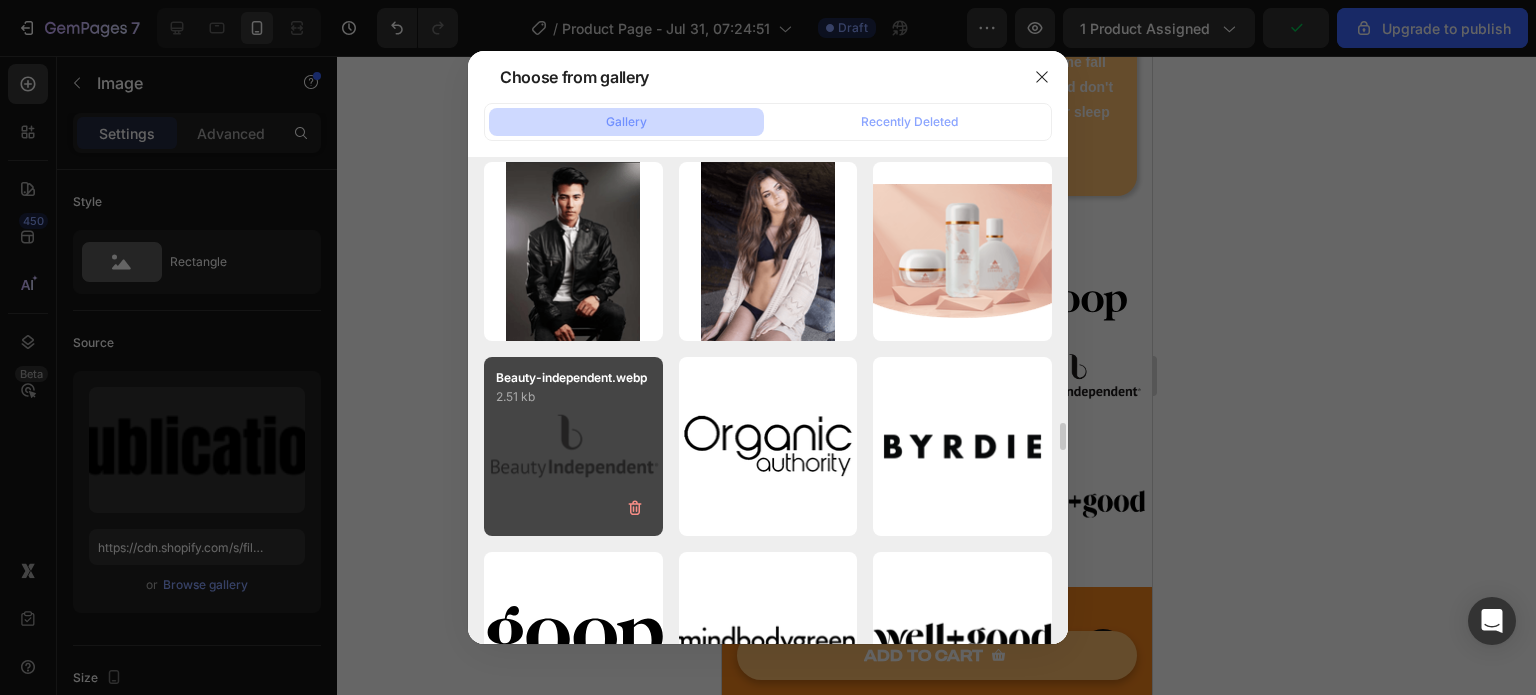 click on "Beauty-independent.webp [NUMBER] kb" at bounding box center [573, 446] 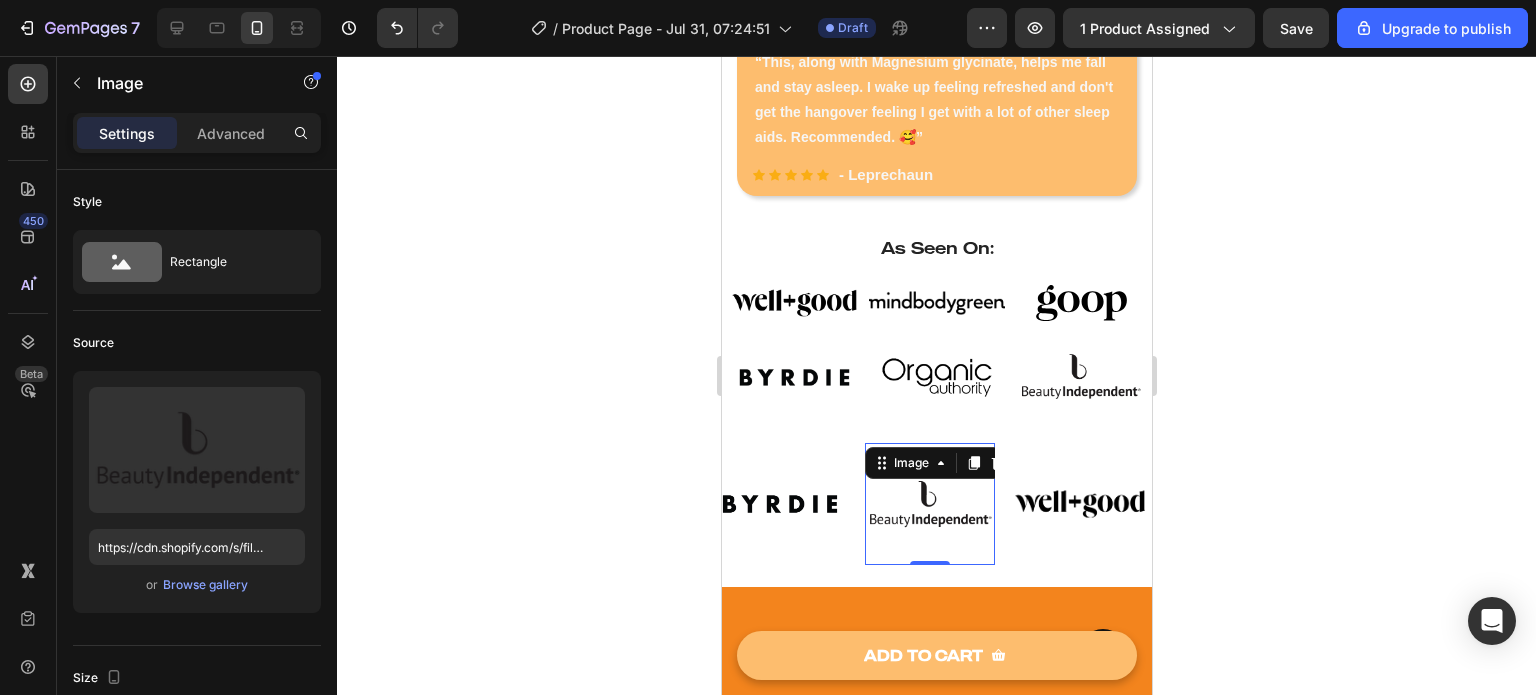 click 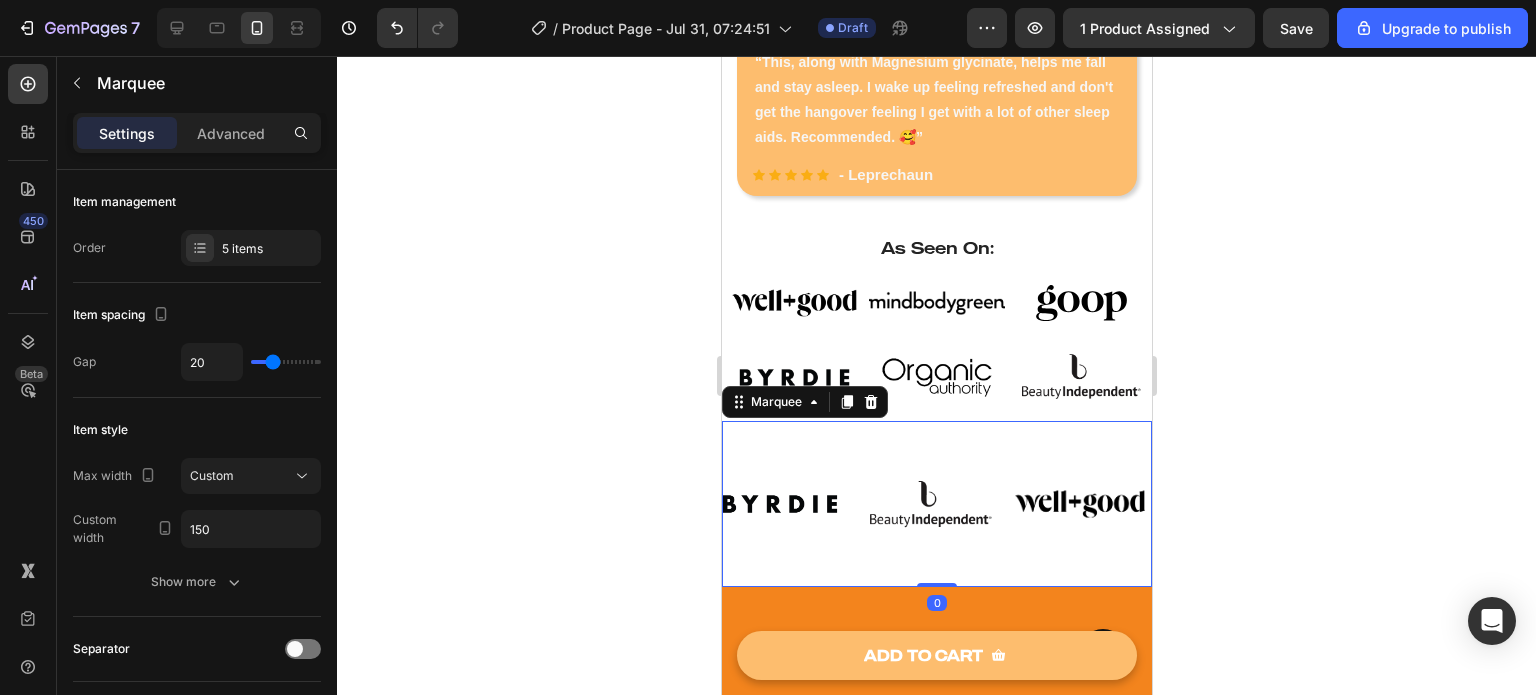 click on "Image Image Image Image Image" at bounding box center [639, 503] 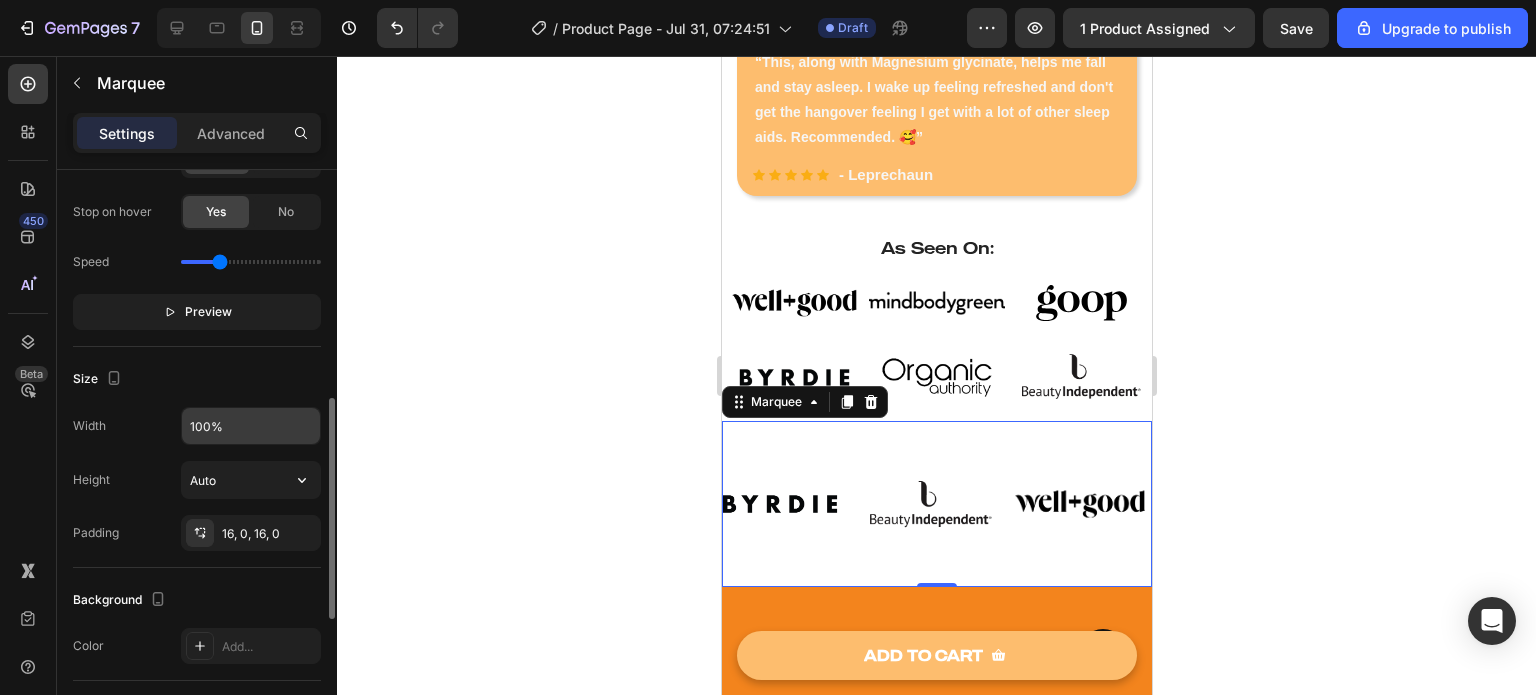 scroll, scrollTop: 601, scrollLeft: 0, axis: vertical 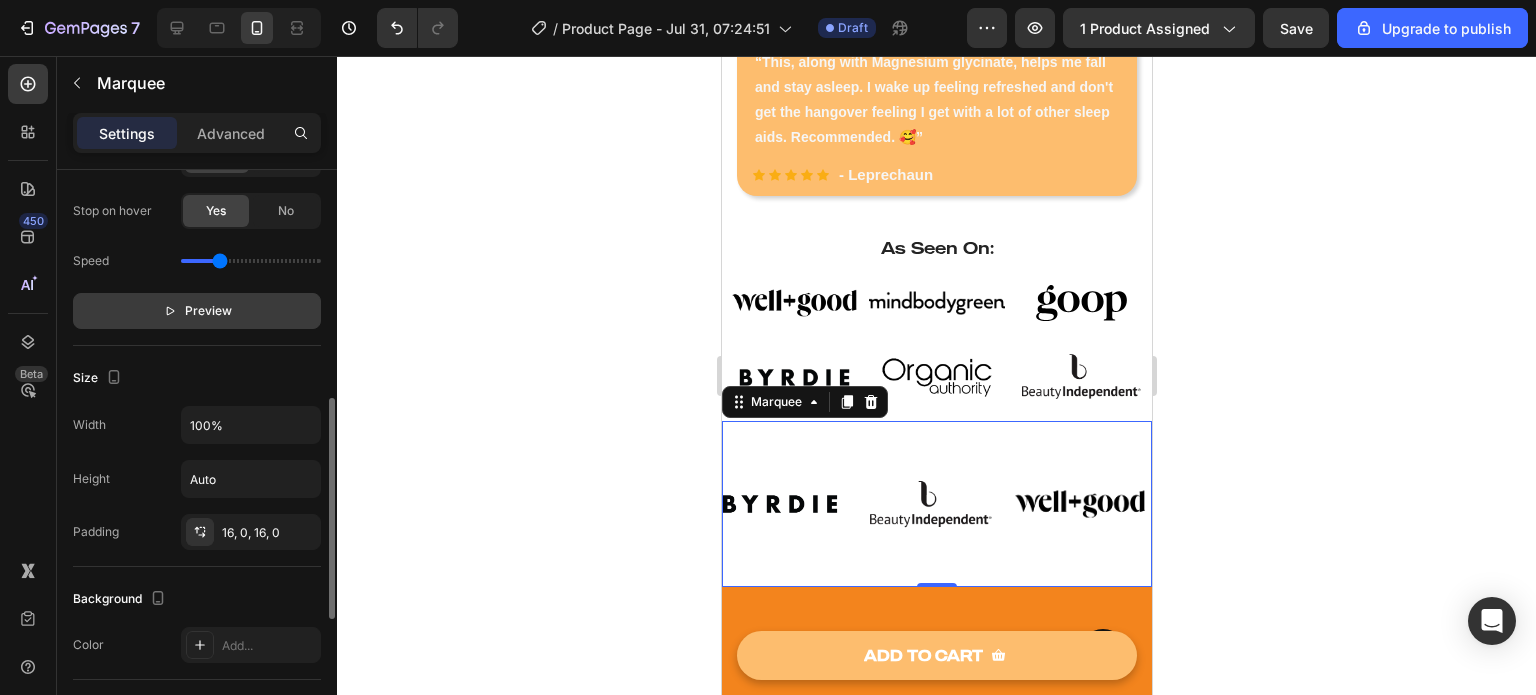 click on "Preview" at bounding box center [208, 311] 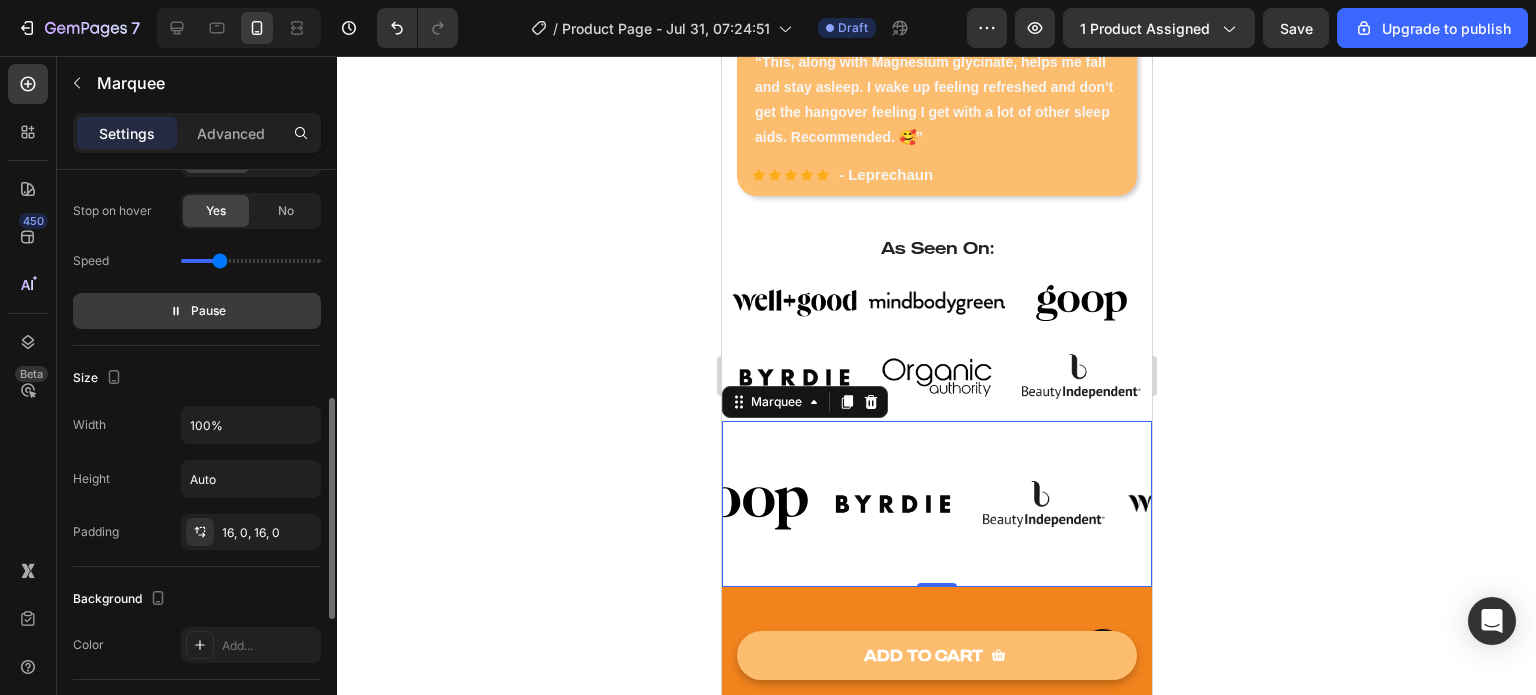 scroll, scrollTop: 0, scrollLeft: 339, axis: horizontal 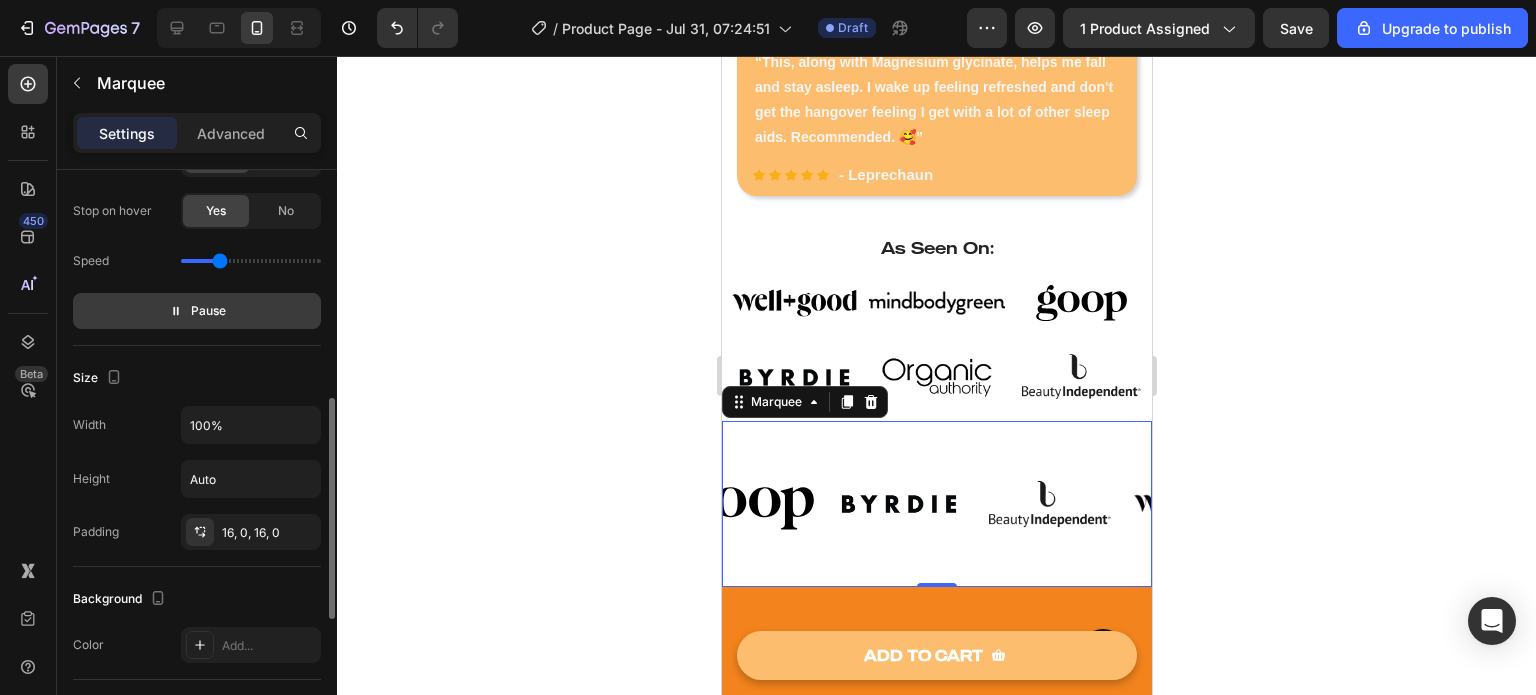 click on "Pause" at bounding box center (208, 311) 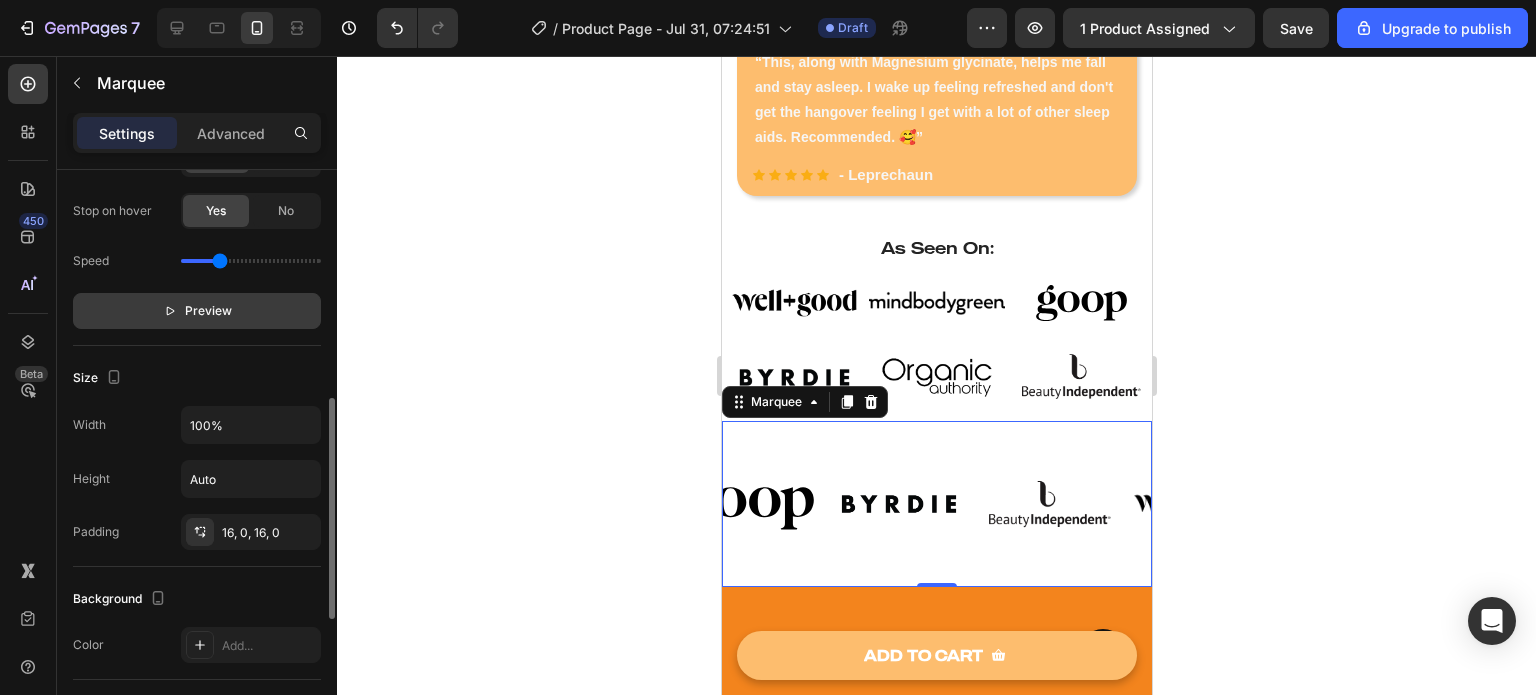 scroll, scrollTop: 0, scrollLeft: 0, axis: both 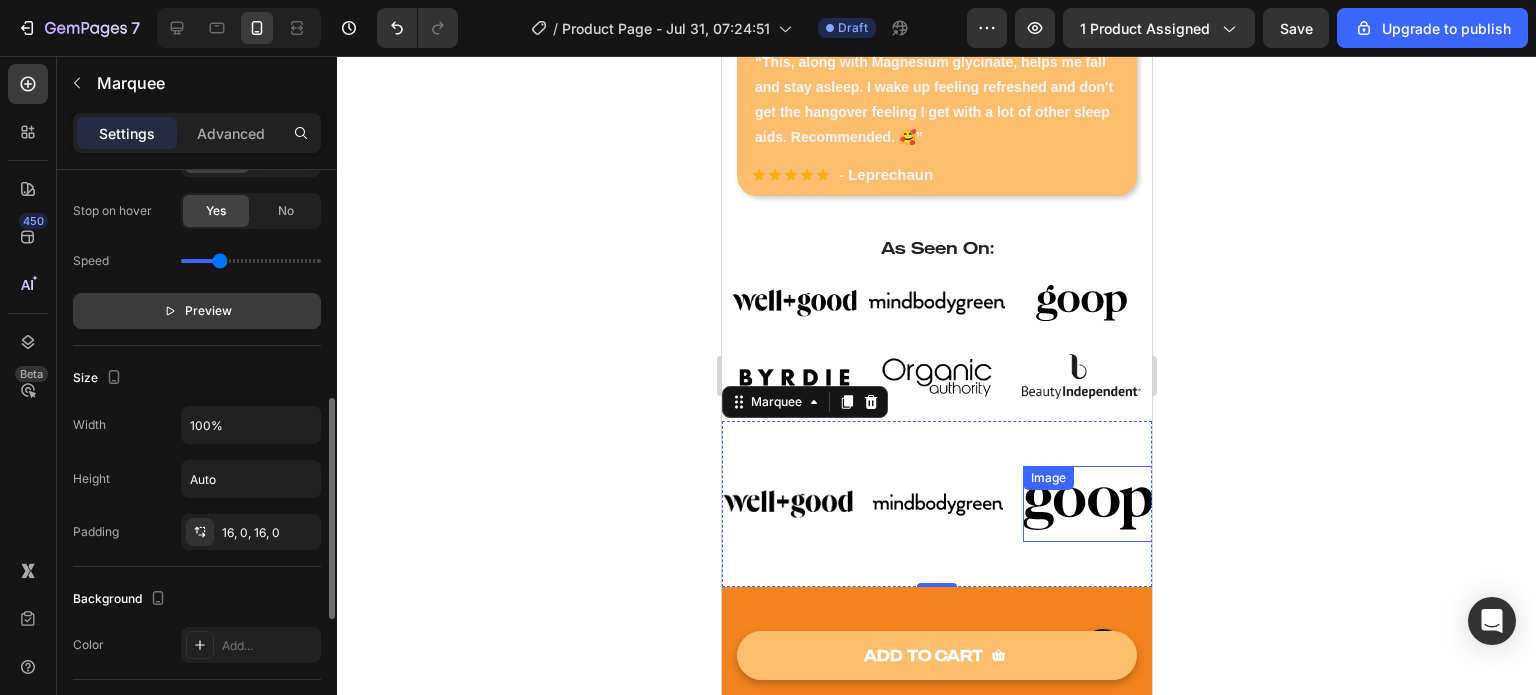 click on "Image" at bounding box center [979, 504] 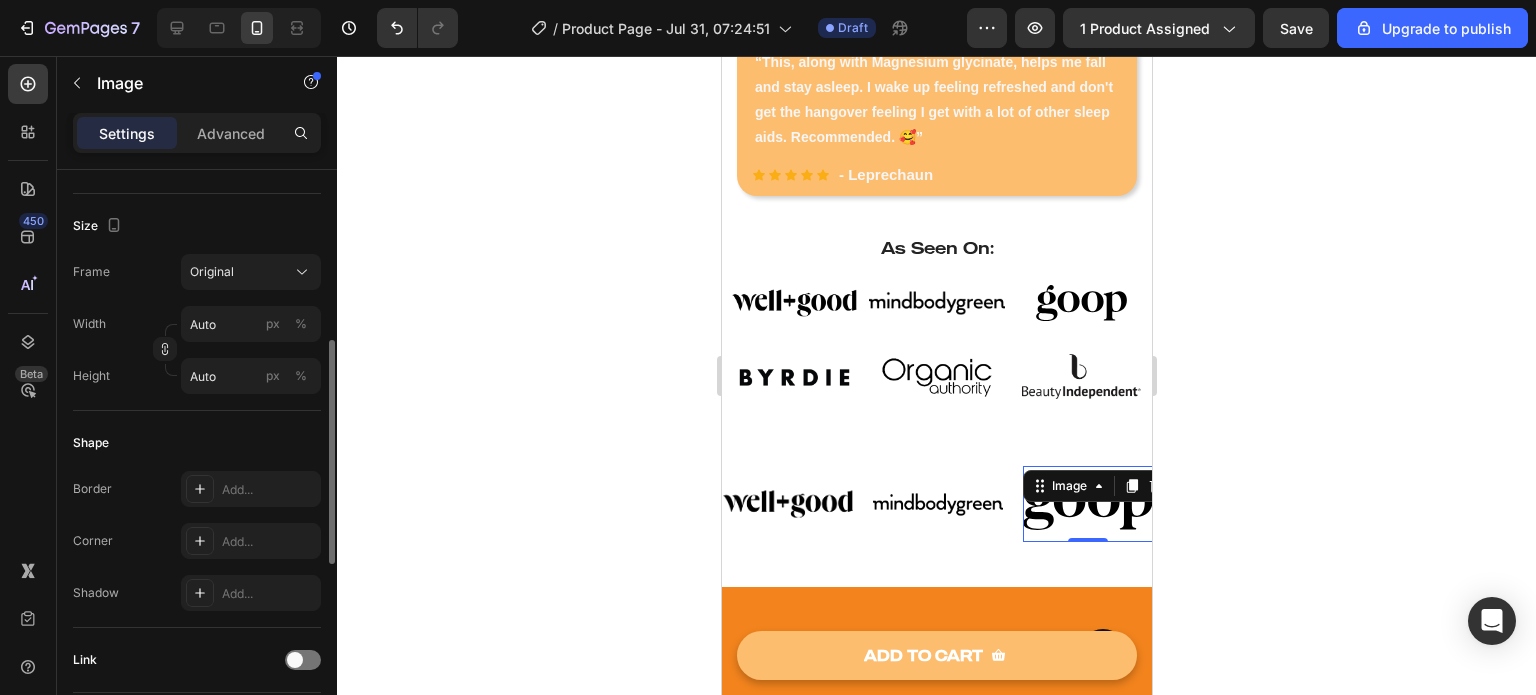 scroll, scrollTop: 458, scrollLeft: 0, axis: vertical 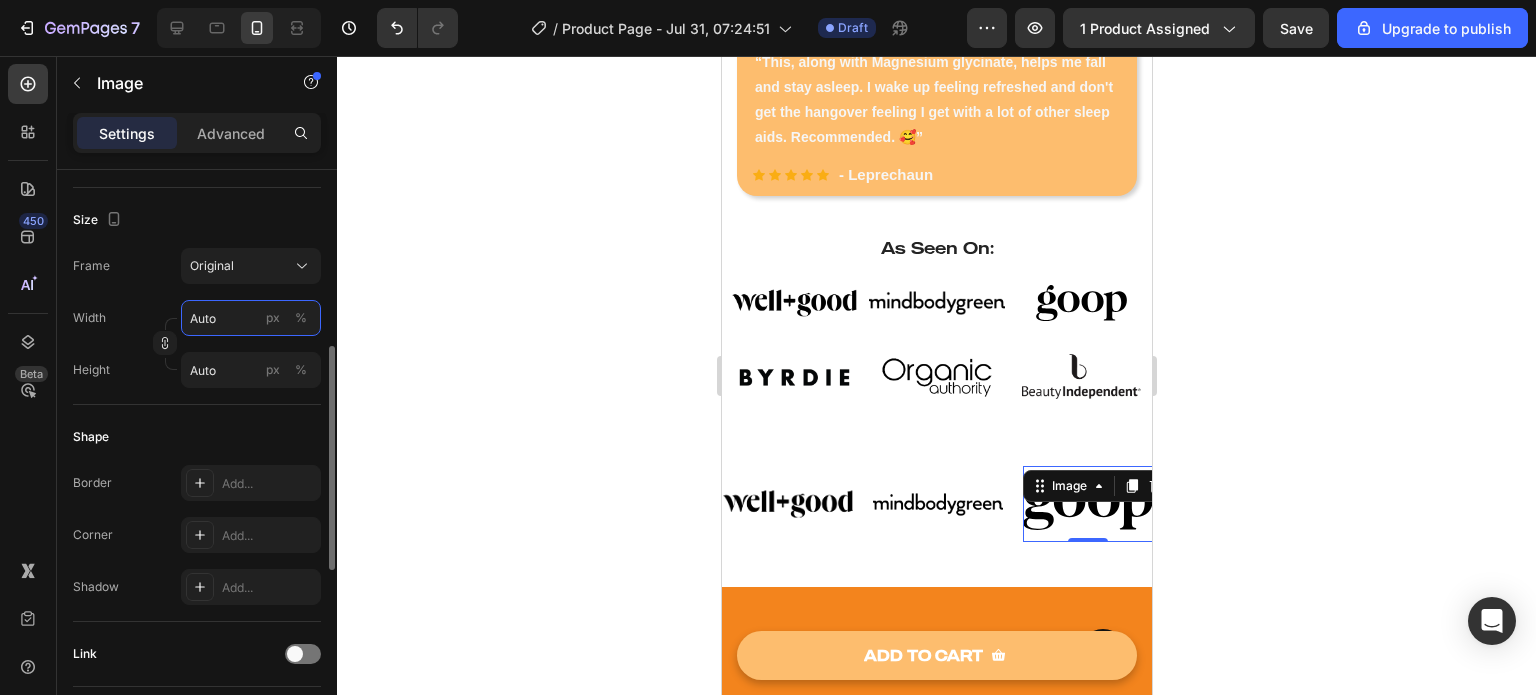click on "Auto" at bounding box center (251, 318) 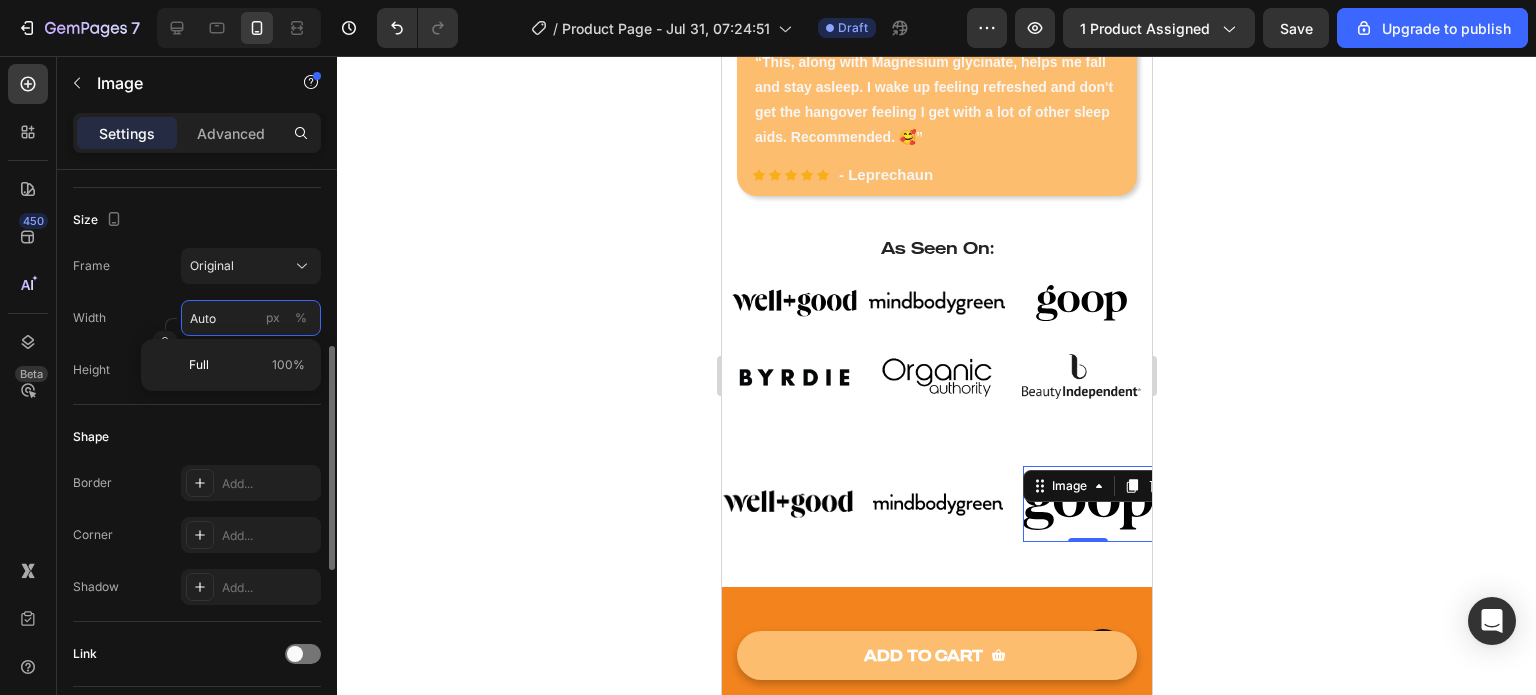 type on "1" 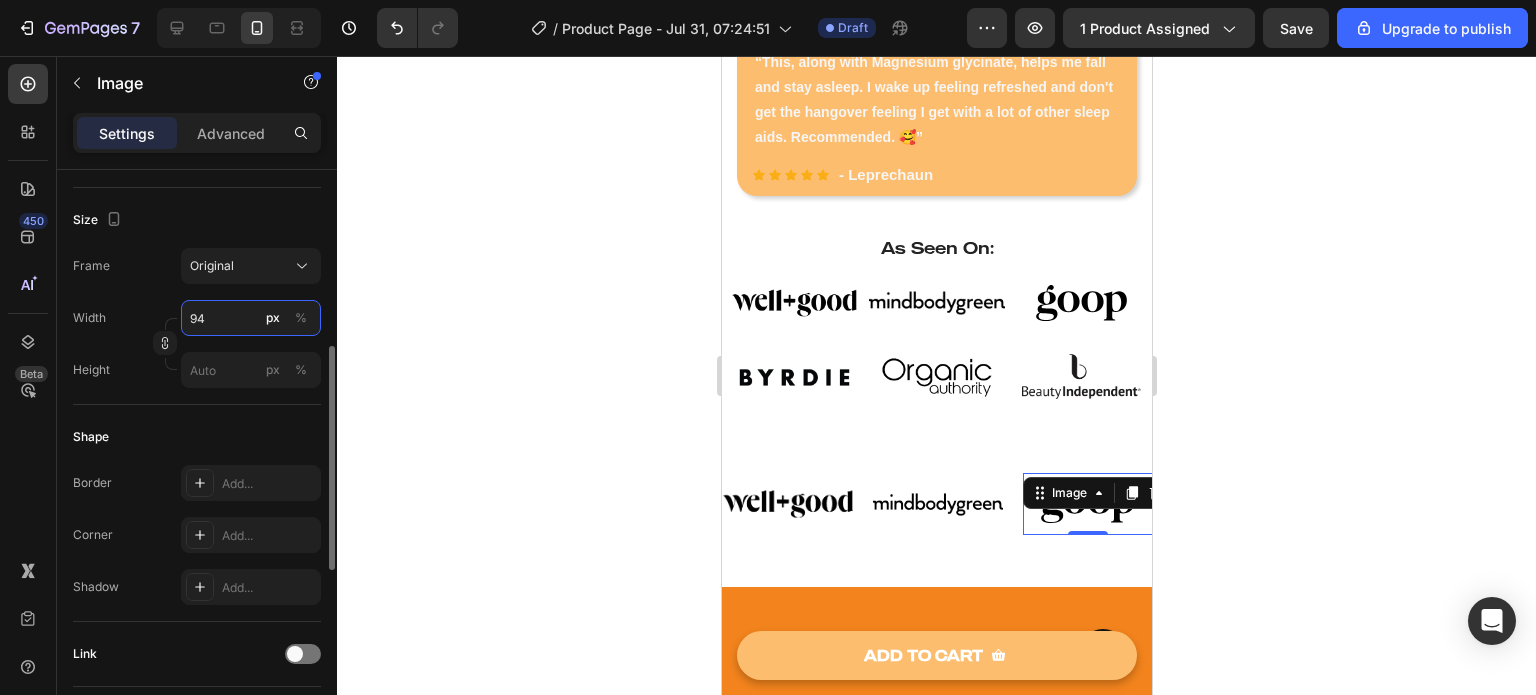 type on "93" 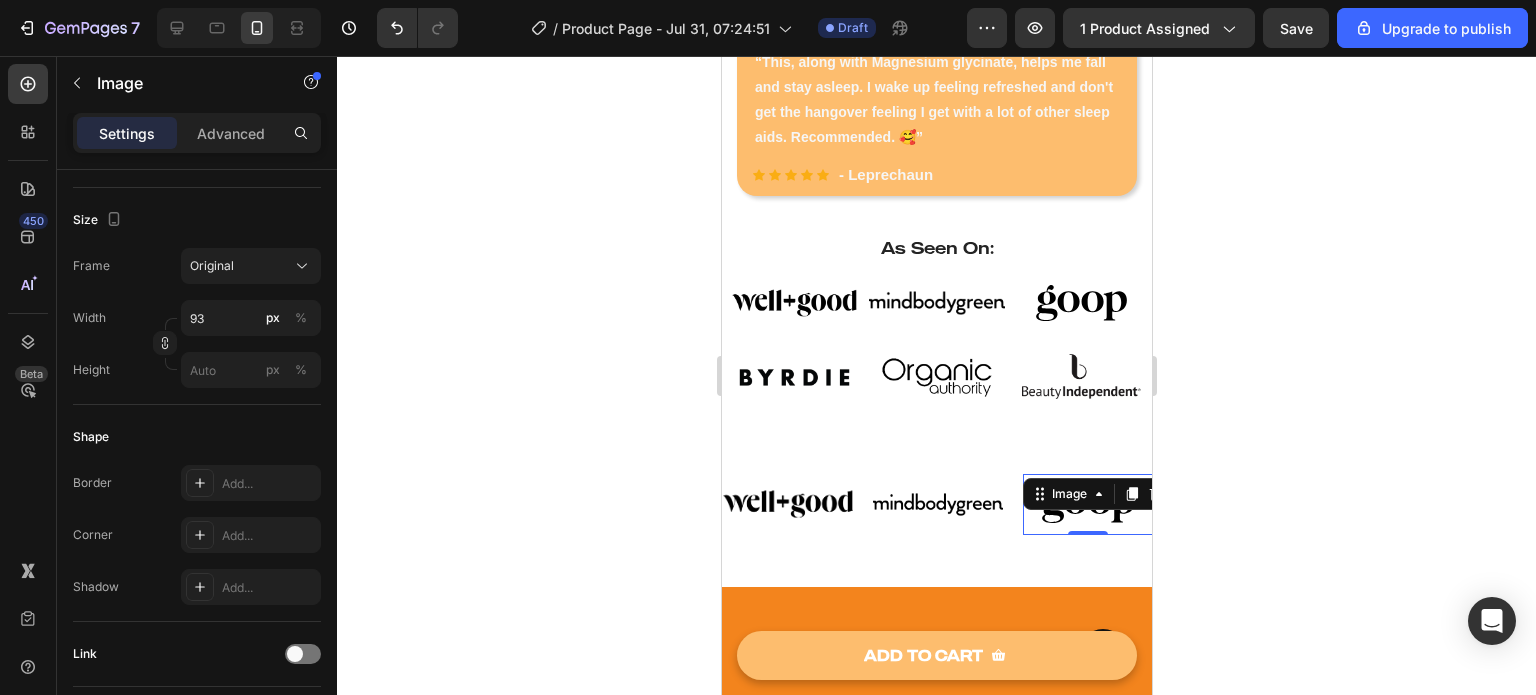 click 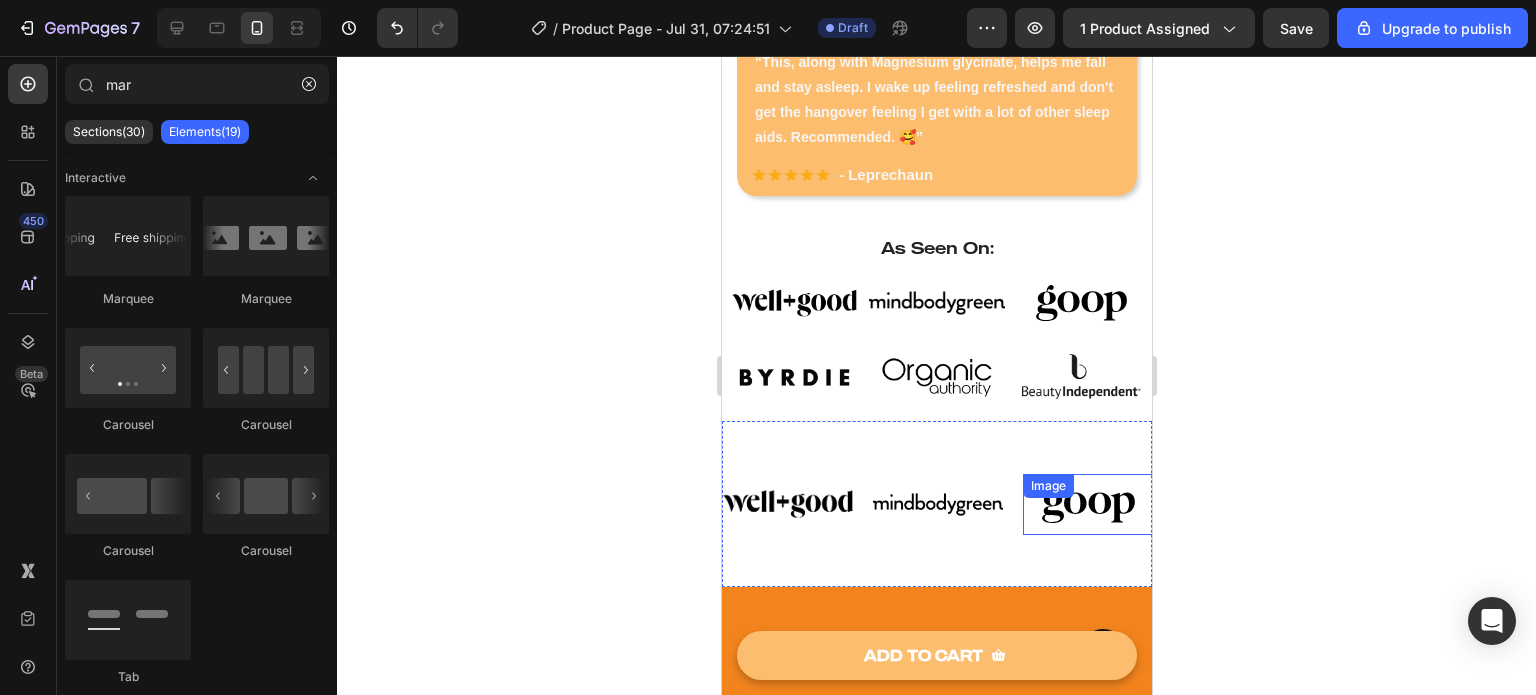 click at bounding box center [1070, 504] 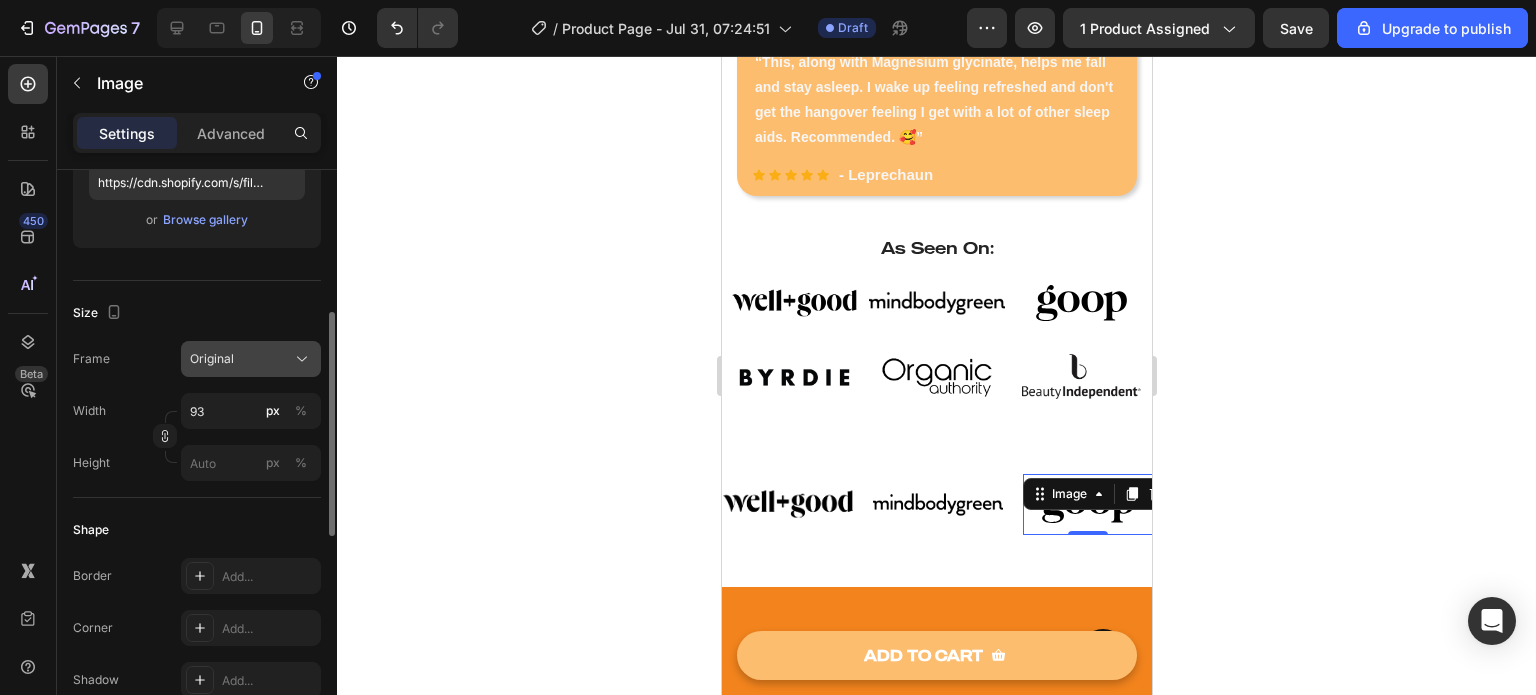 scroll, scrollTop: 364, scrollLeft: 0, axis: vertical 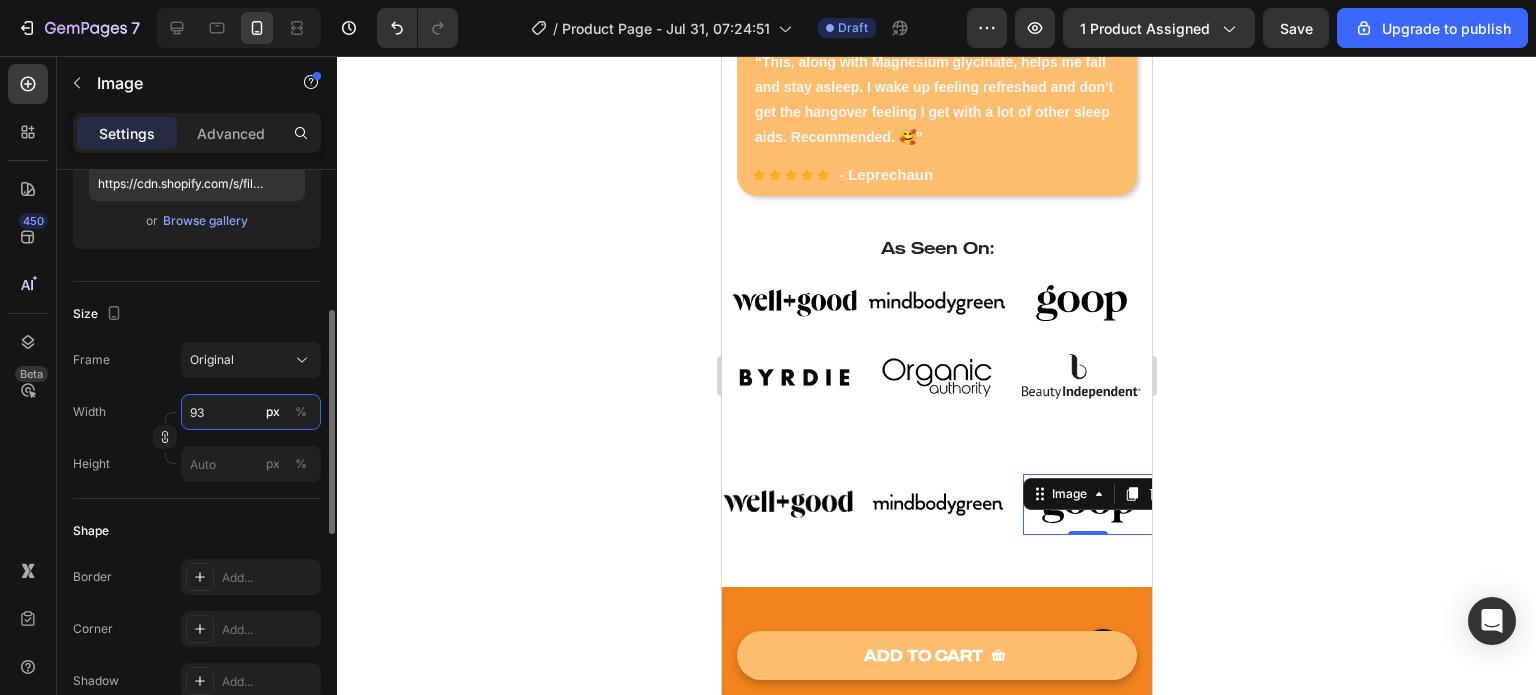click on "93" at bounding box center (251, 412) 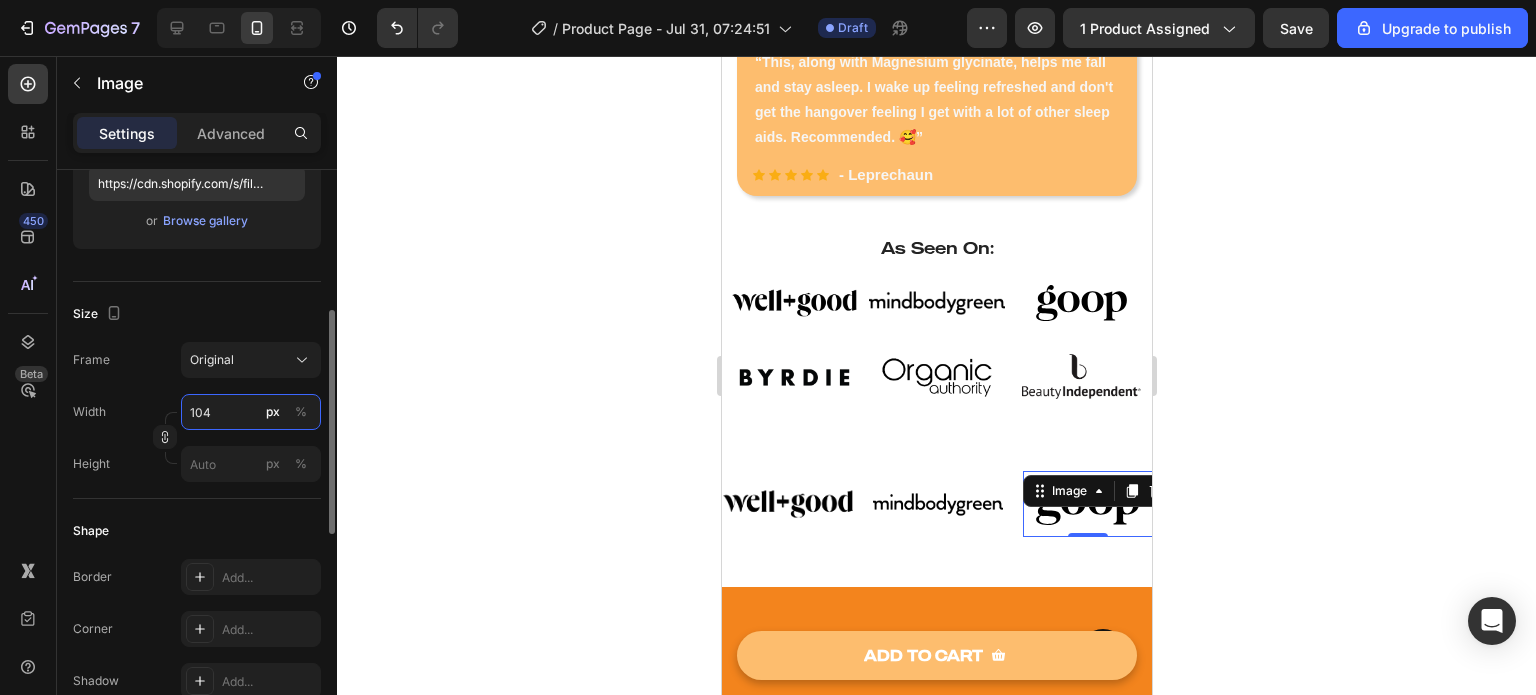 type on "105" 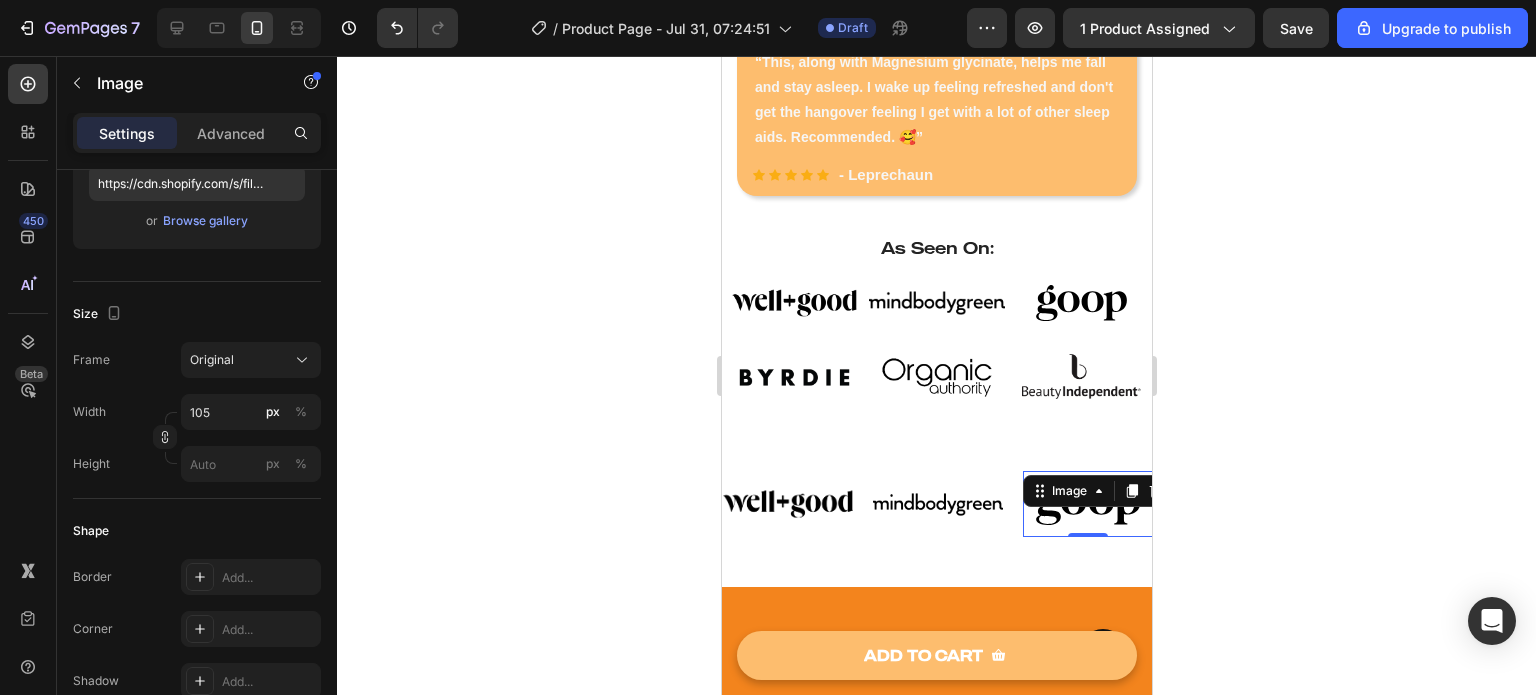 click 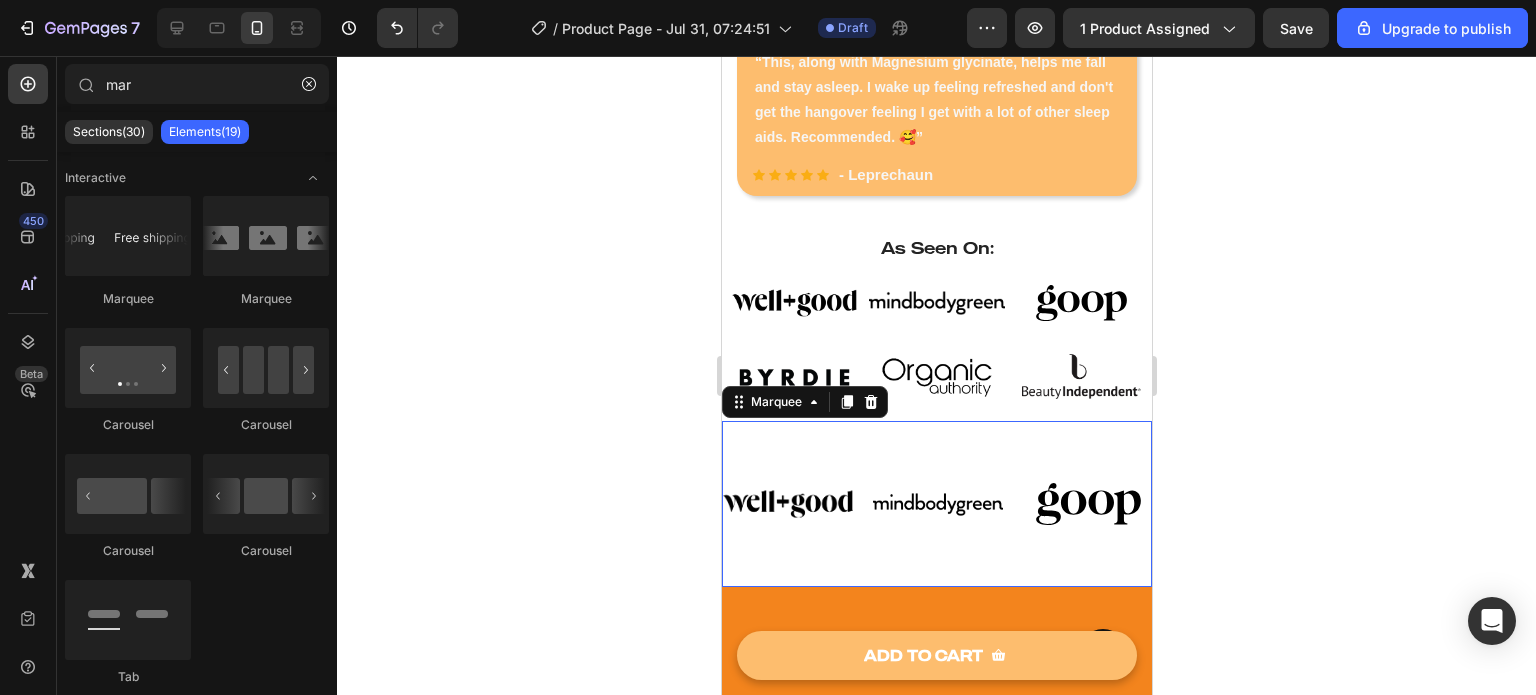 click on "Image" at bounding box center (429, 504) 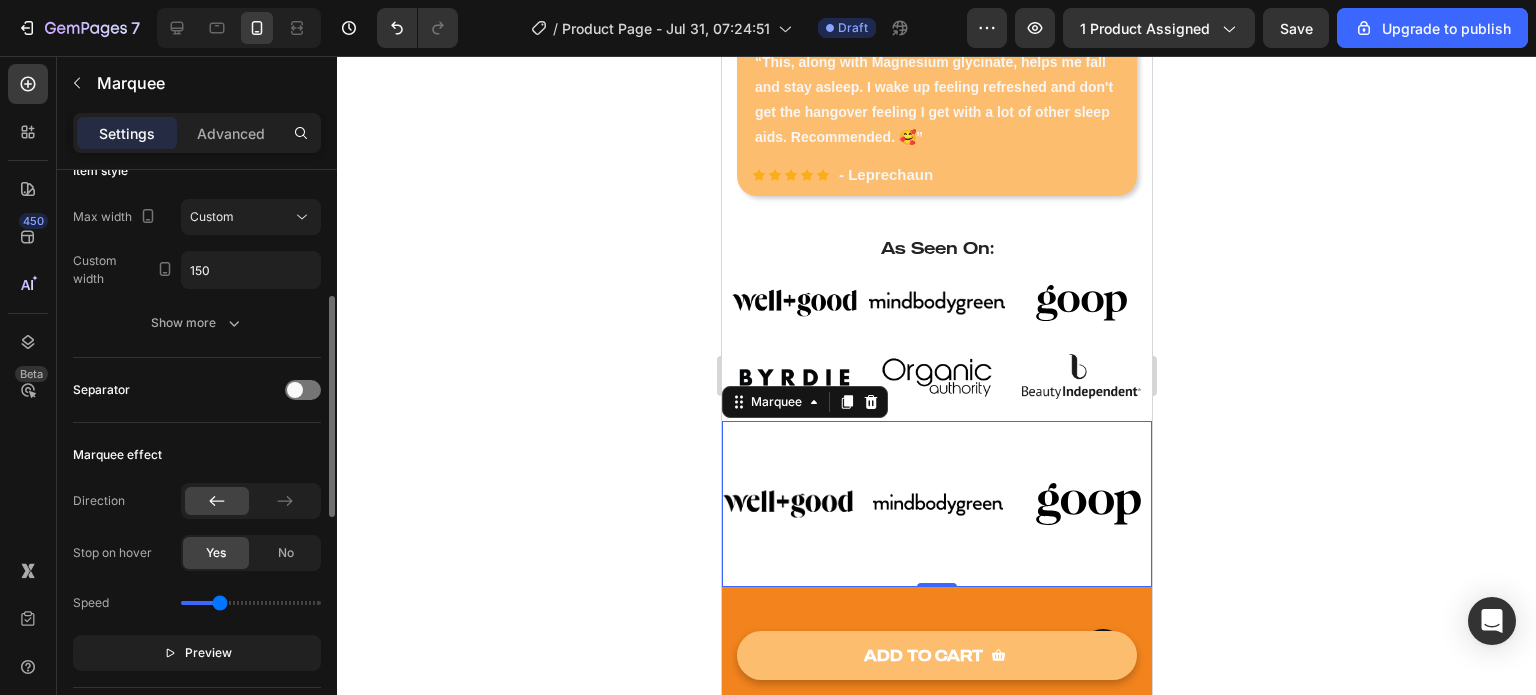 scroll, scrollTop: 280, scrollLeft: 0, axis: vertical 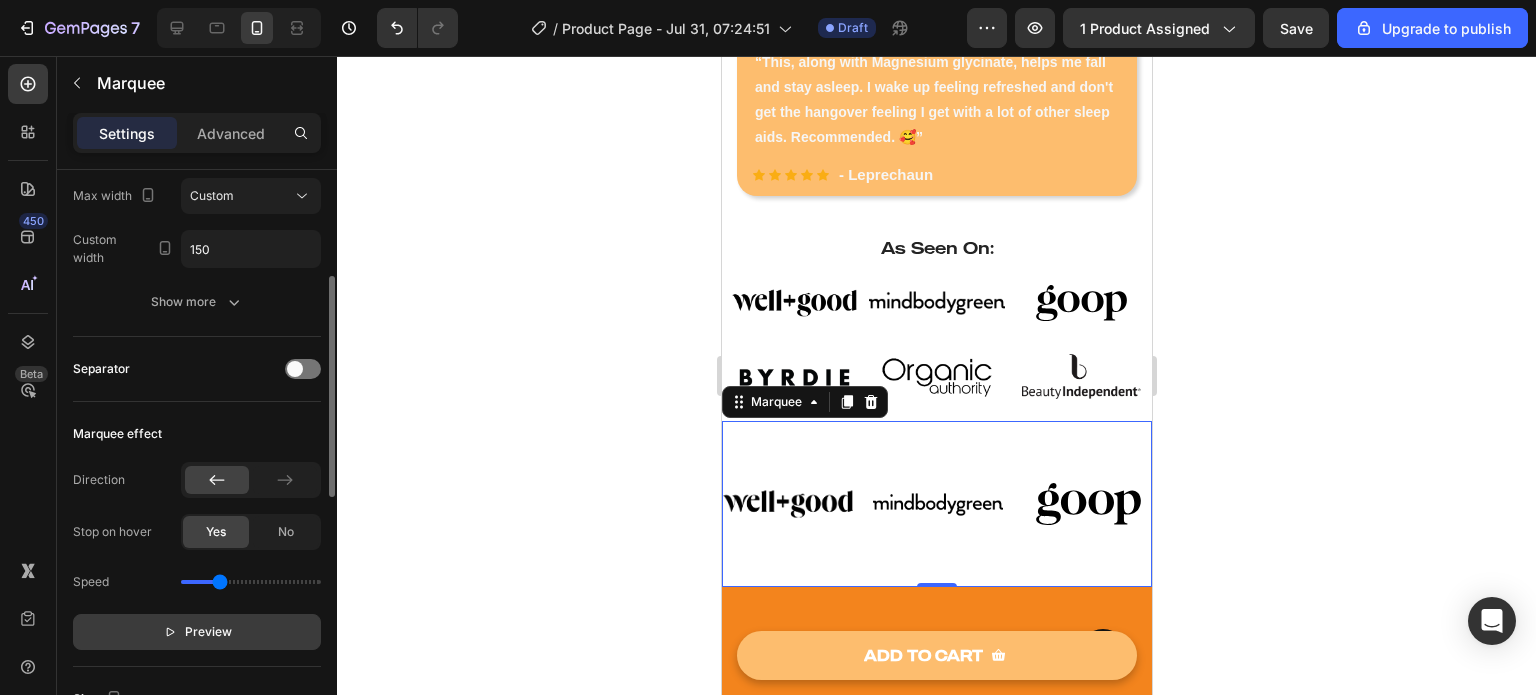 click on "Preview" at bounding box center [208, 632] 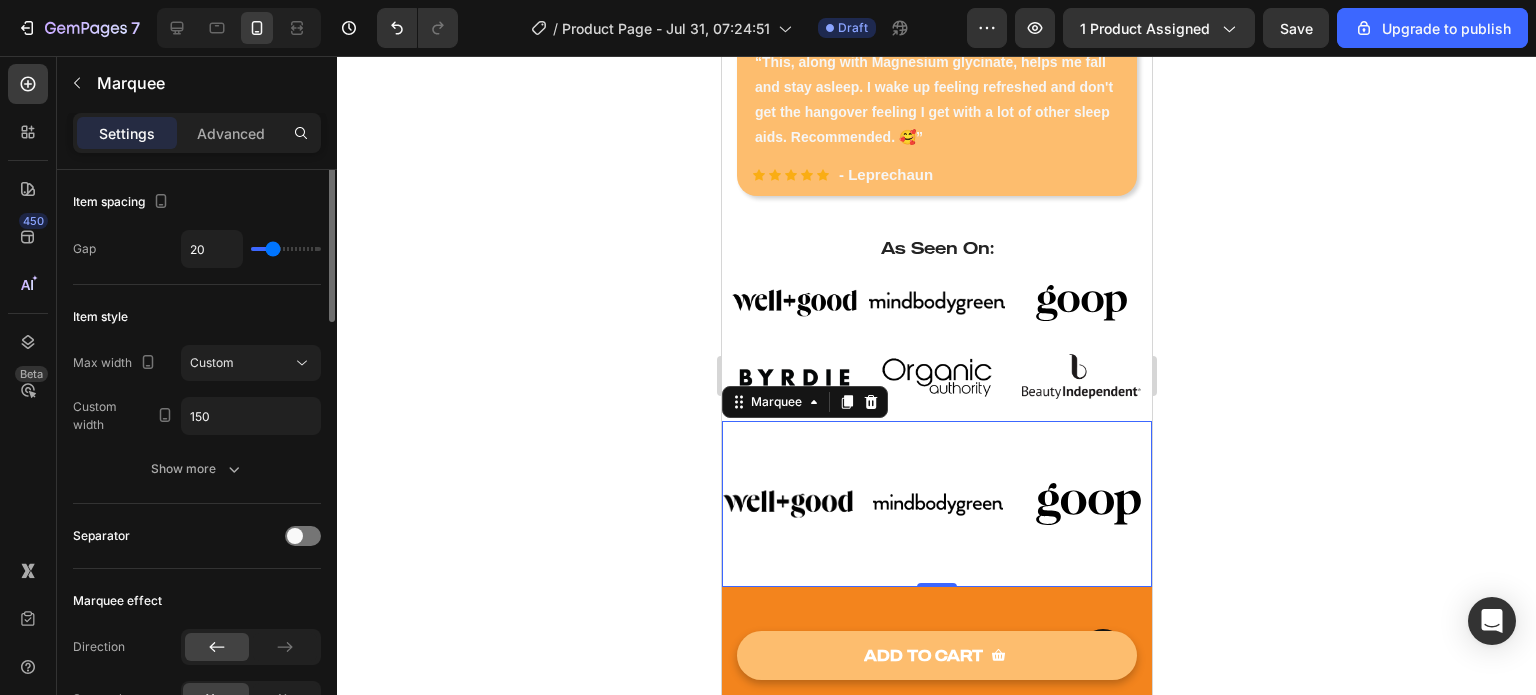 scroll, scrollTop: 0, scrollLeft: 0, axis: both 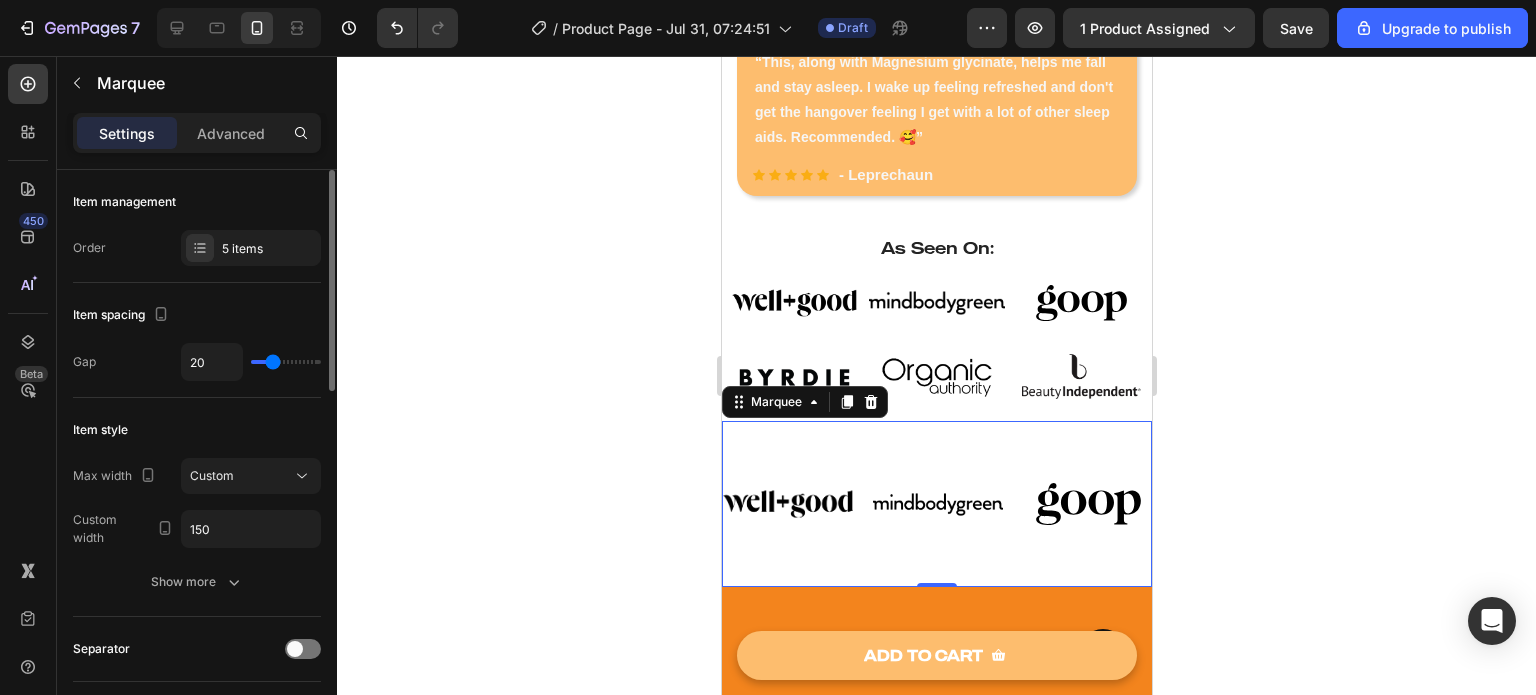 type on "10" 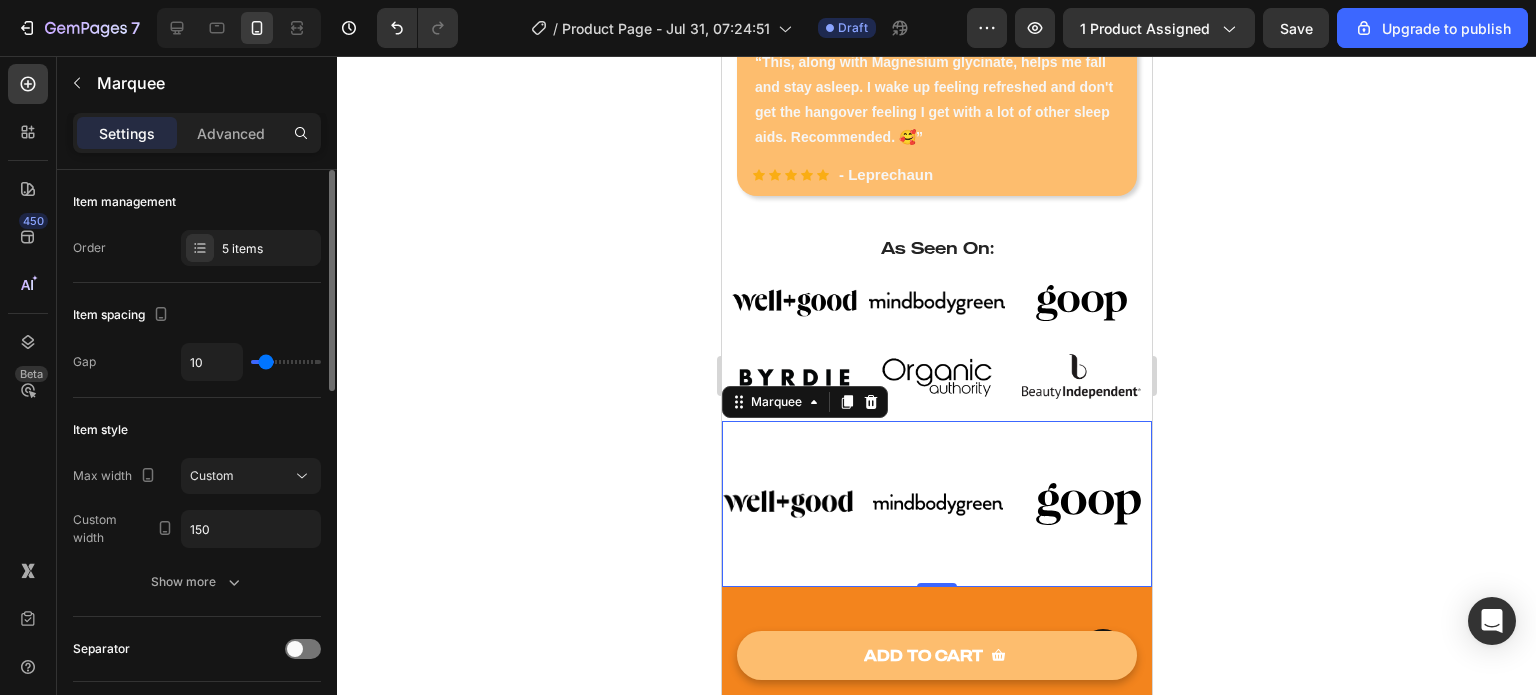 type on "6" 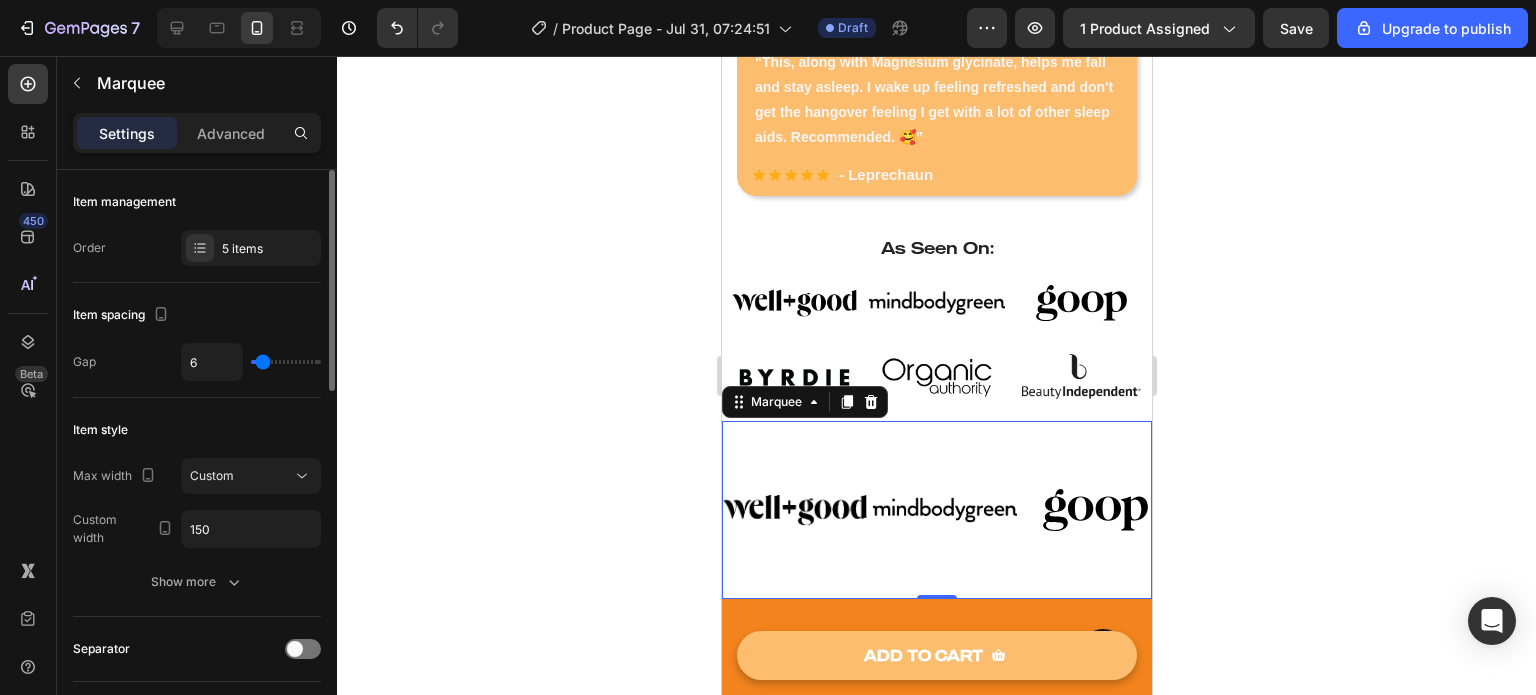 type on "5" 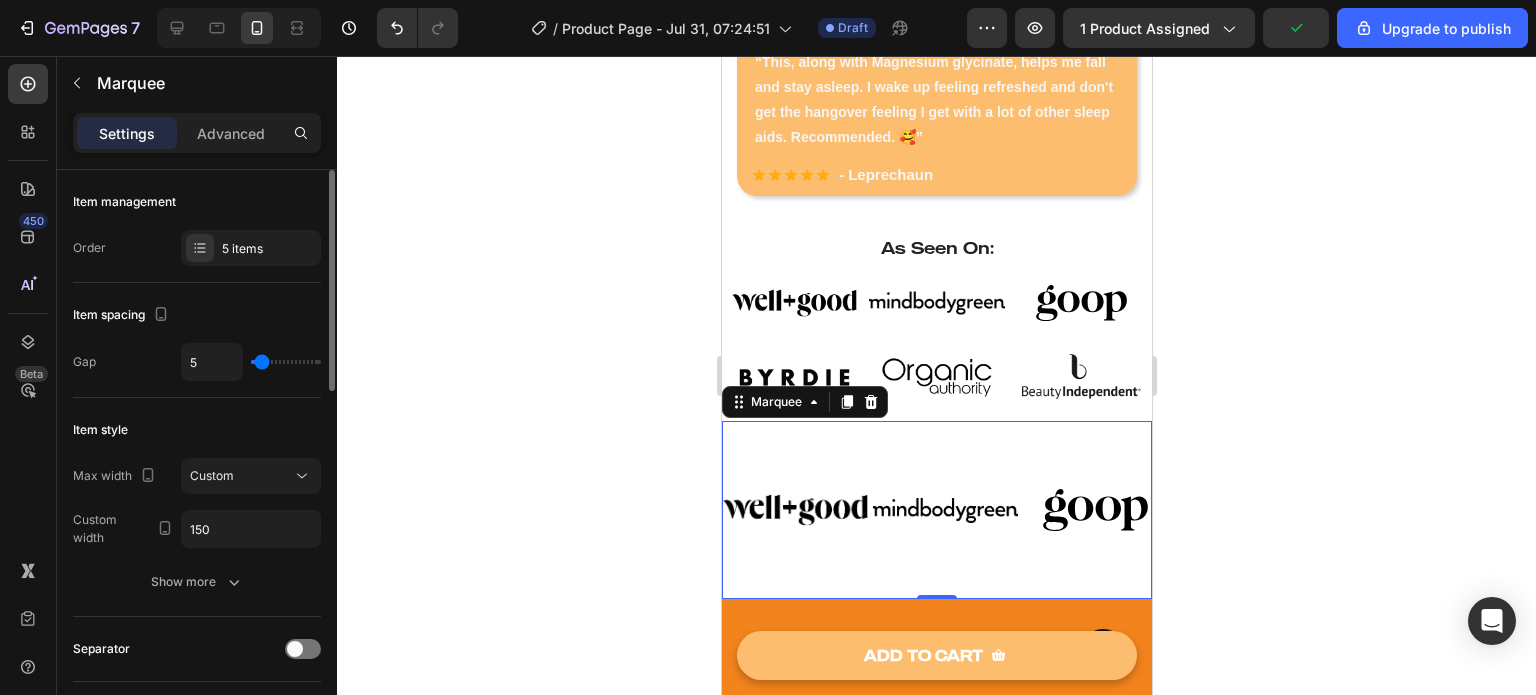 type on "4" 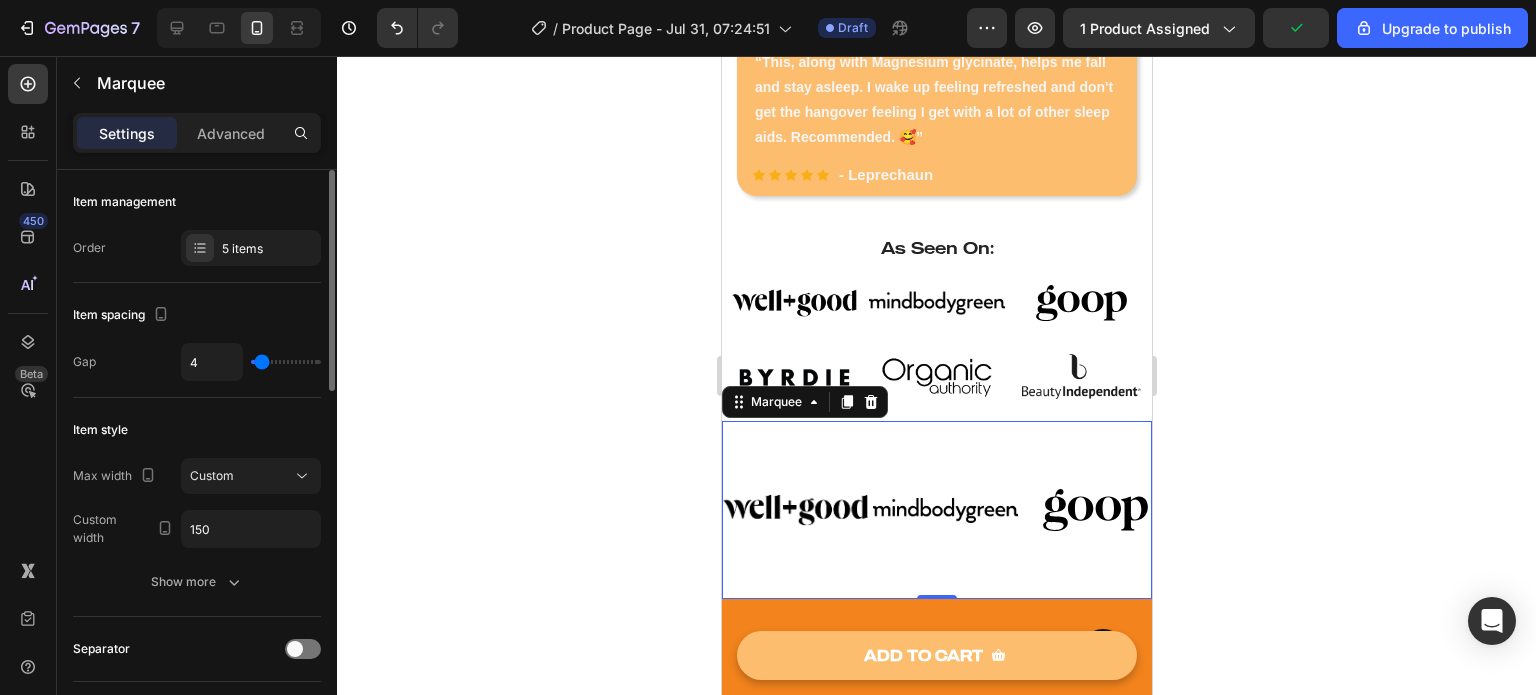 type on "3" 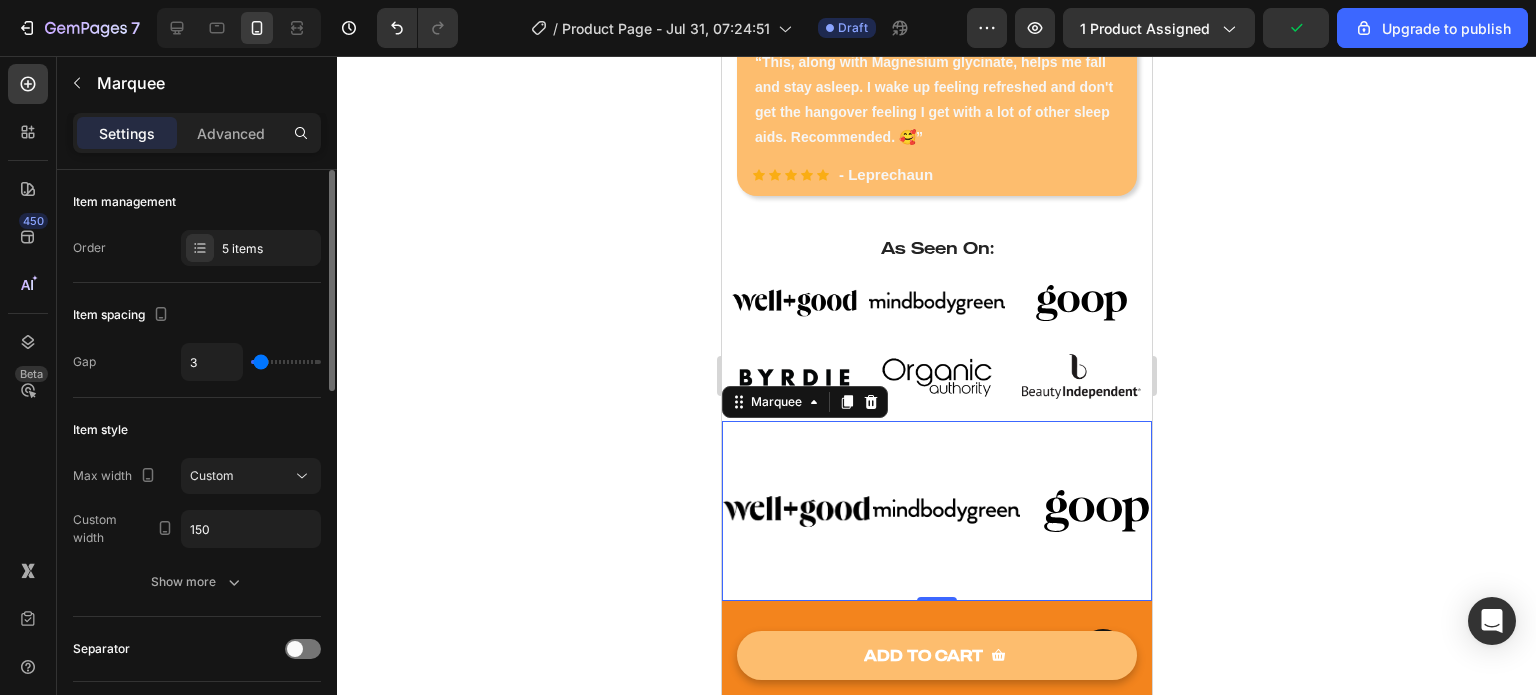 type on "4" 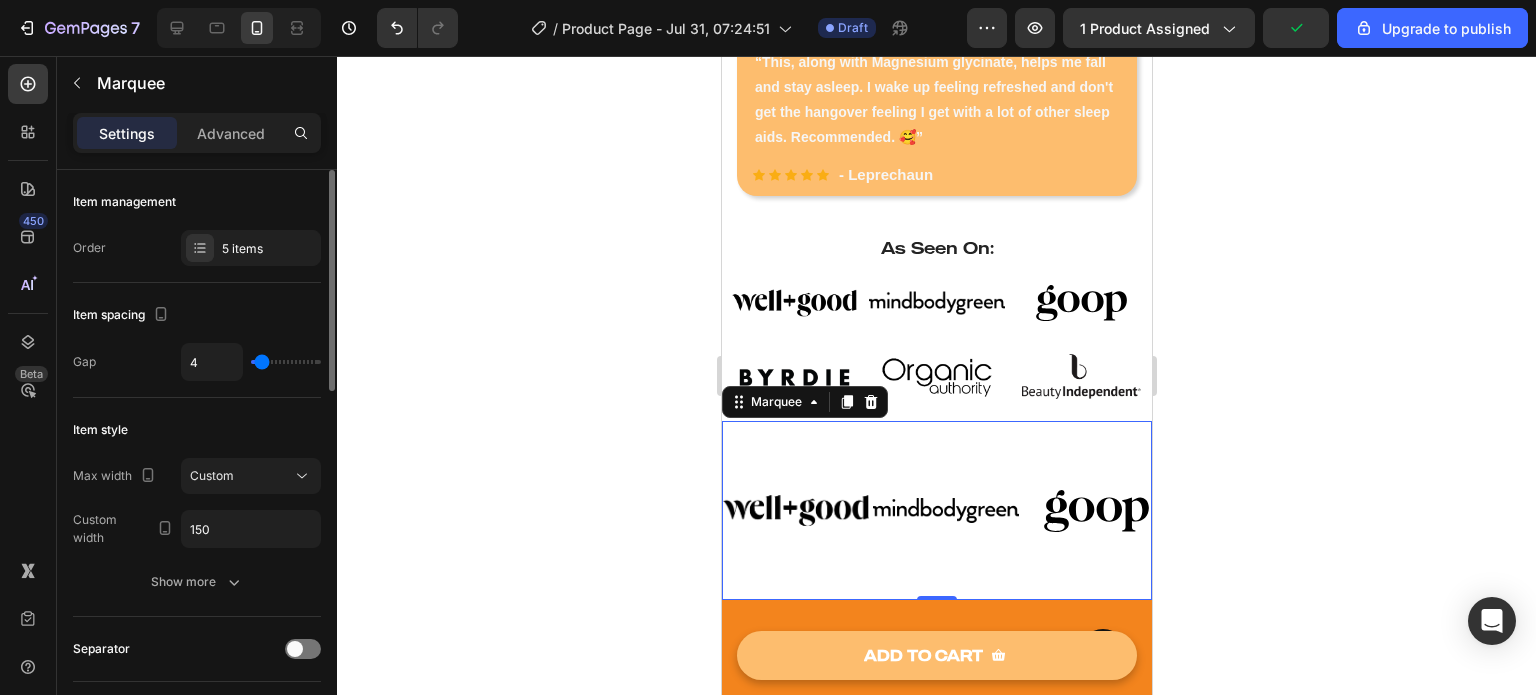 type on "5" 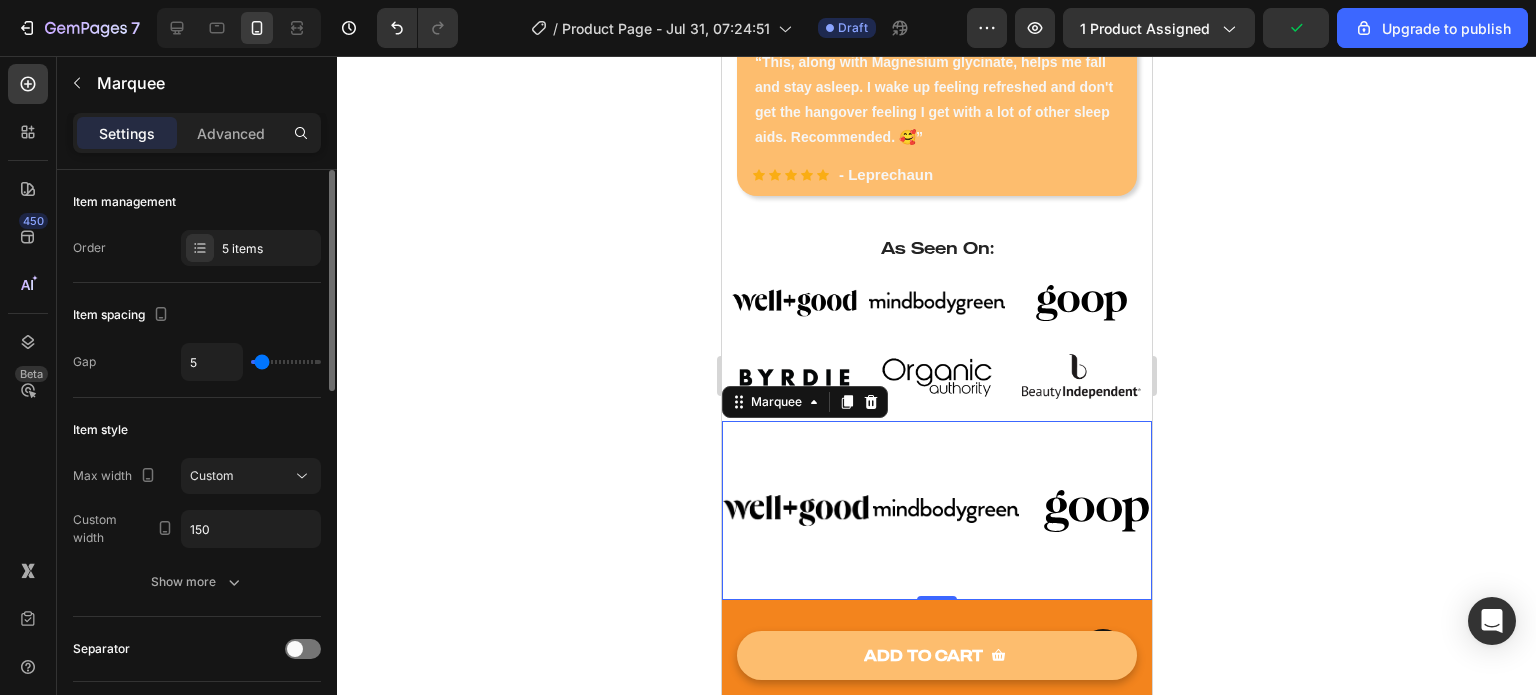 type on "7" 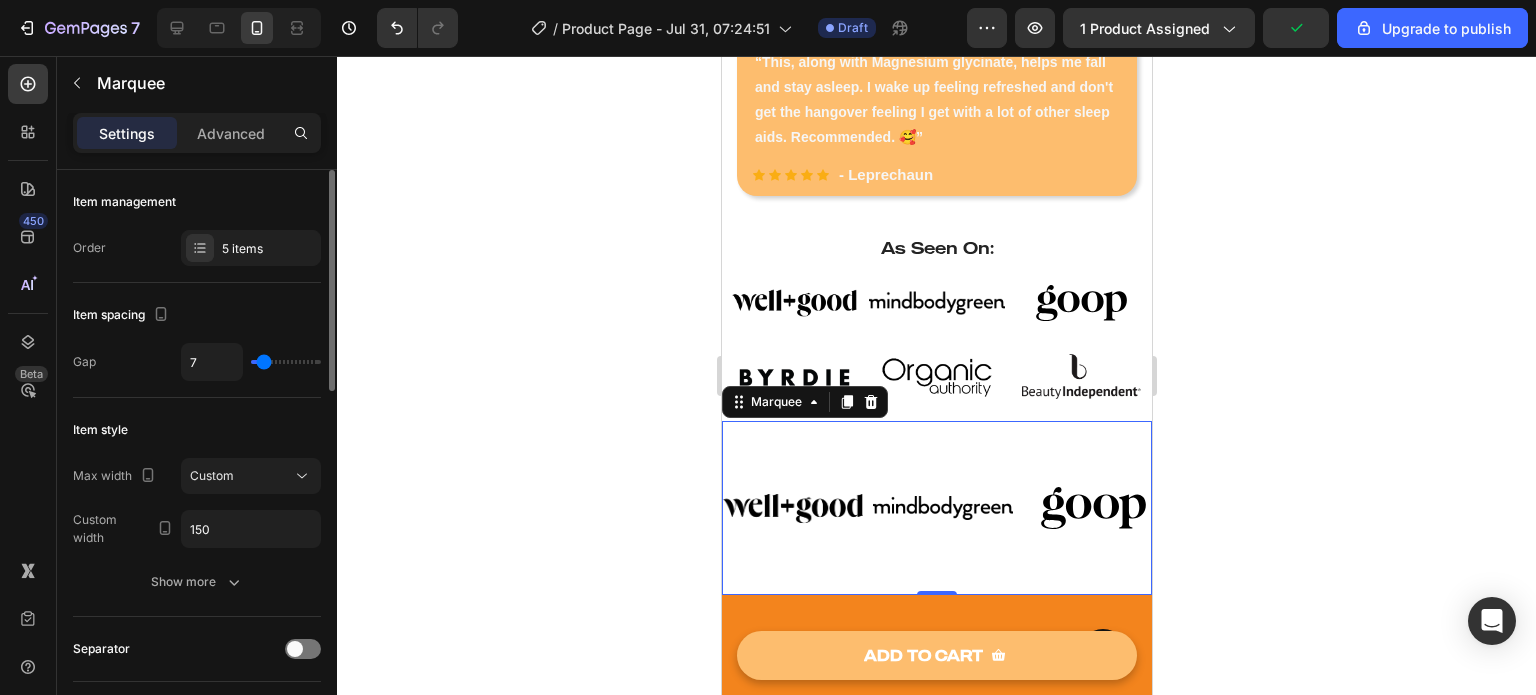 type on "10" 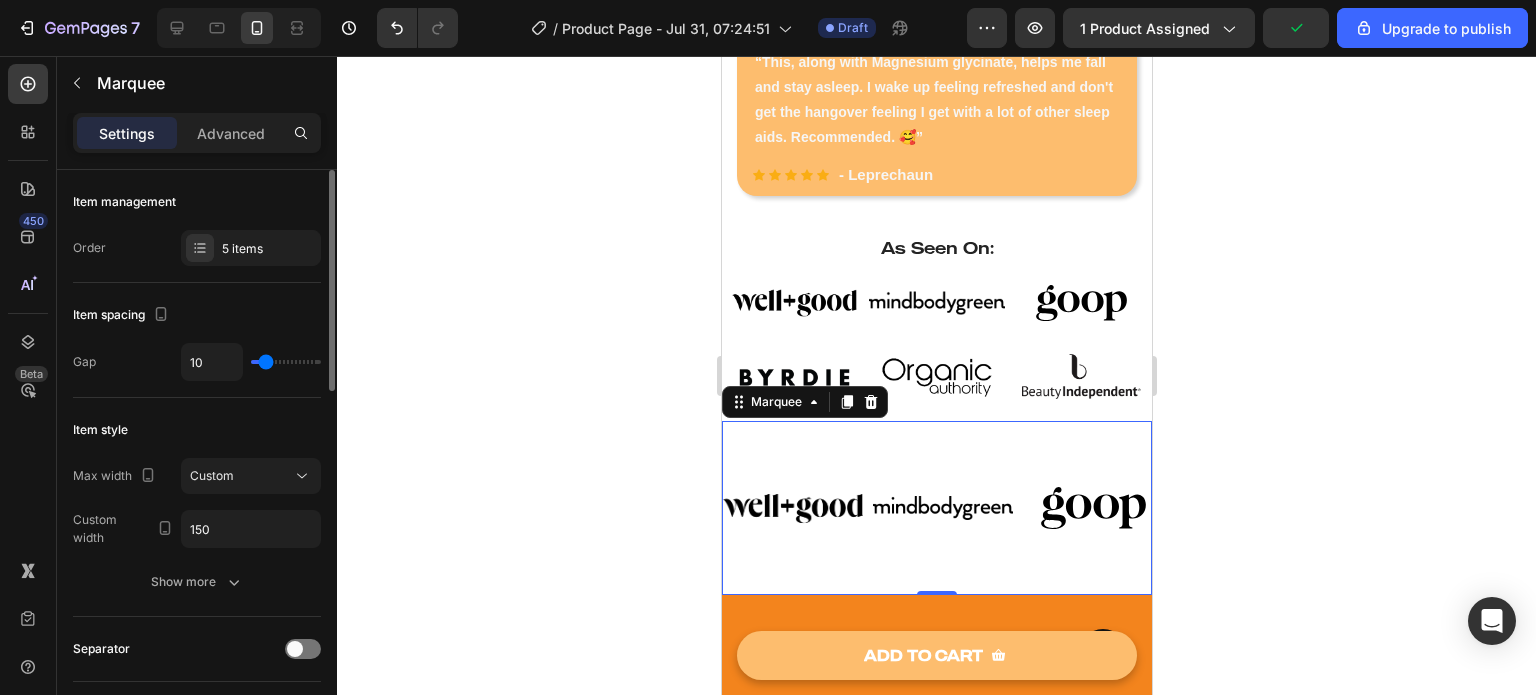 type on "12" 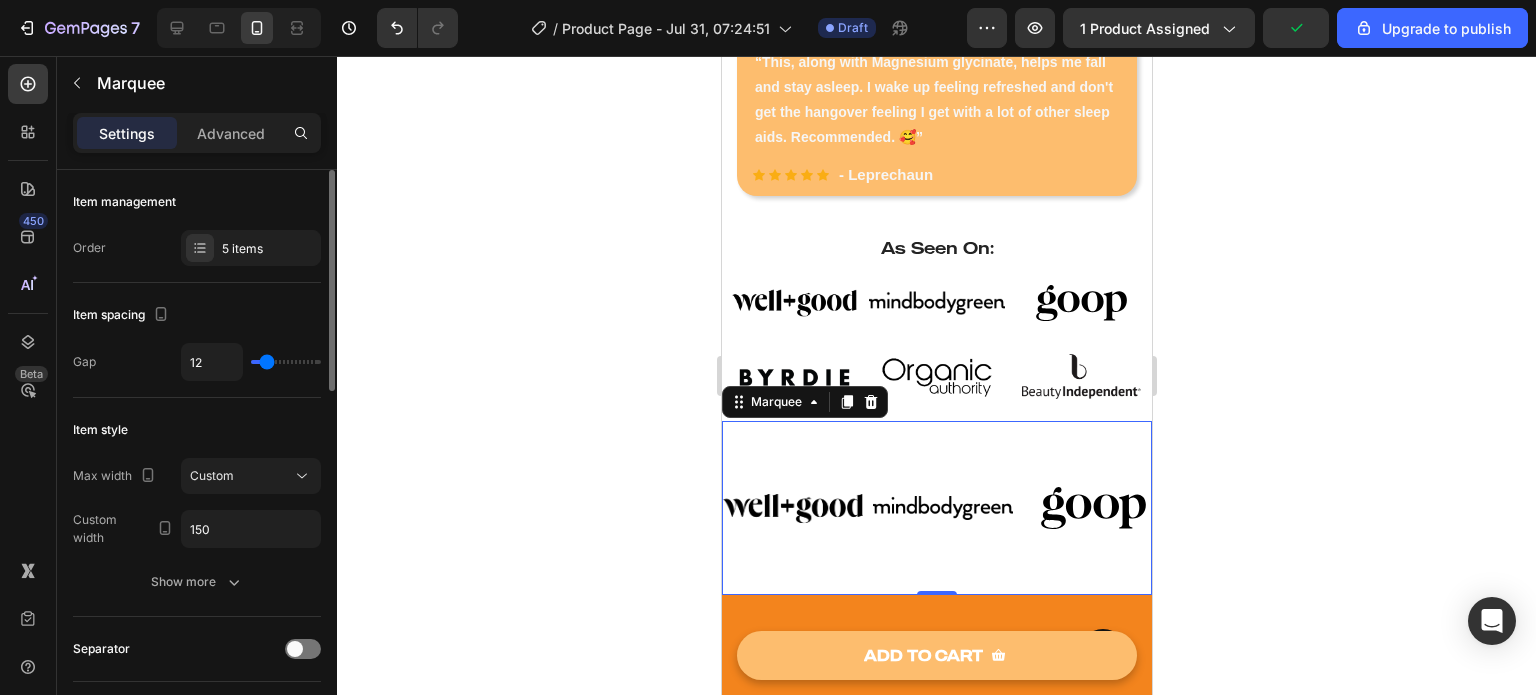 type on "13" 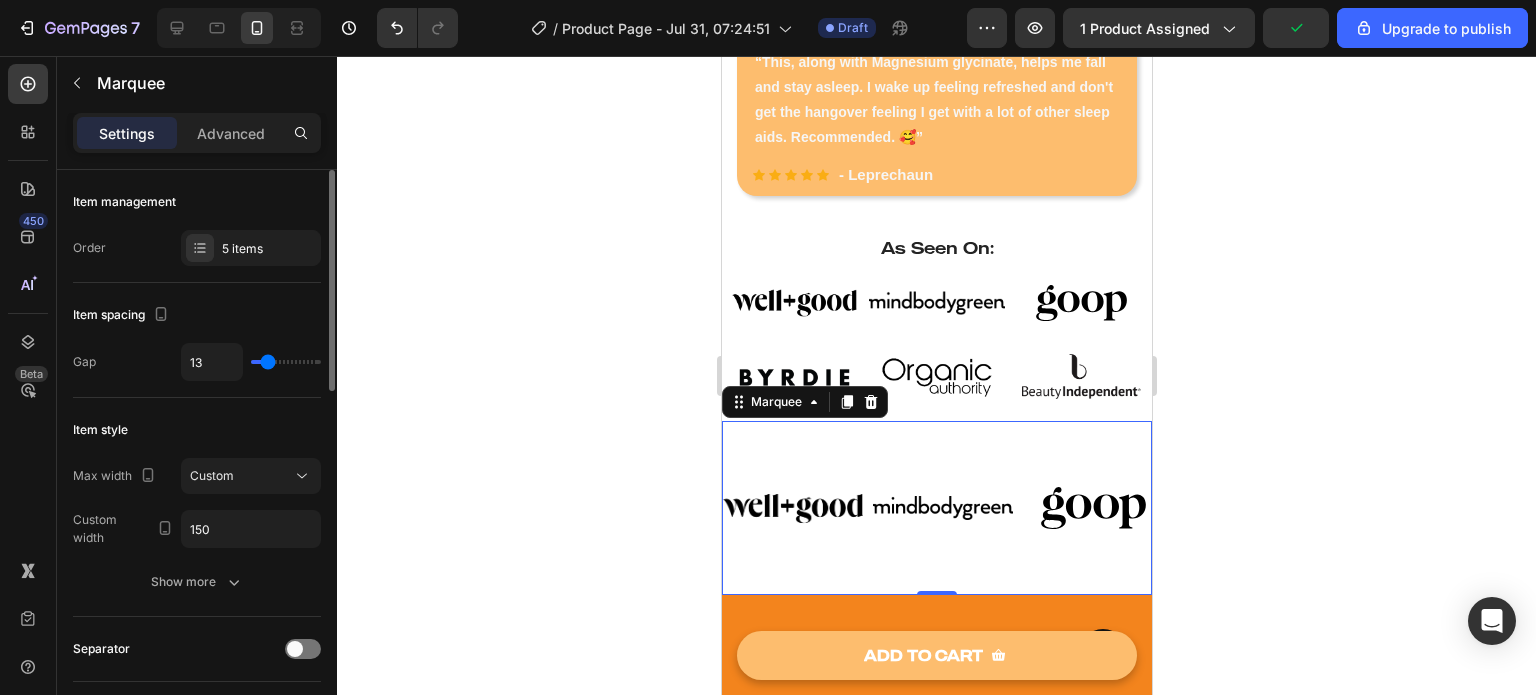 type on "15" 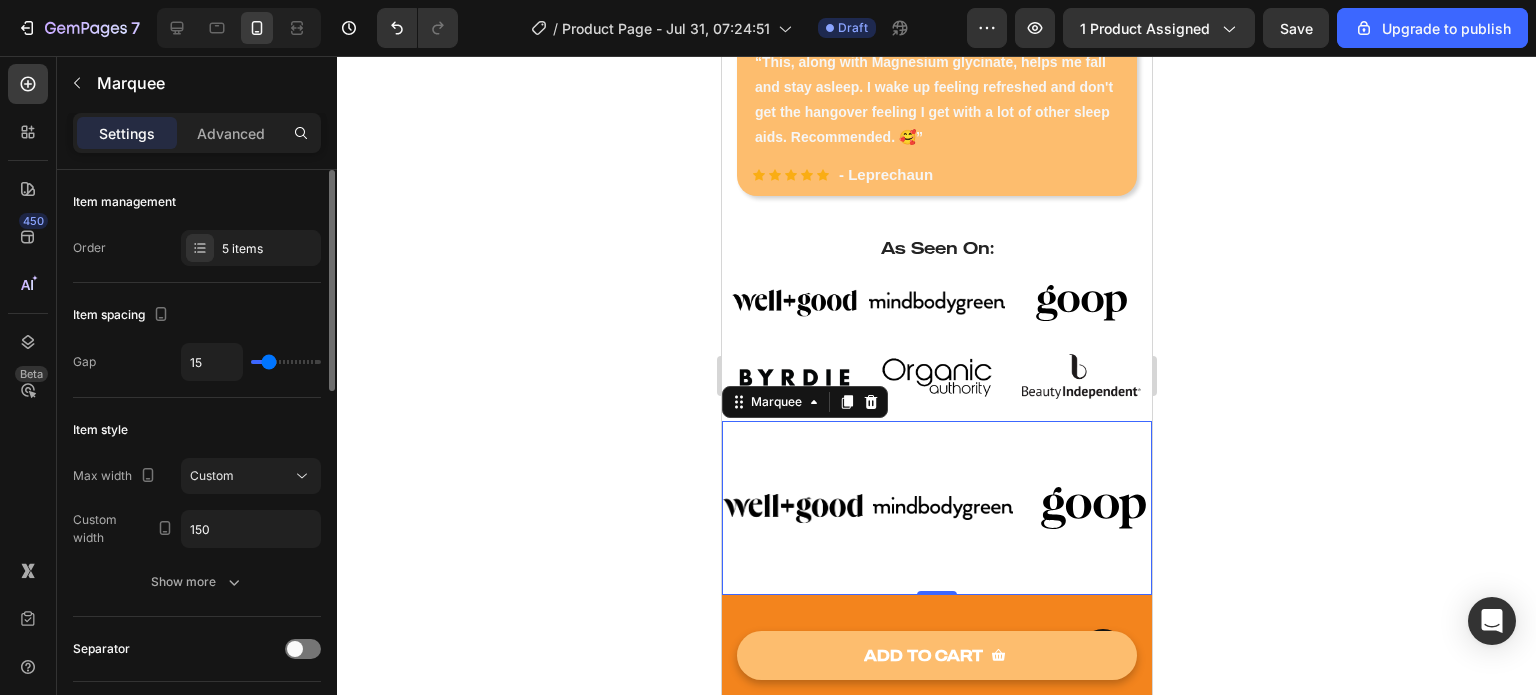 type on "16" 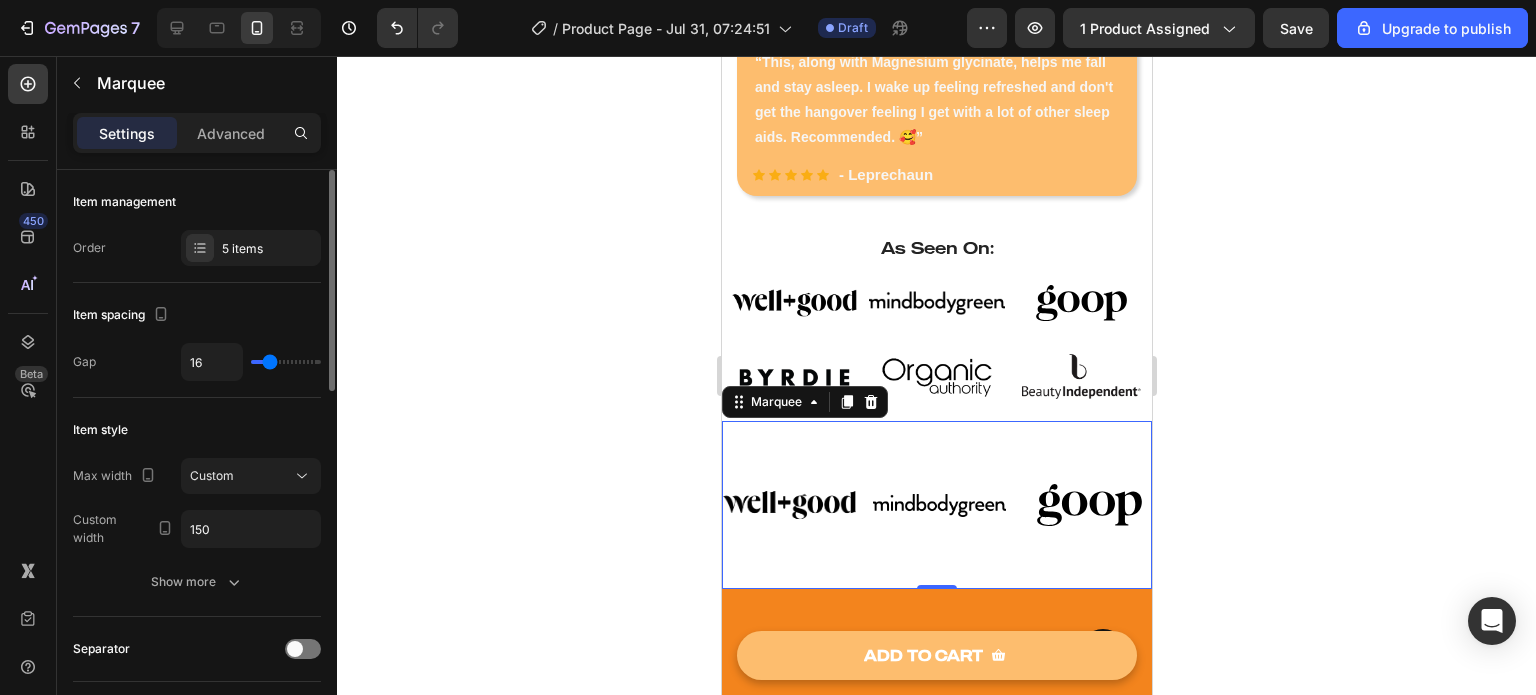 type on "17" 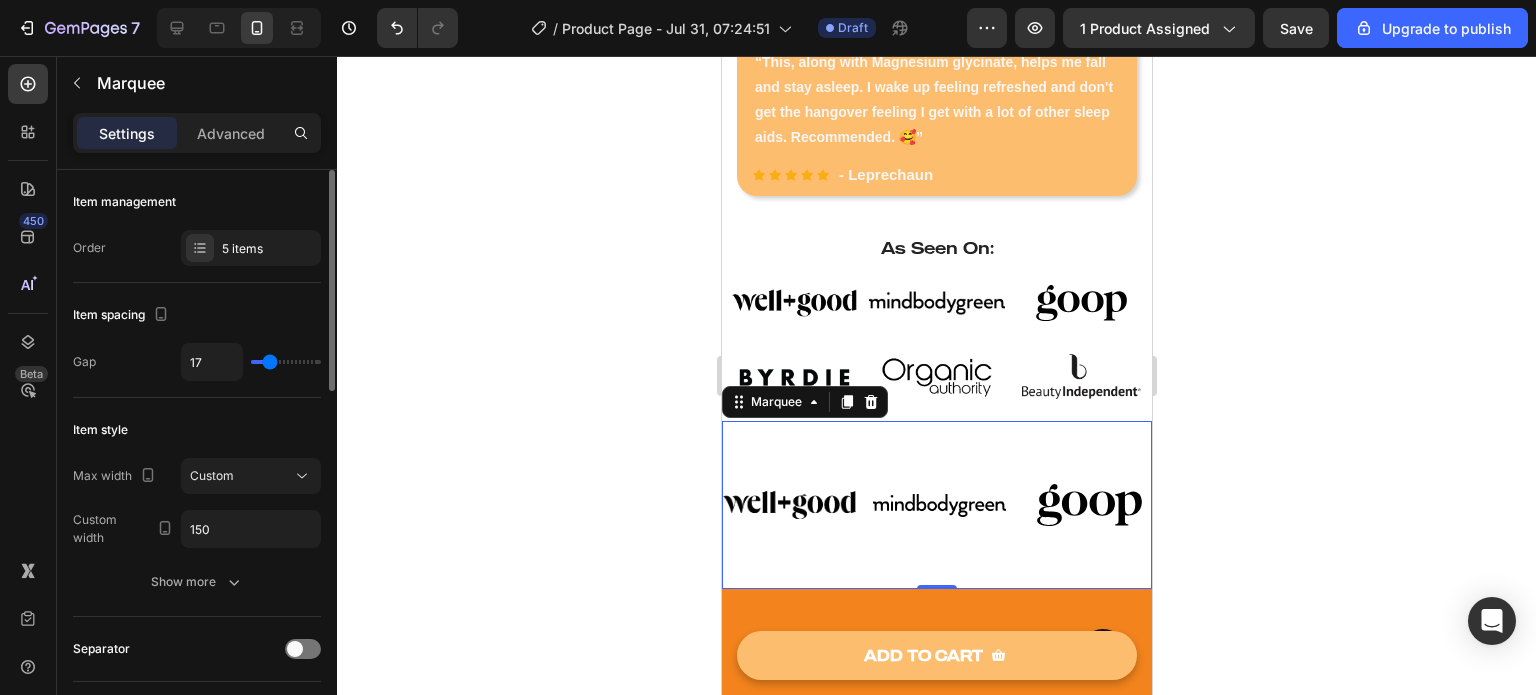 type on "18" 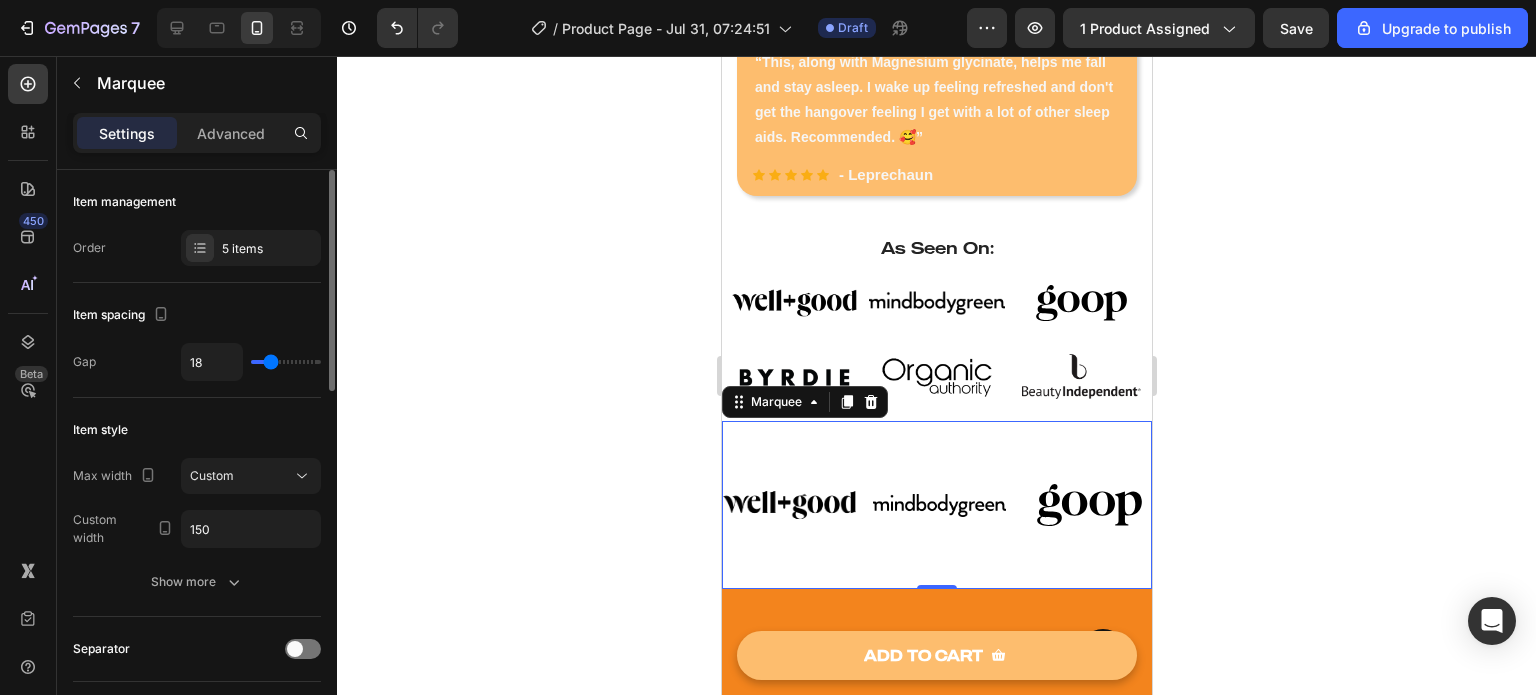 type on "19" 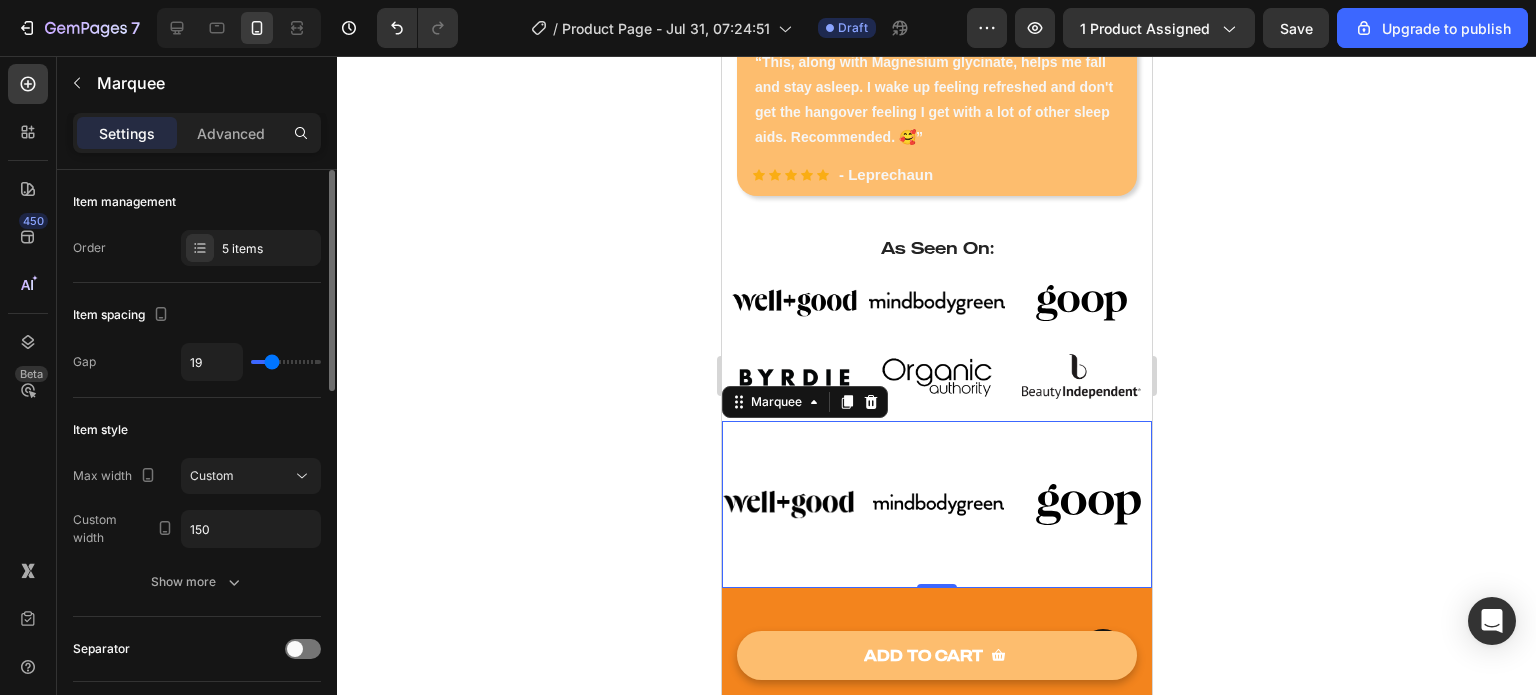 type on "20" 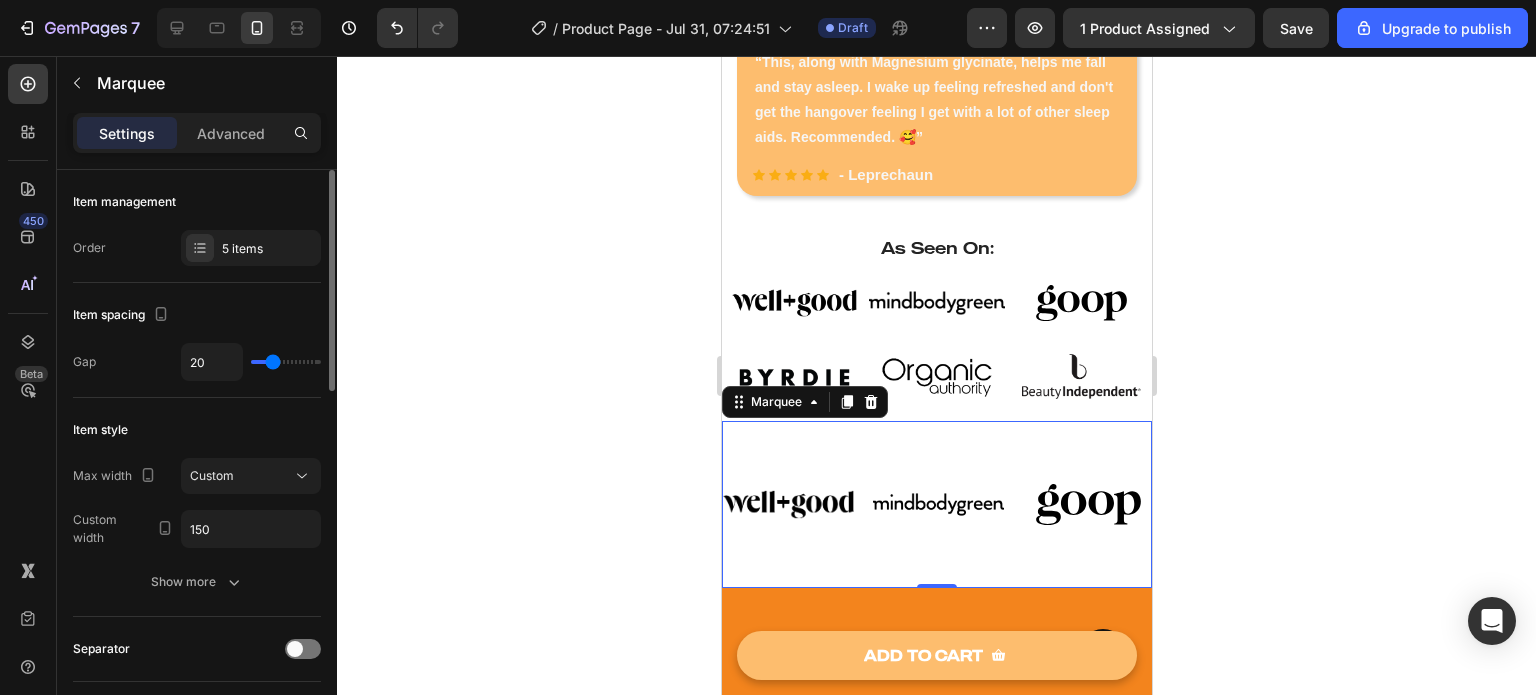 type on "22" 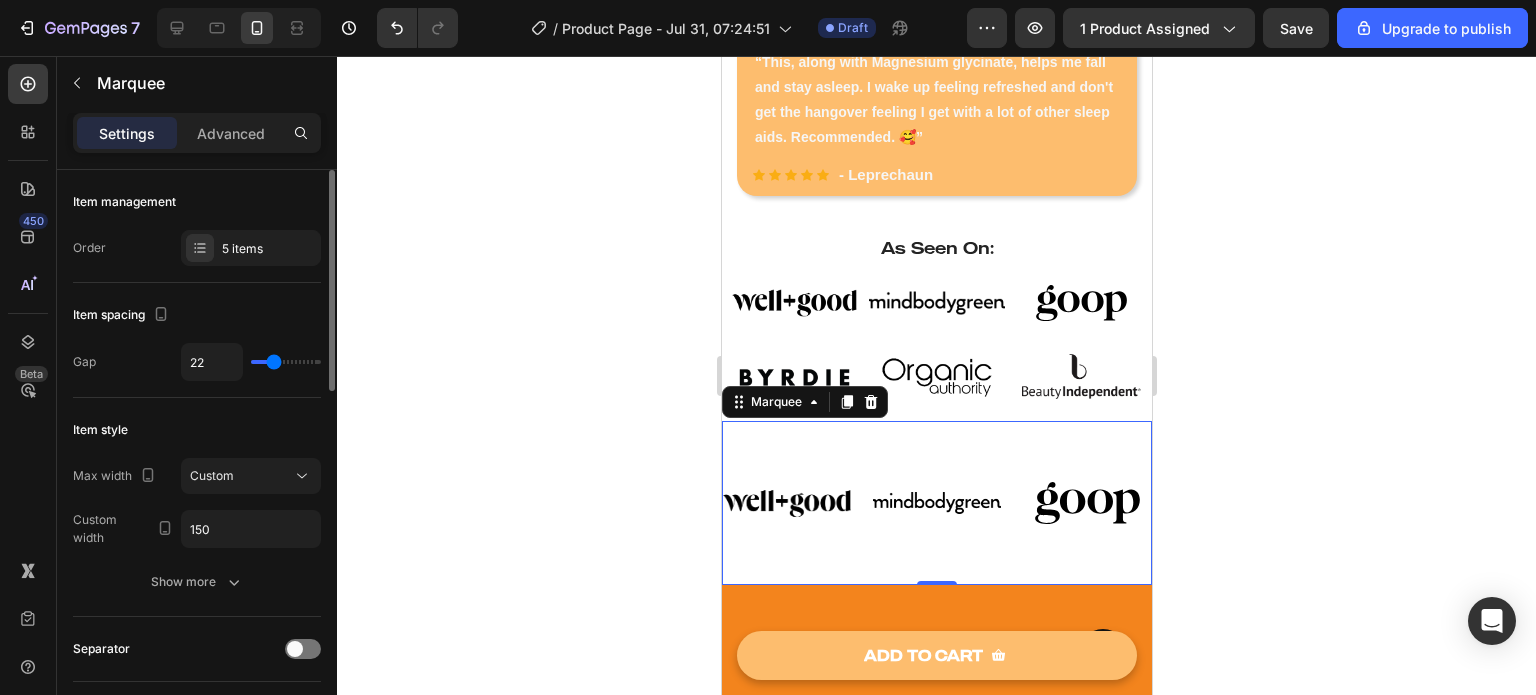 type on "33" 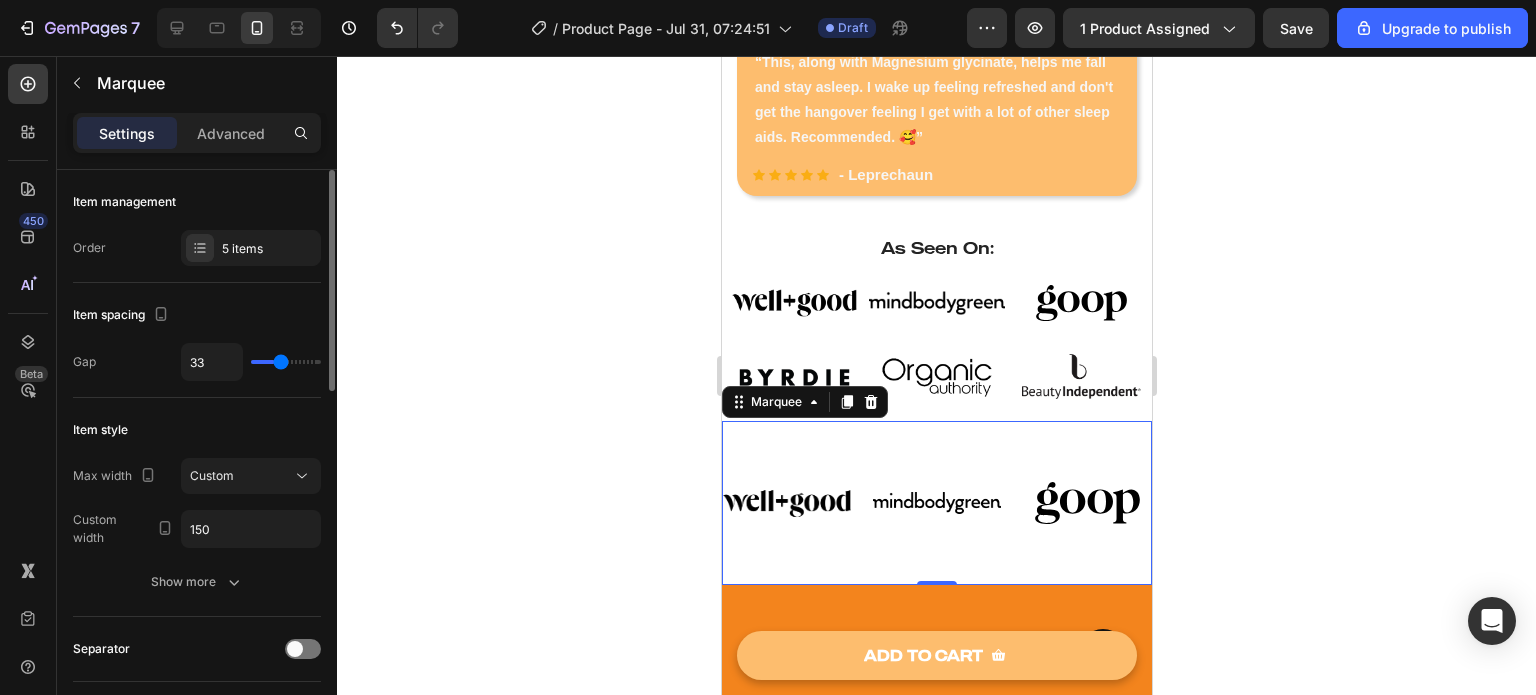 type on "36" 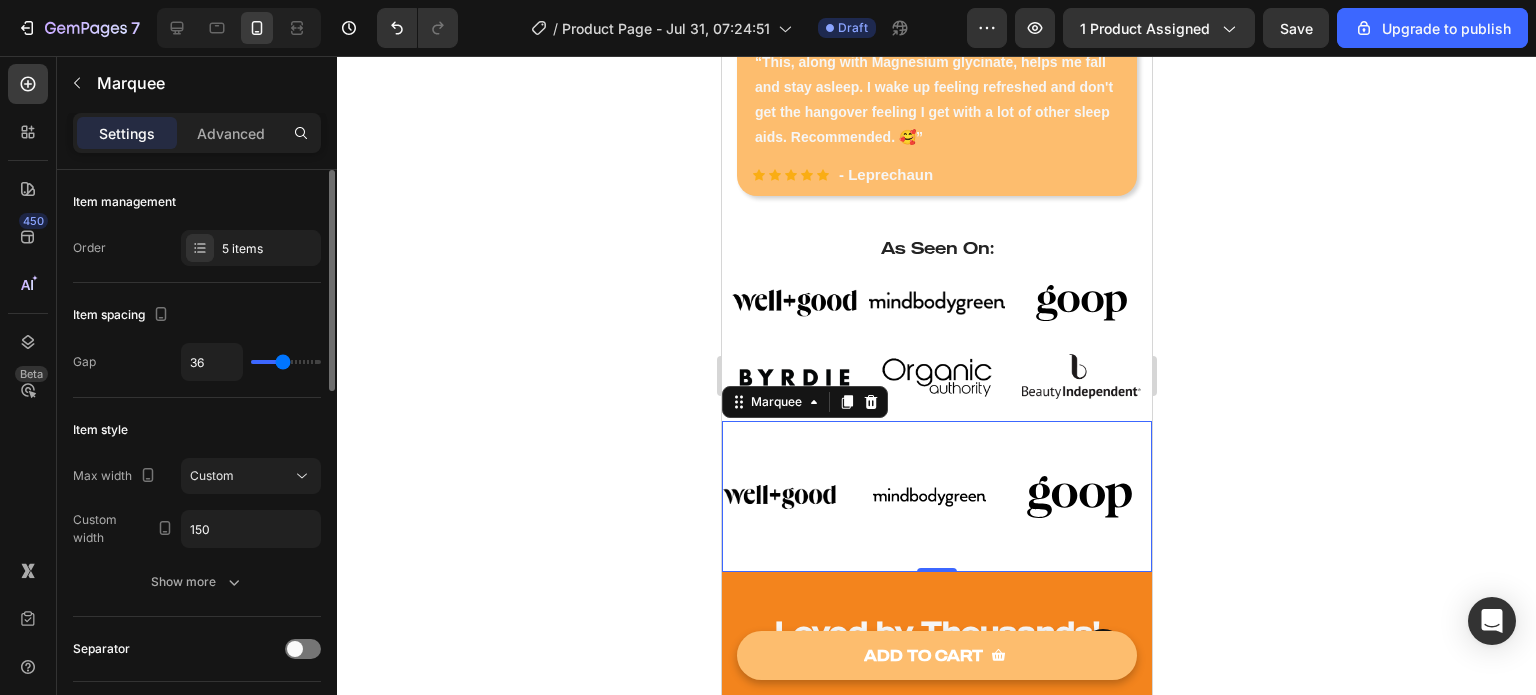 type on "37" 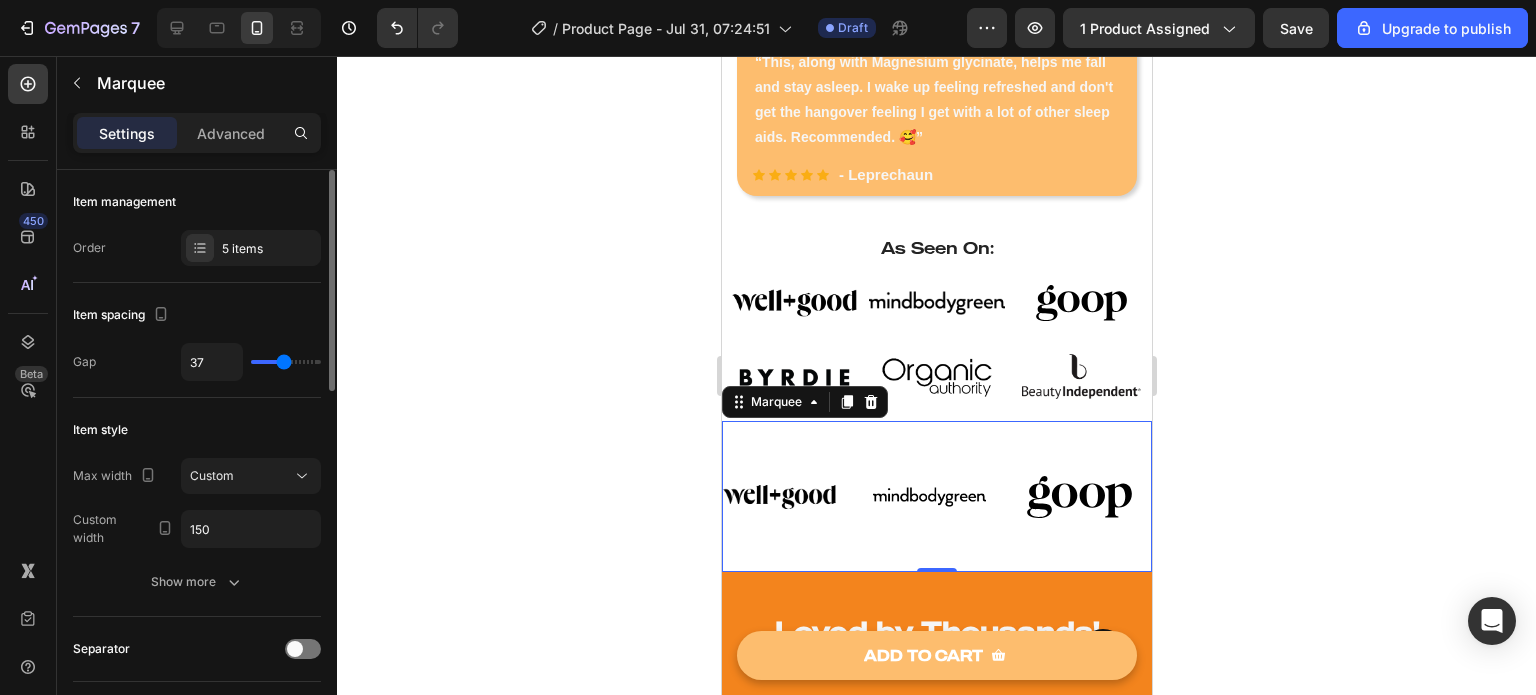 type on "38" 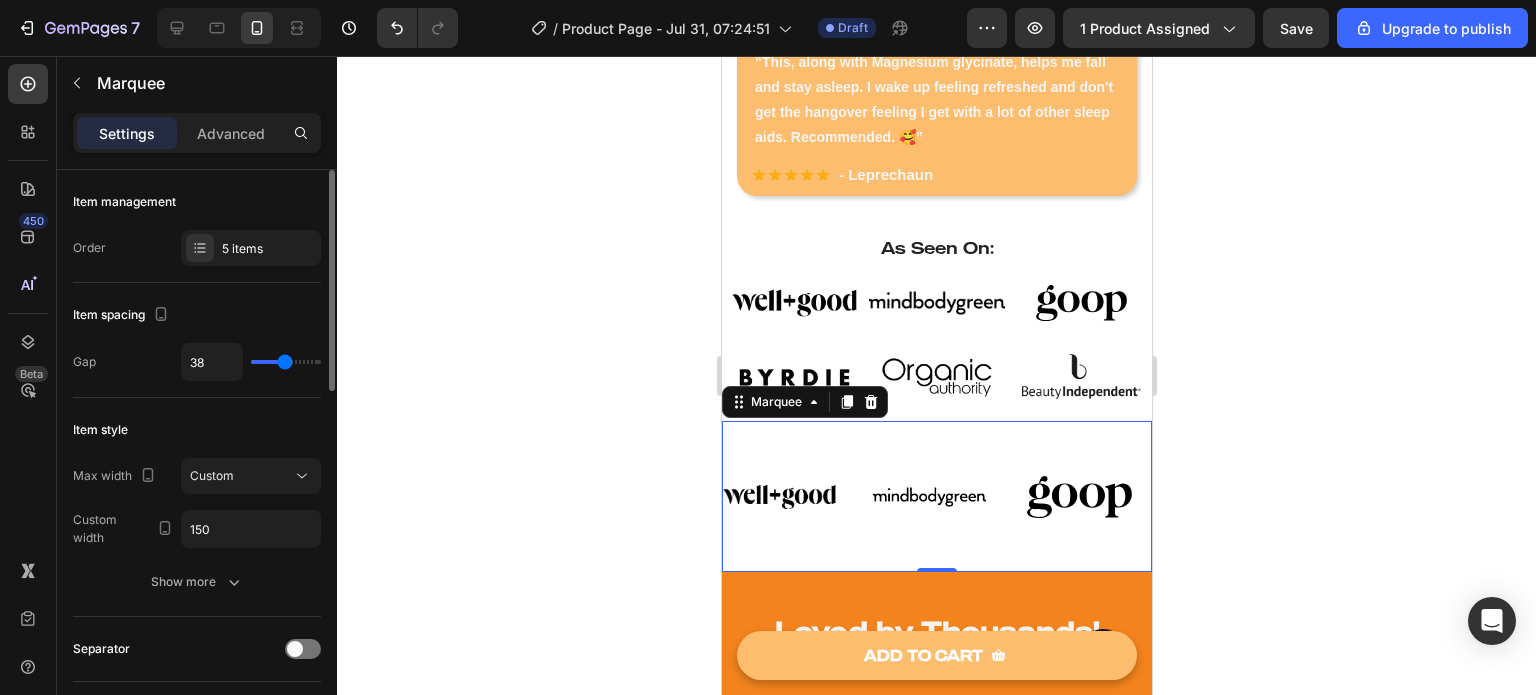 type on "41" 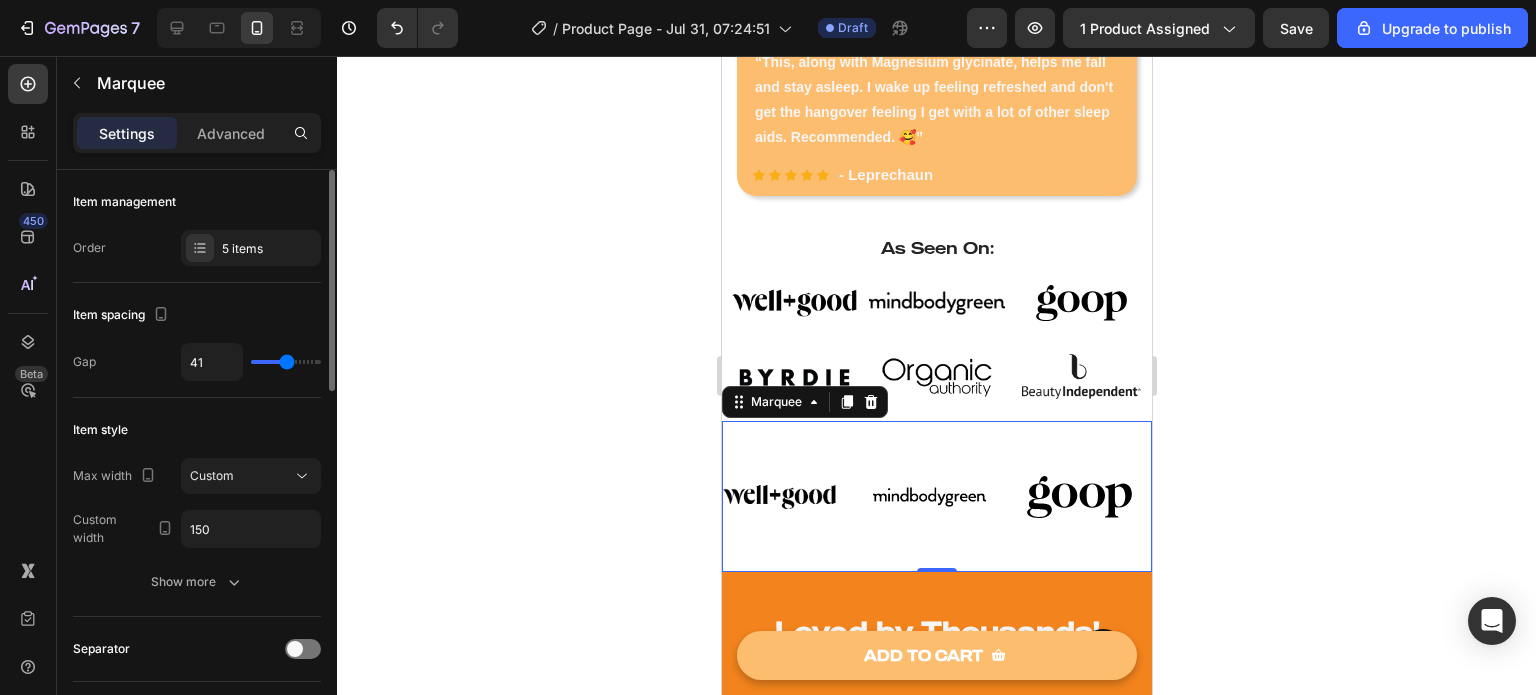 type on "42" 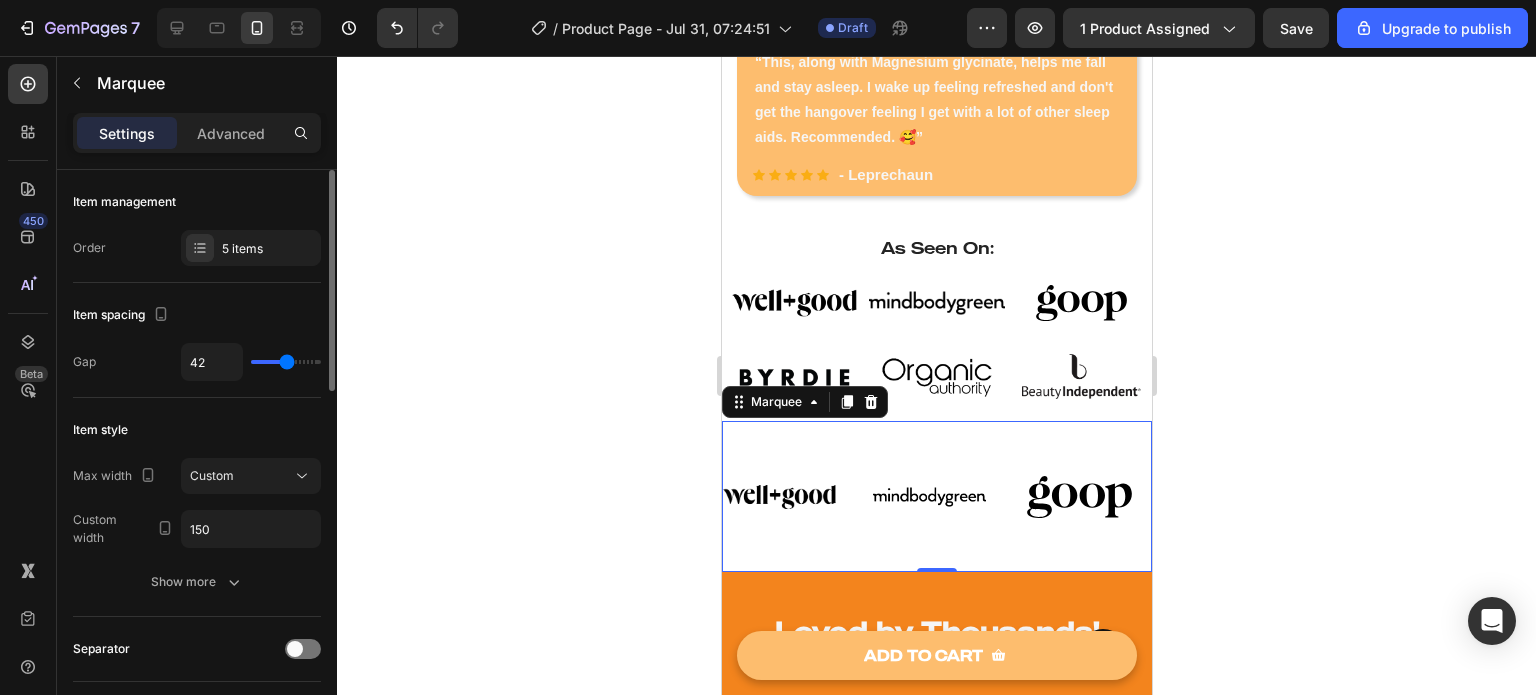 type on "42" 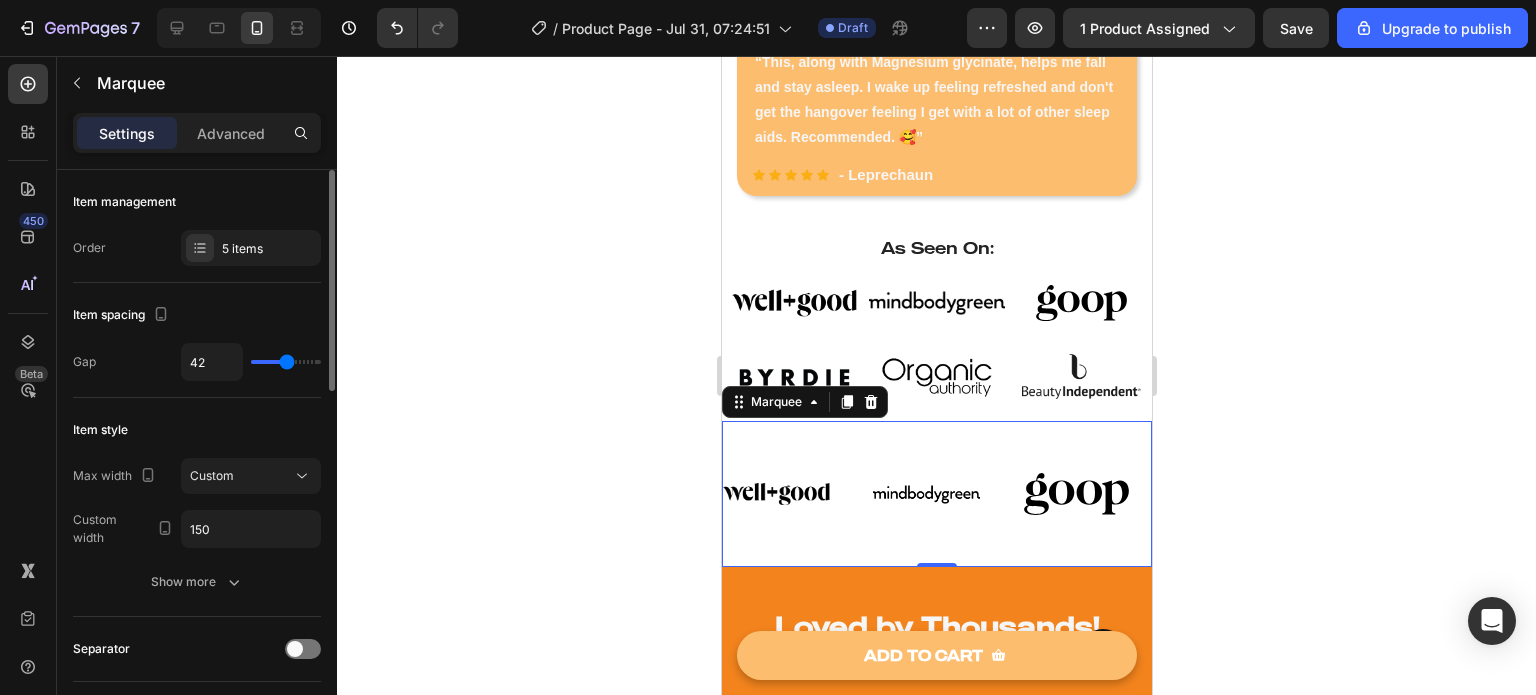type on "43" 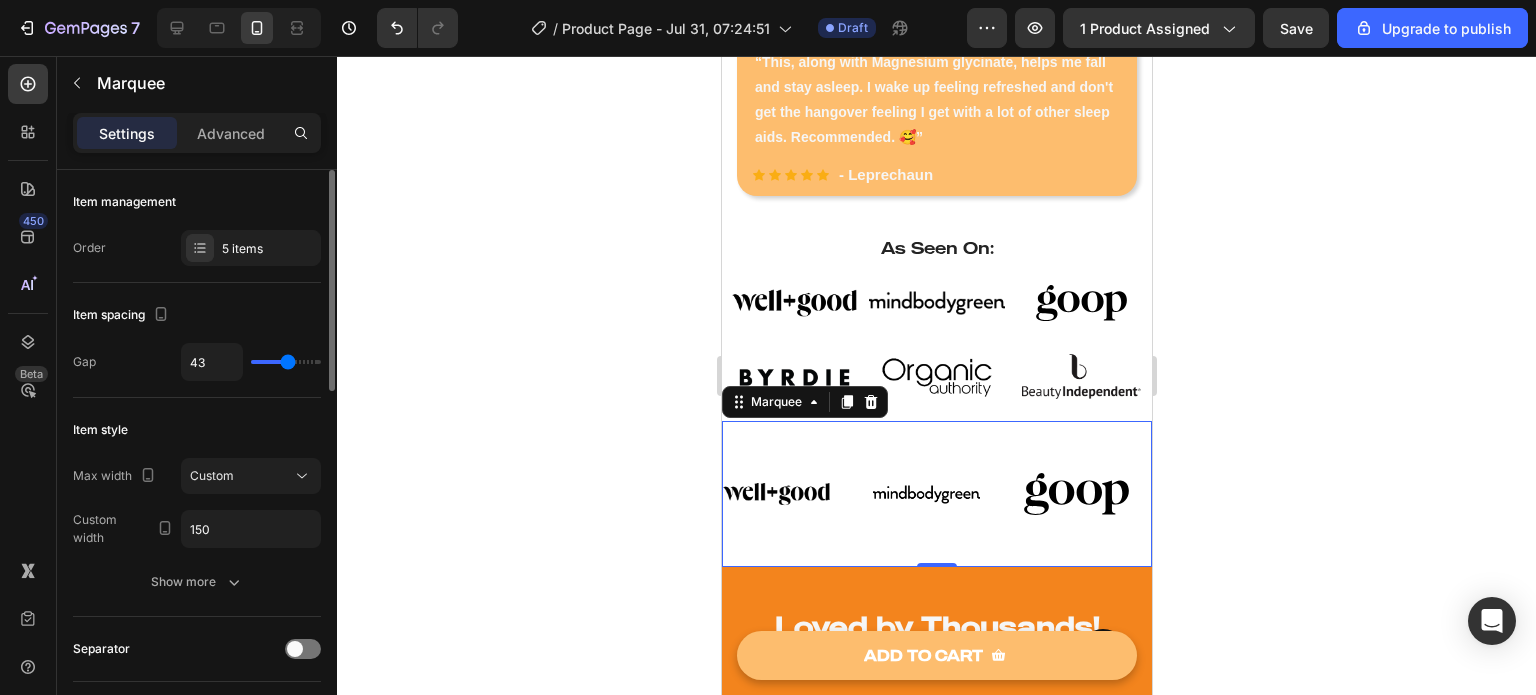 type on "44" 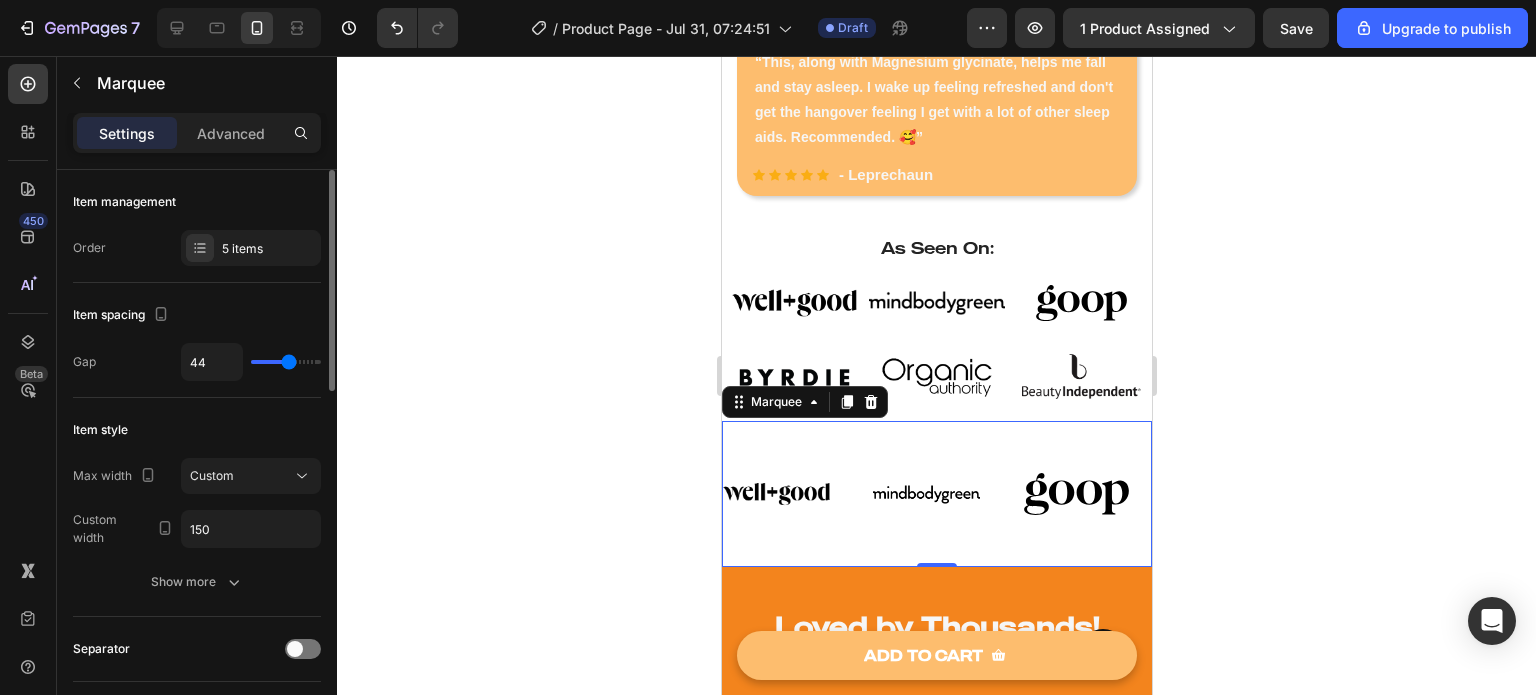 type on "45" 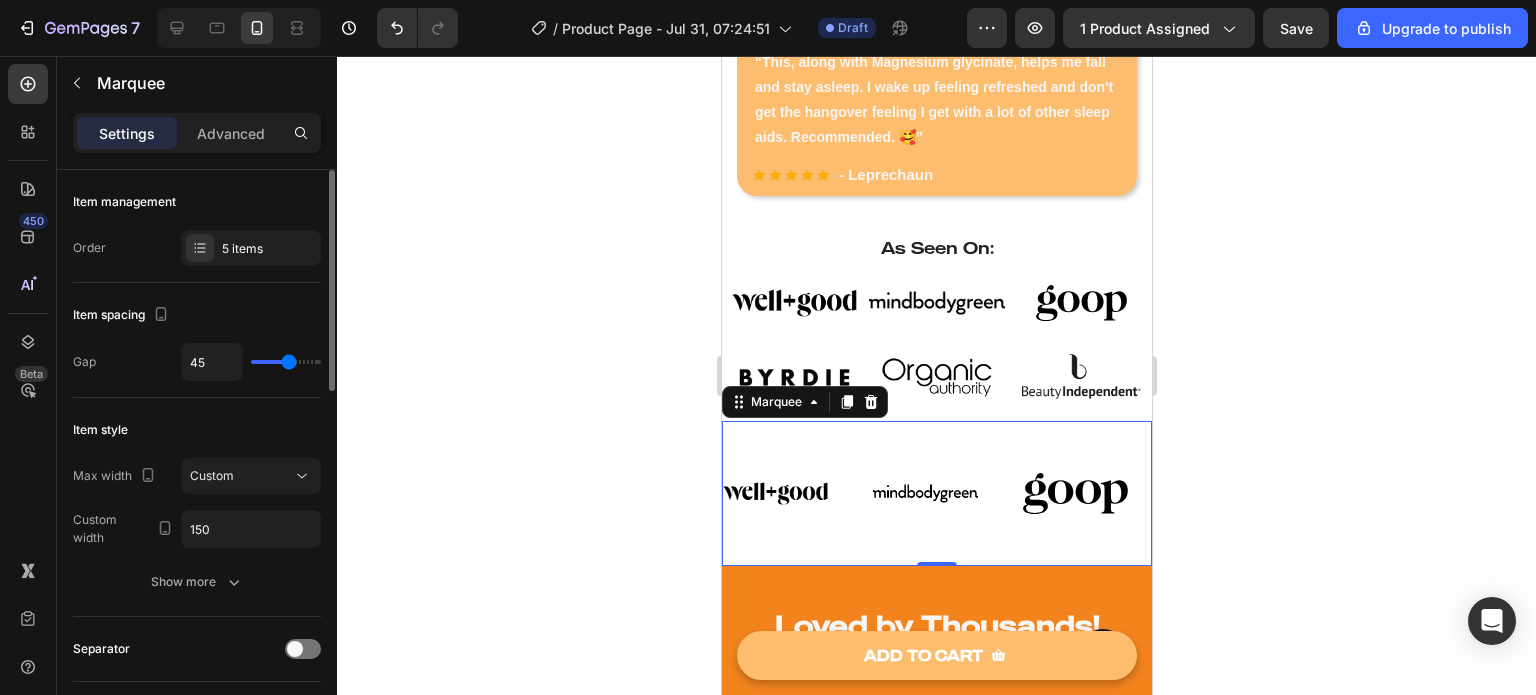 type on "36" 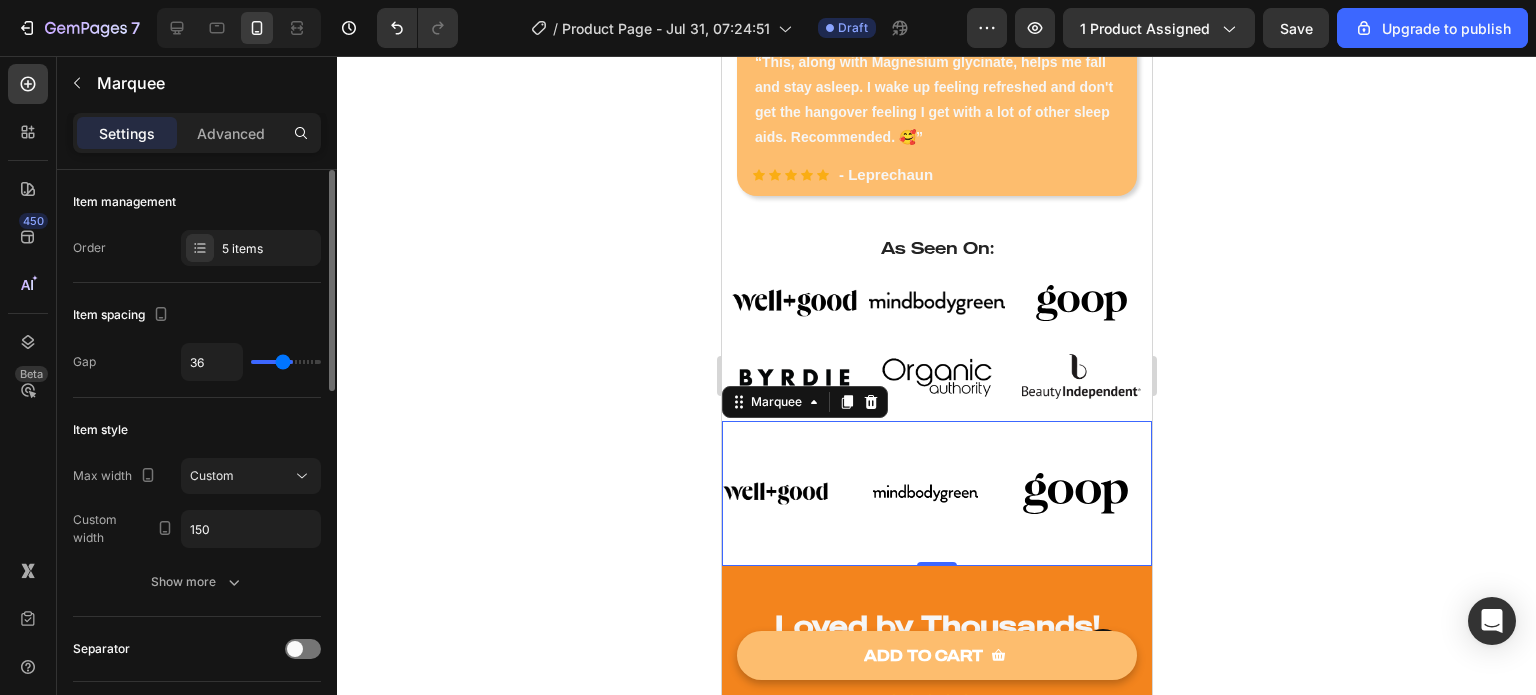 type on "23" 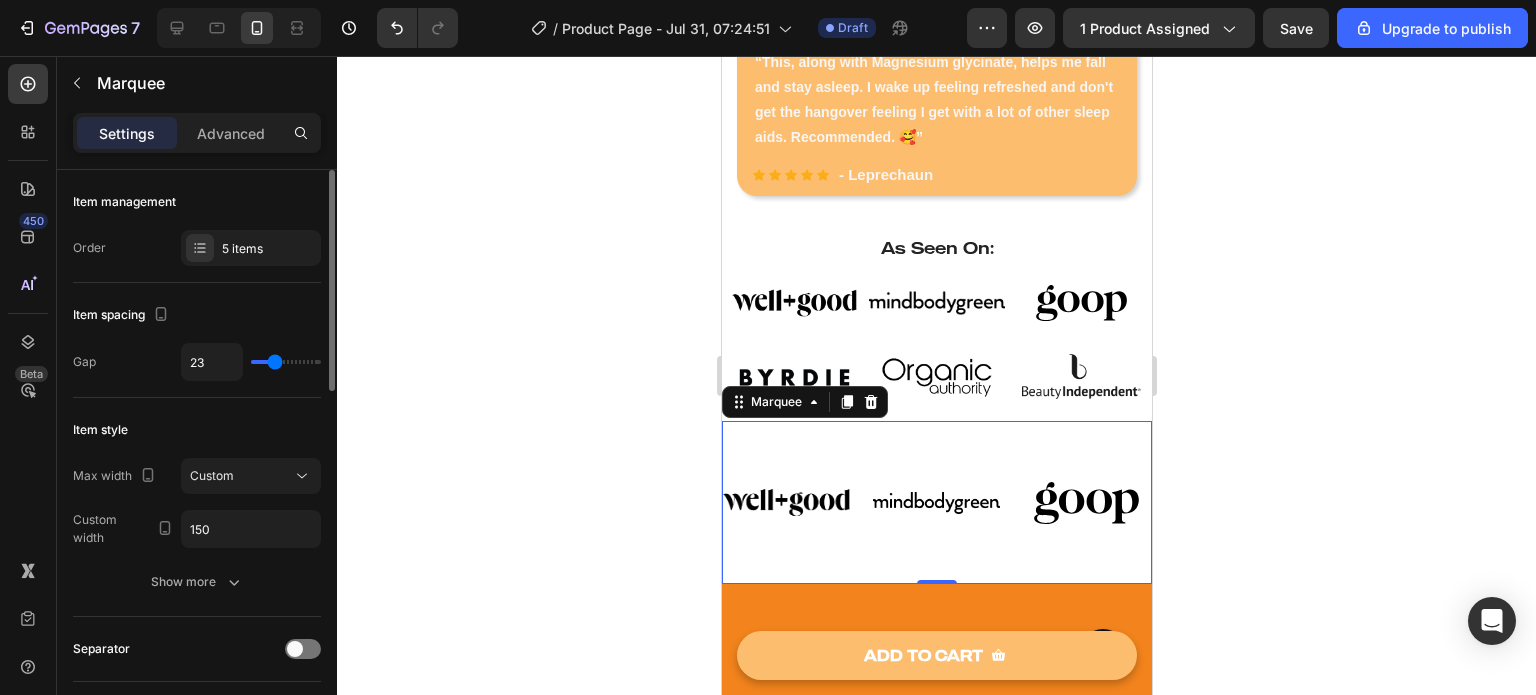 type on "18" 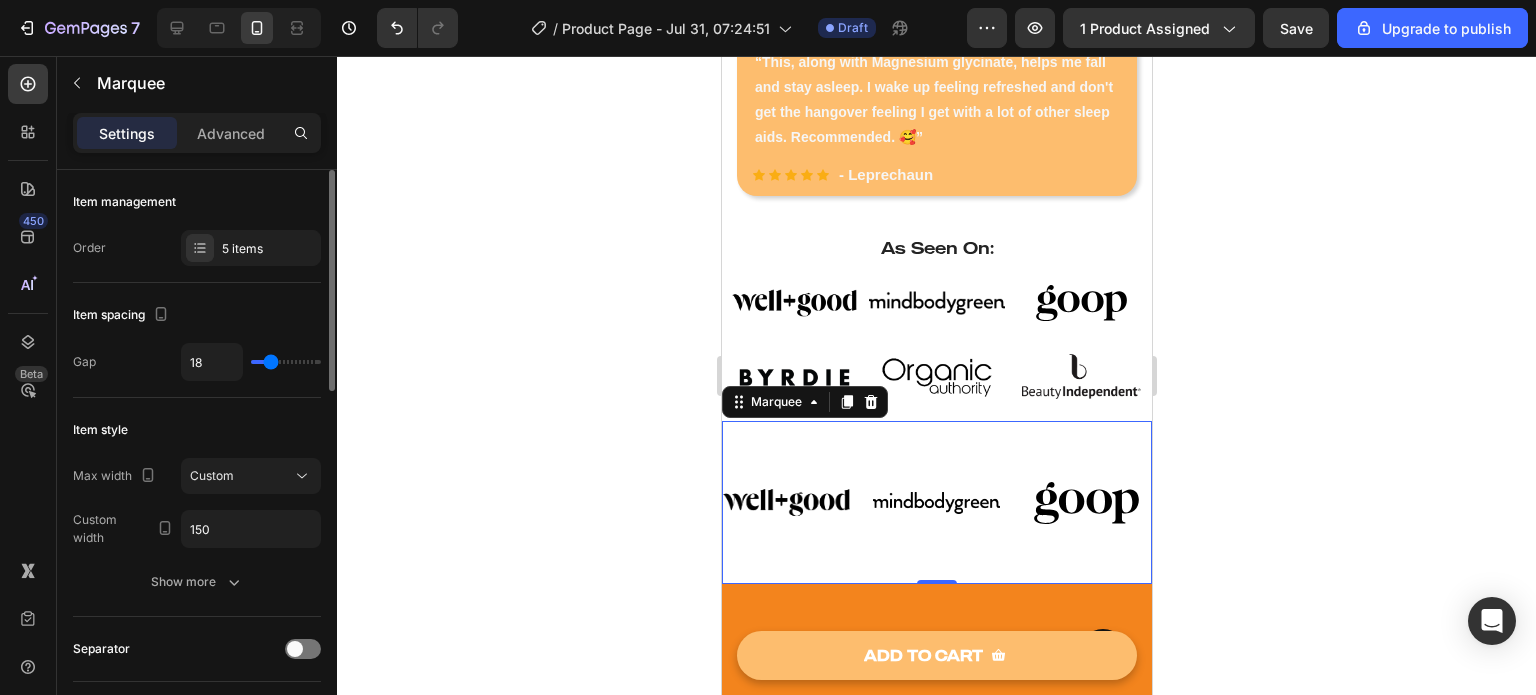 type on "13" 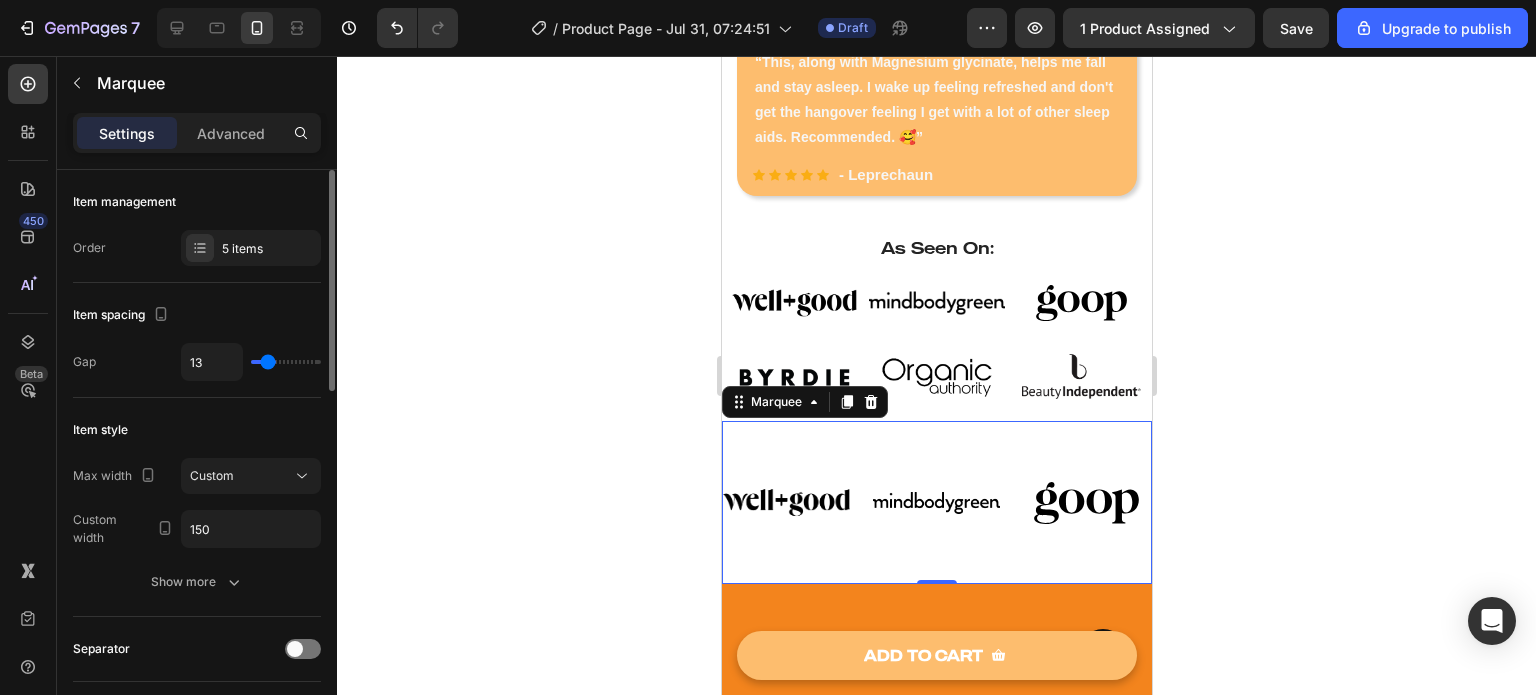 type on "10" 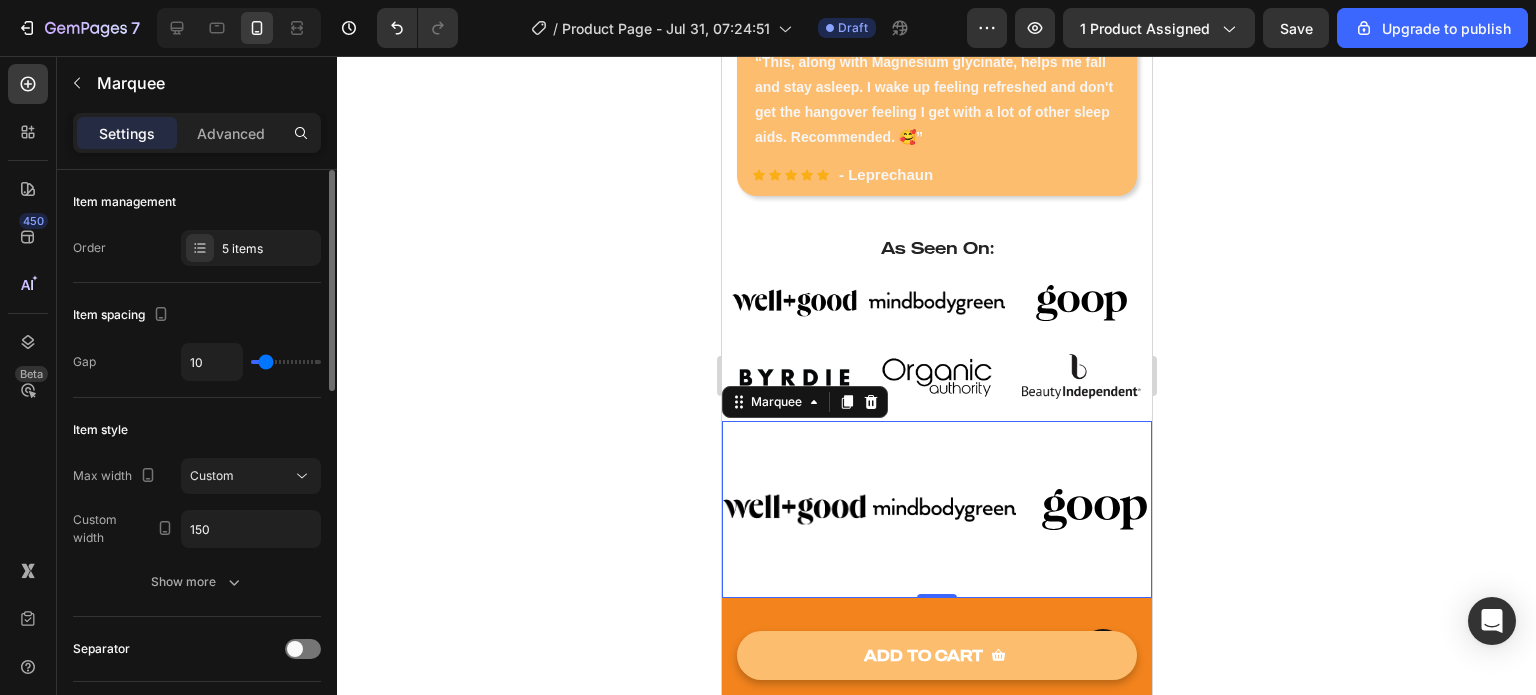 type on "7" 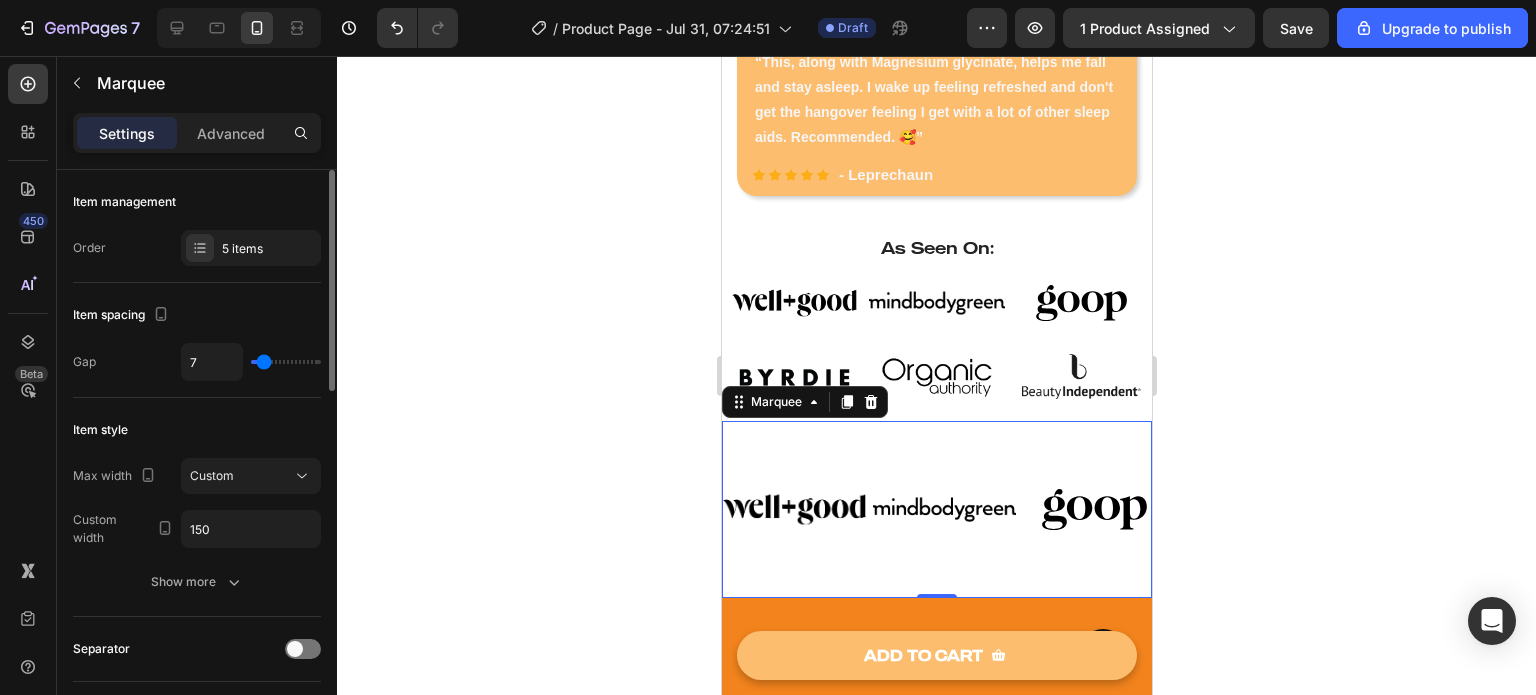 type on "6" 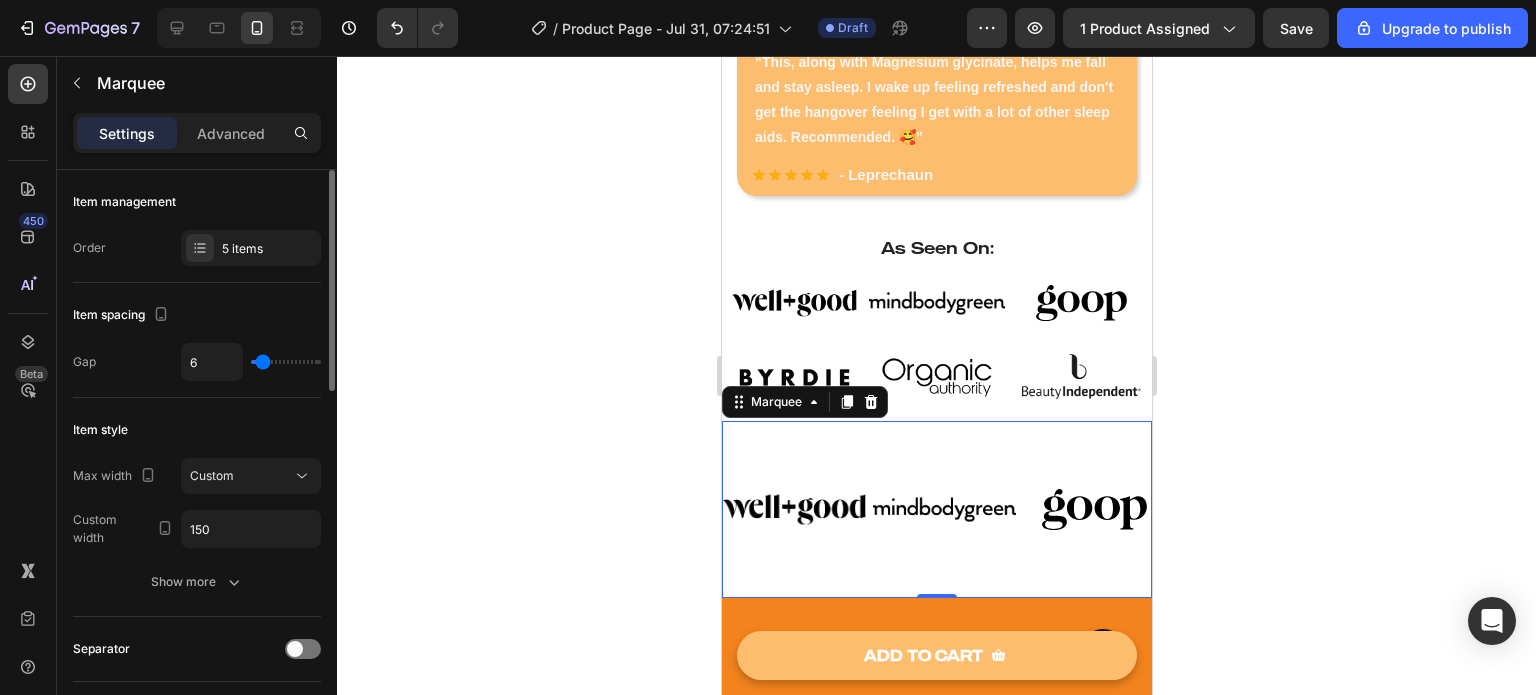 type on "5" 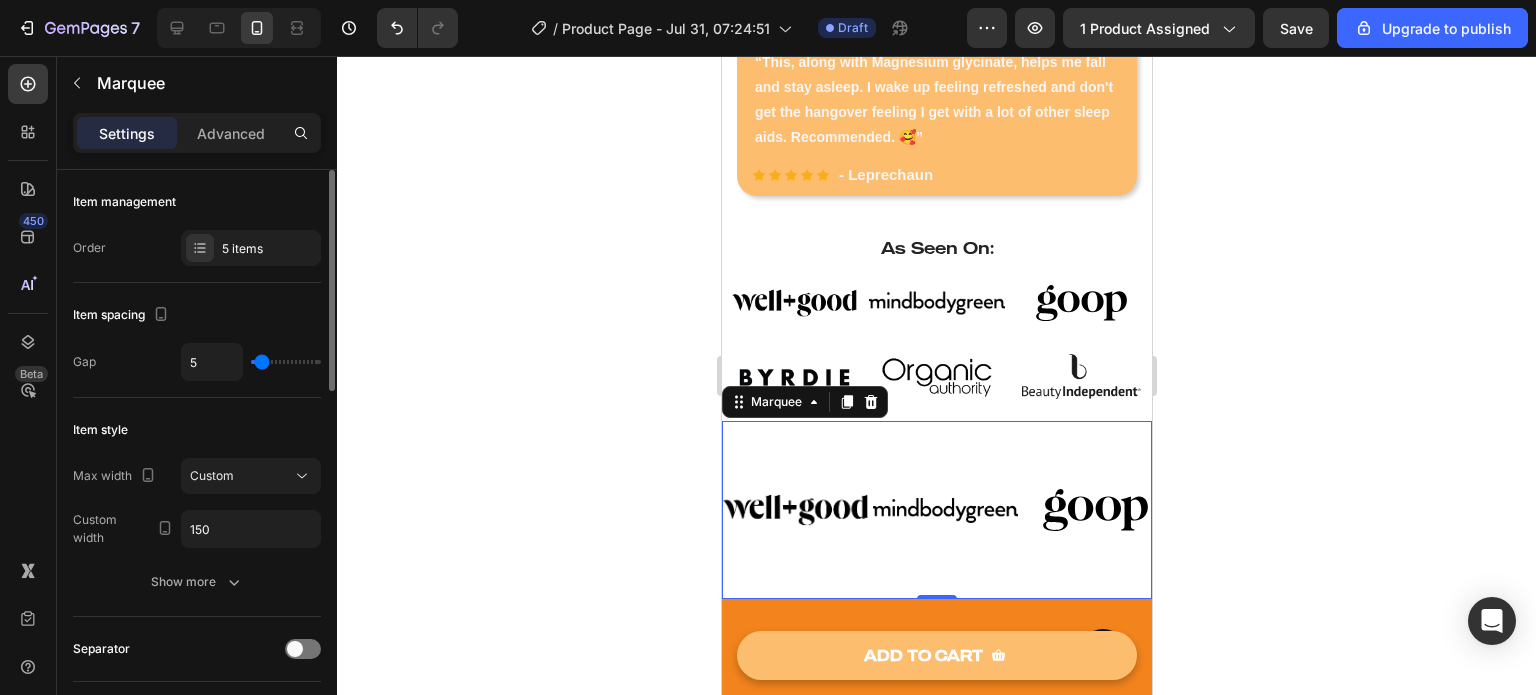 type on "9" 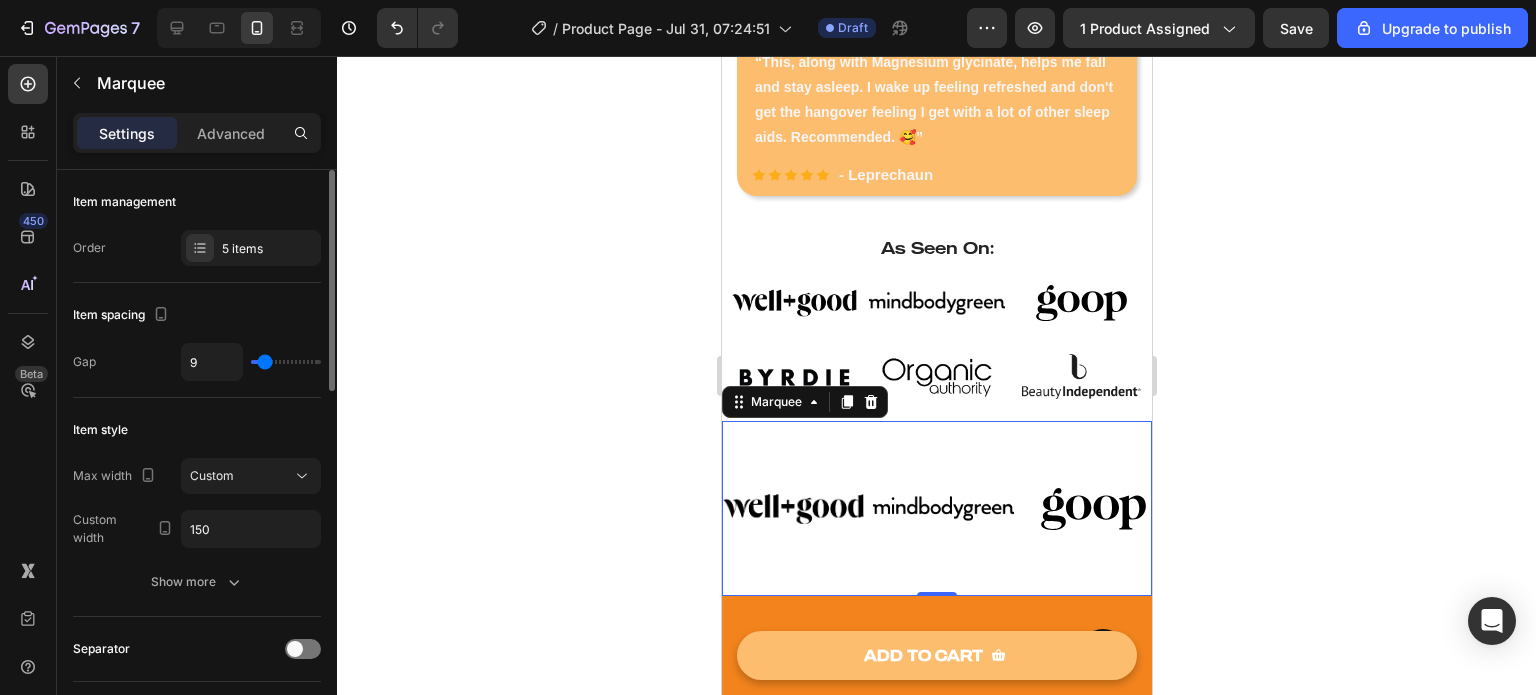 type on "15" 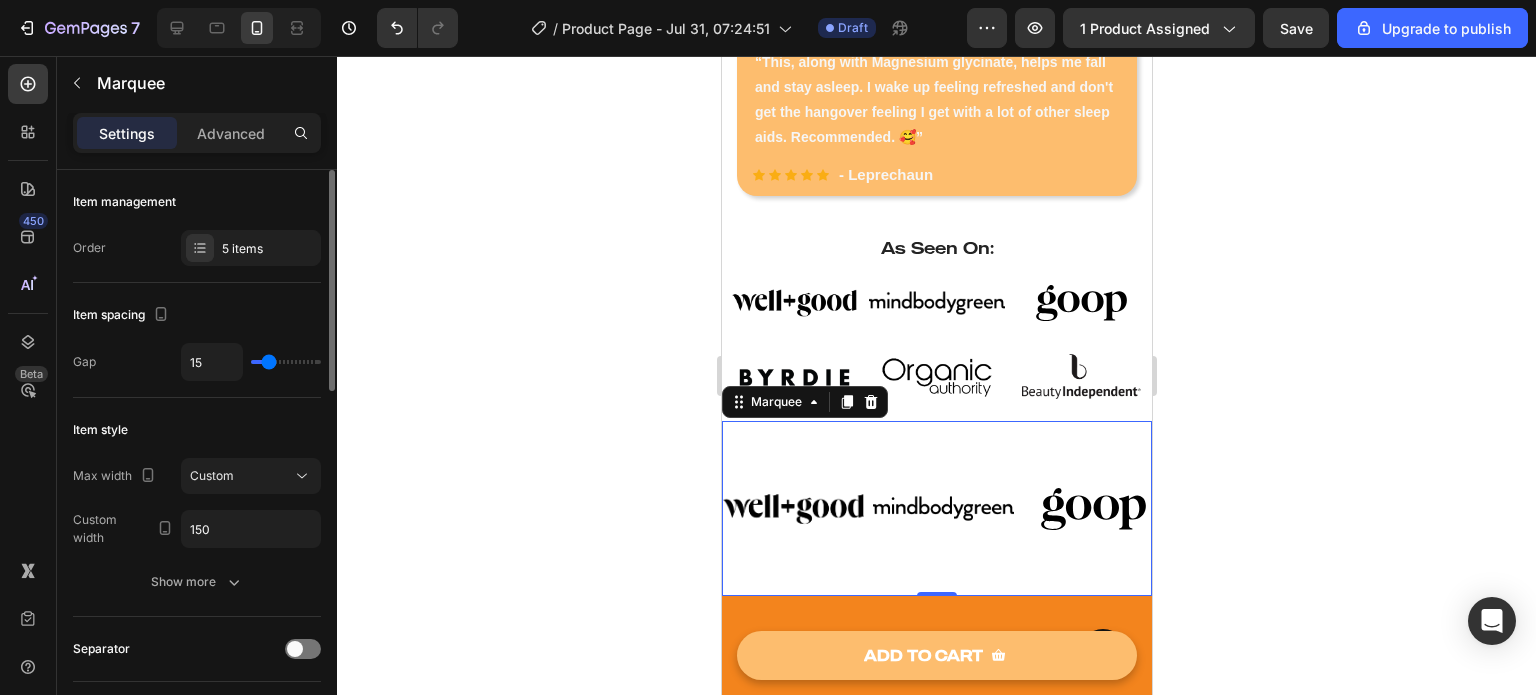 type on "17" 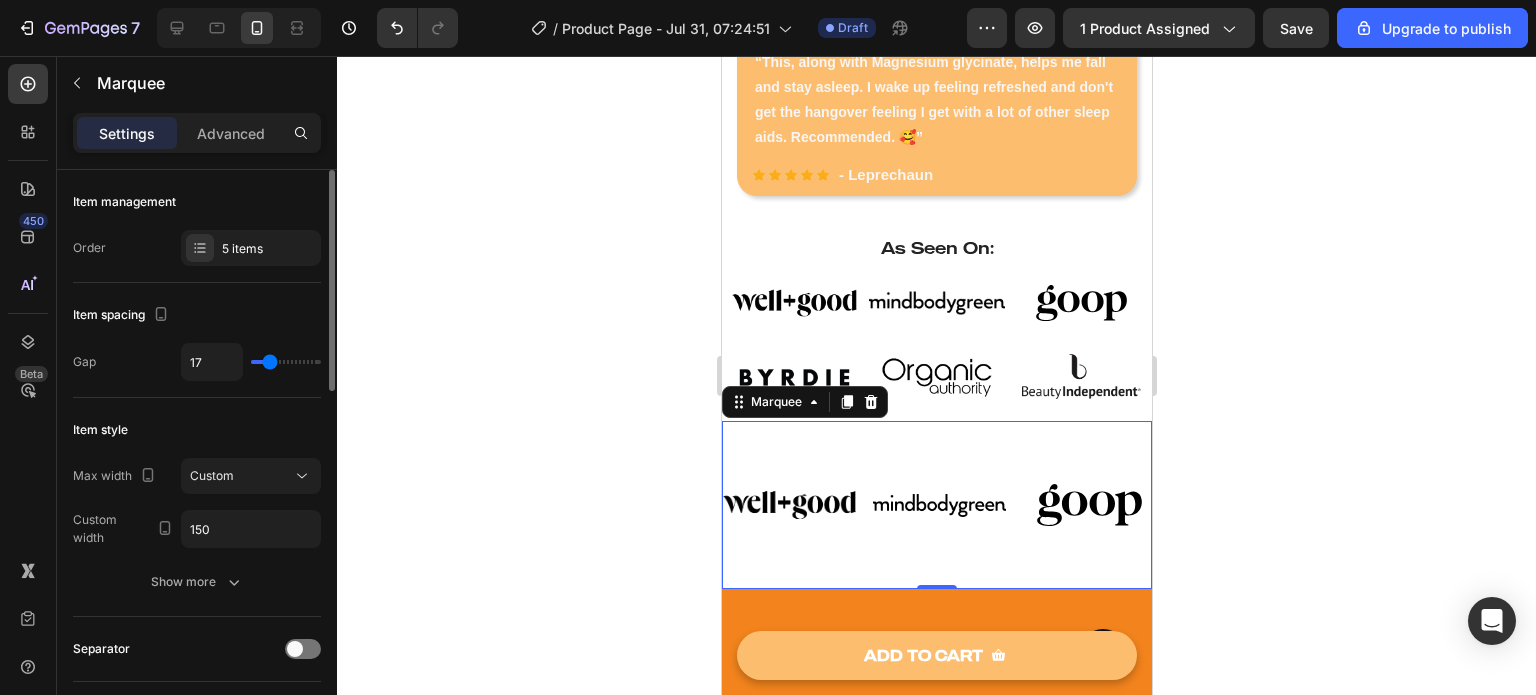 type on "18" 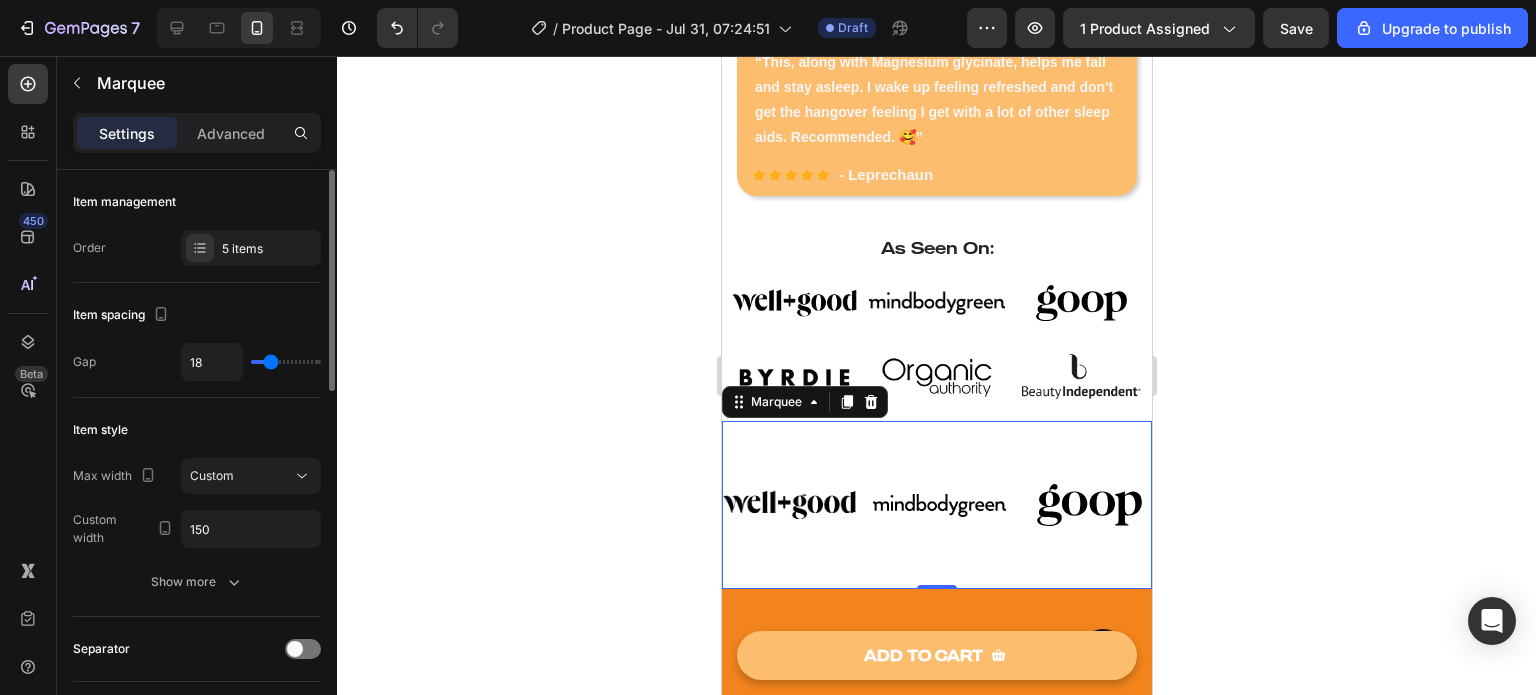 type on "19" 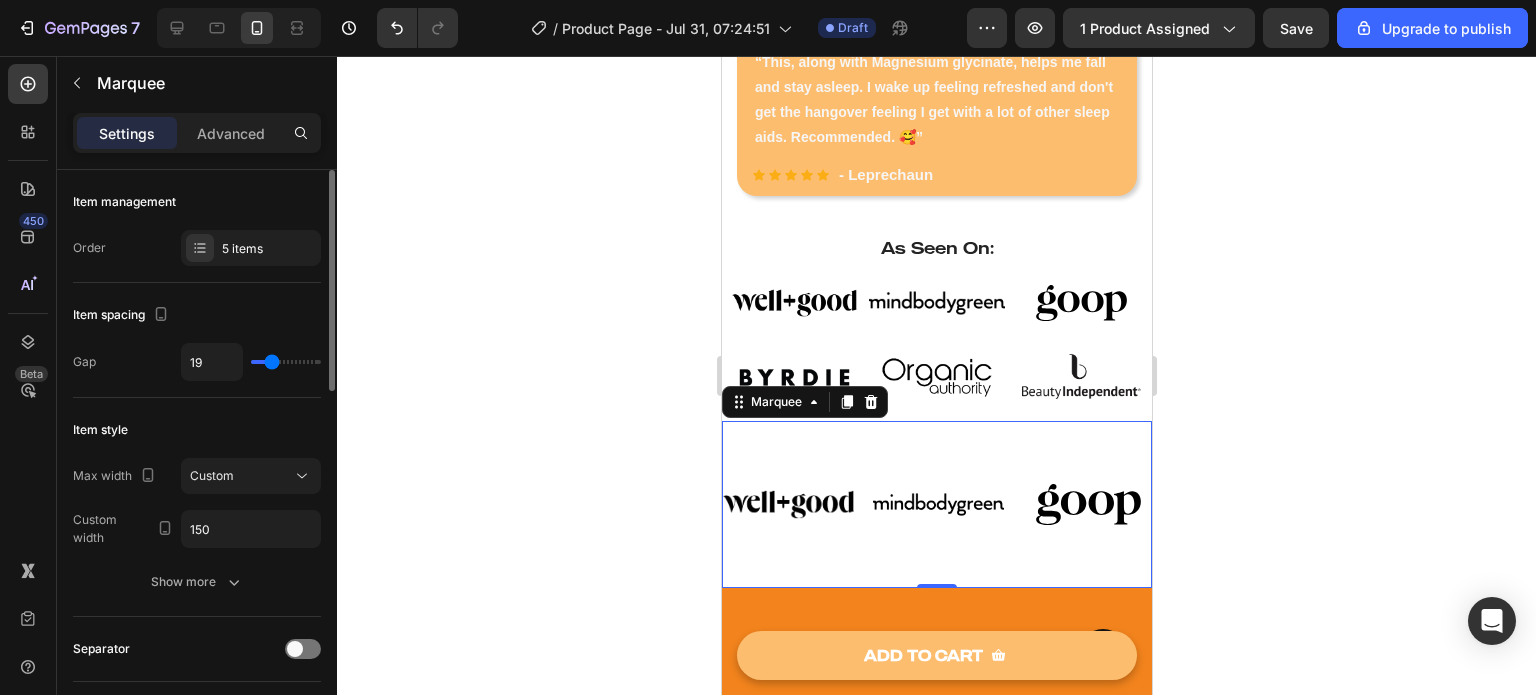 type on "20" 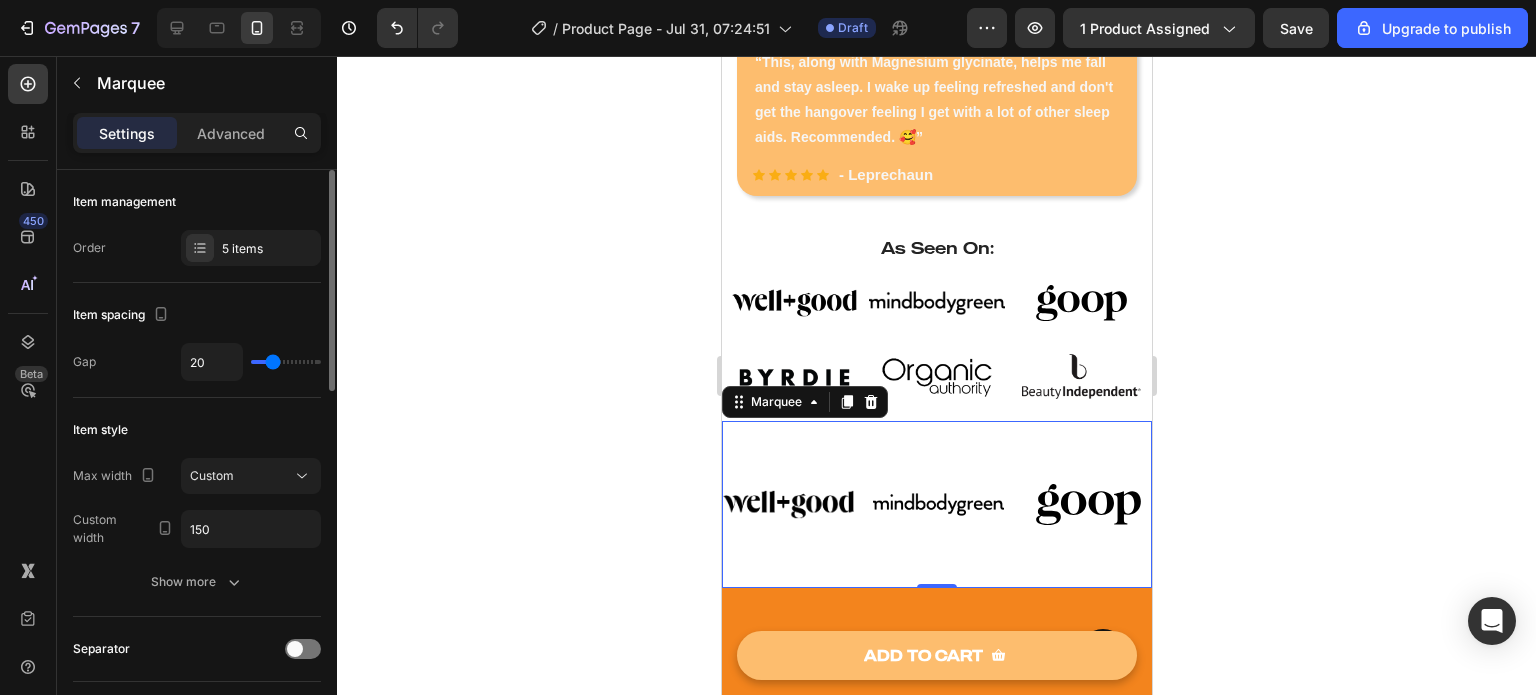 type on "22" 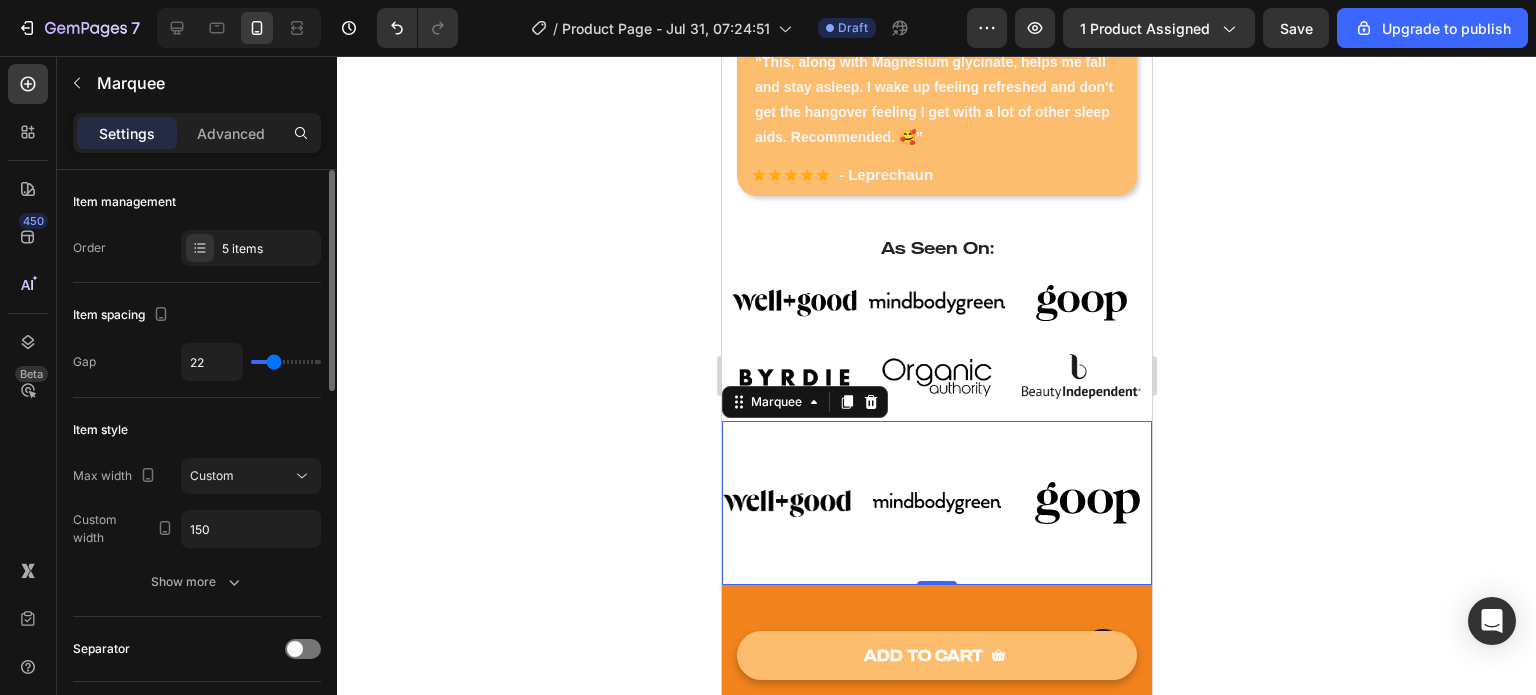 type on "19" 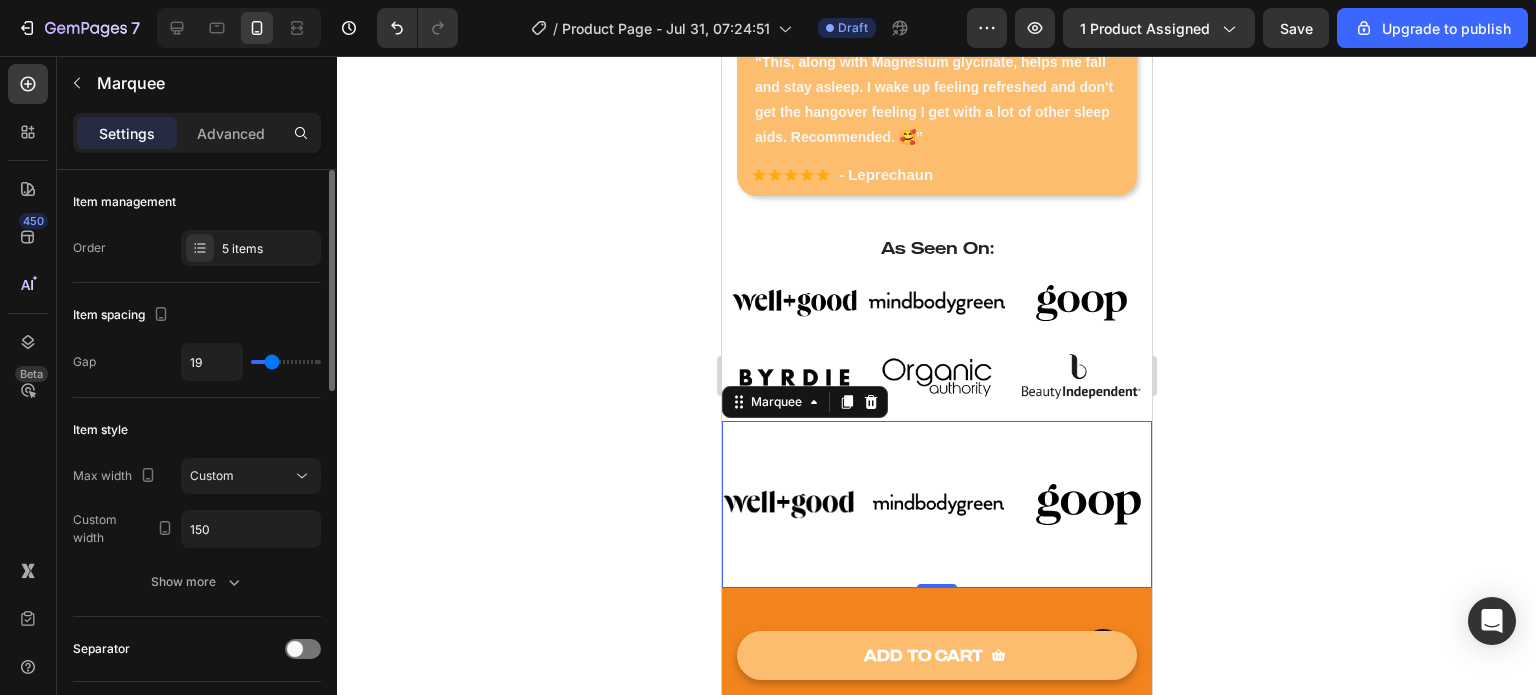 type on "16" 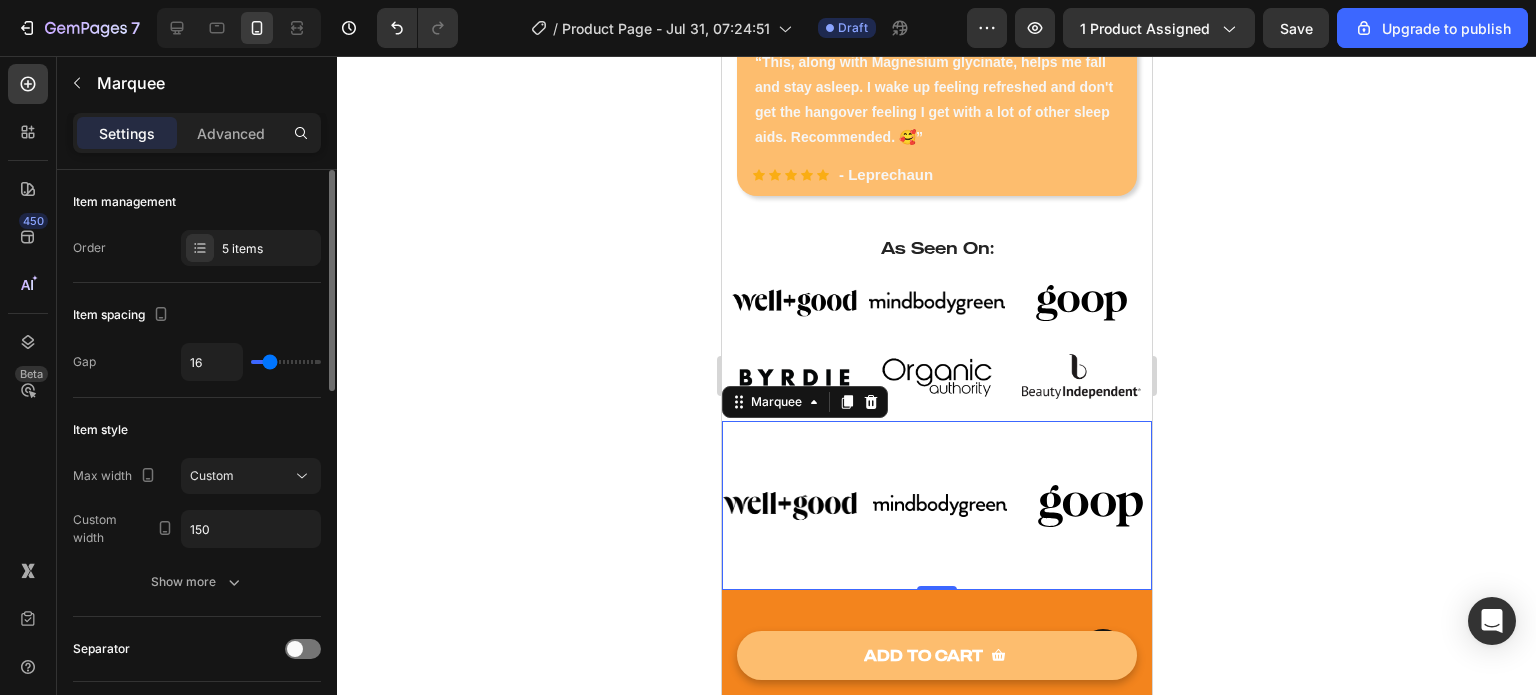 type on "15" 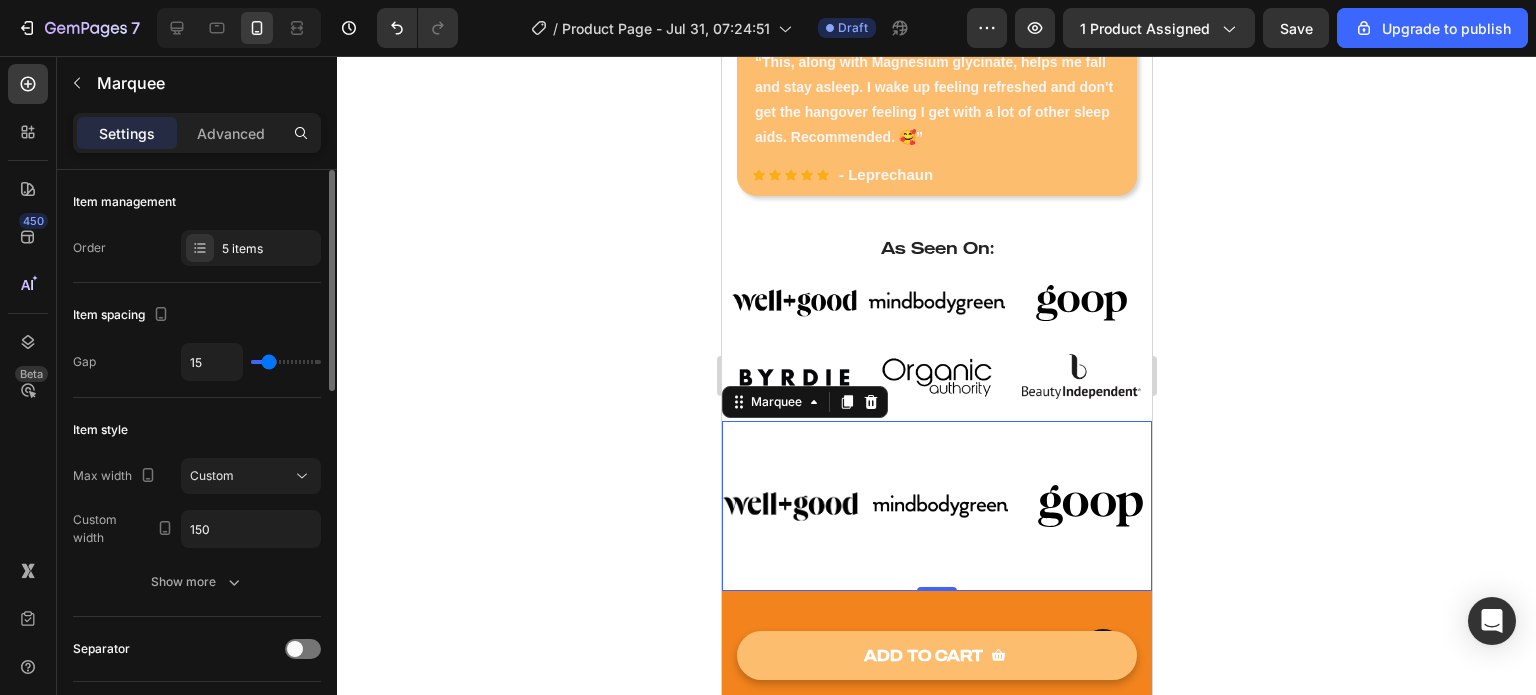 click at bounding box center (286, 362) 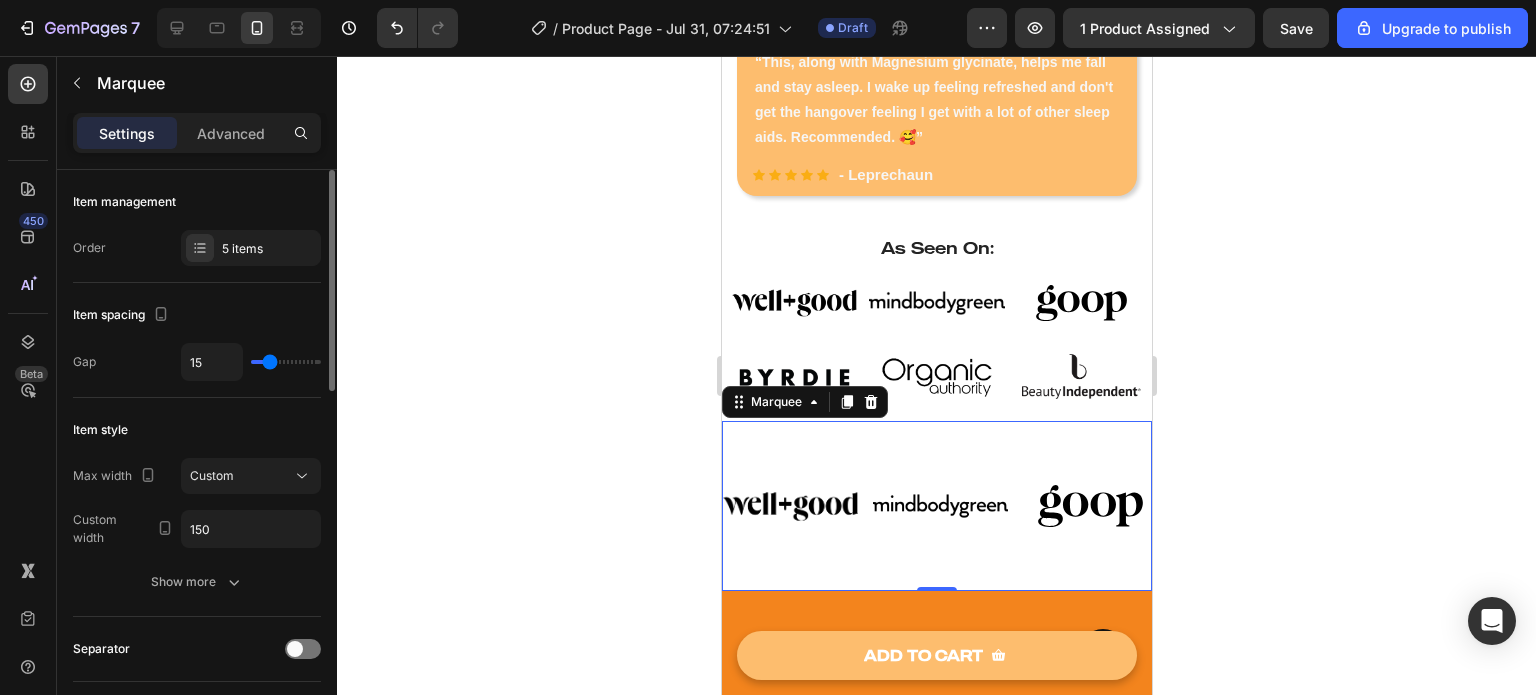 type on "16" 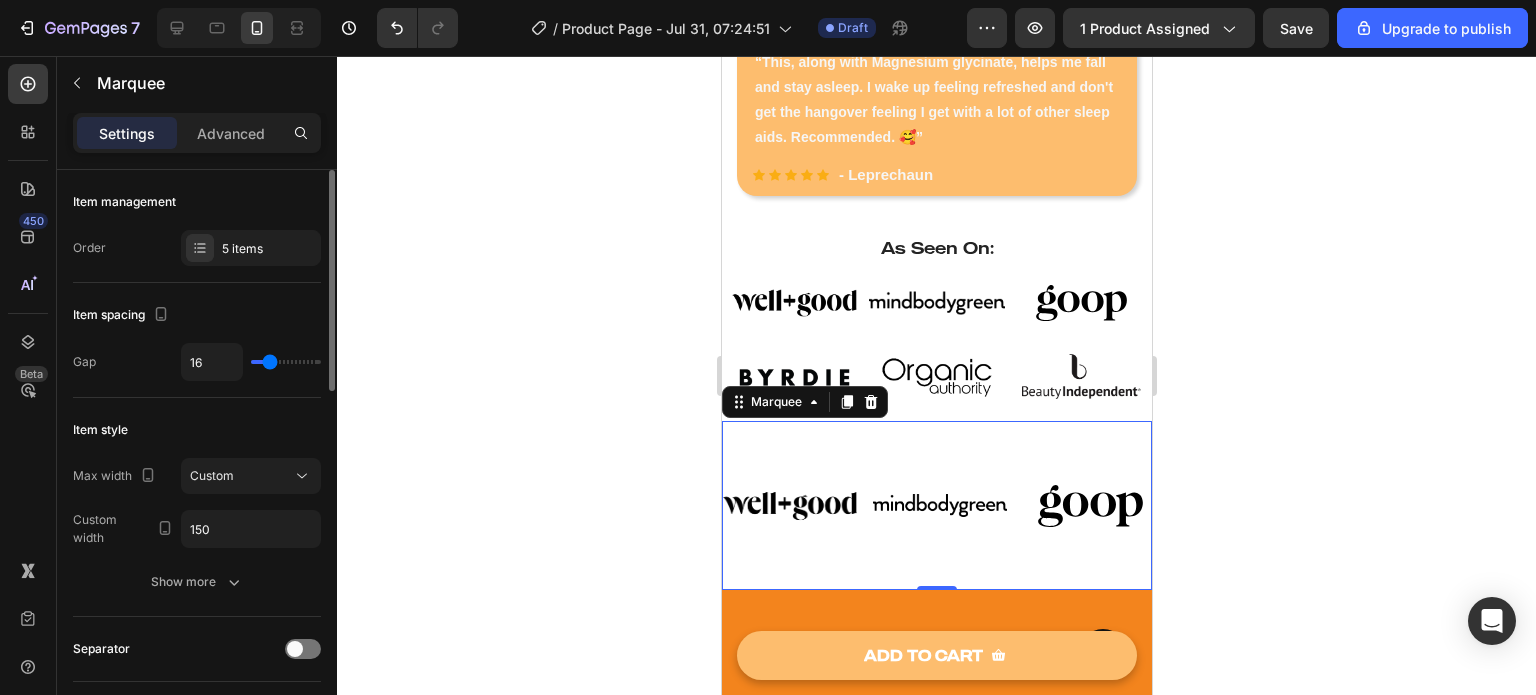 type on "15" 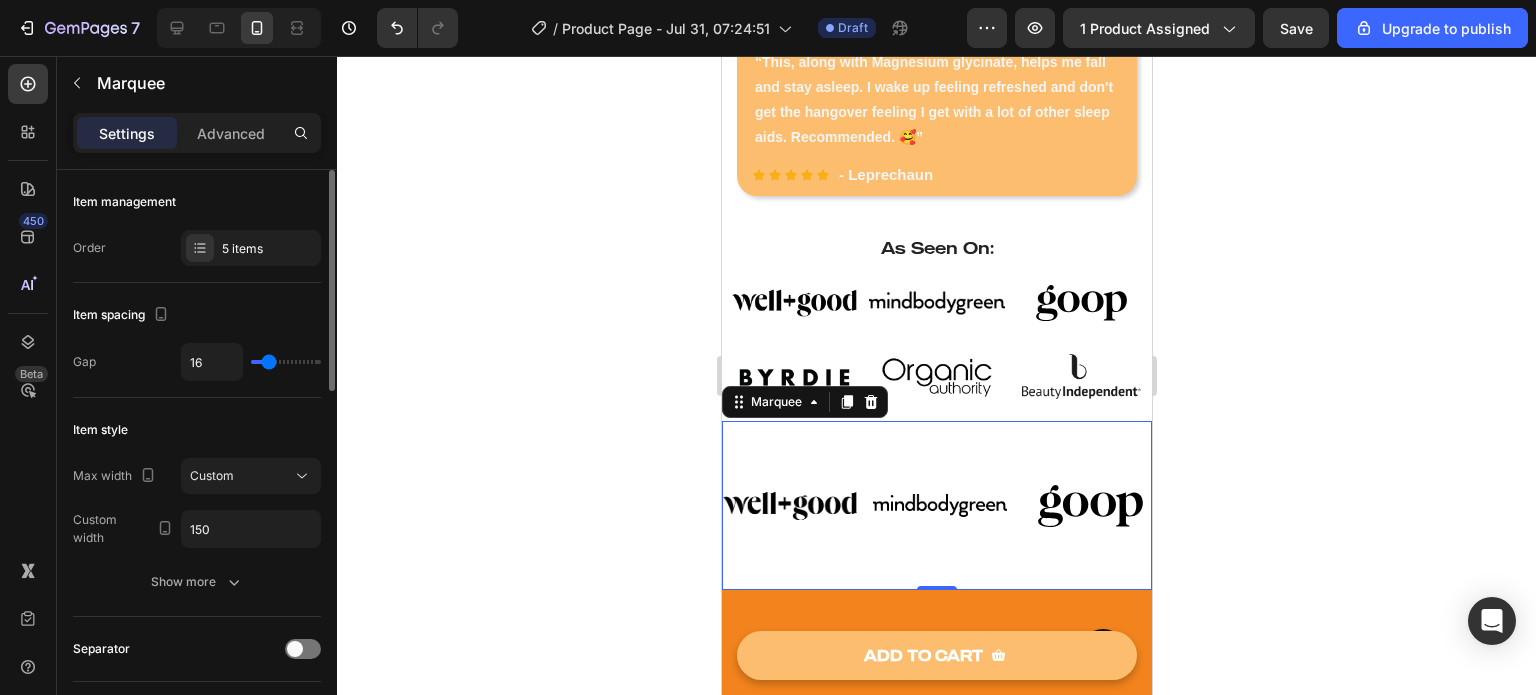 type on "15" 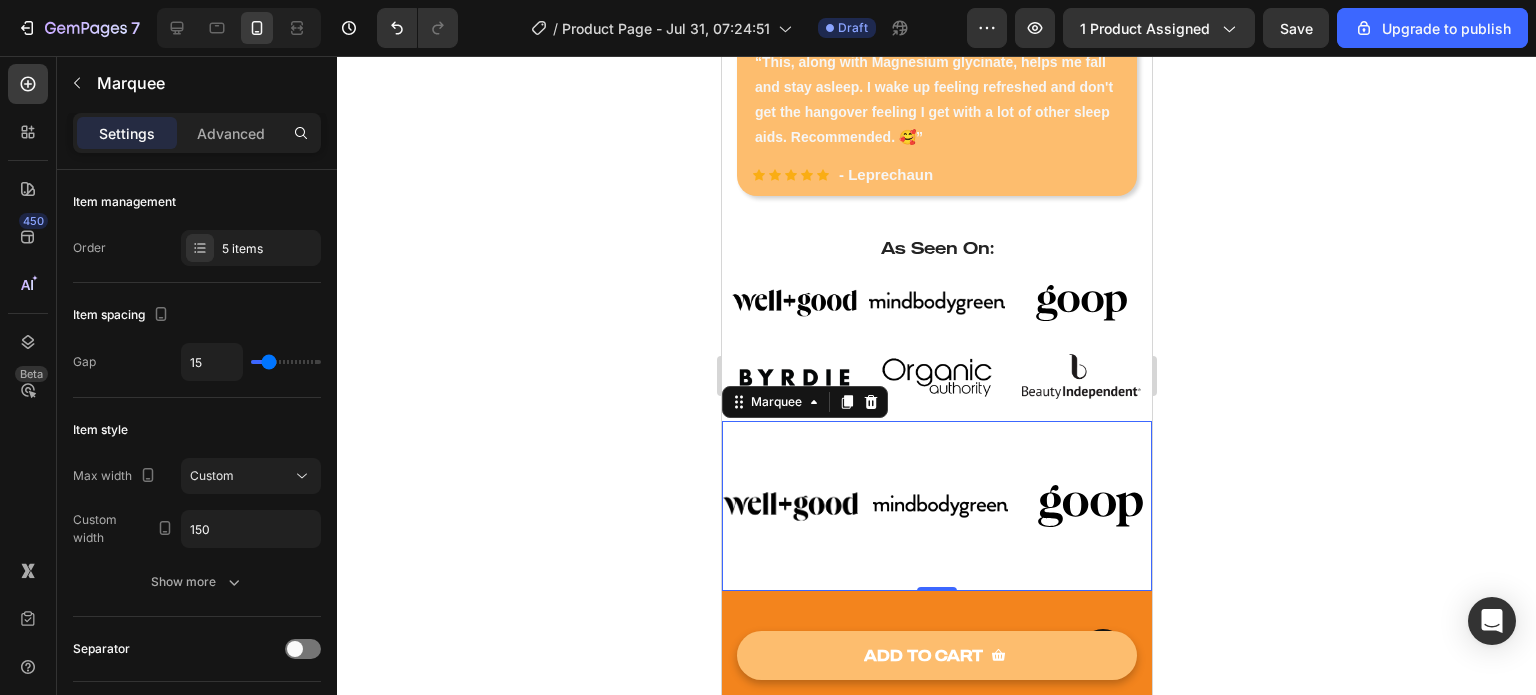 click 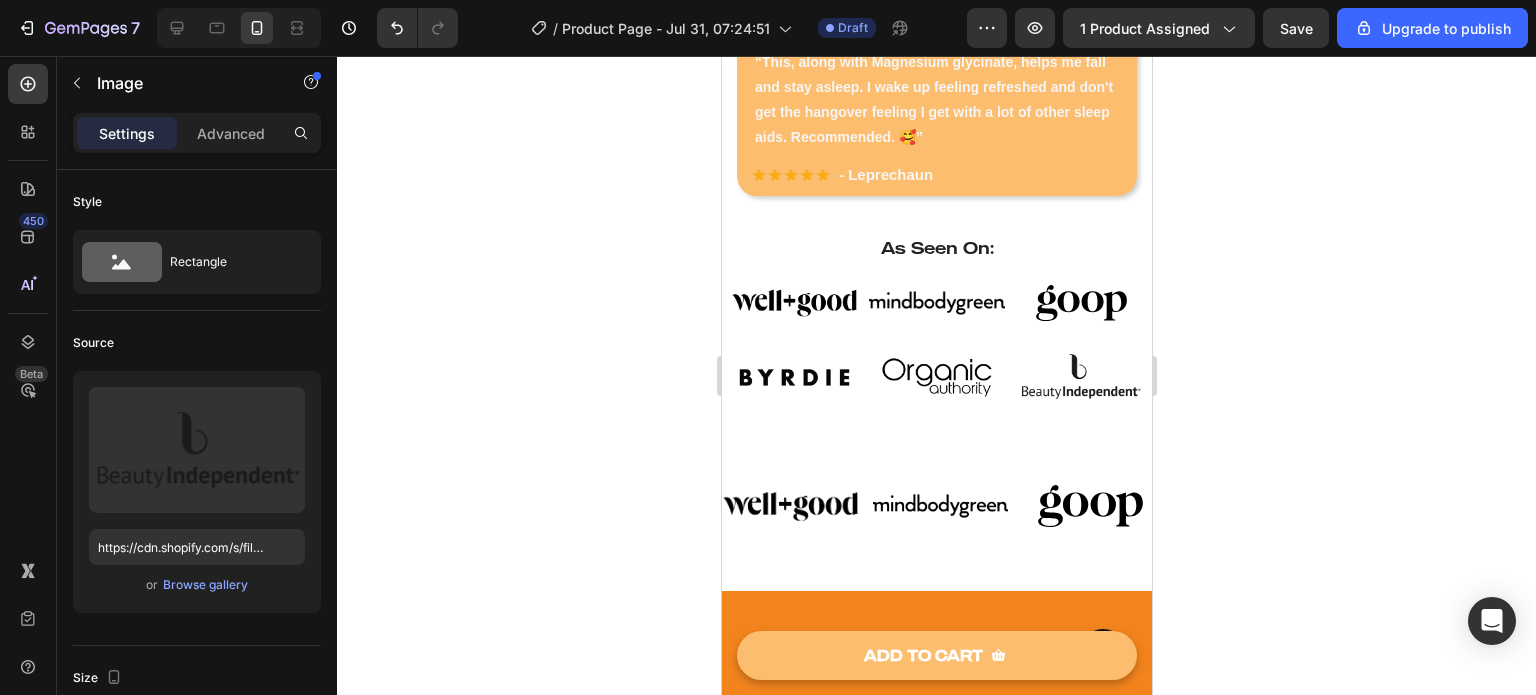 click at bounding box center [1342, 506] 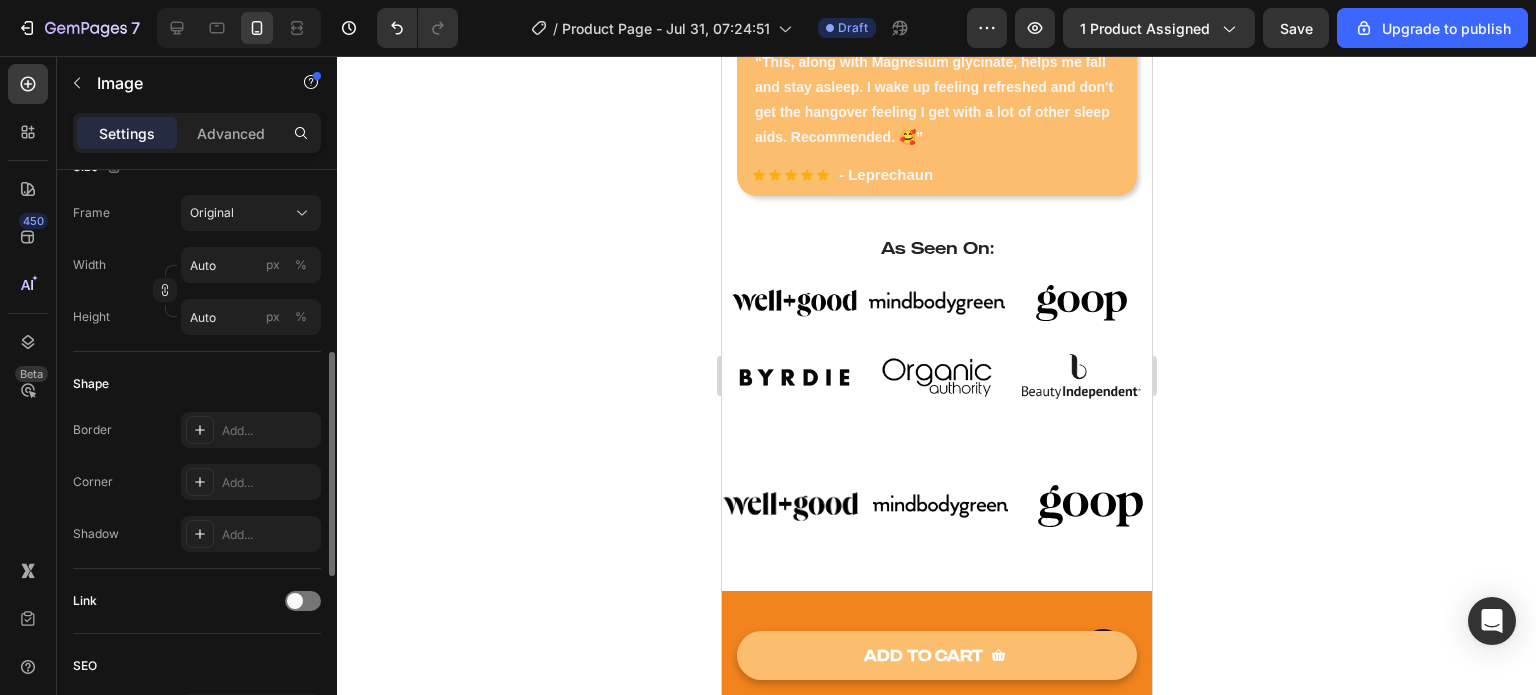 scroll, scrollTop: 509, scrollLeft: 0, axis: vertical 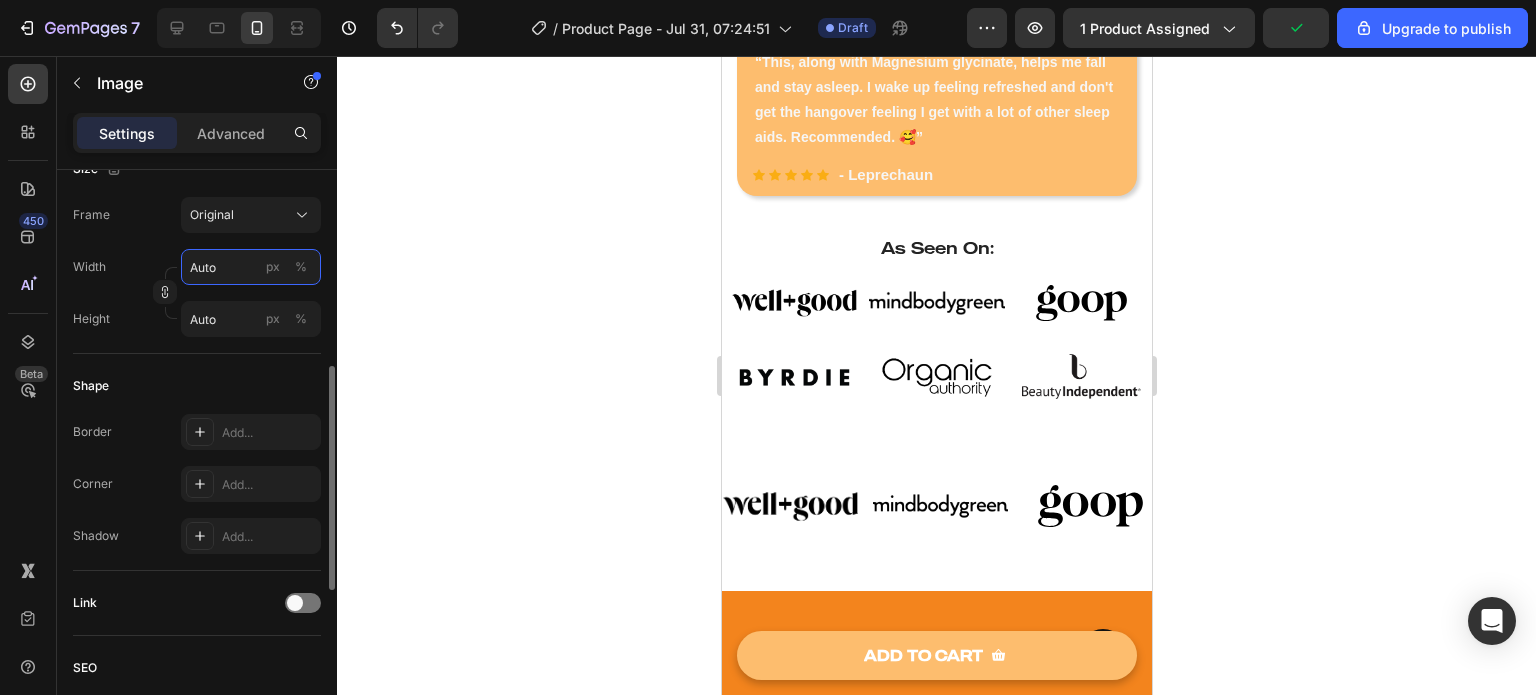 click on "Auto" at bounding box center (251, 267) 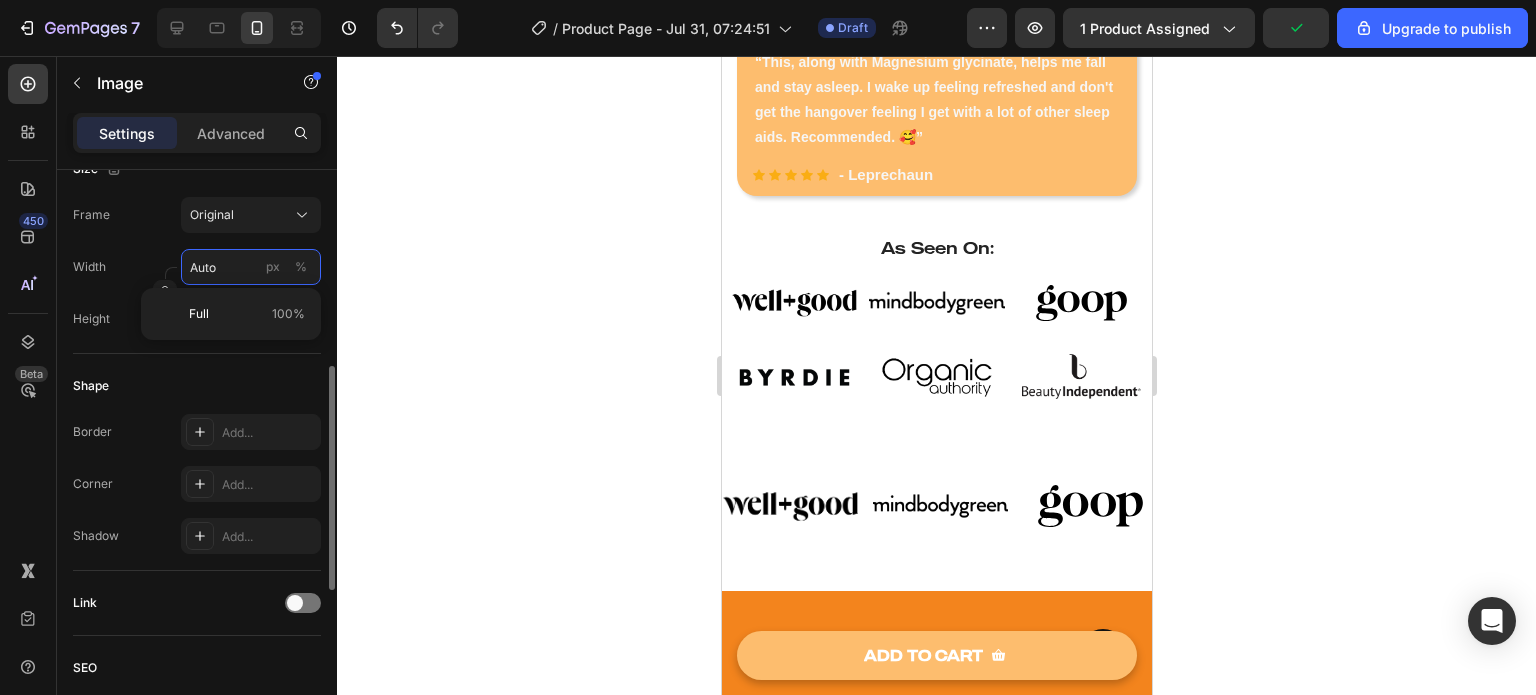 type on "1" 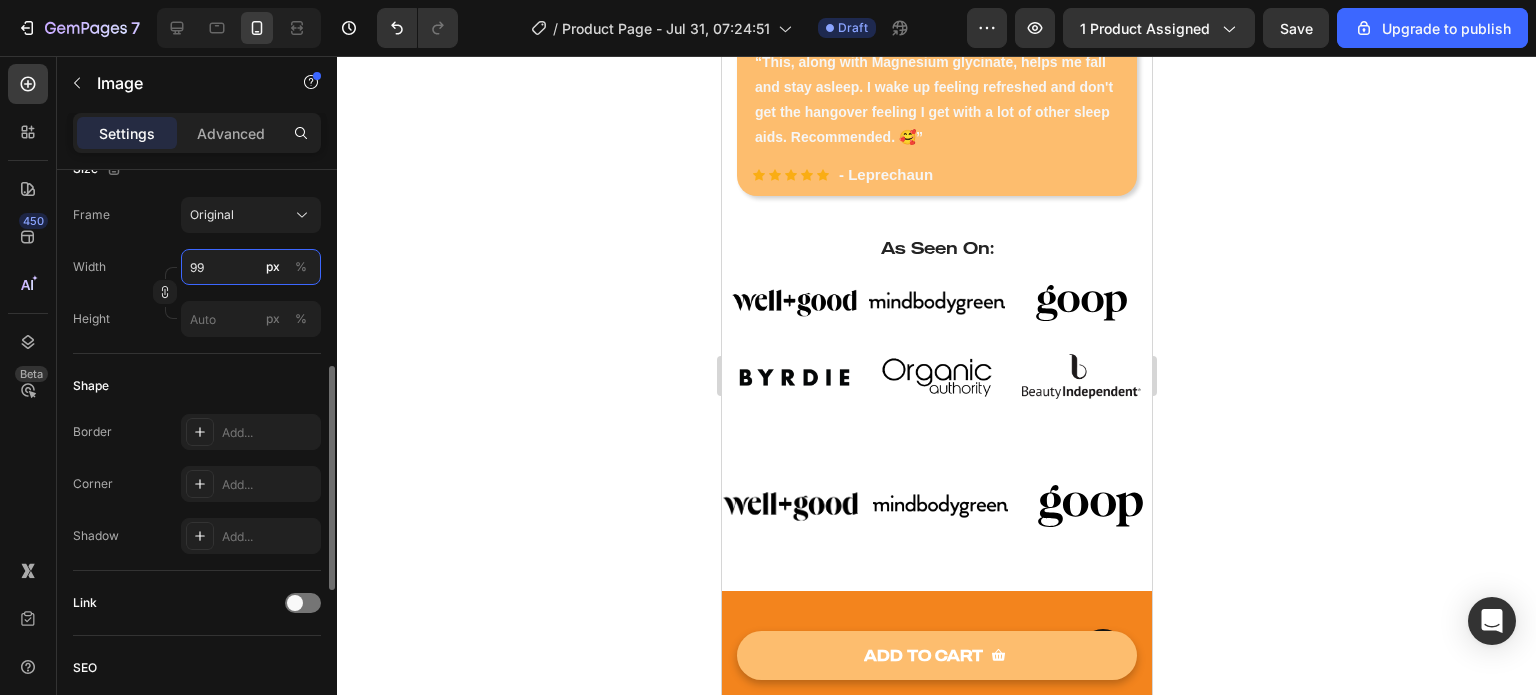 type on "100" 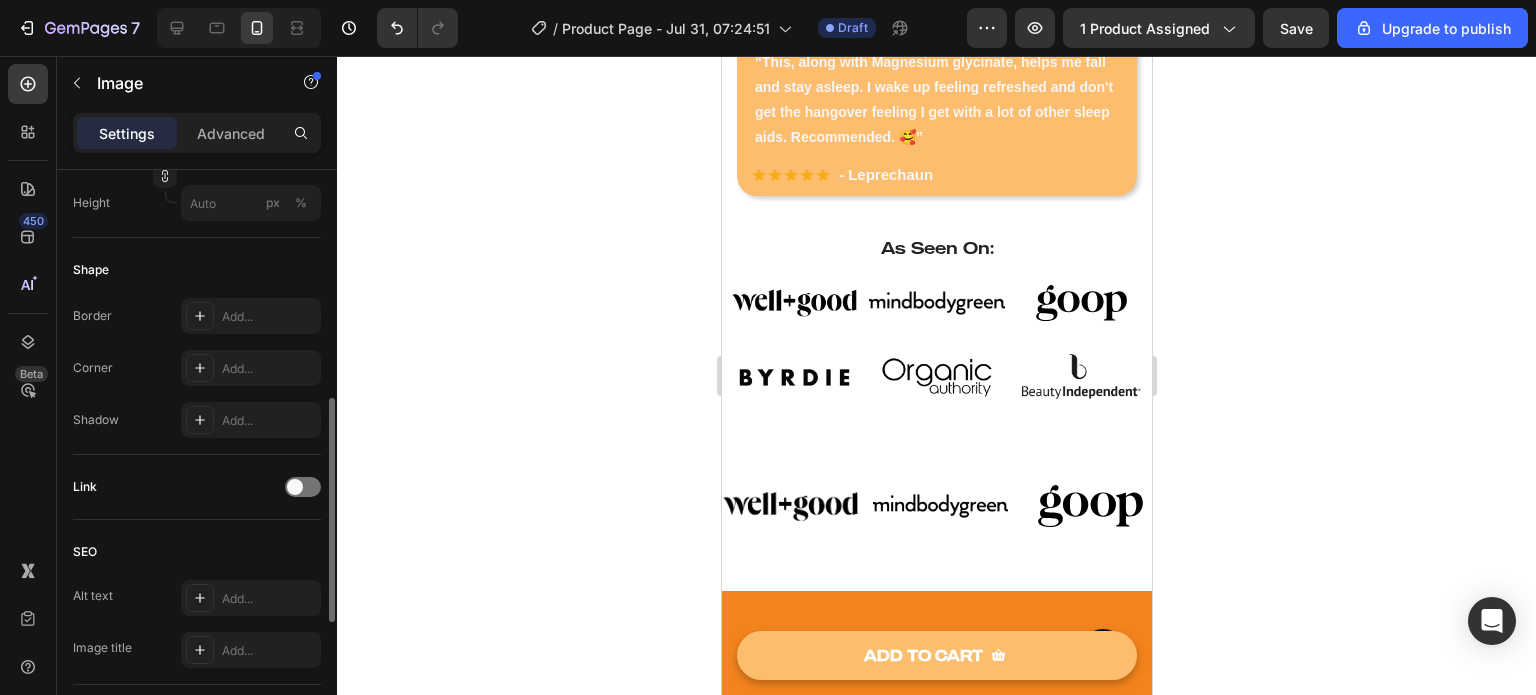 scroll, scrollTop: 641, scrollLeft: 0, axis: vertical 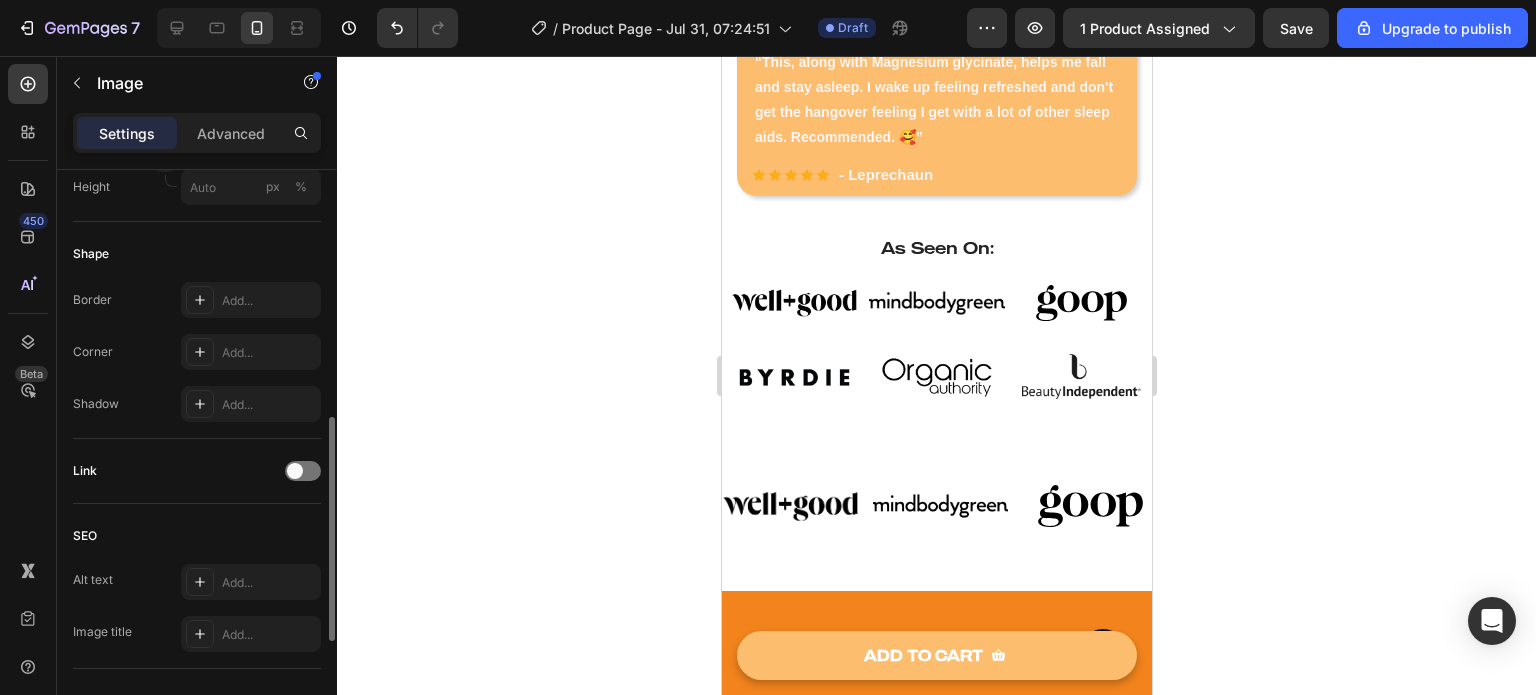 drag, startPoint x: 209, startPoint y: 269, endPoint x: 123, endPoint y: 435, distance: 186.95454 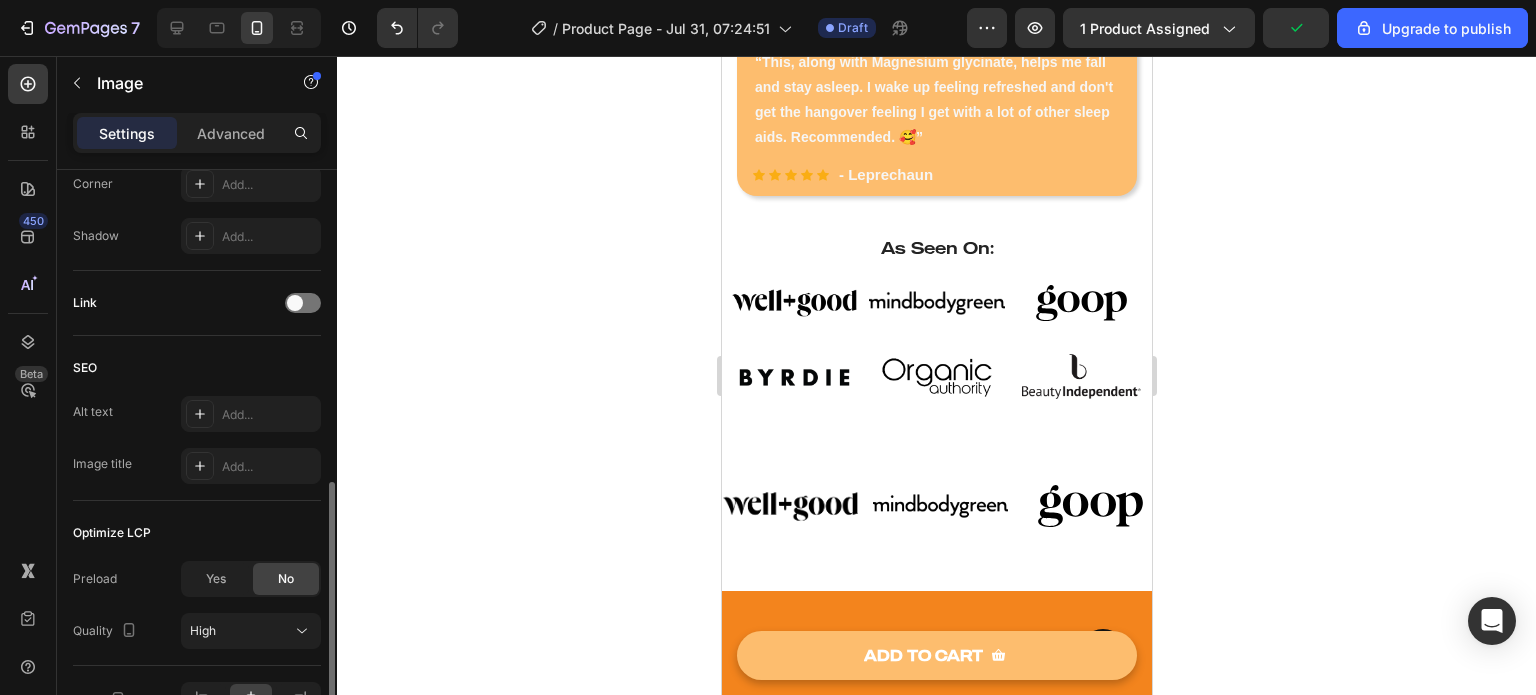 scroll, scrollTop: 808, scrollLeft: 0, axis: vertical 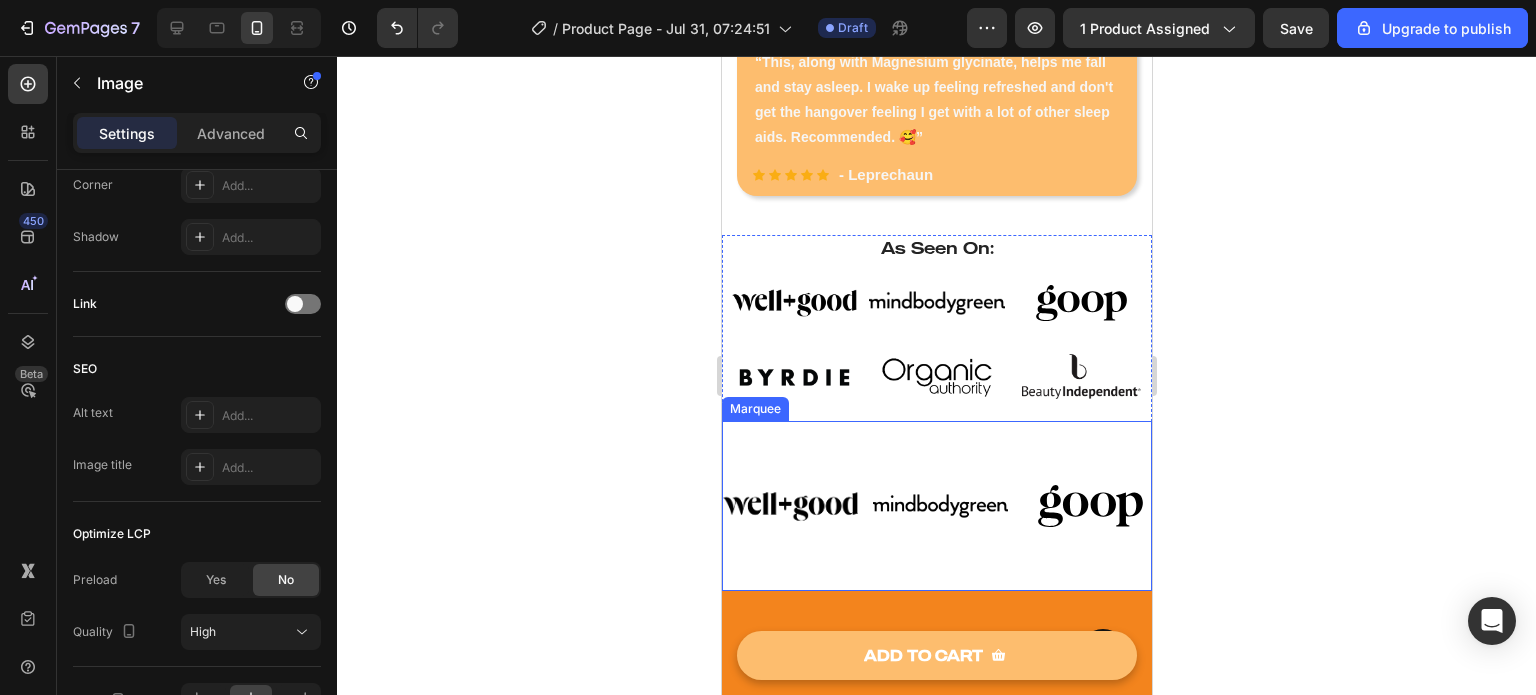 click on "Image Image Image Image Image   0" at bounding box center [1840, 506] 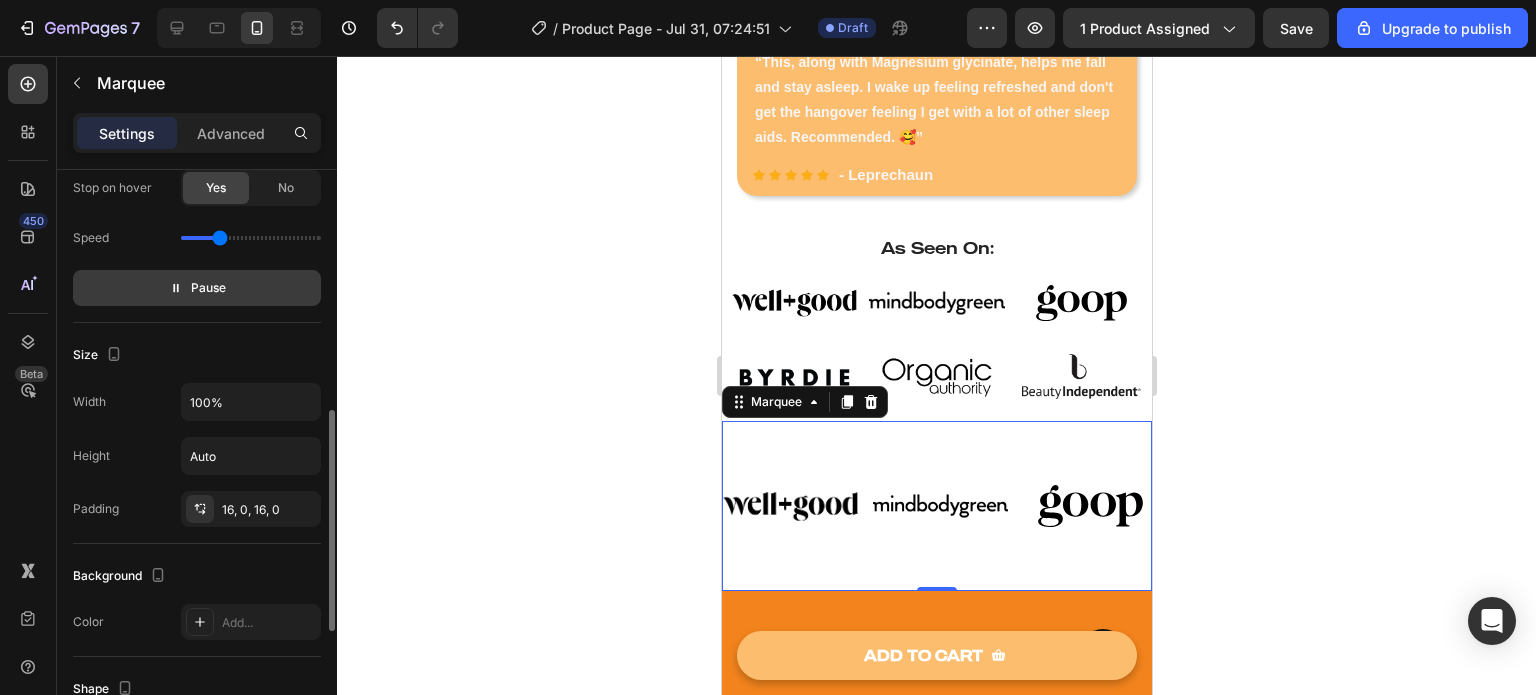 scroll, scrollTop: 632, scrollLeft: 0, axis: vertical 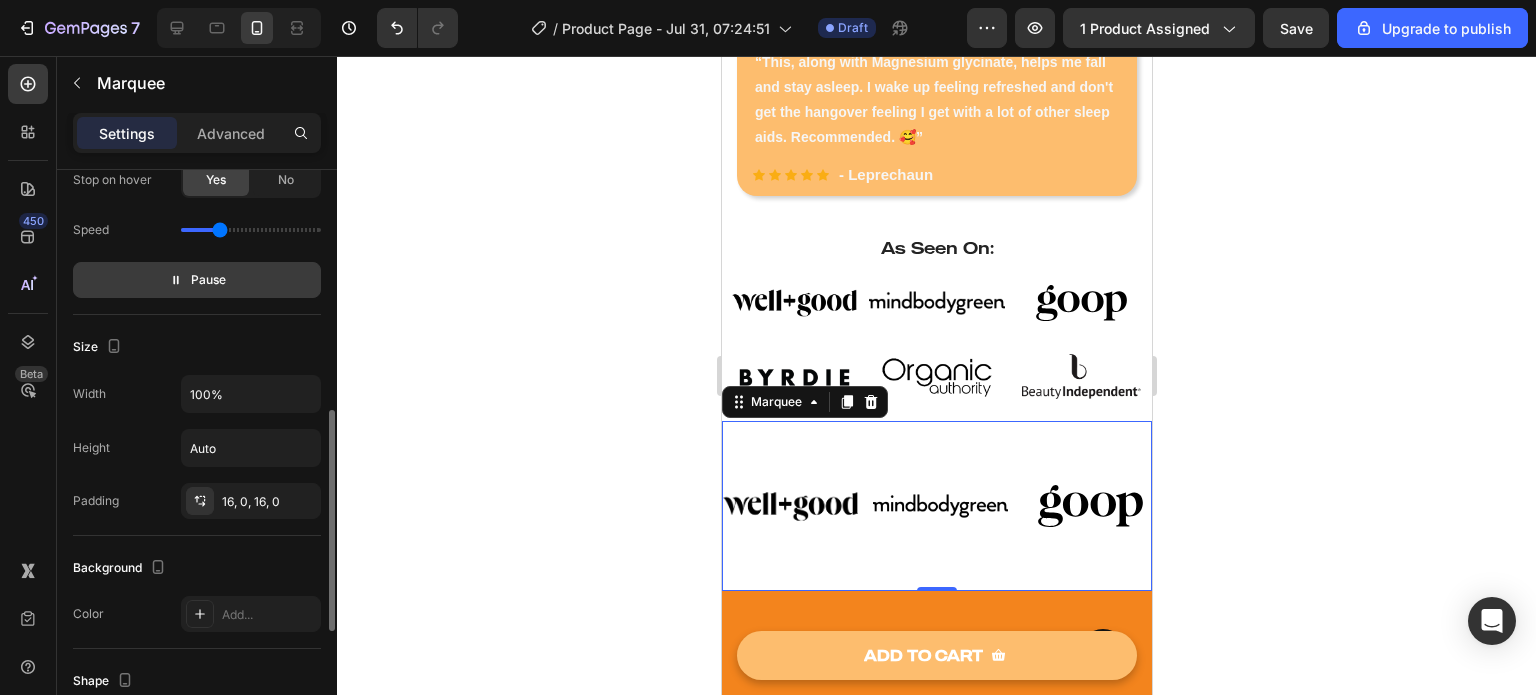 click on "Pause" at bounding box center [208, 280] 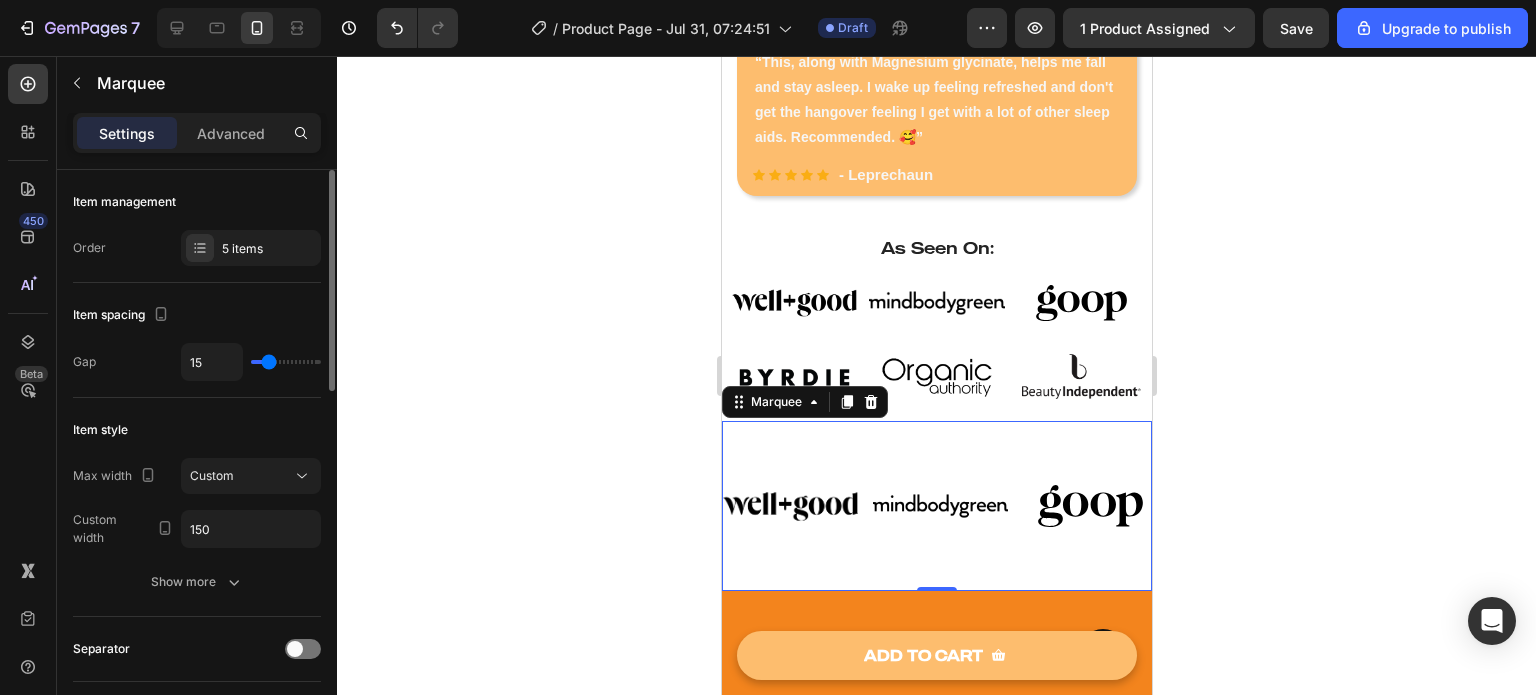 scroll, scrollTop: 0, scrollLeft: 0, axis: both 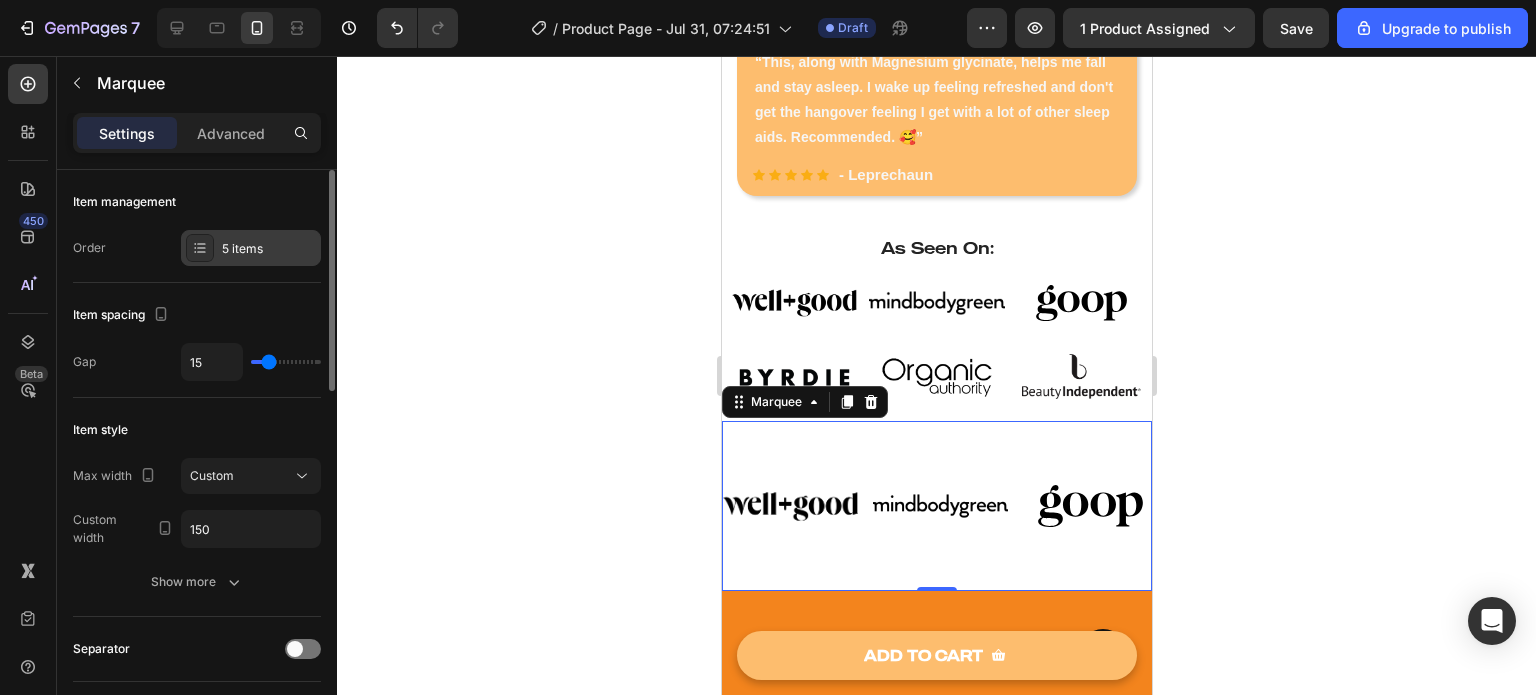 click on "5 items" at bounding box center (269, 249) 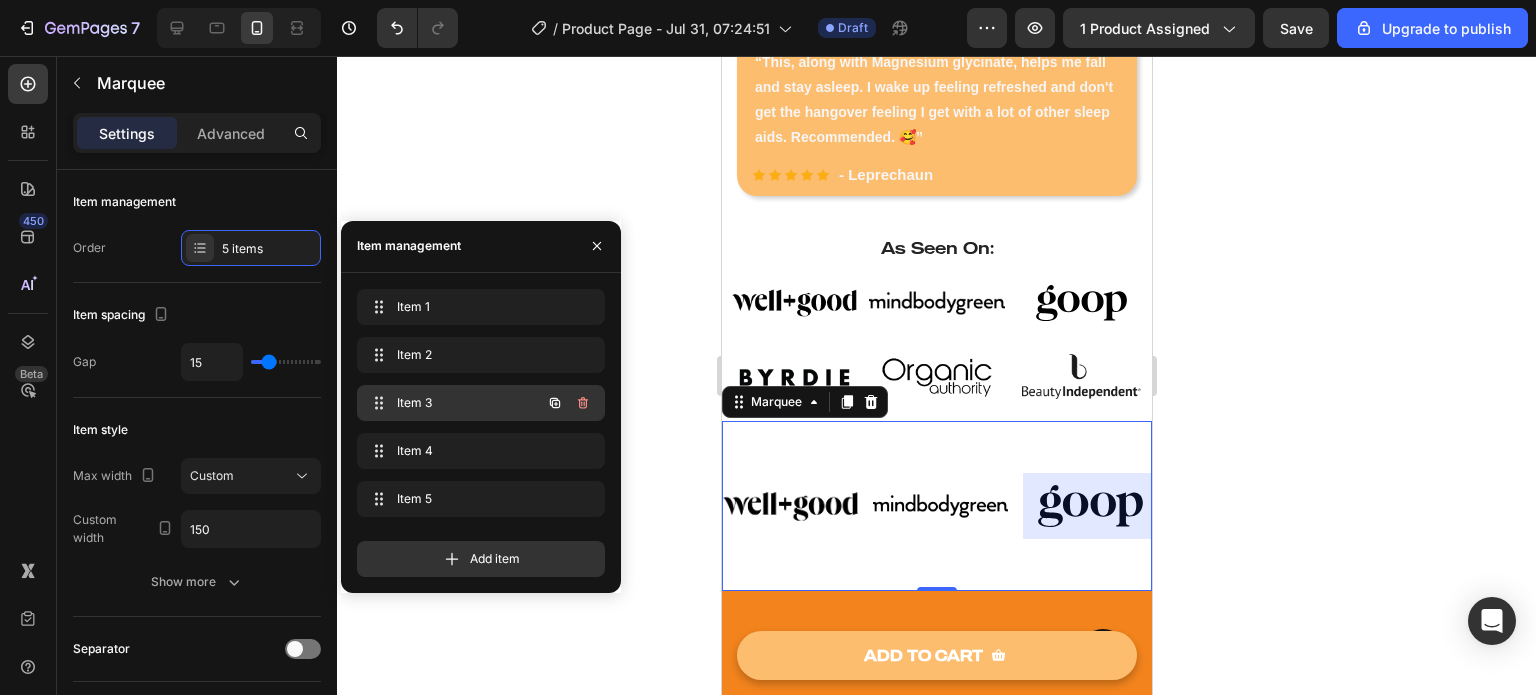 click on "Item 3 Item 3" at bounding box center (453, 403) 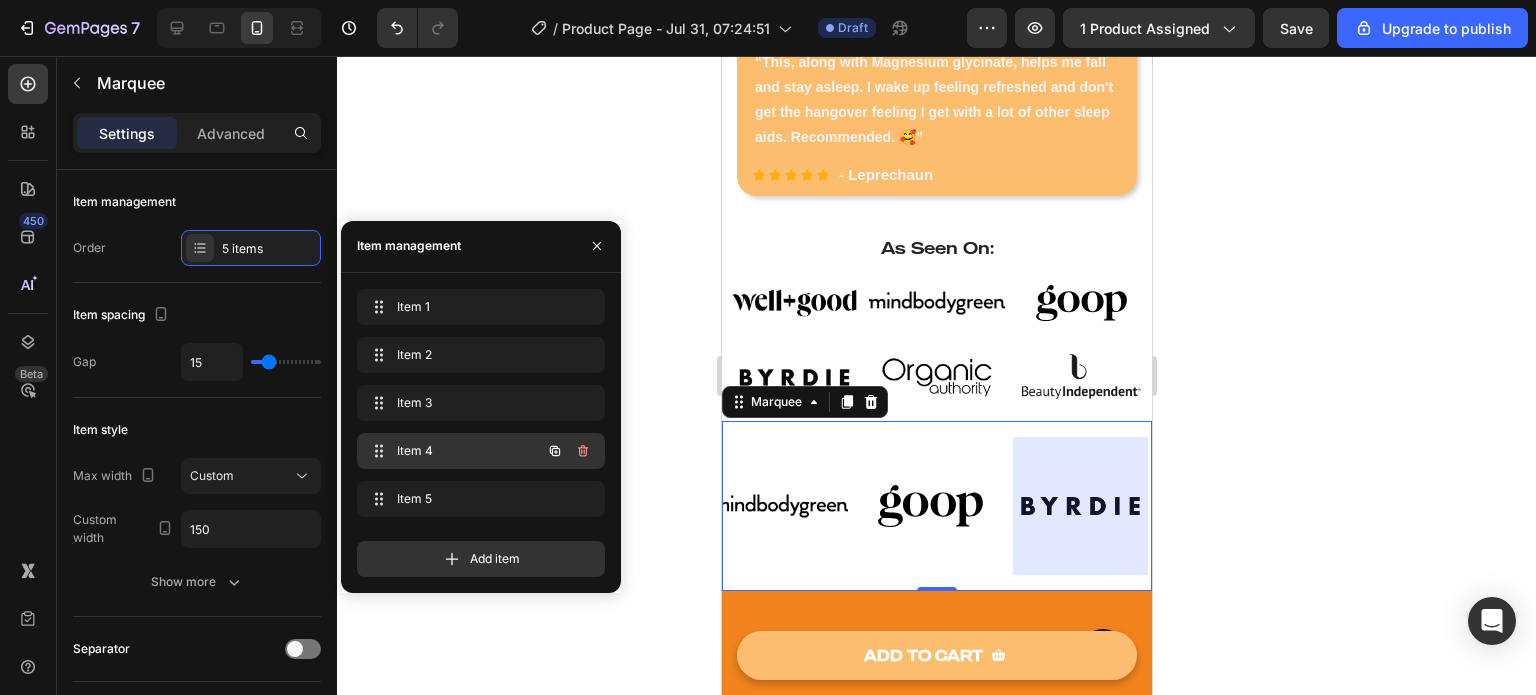 click on "Item 4" at bounding box center [453, 451] 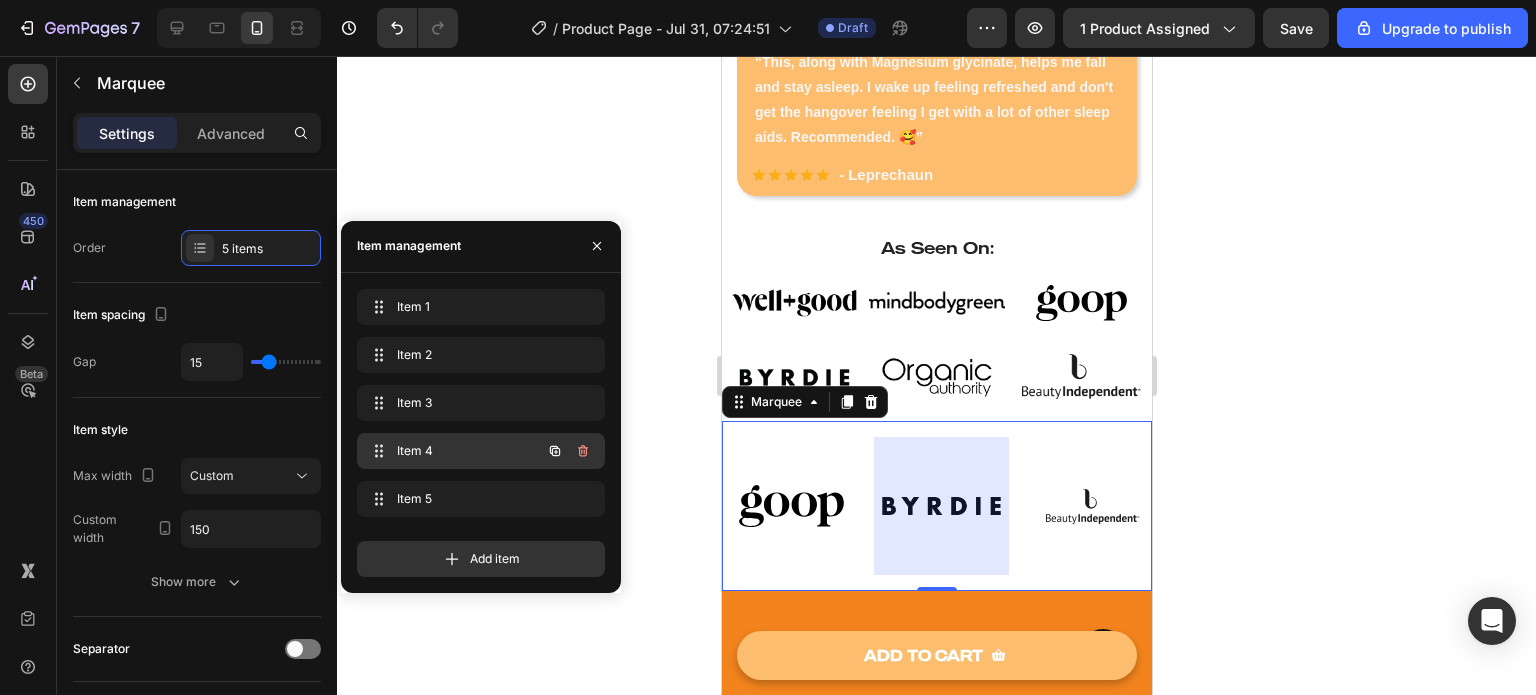 scroll, scrollTop: 0, scrollLeft: 311, axis: horizontal 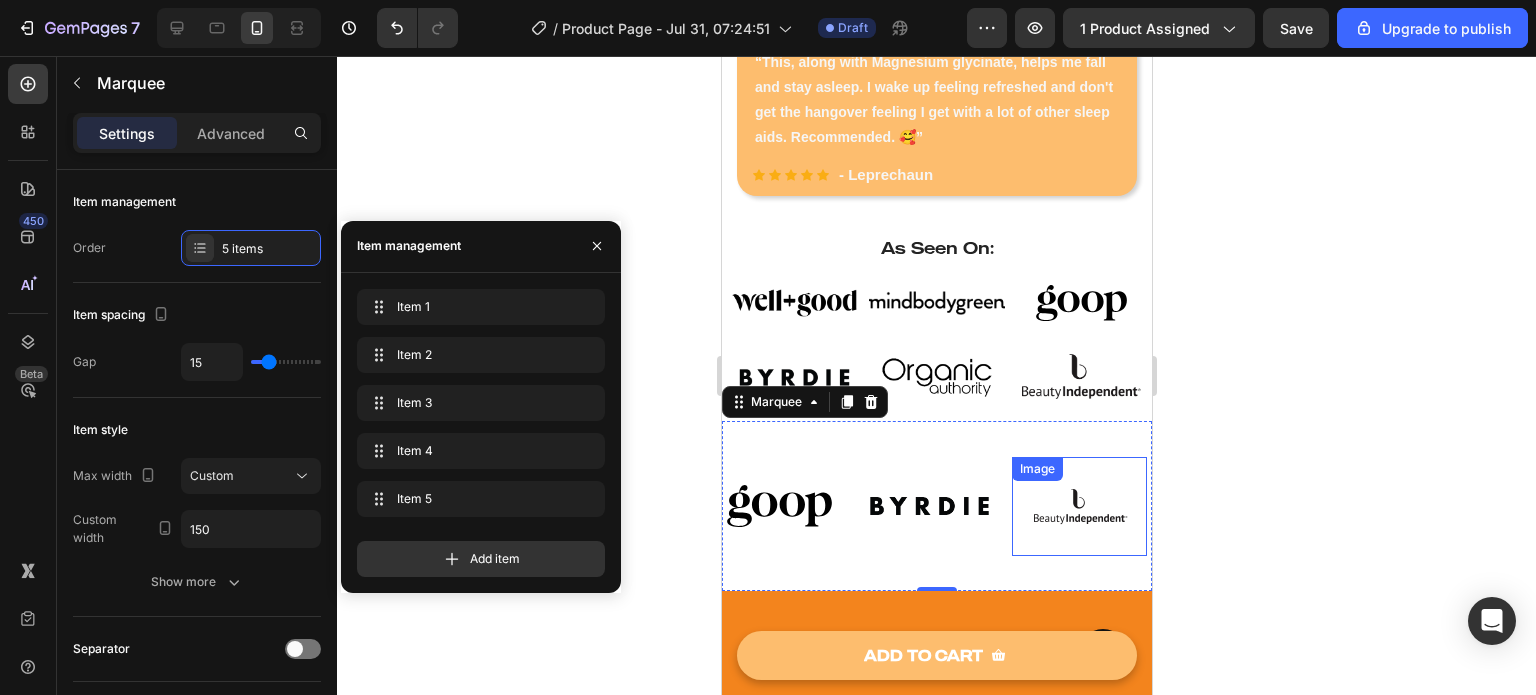click at bounding box center (1037, 506) 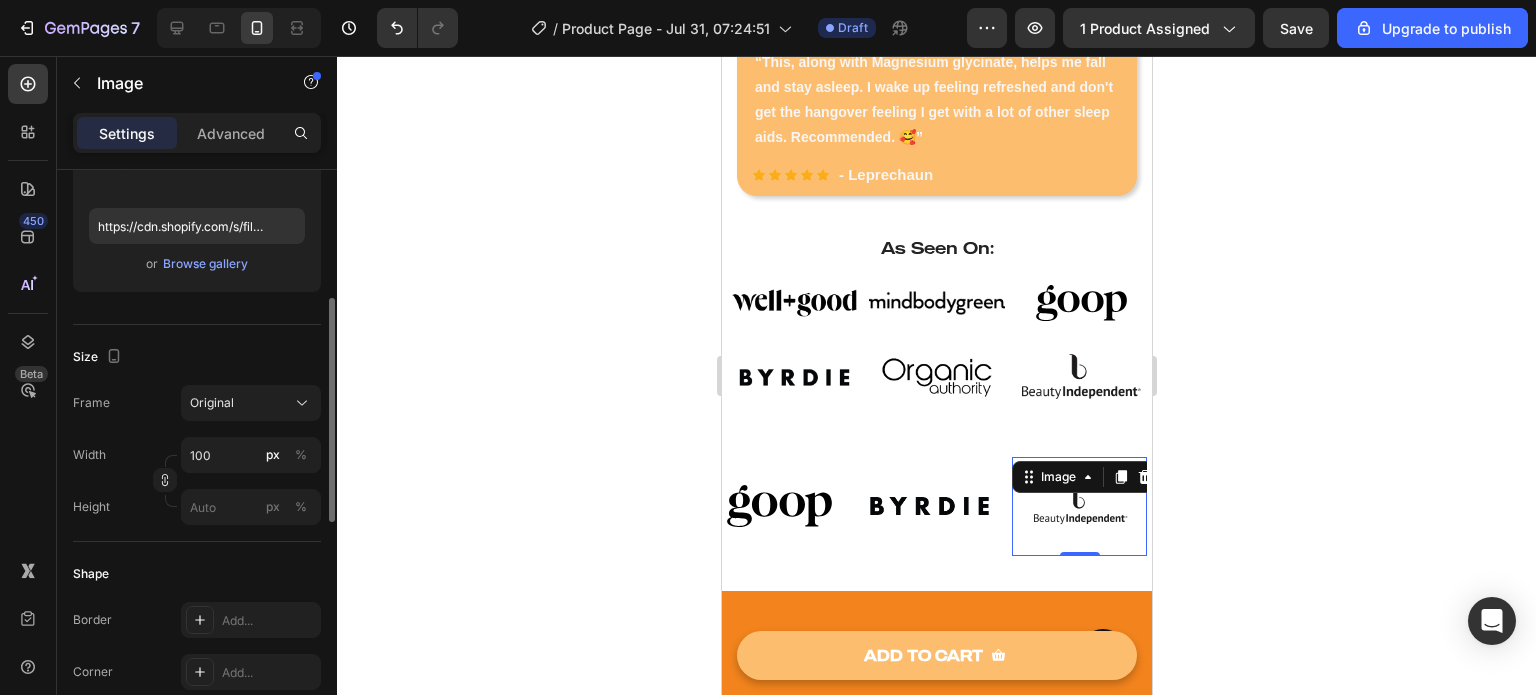 scroll, scrollTop: 324, scrollLeft: 0, axis: vertical 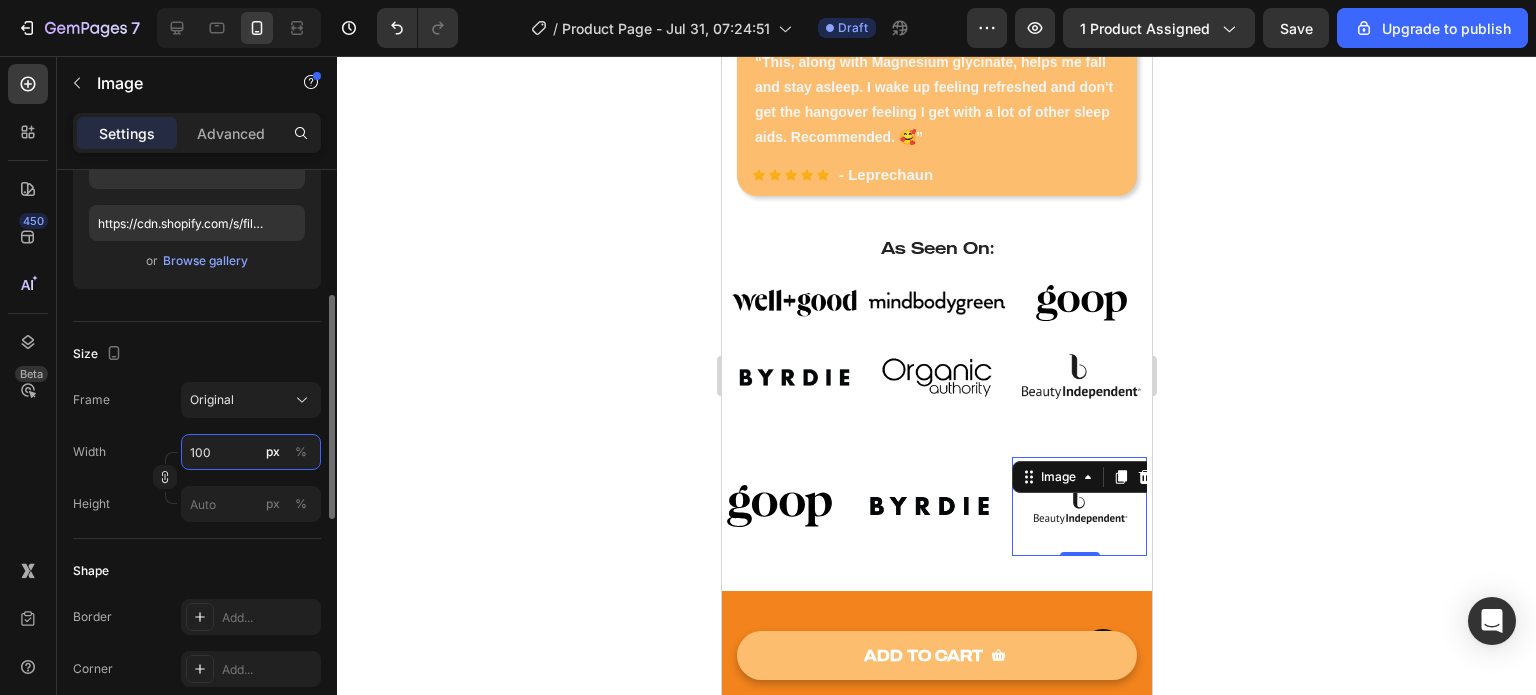 click on "100" at bounding box center [251, 452] 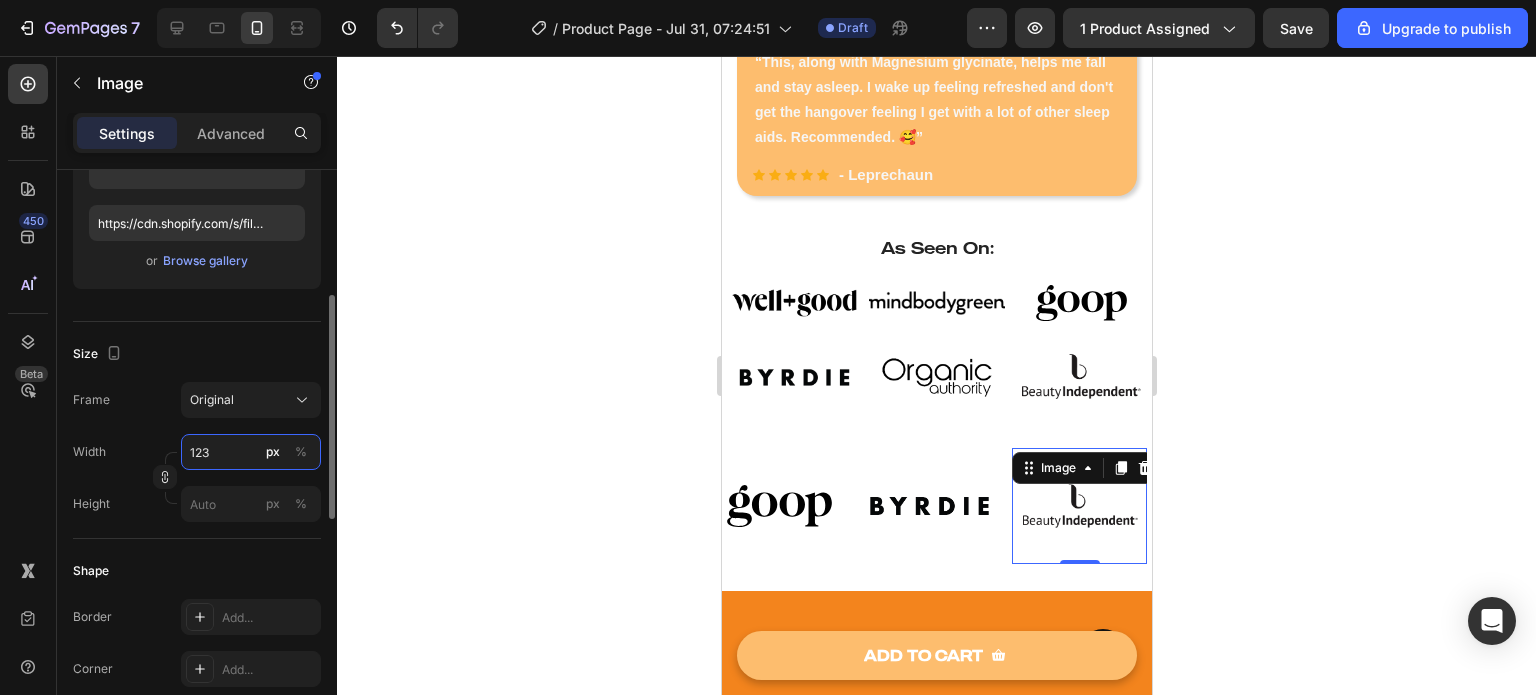 type on "124" 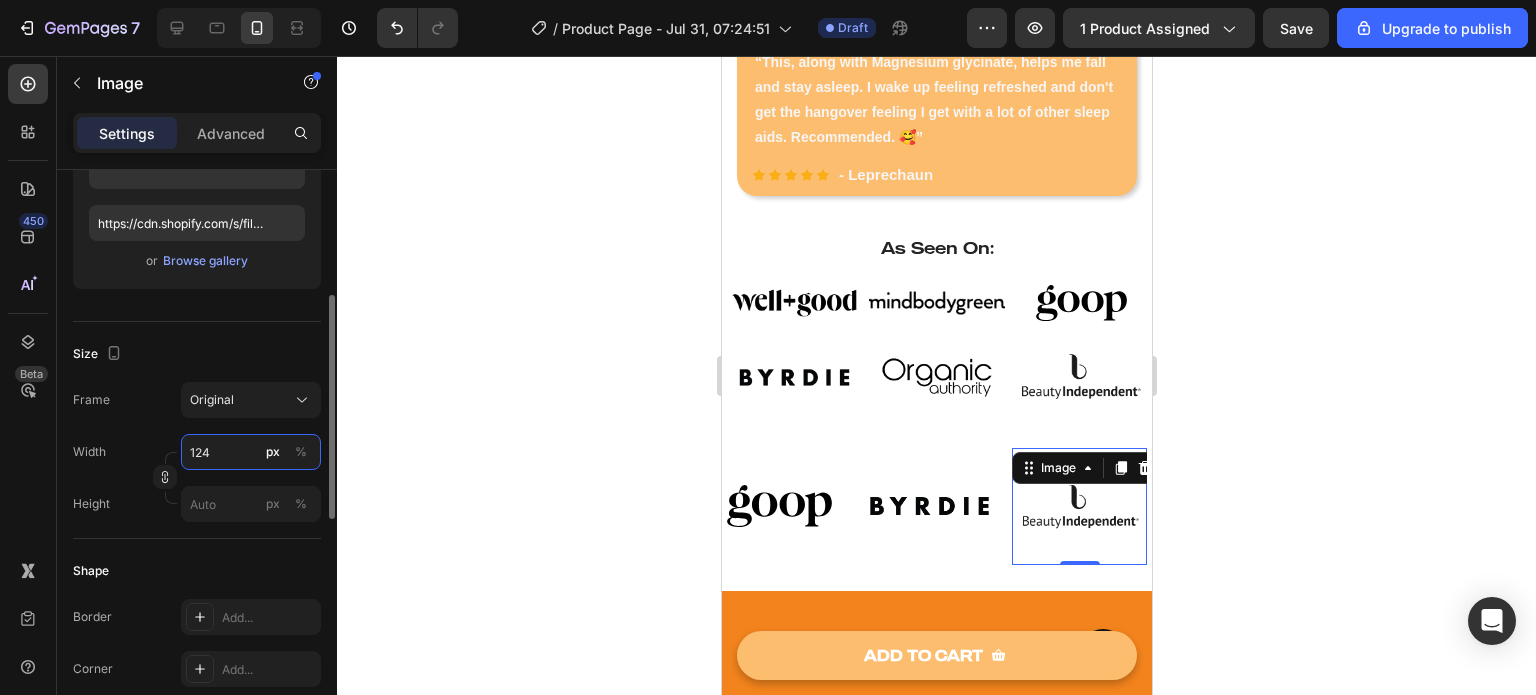 scroll, scrollTop: 0, scrollLeft: 0, axis: both 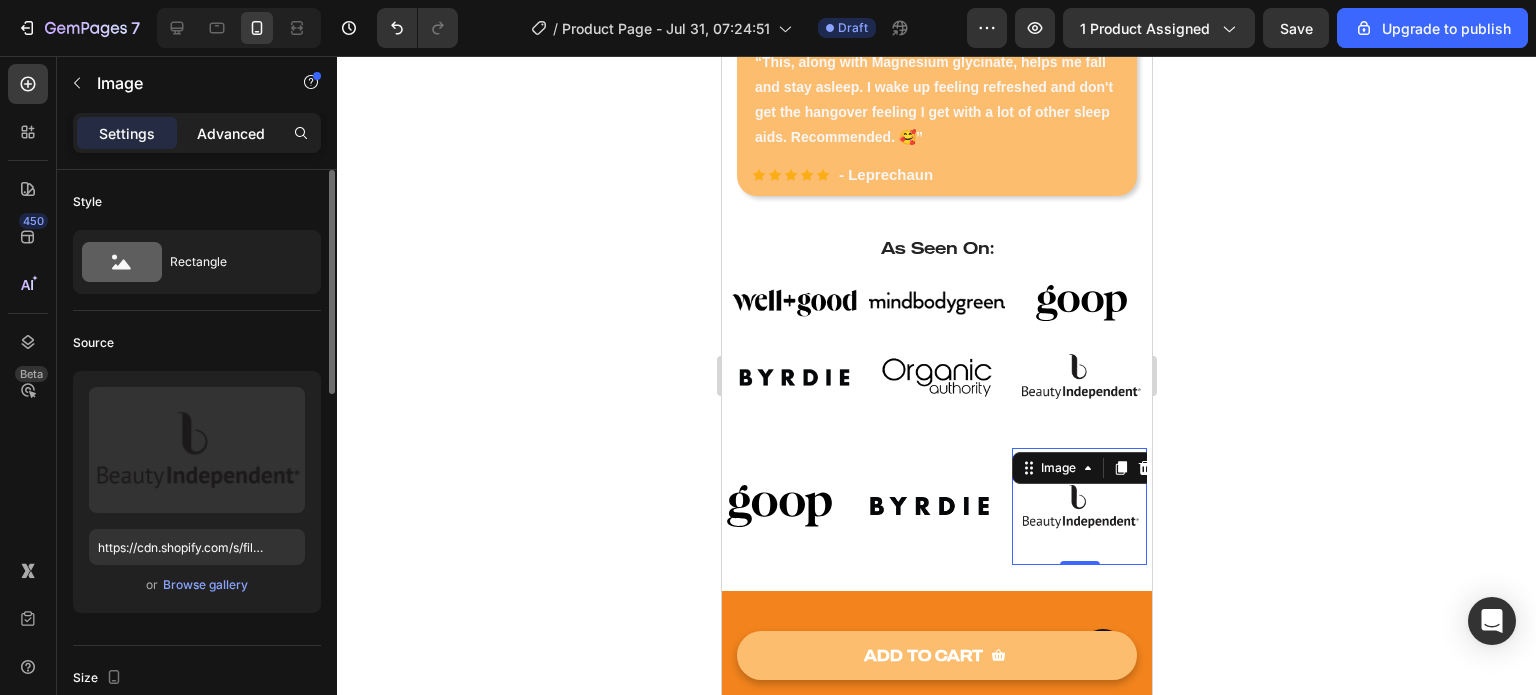 click on "Advanced" at bounding box center [231, 133] 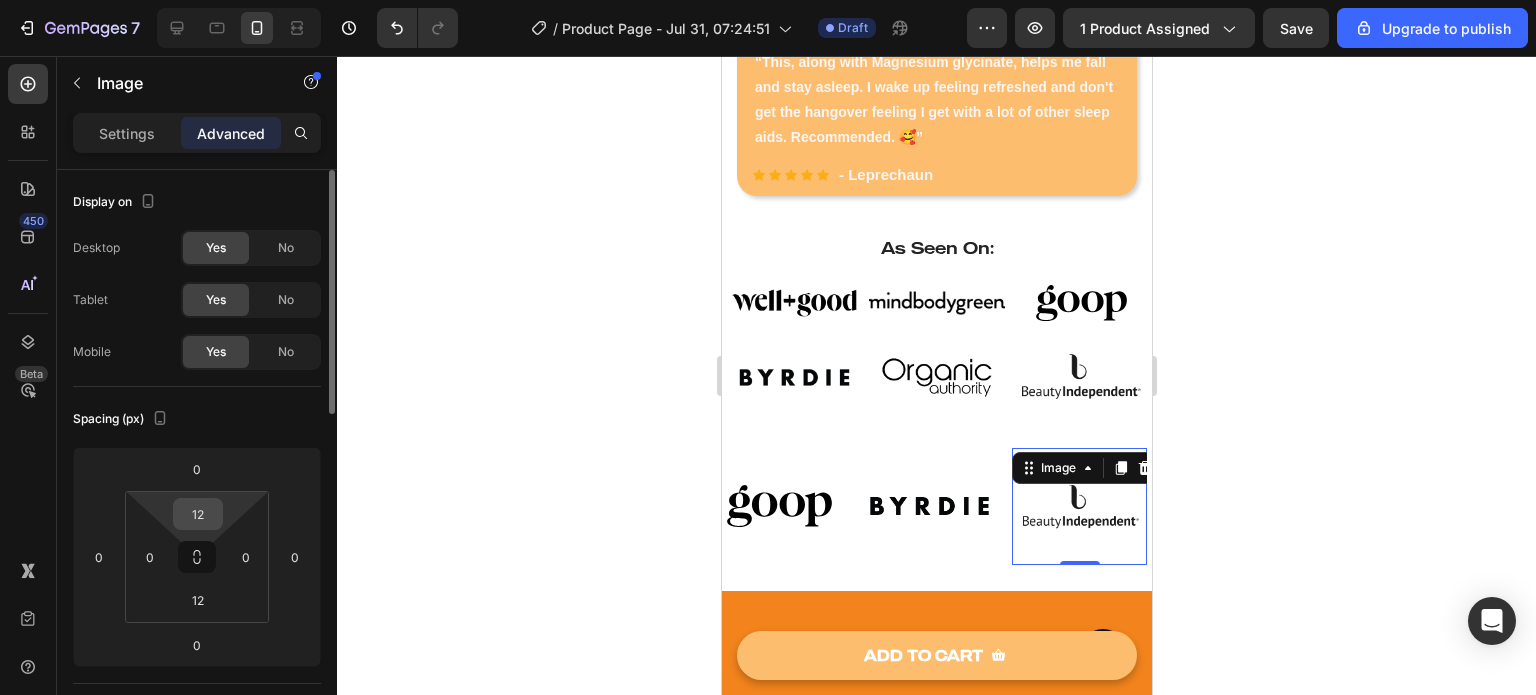 click on "12" at bounding box center [198, 514] 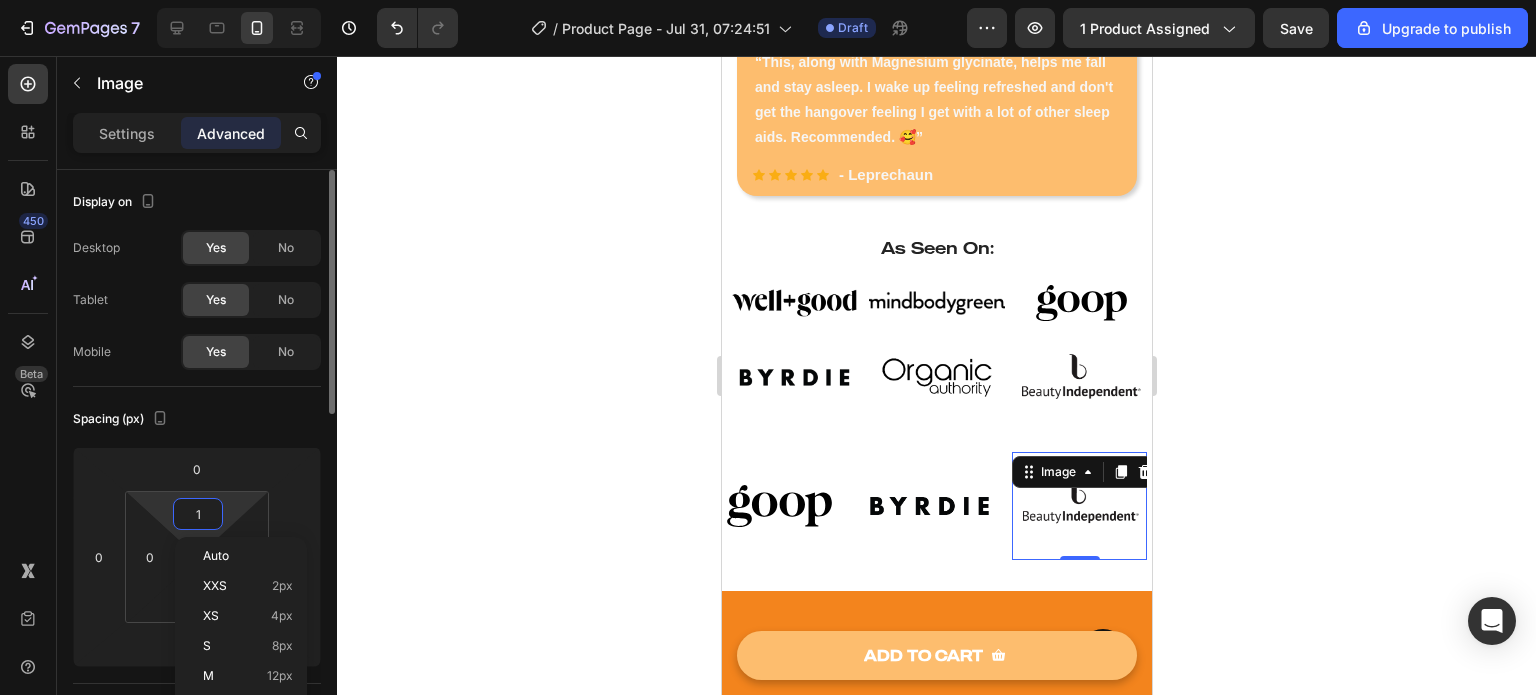type on "0" 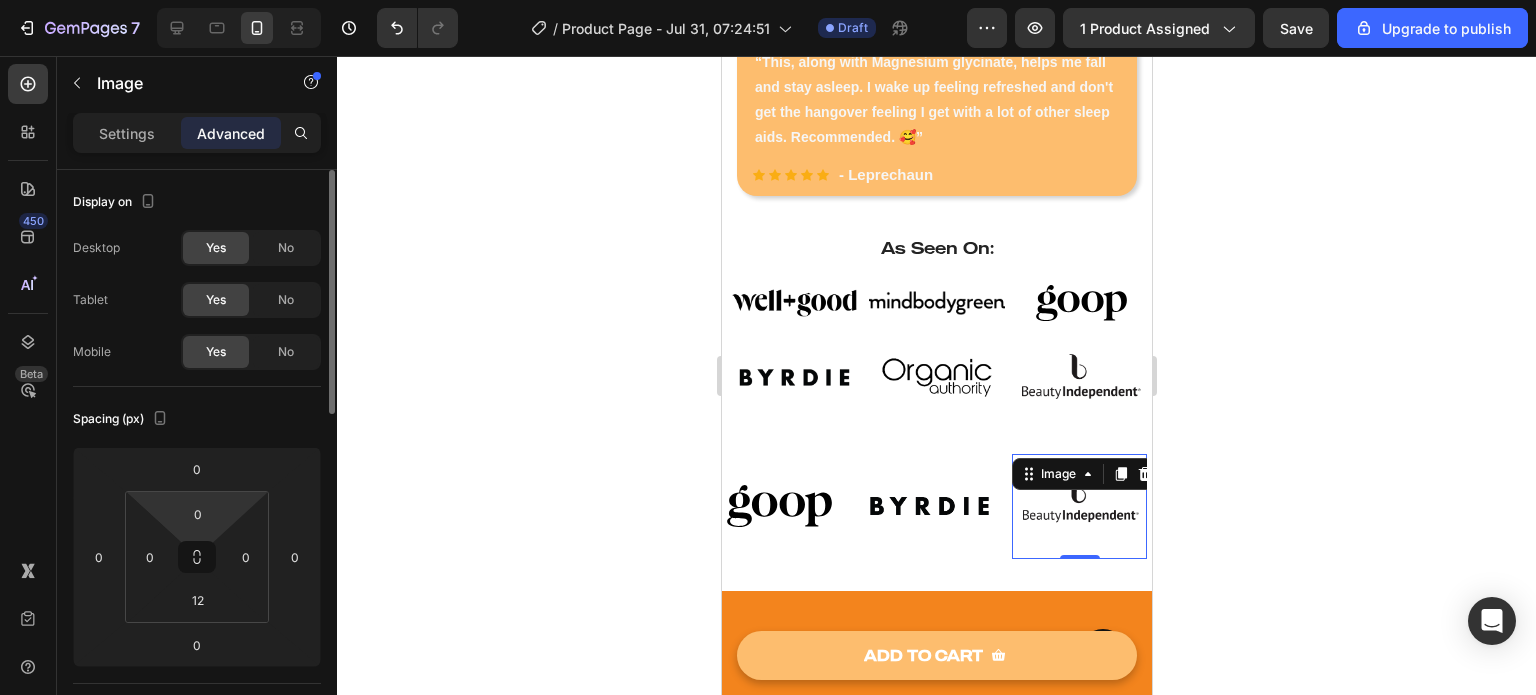 click 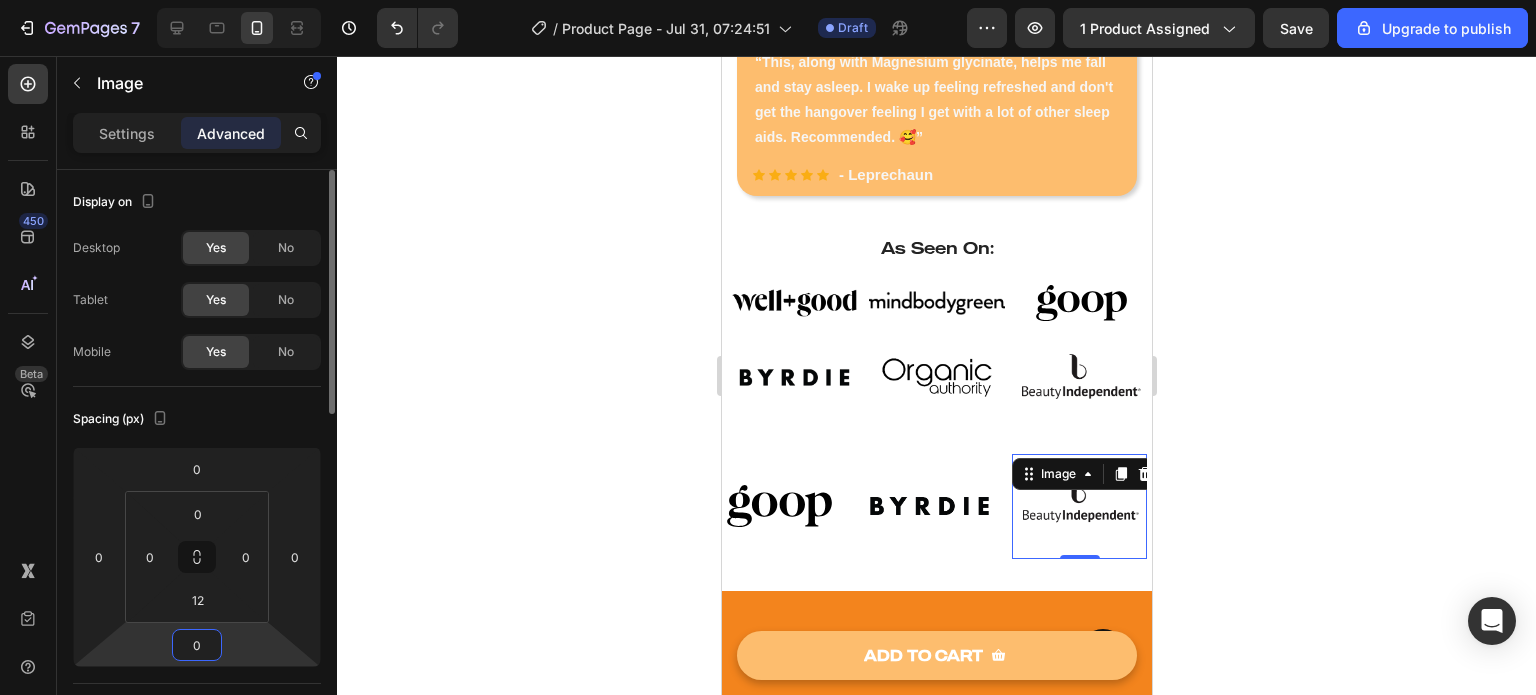click on "0" at bounding box center (197, 645) 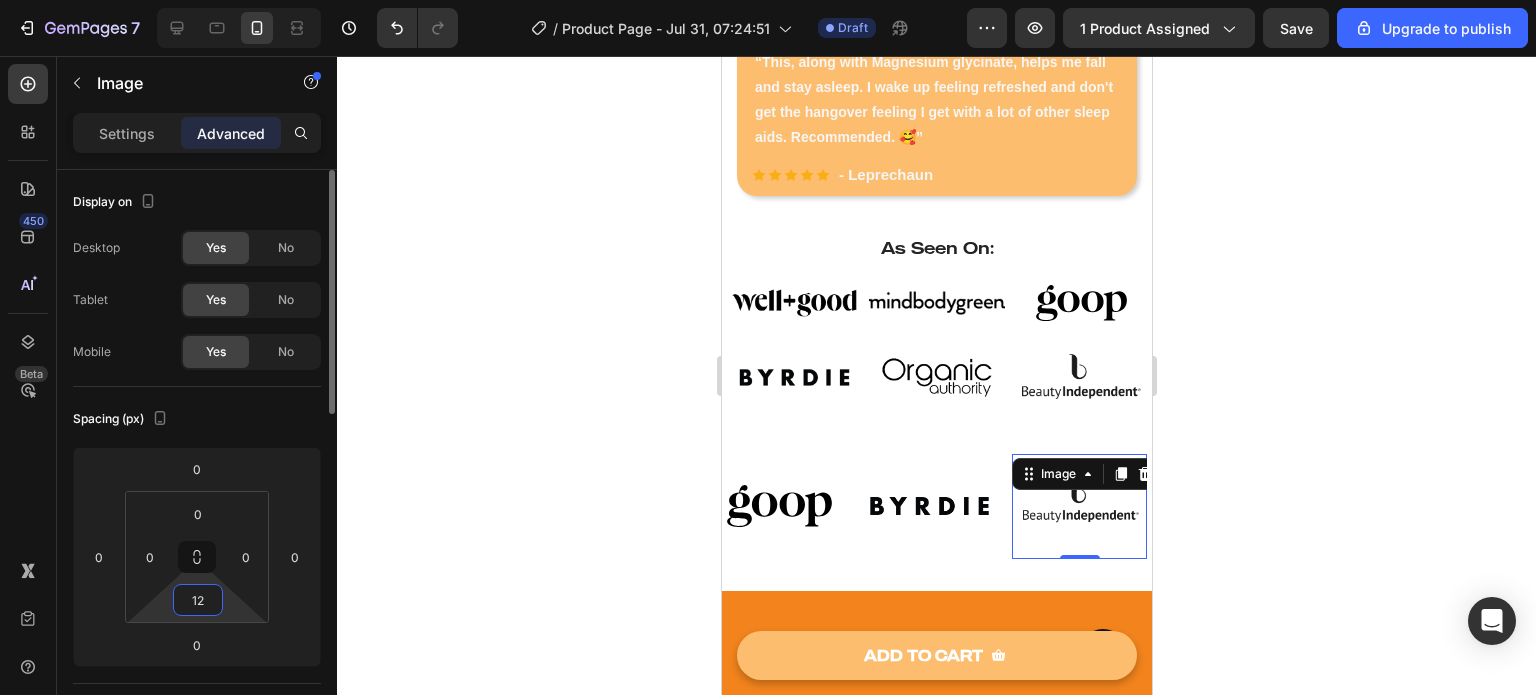 click on "12" at bounding box center [198, 600] 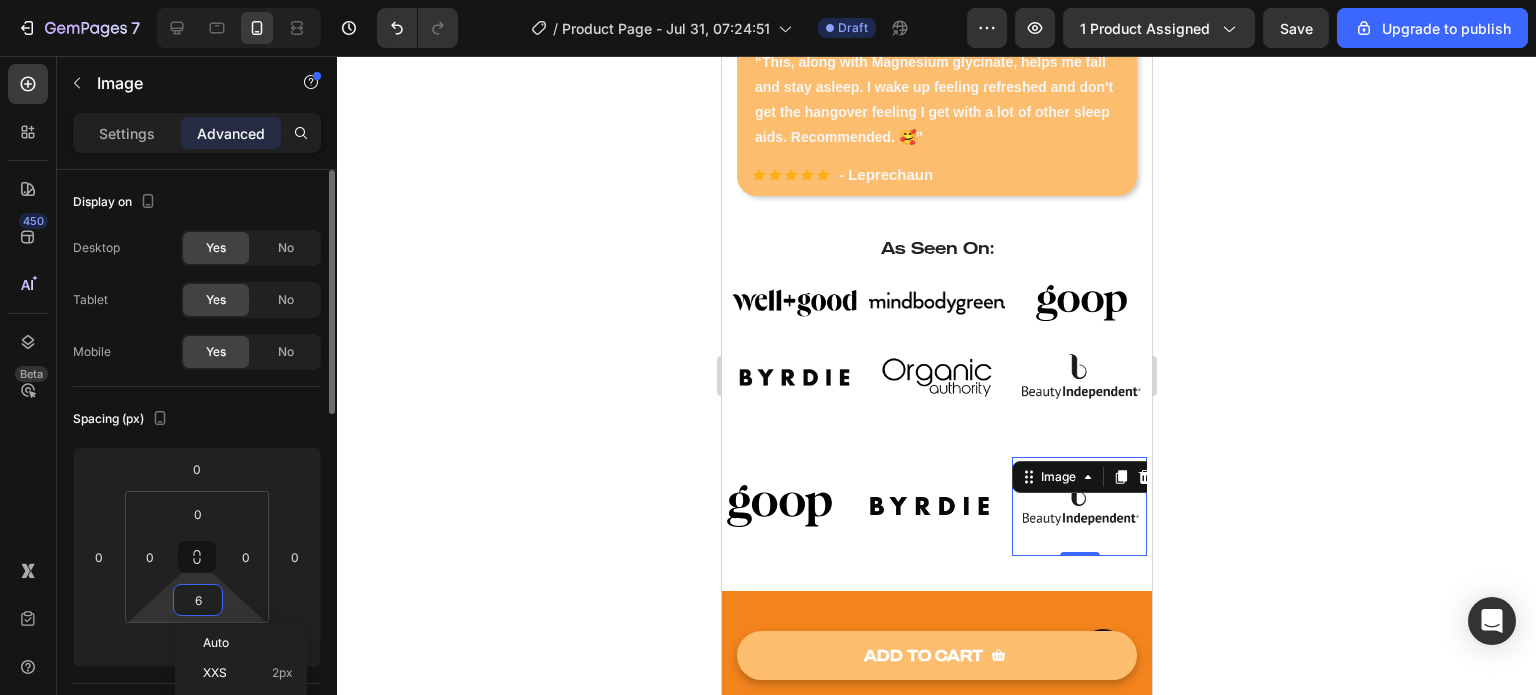type on "5" 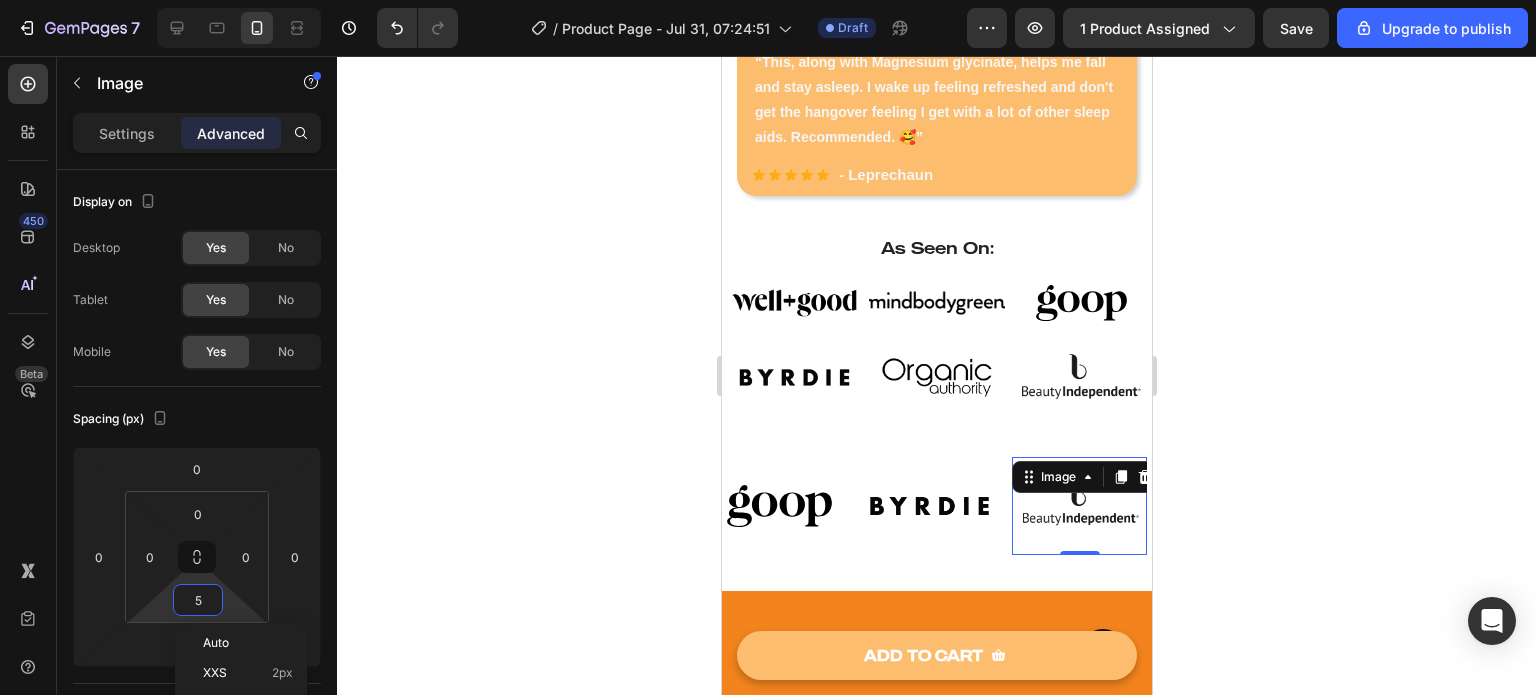 click 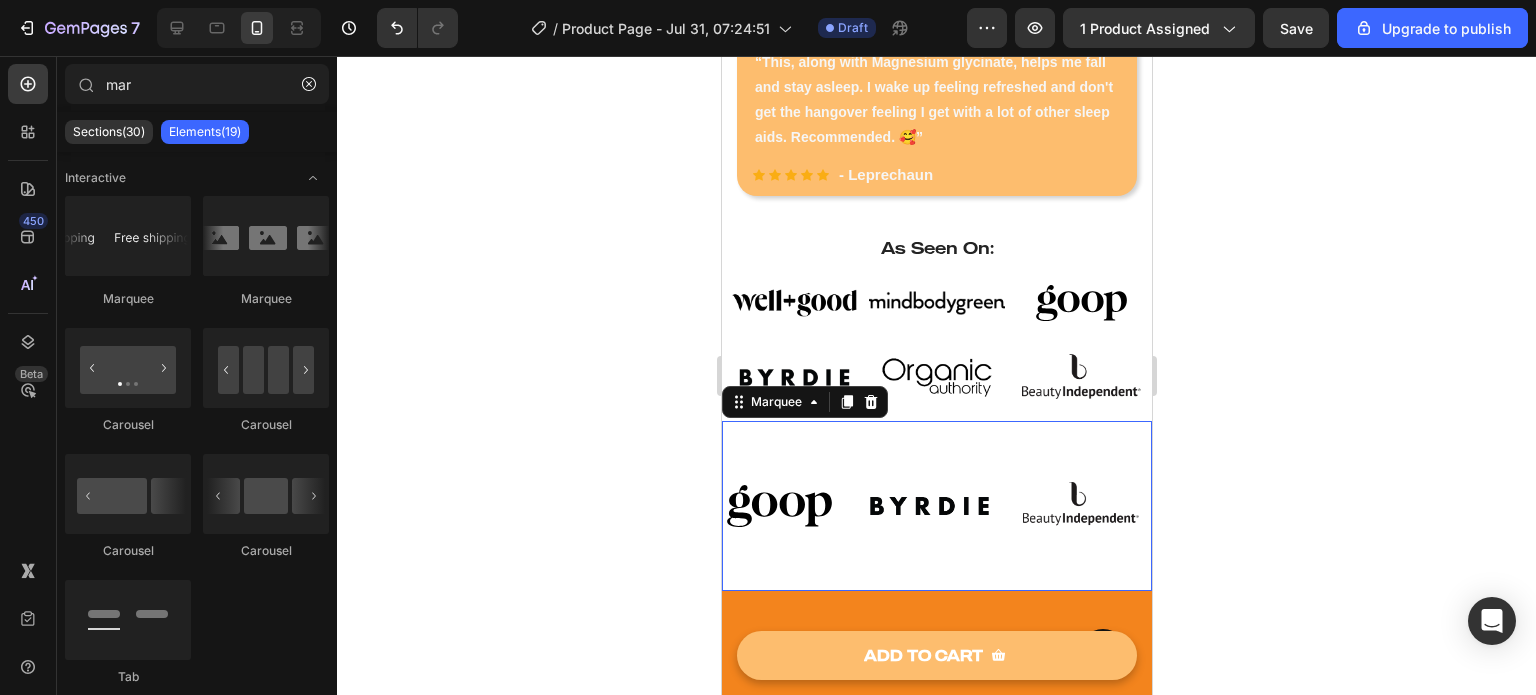 click on "Image Image Image Image Image" at bounding box center (723, 506) 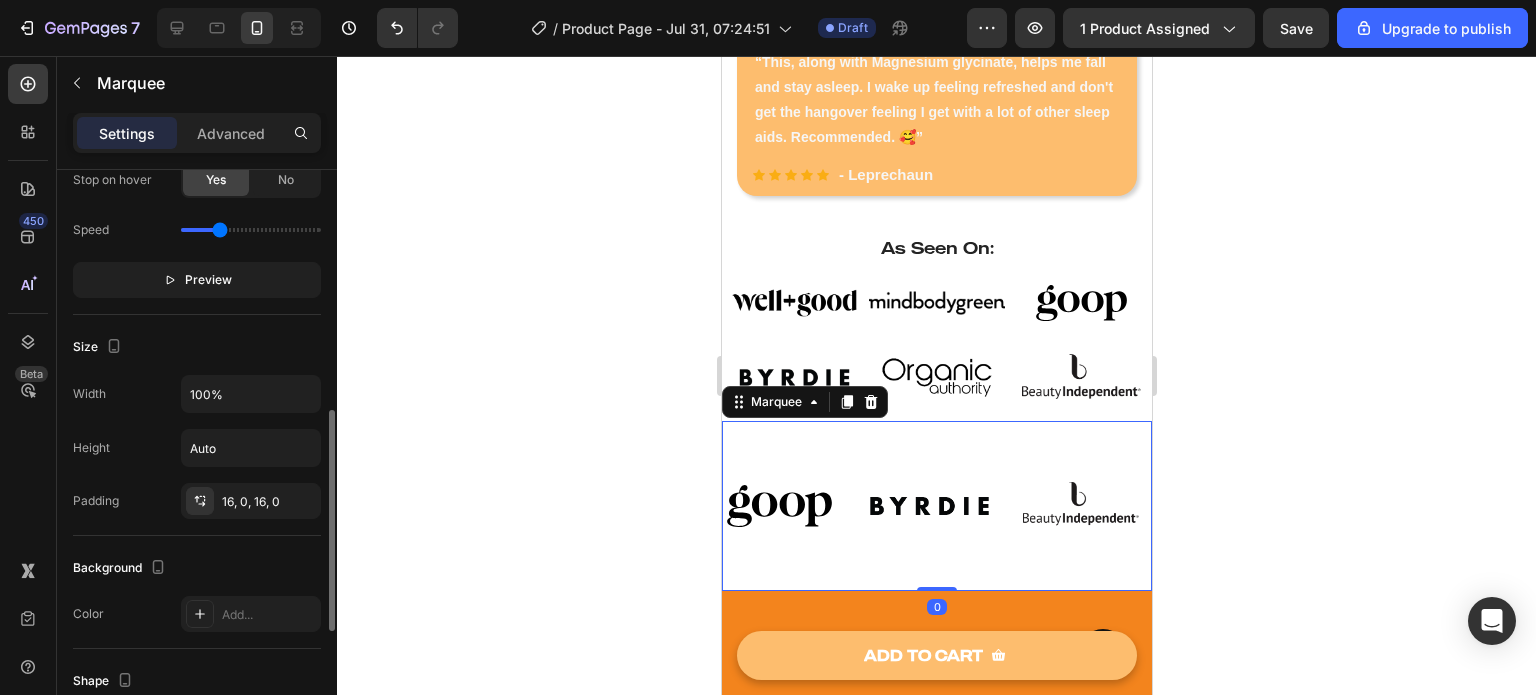 scroll, scrollTop: 636, scrollLeft: 0, axis: vertical 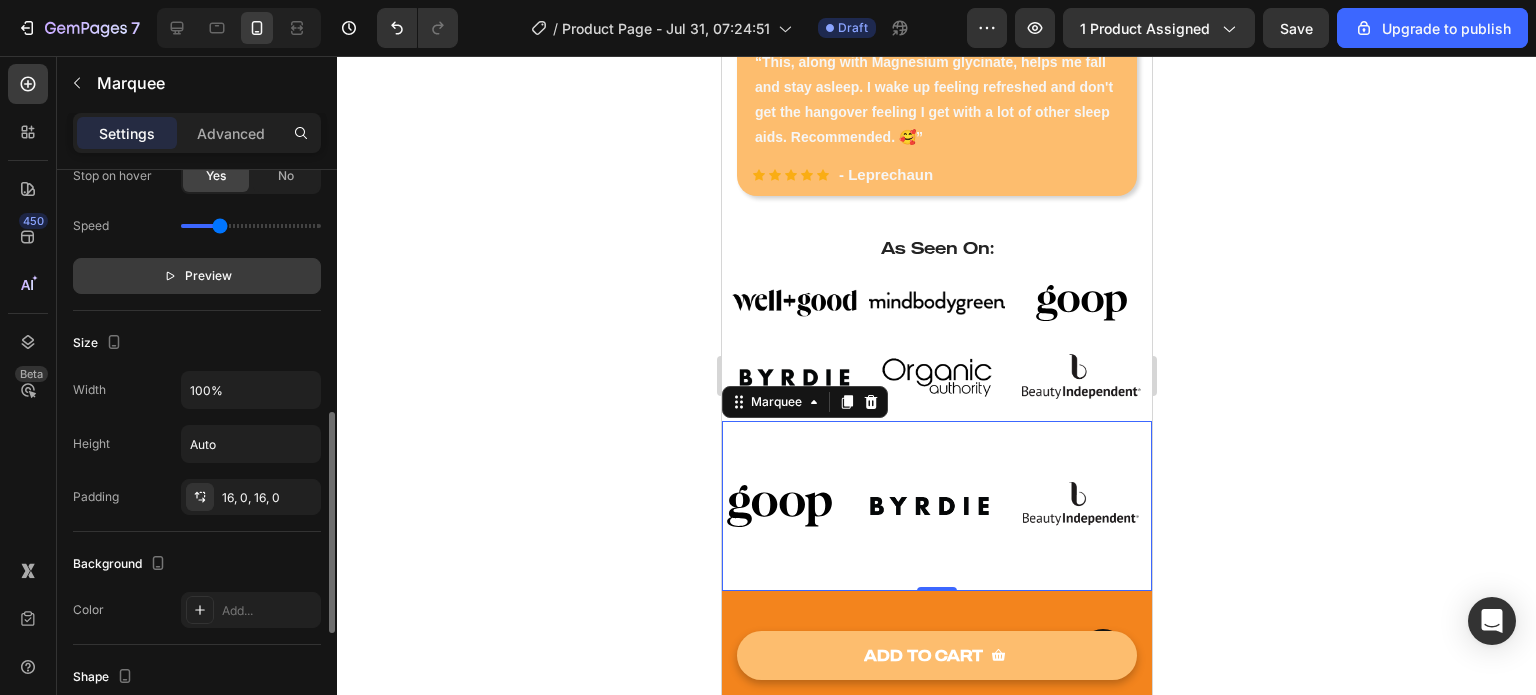 click on "Preview" at bounding box center [208, 276] 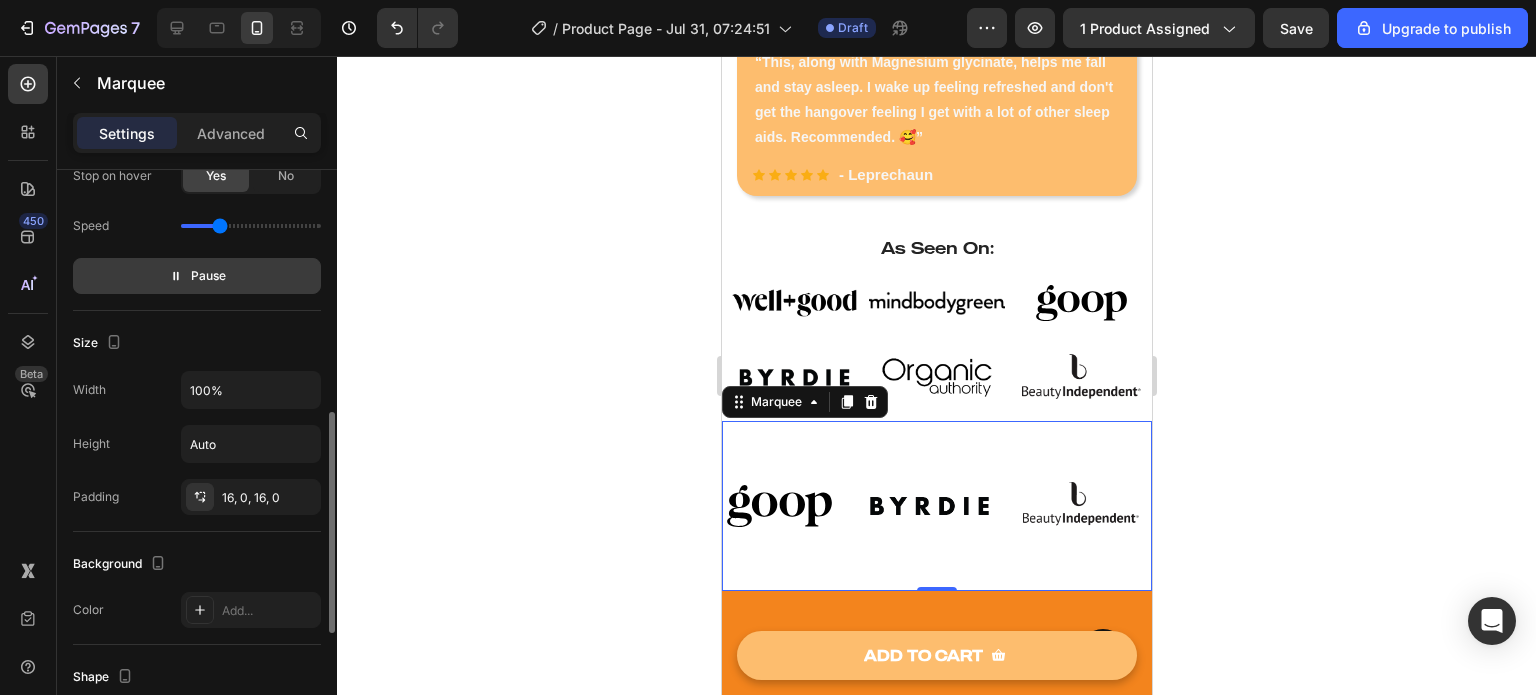 click on "Pause" at bounding box center (208, 276) 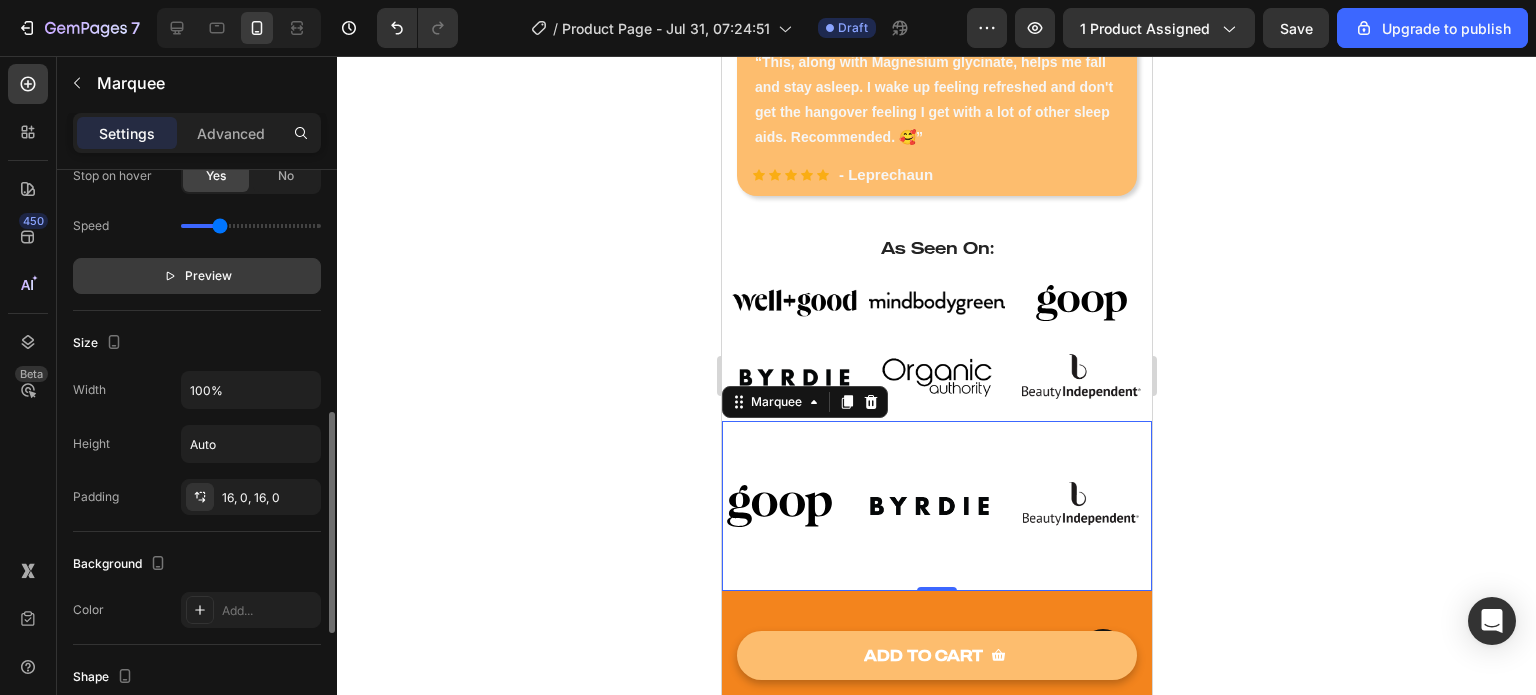 scroll, scrollTop: 0, scrollLeft: 0, axis: both 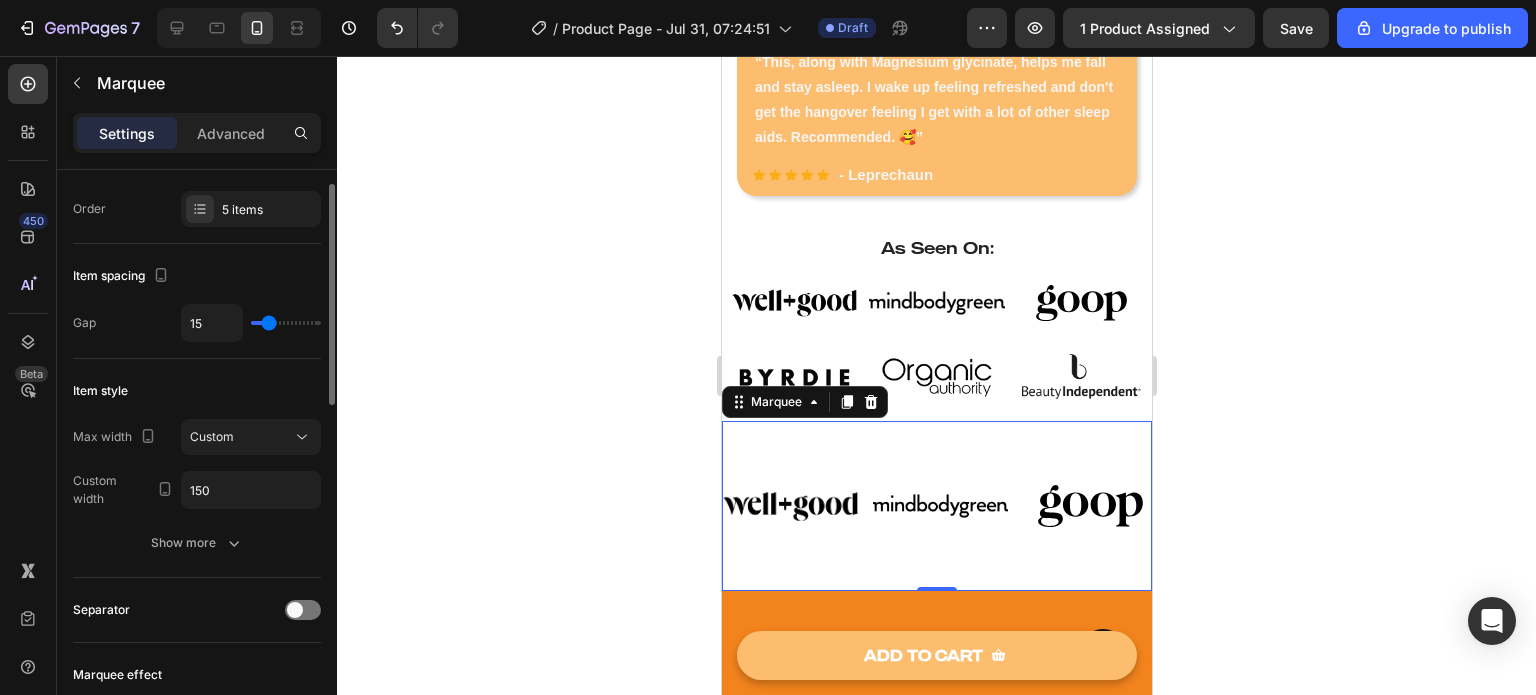click at bounding box center [286, 323] 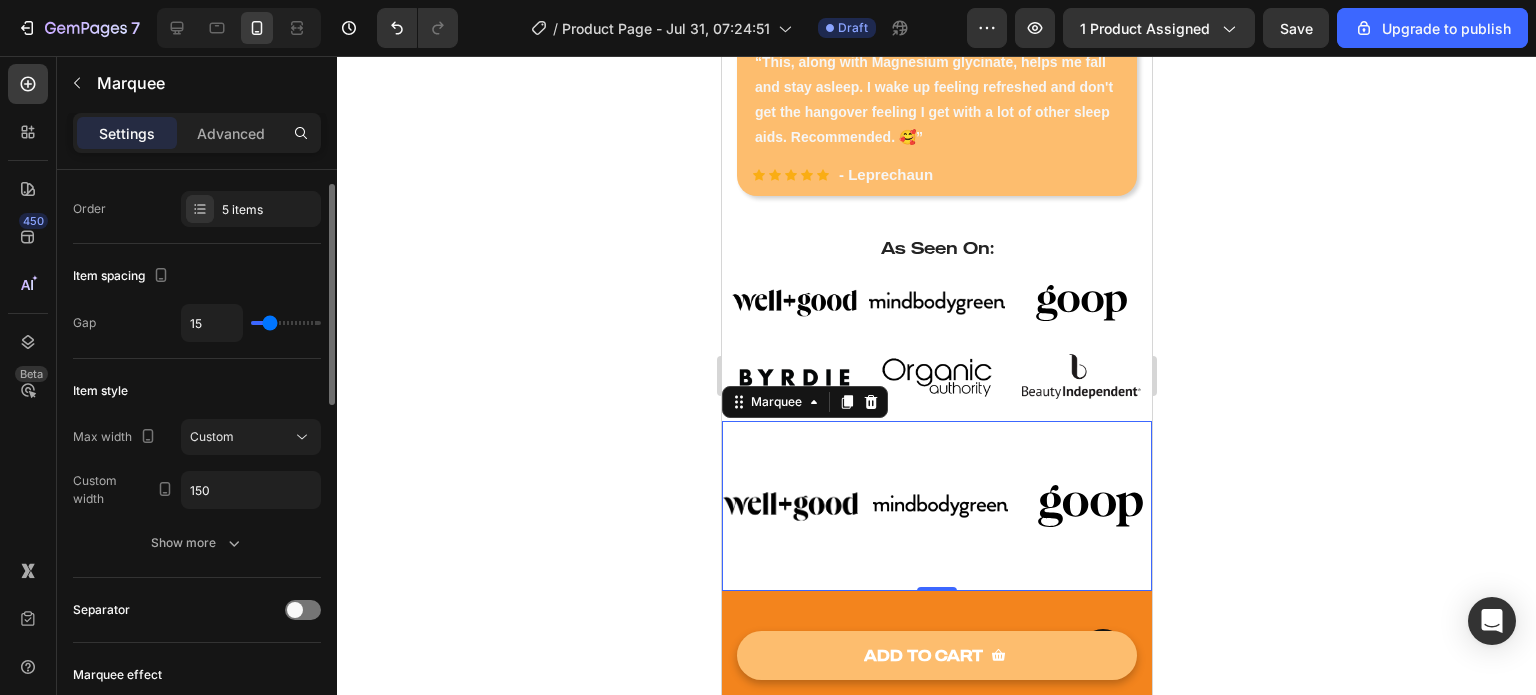 type on "16" 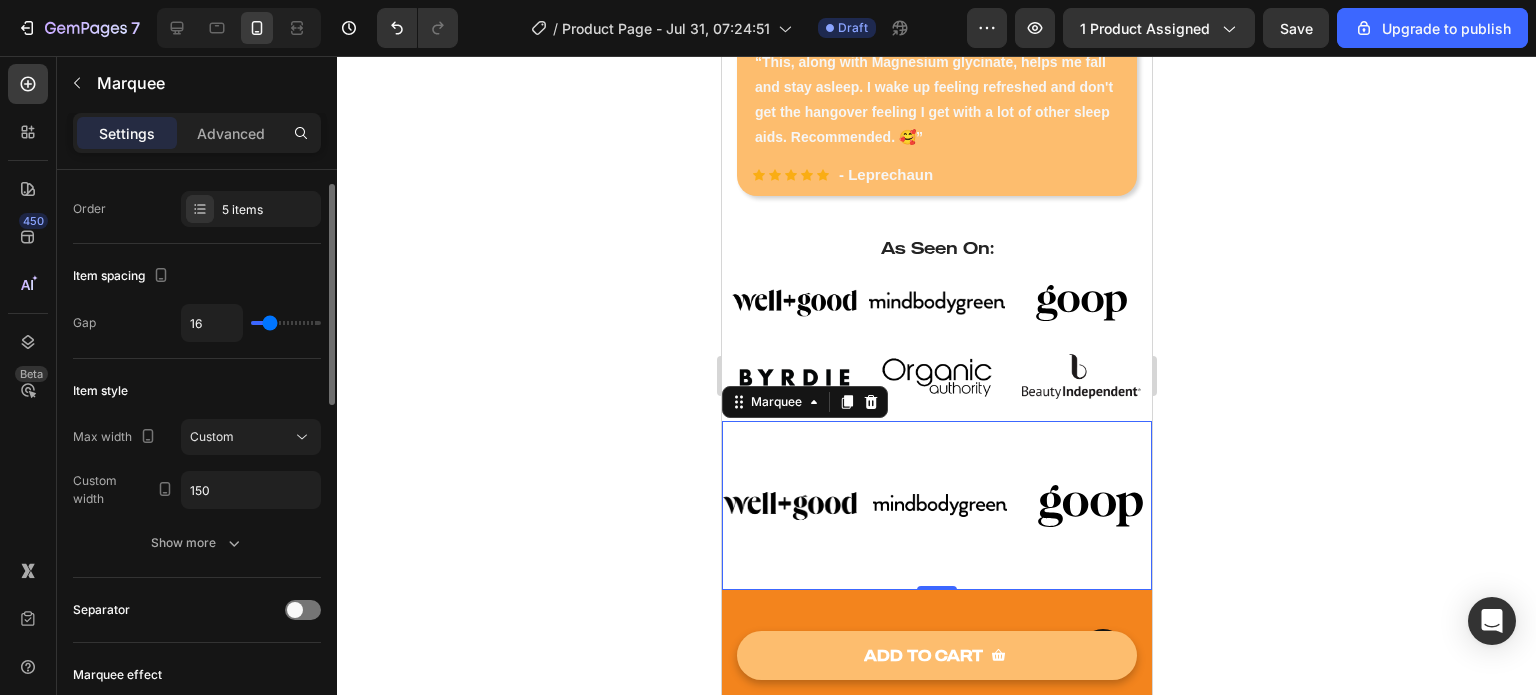 type on "17" 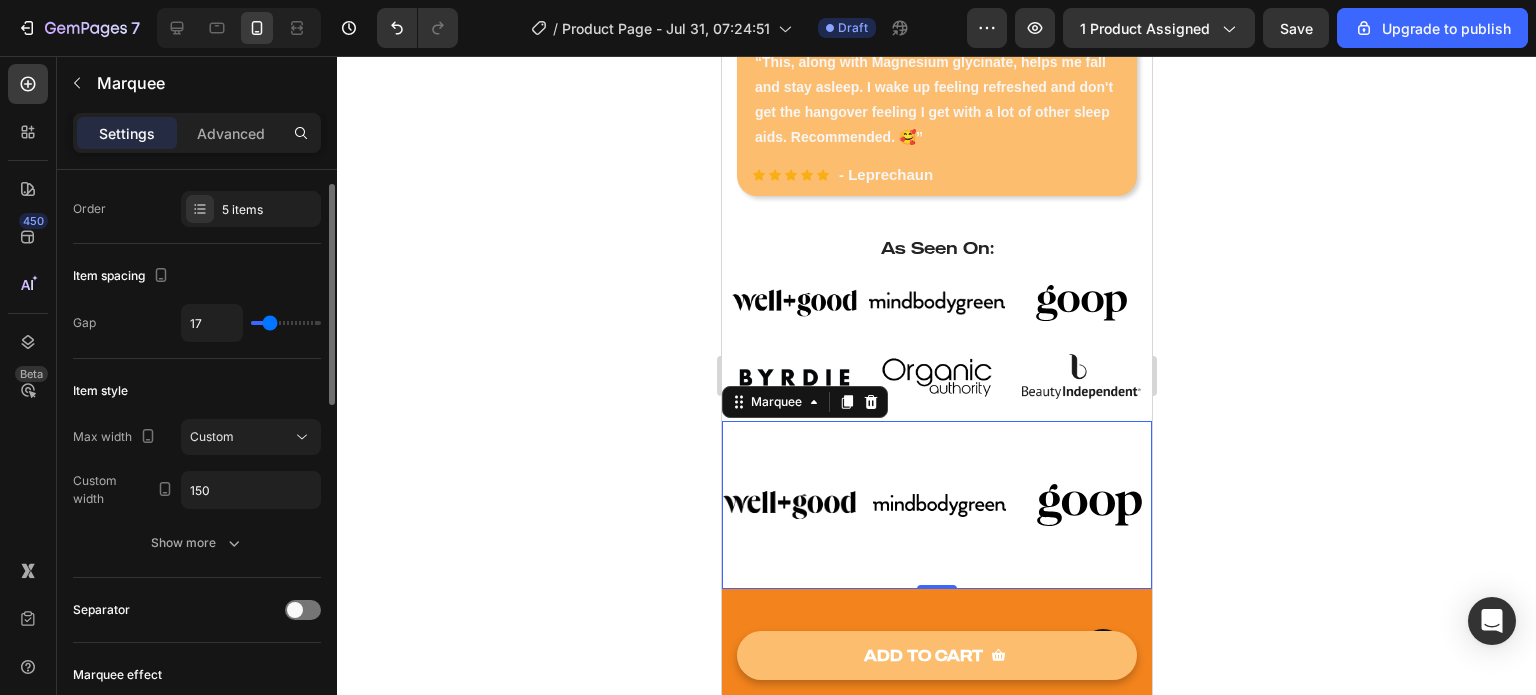 type on "18" 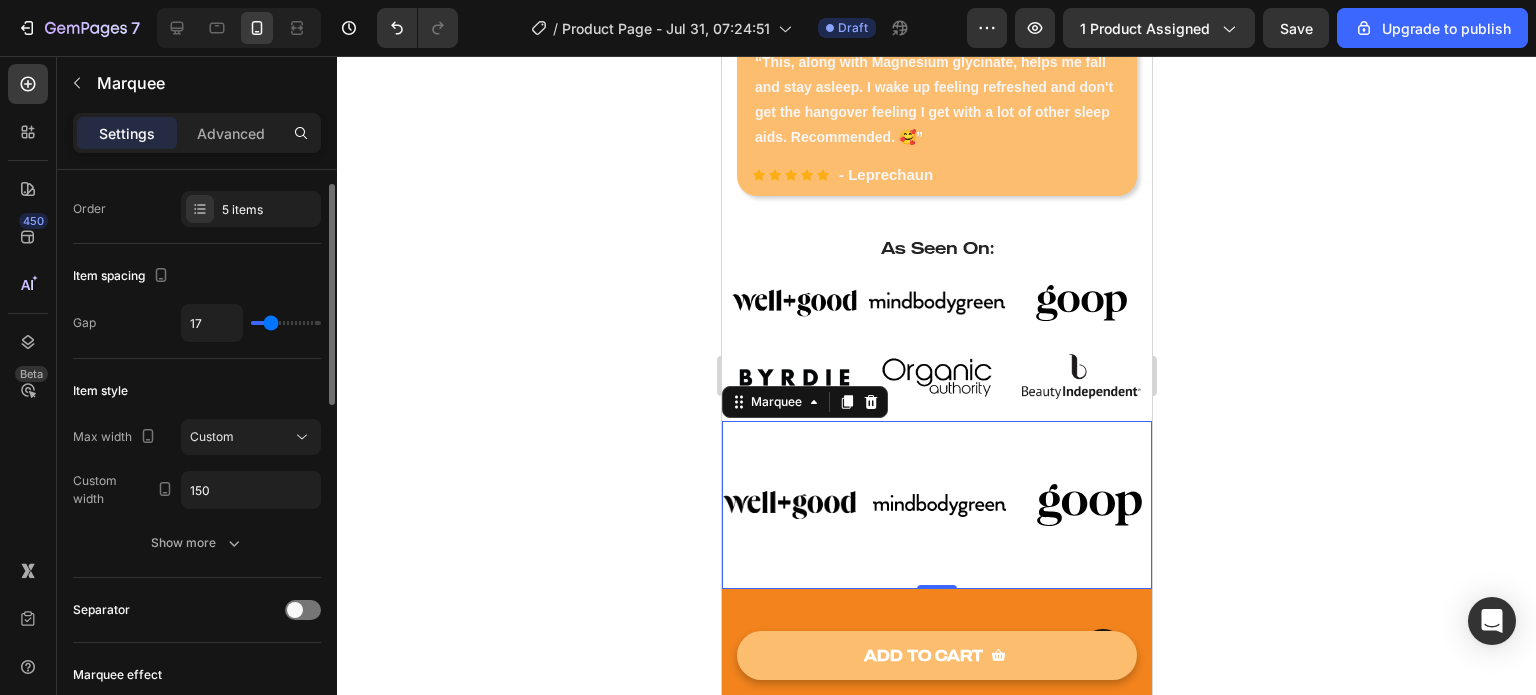 type on "18" 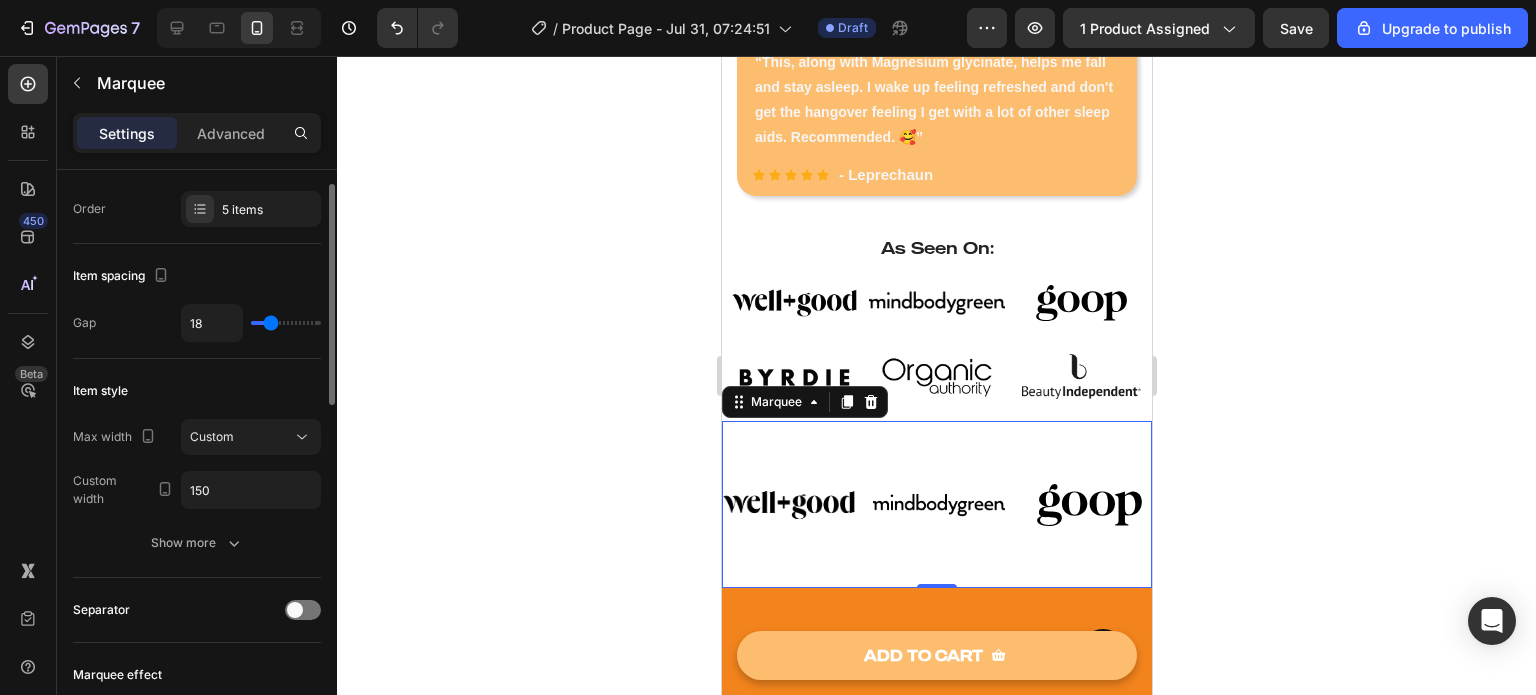type on "19" 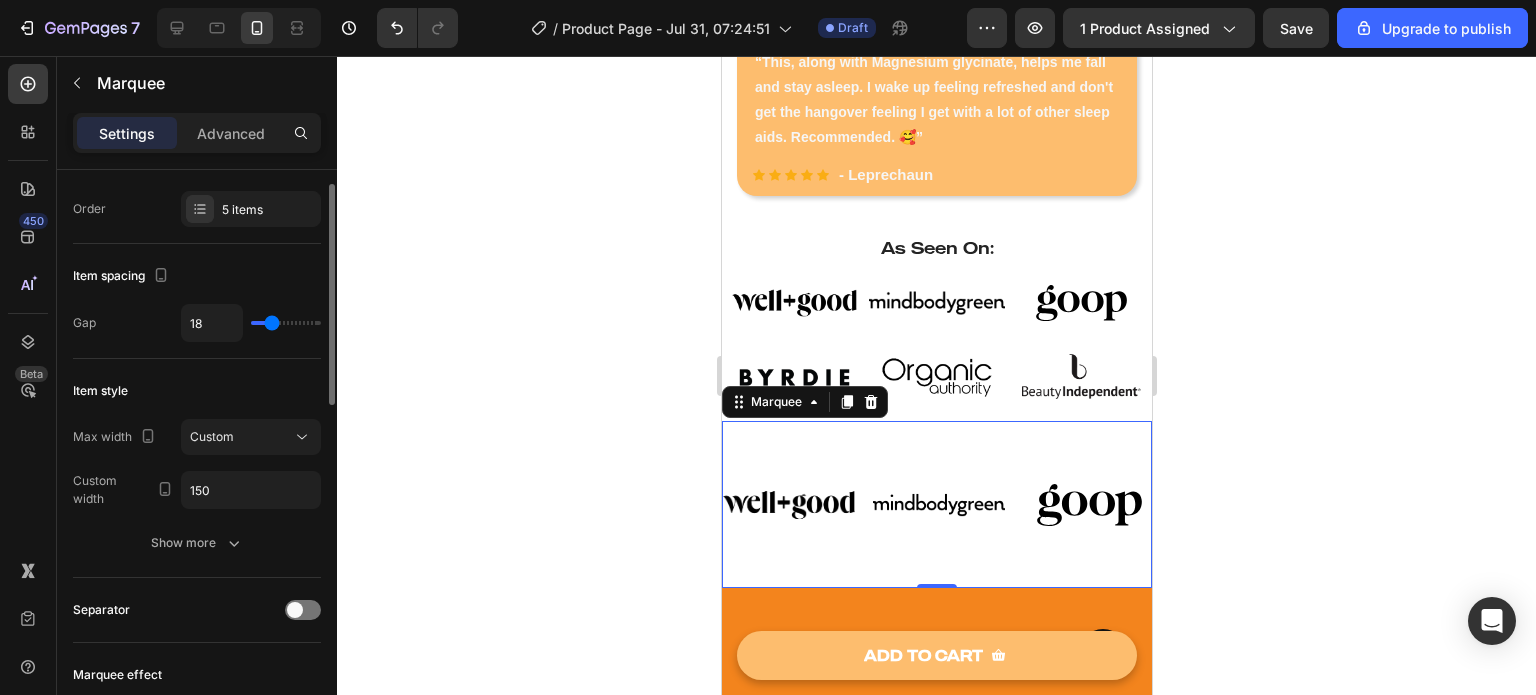 type on "19" 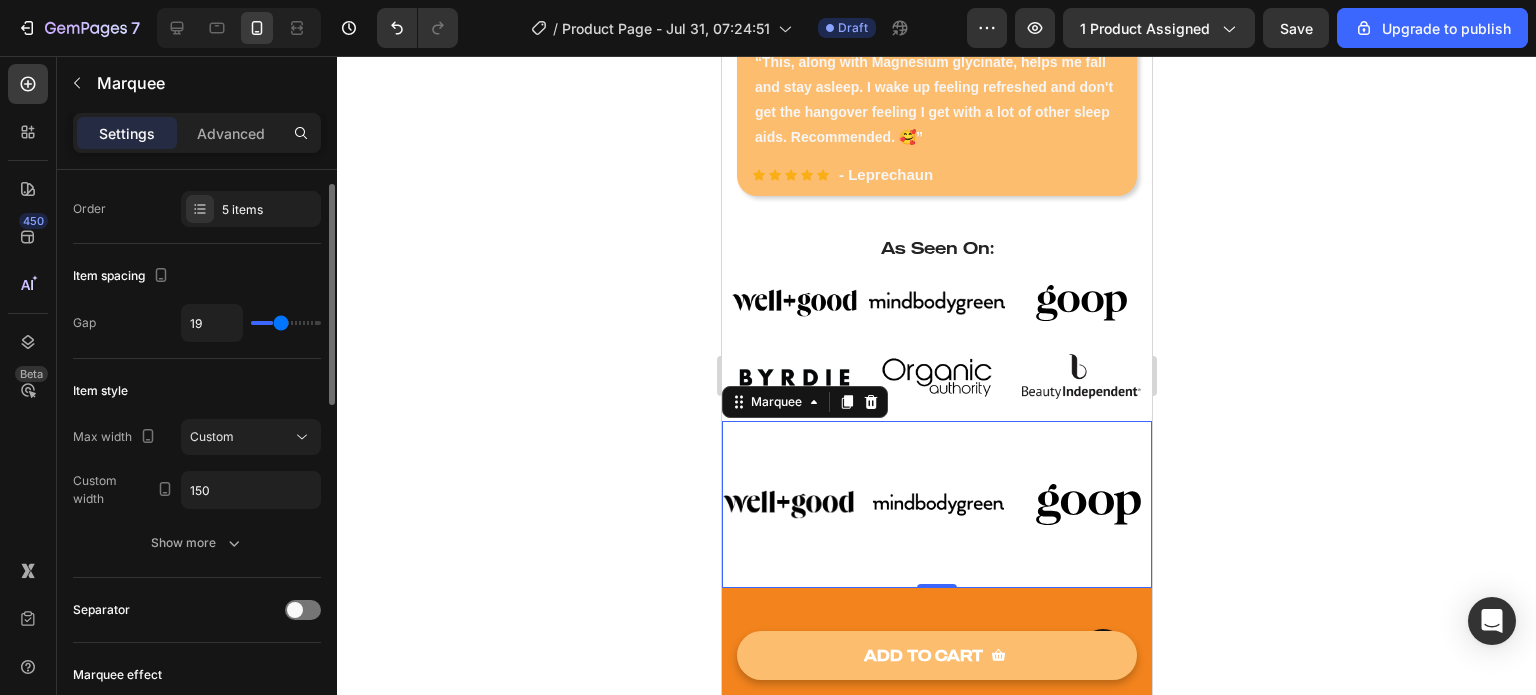 type on "34" 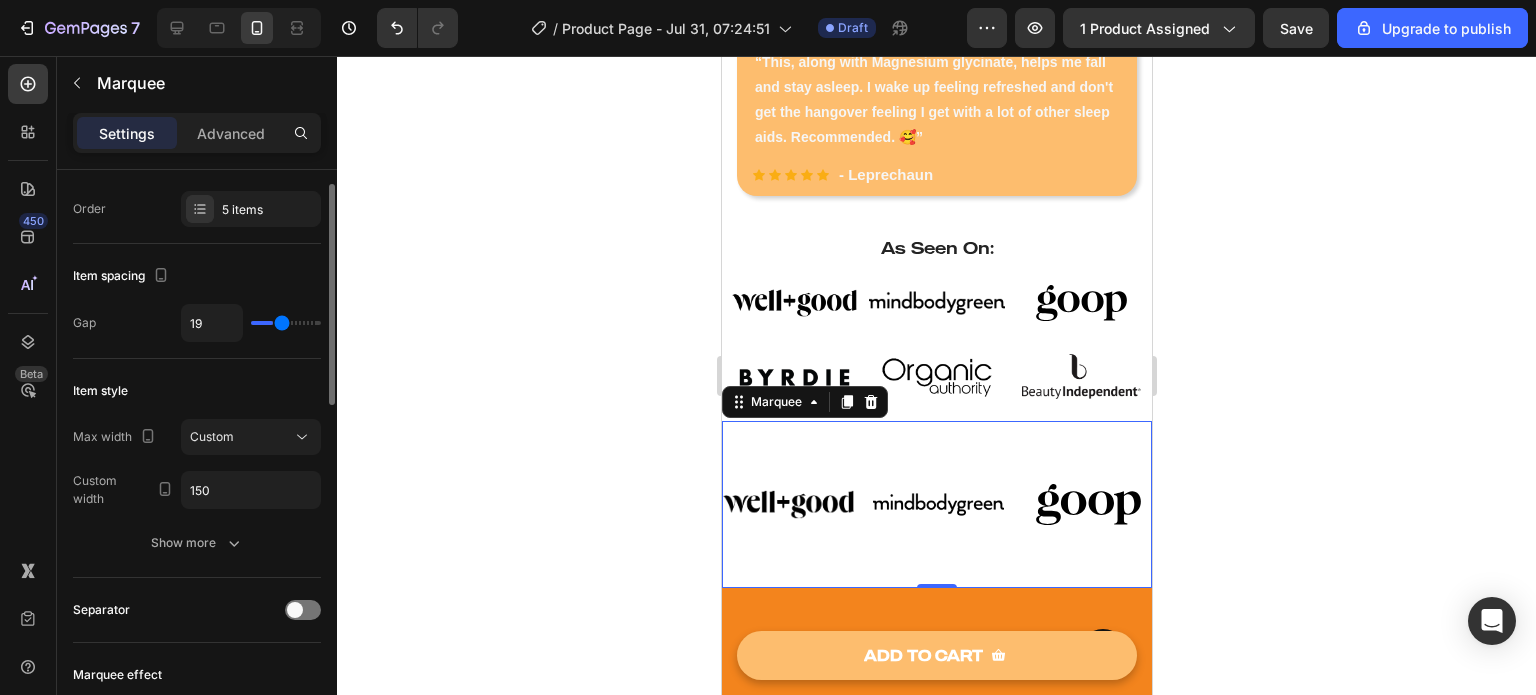 type on "34" 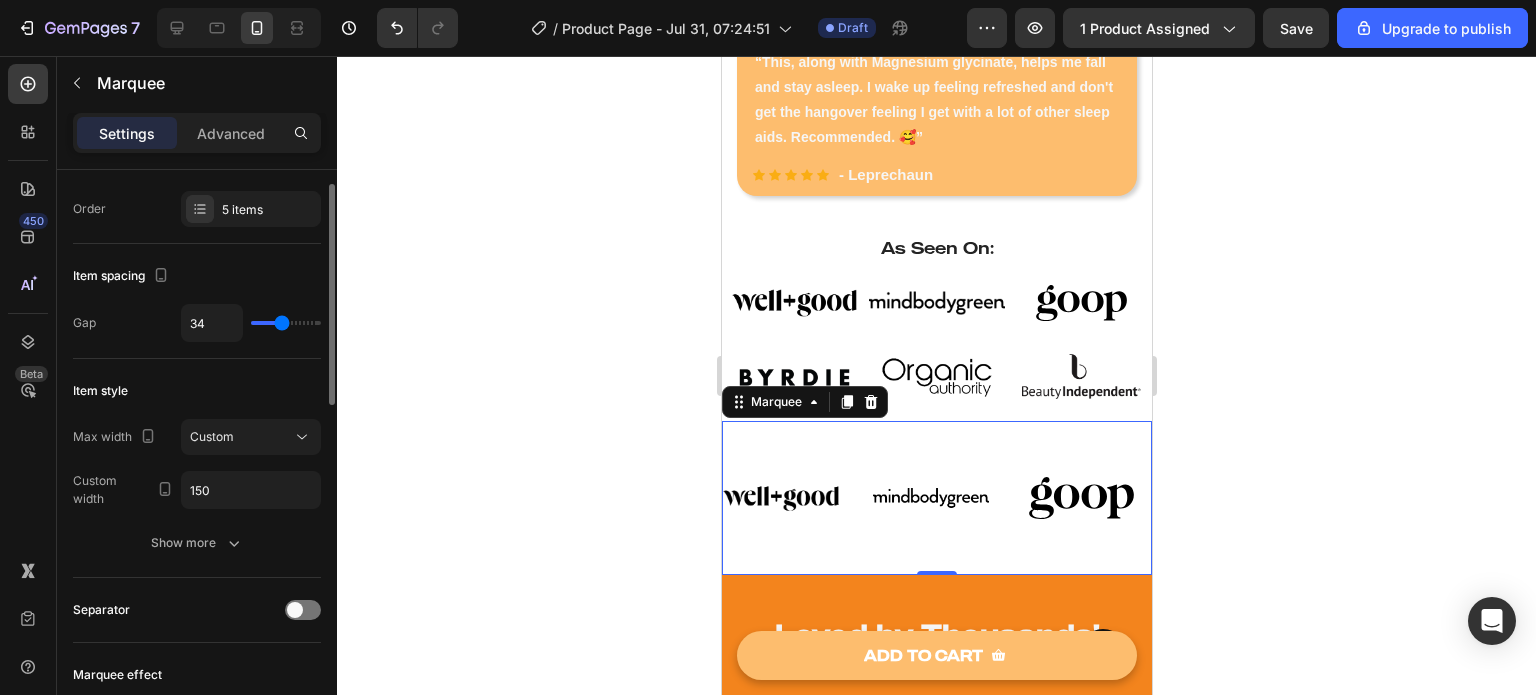 type on "33" 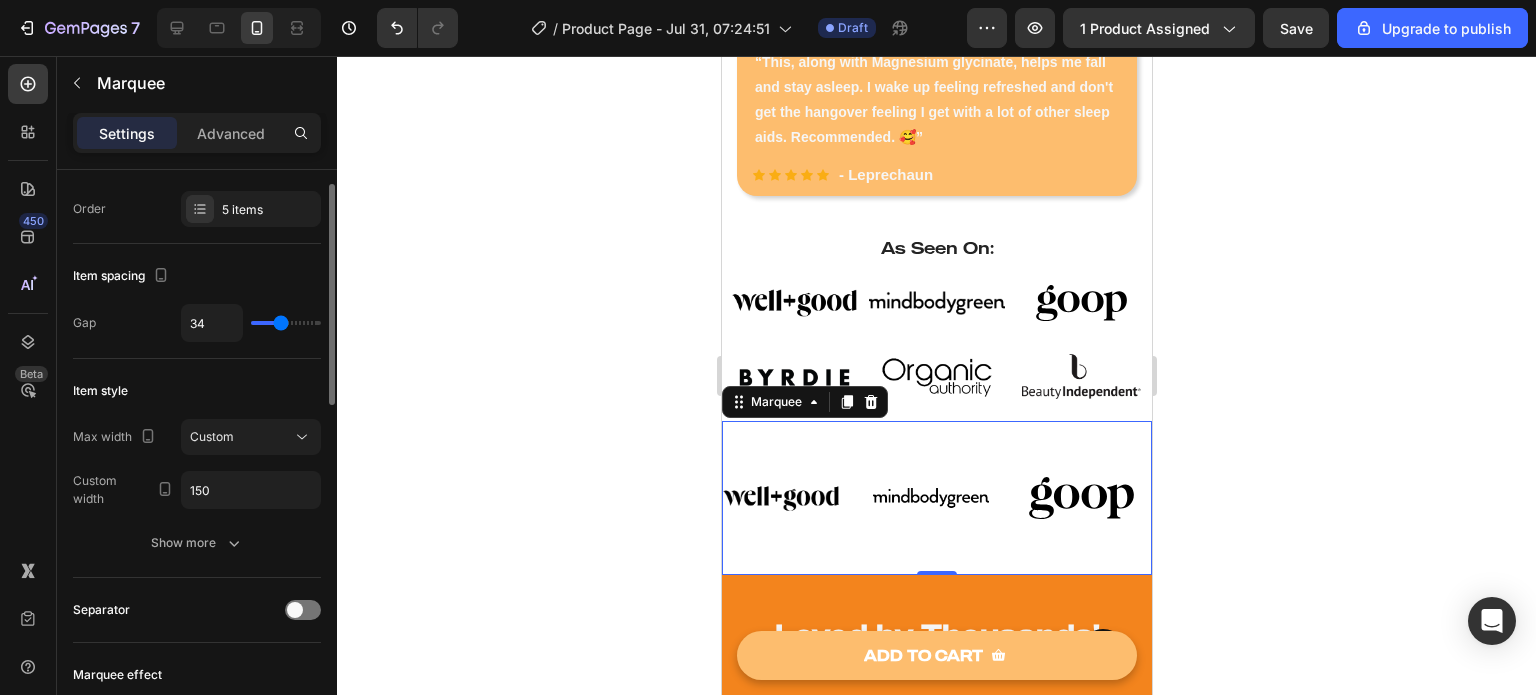 type on "33" 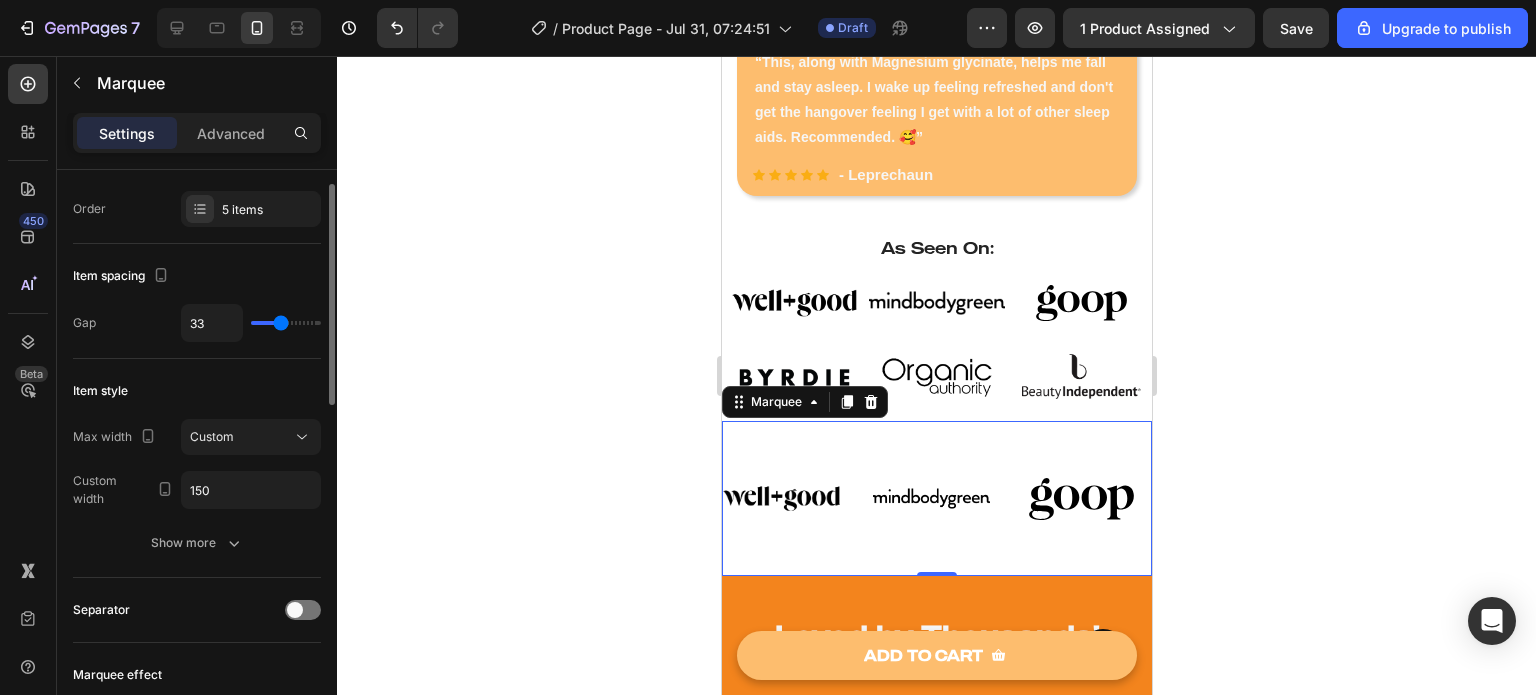 type on "32" 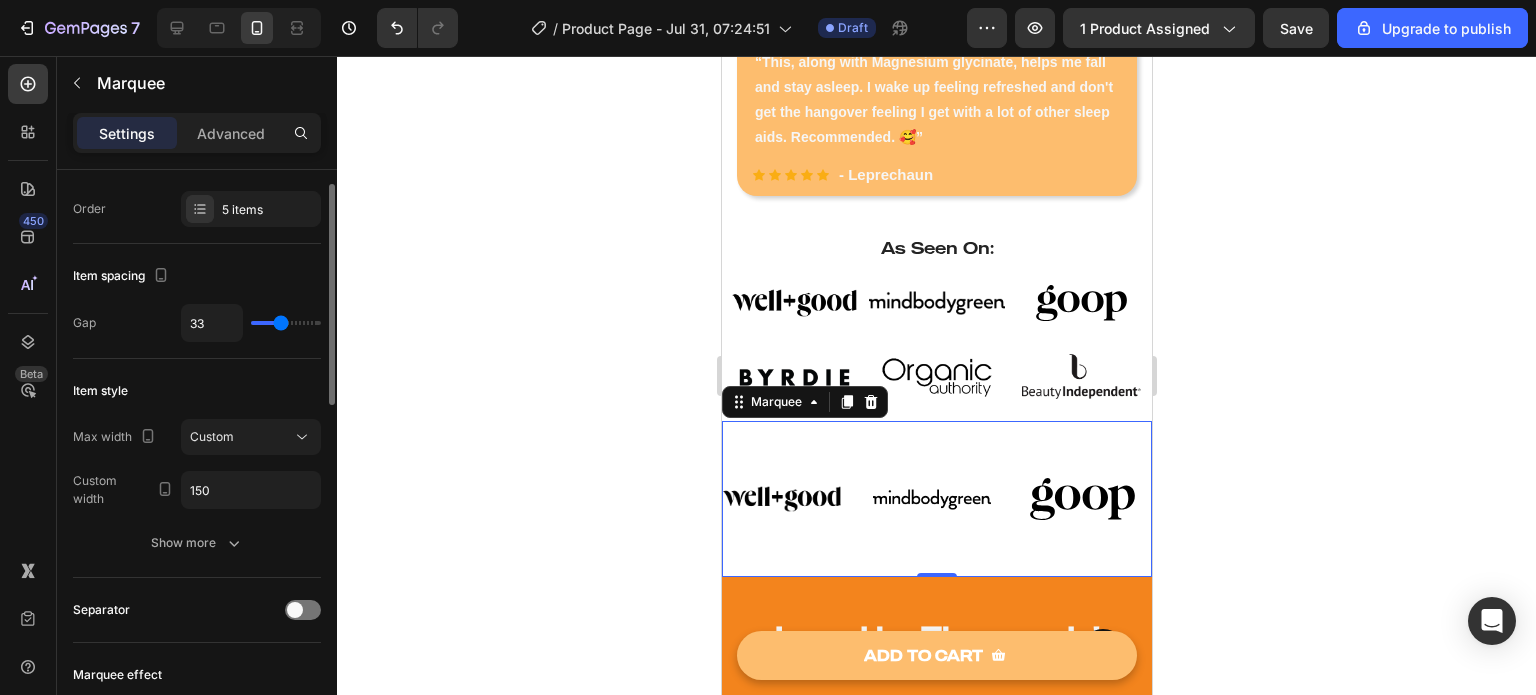 type on "32" 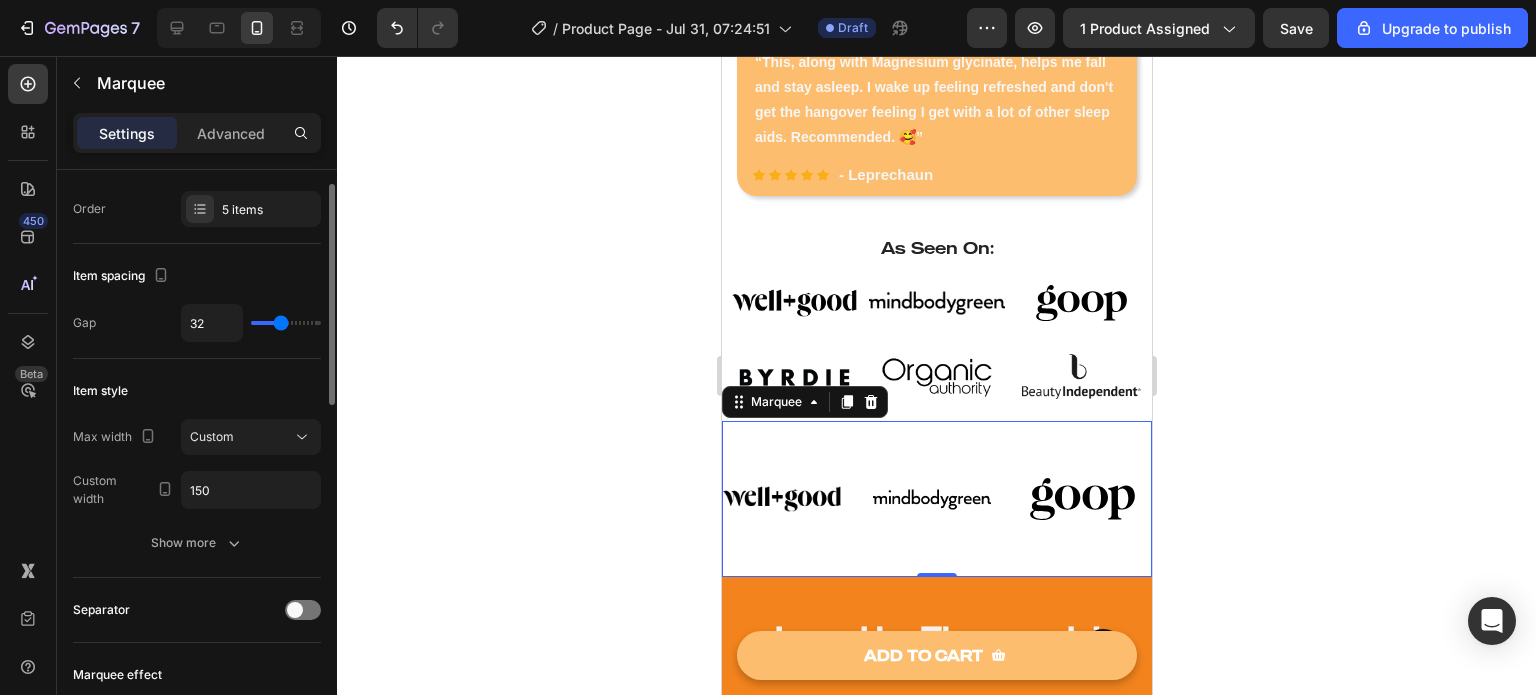 type on "31" 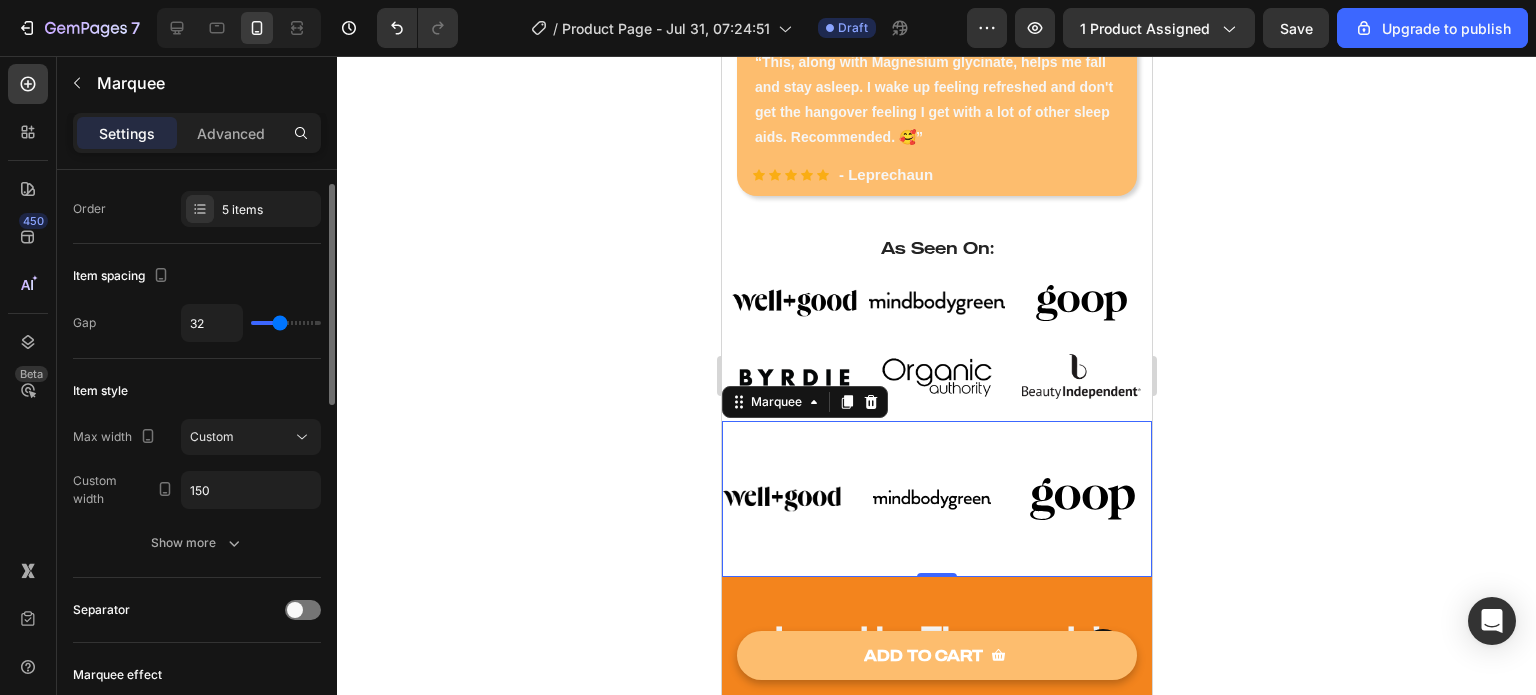 type on "31" 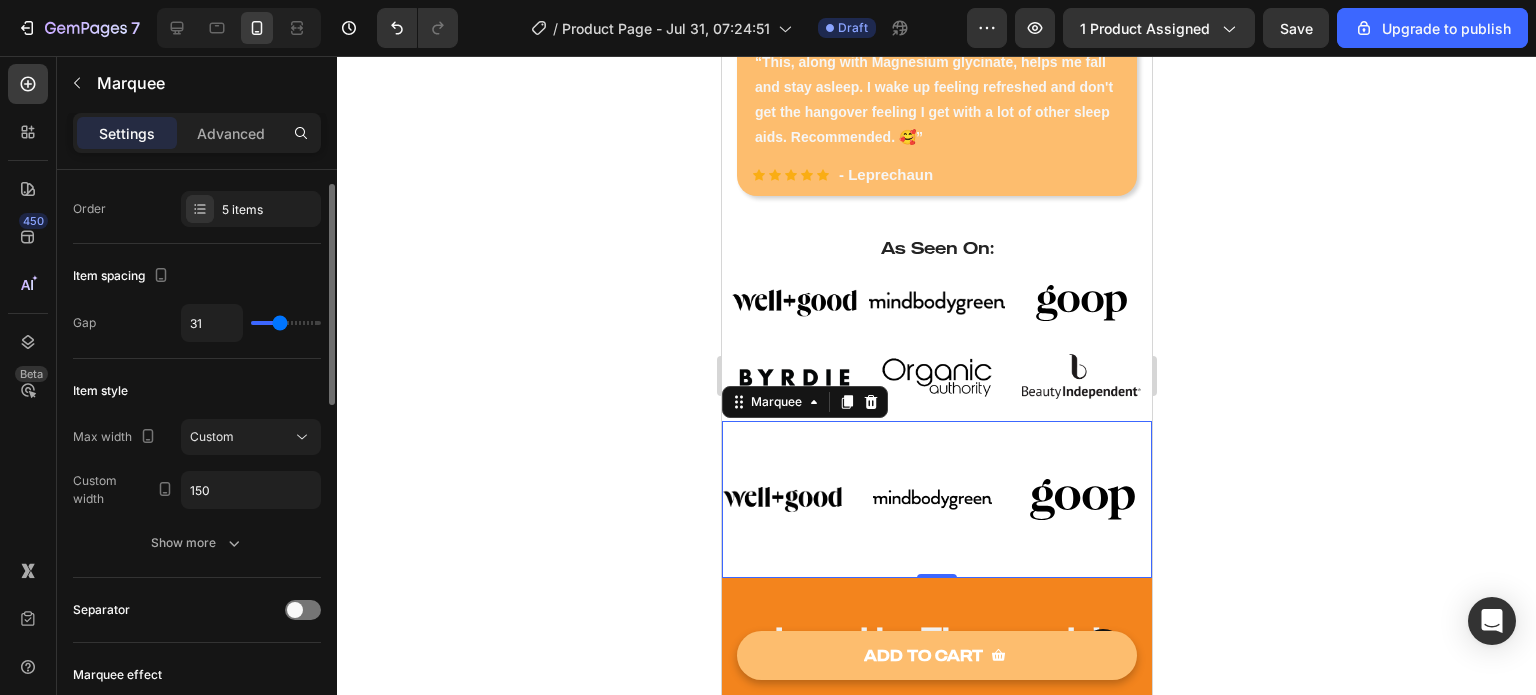 type on "30" 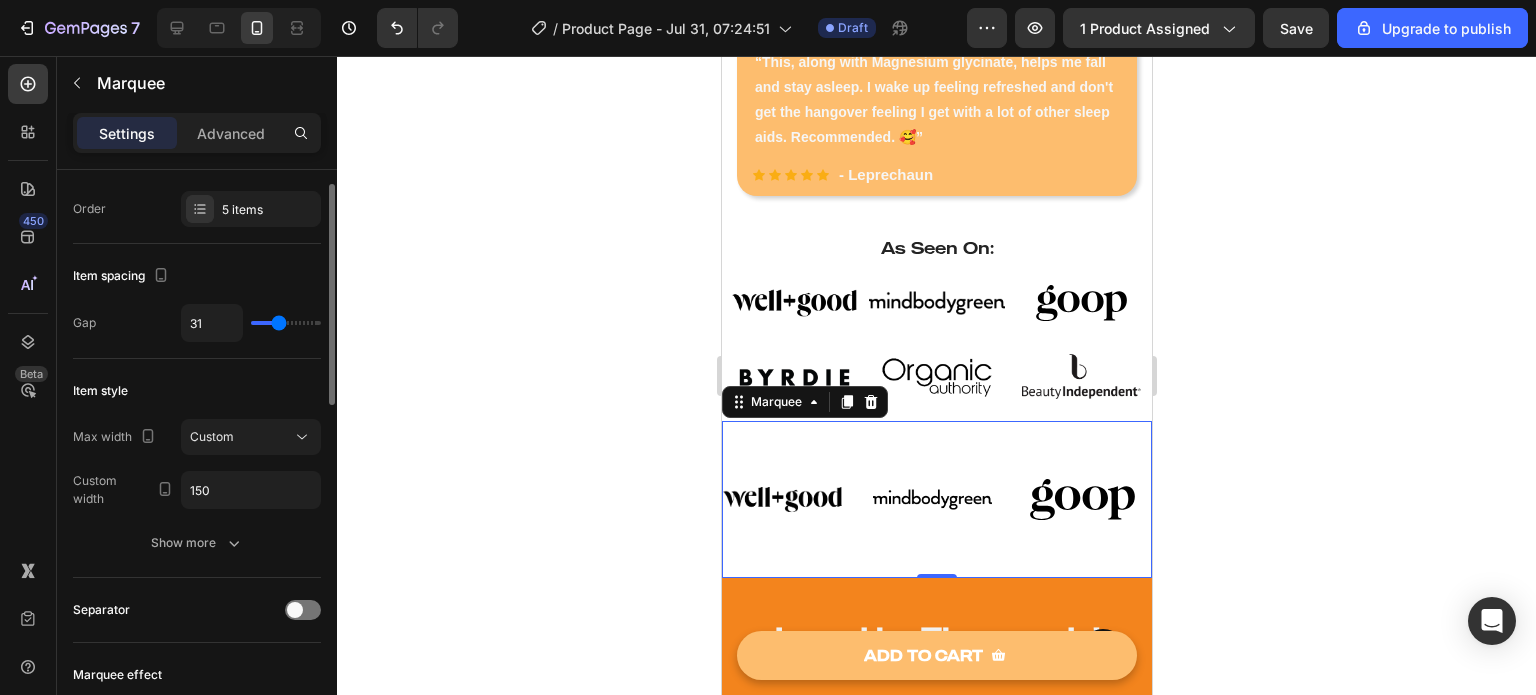 type on "30" 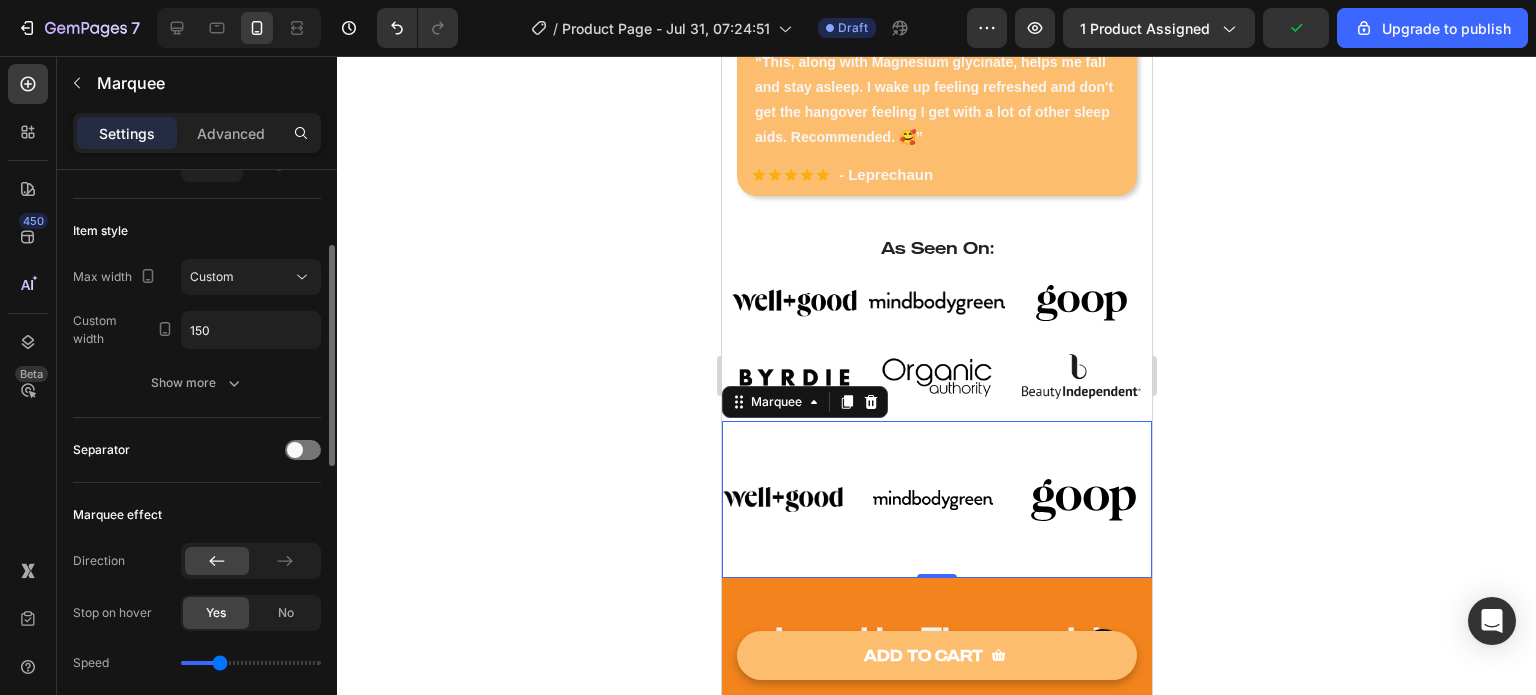 scroll, scrollTop: 240, scrollLeft: 0, axis: vertical 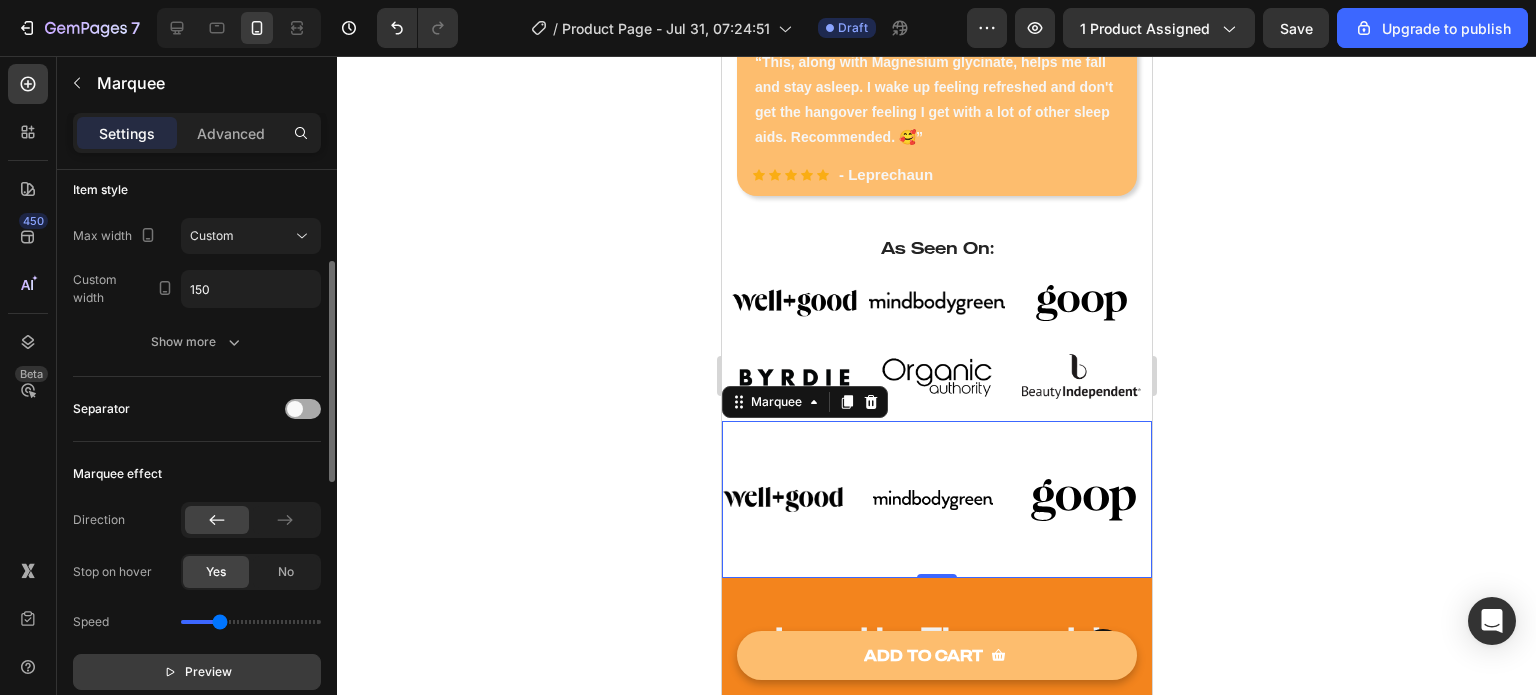 click at bounding box center [303, 409] 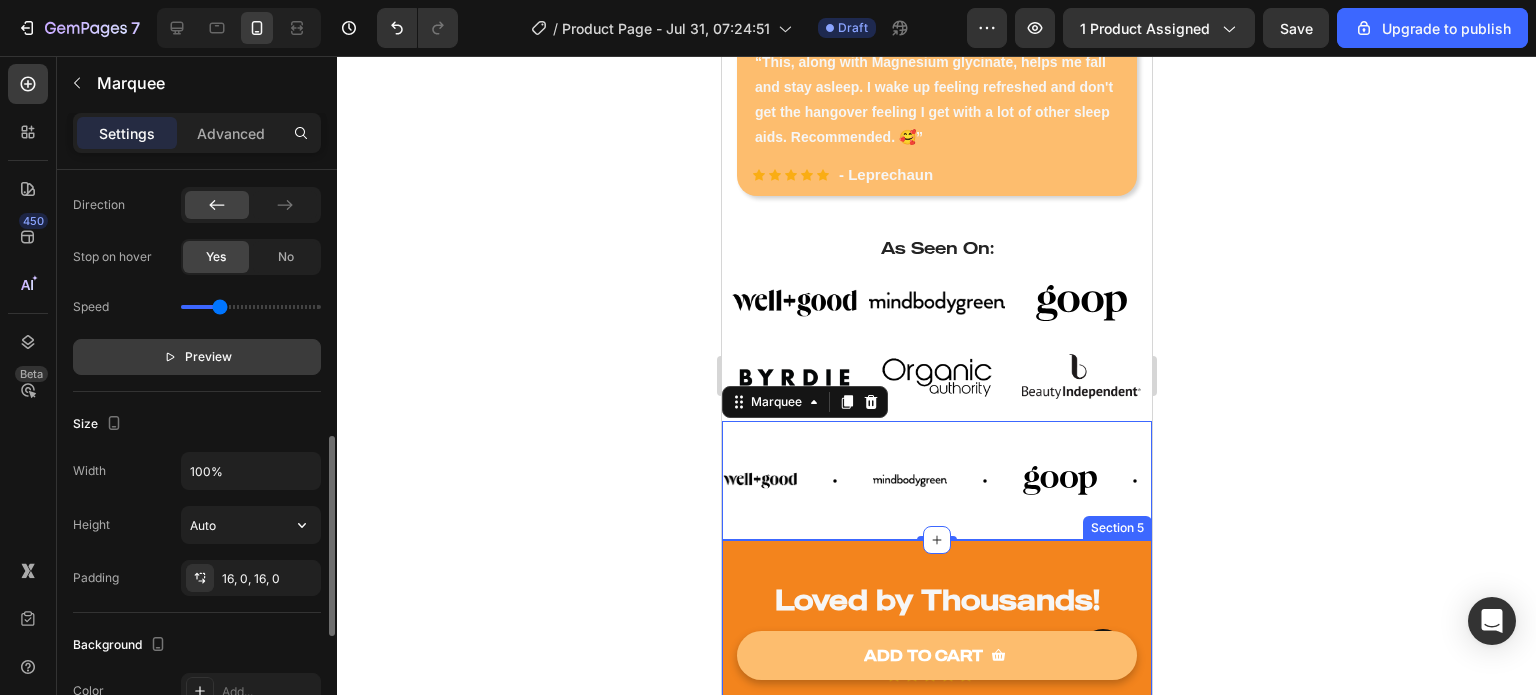 scroll, scrollTop: 728, scrollLeft: 0, axis: vertical 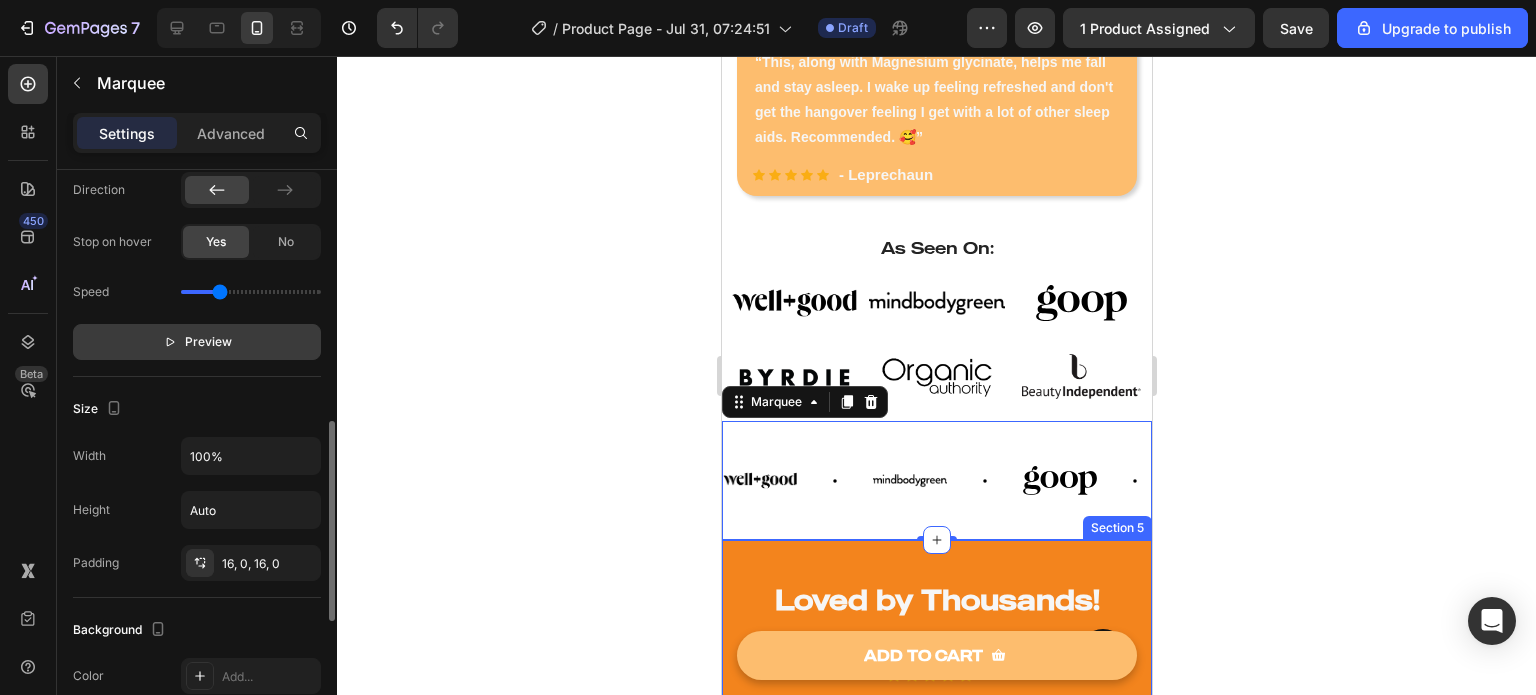 click on "Preview" at bounding box center [208, 342] 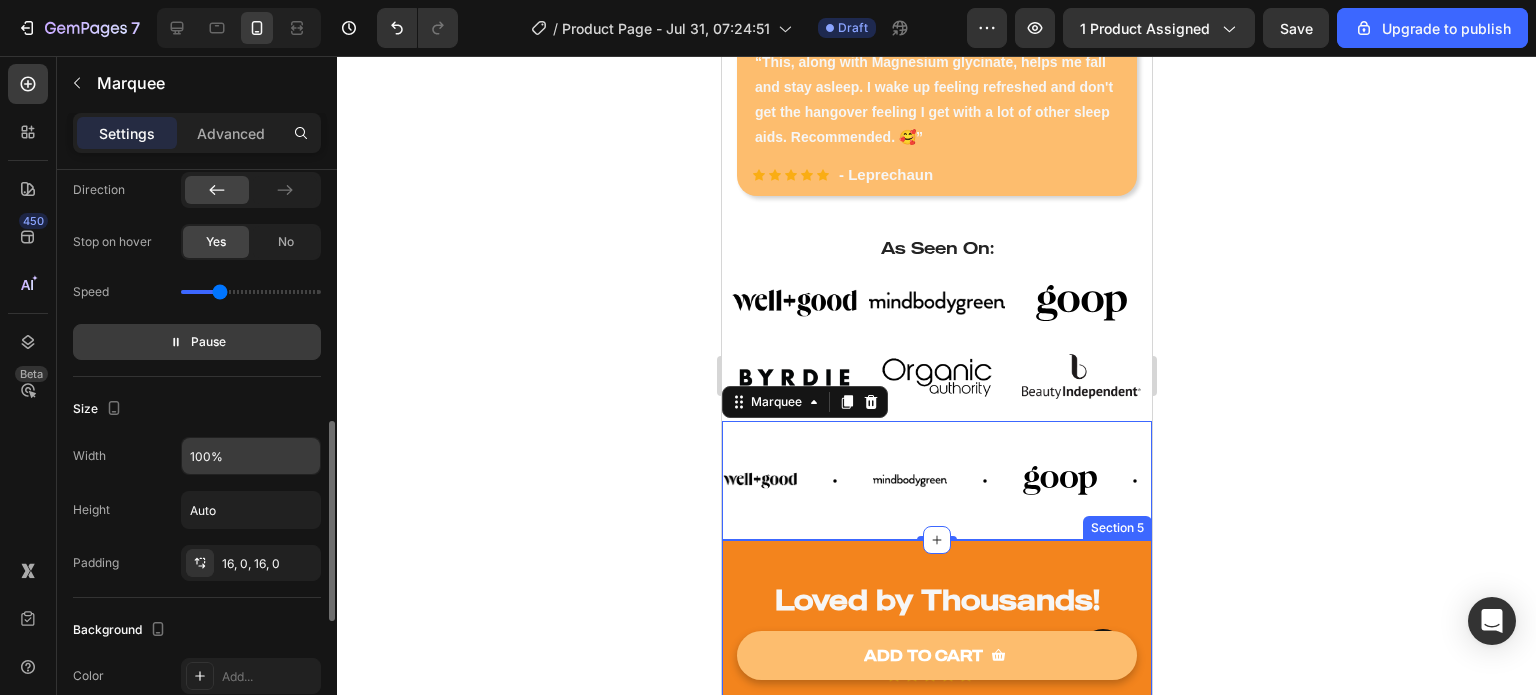 click on "100%" at bounding box center [251, 456] 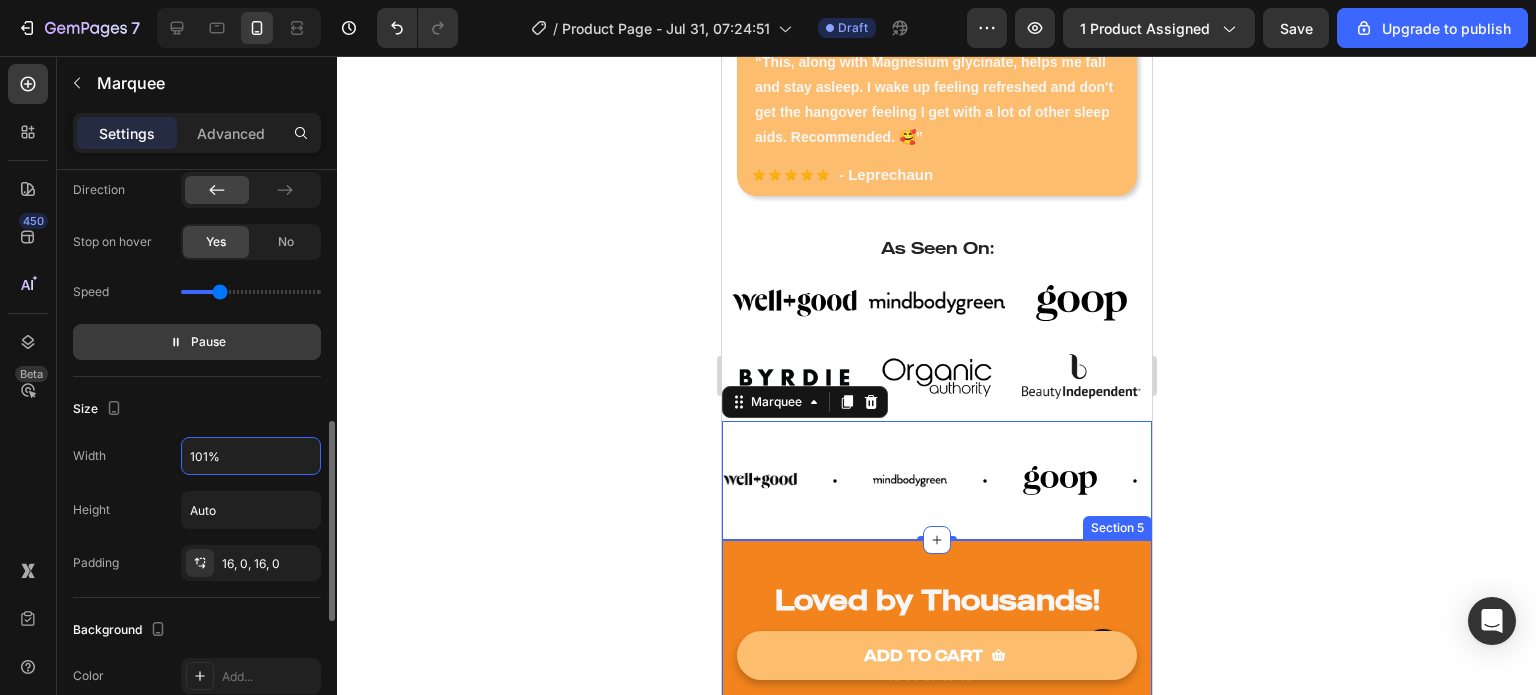 type on "100%" 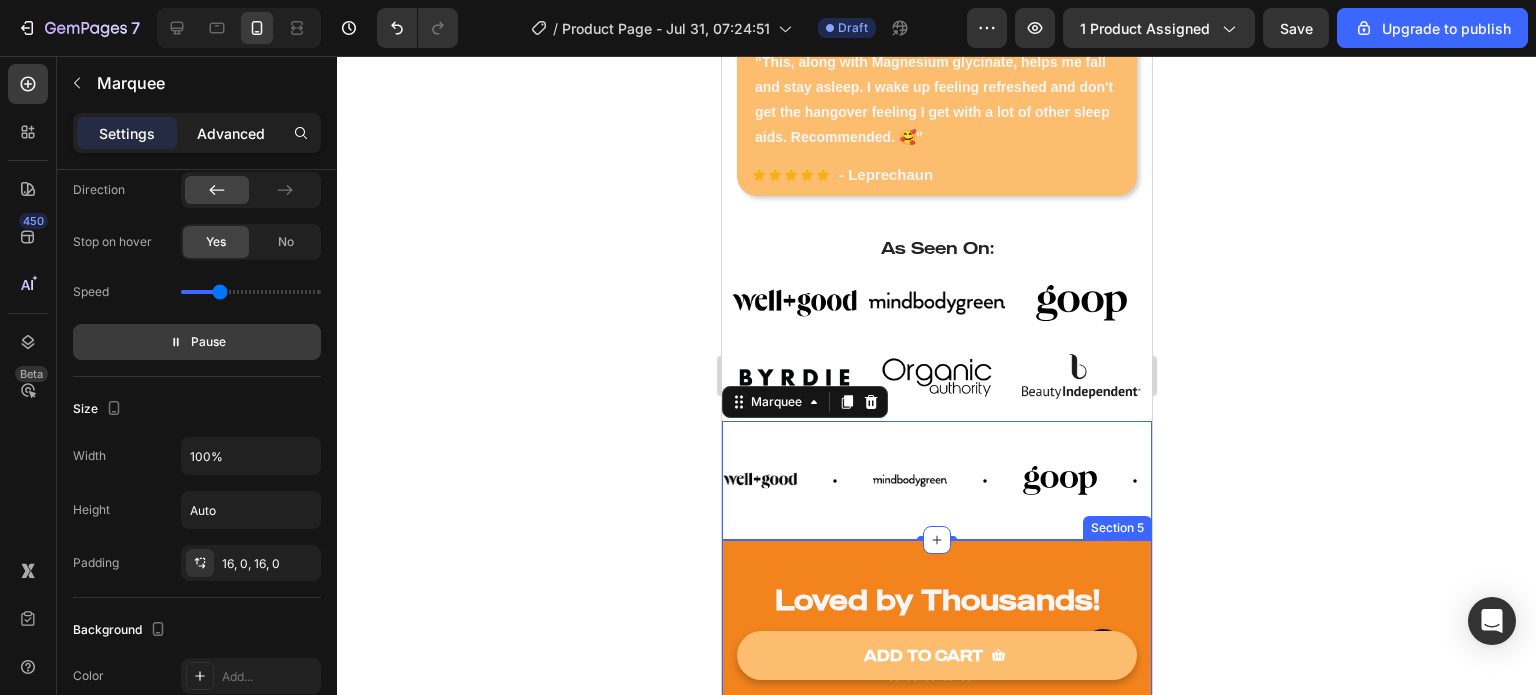 click on "Advanced" at bounding box center [231, 133] 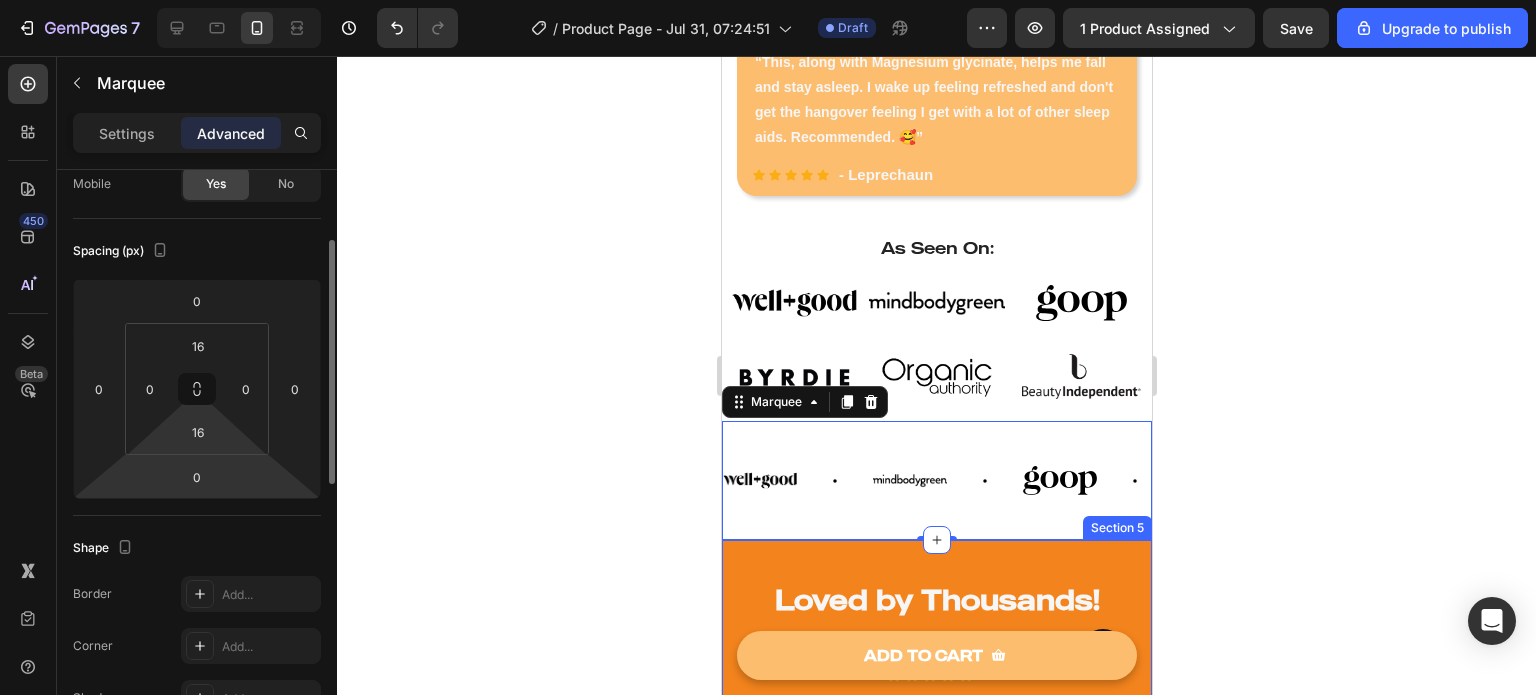 scroll, scrollTop: 0, scrollLeft: 0, axis: both 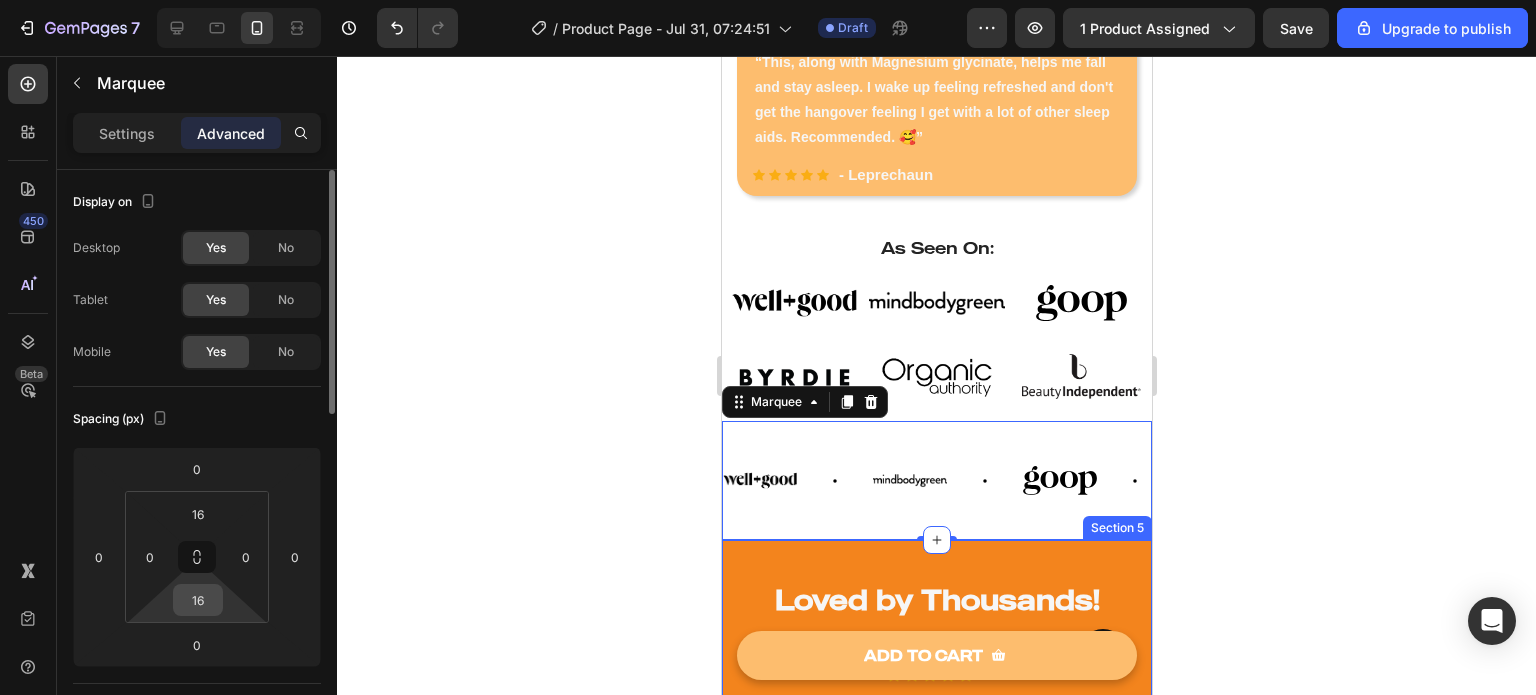click on "16" at bounding box center (198, 600) 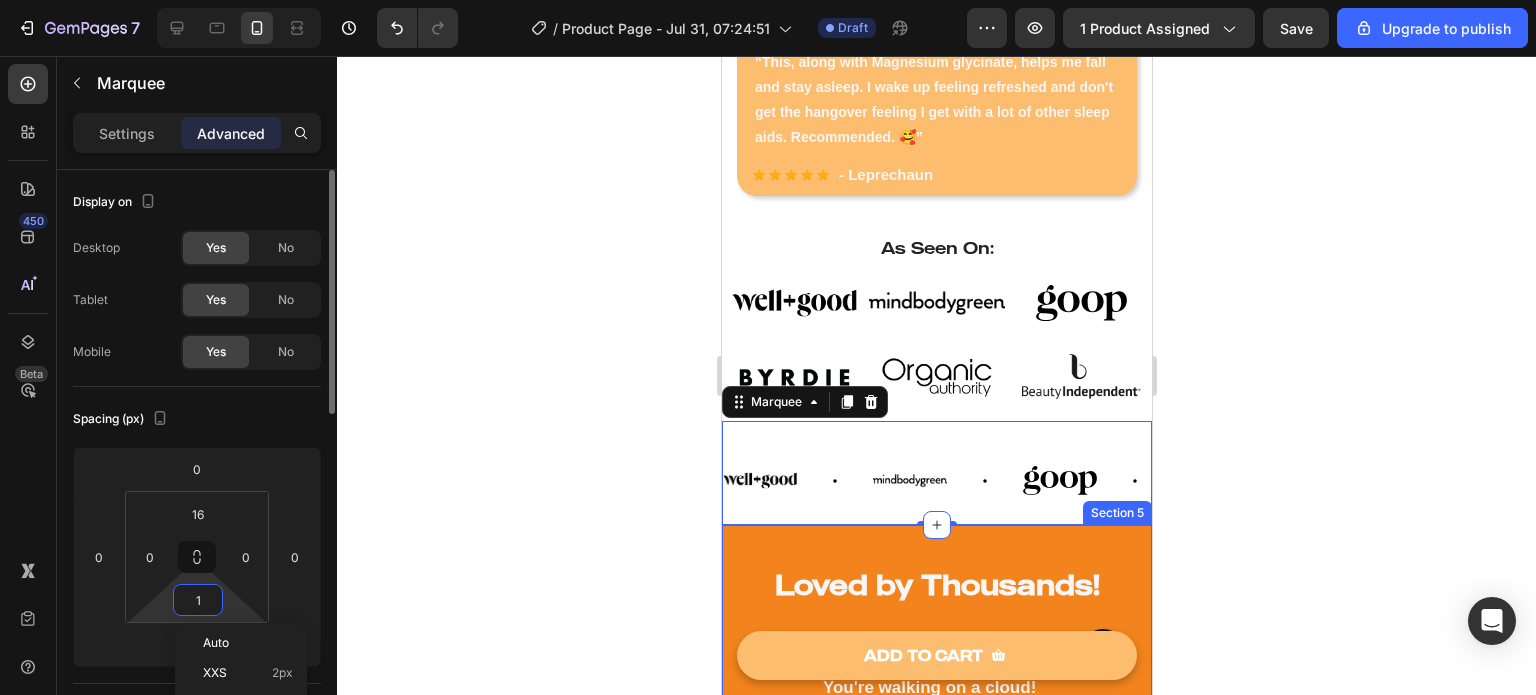 type on "0" 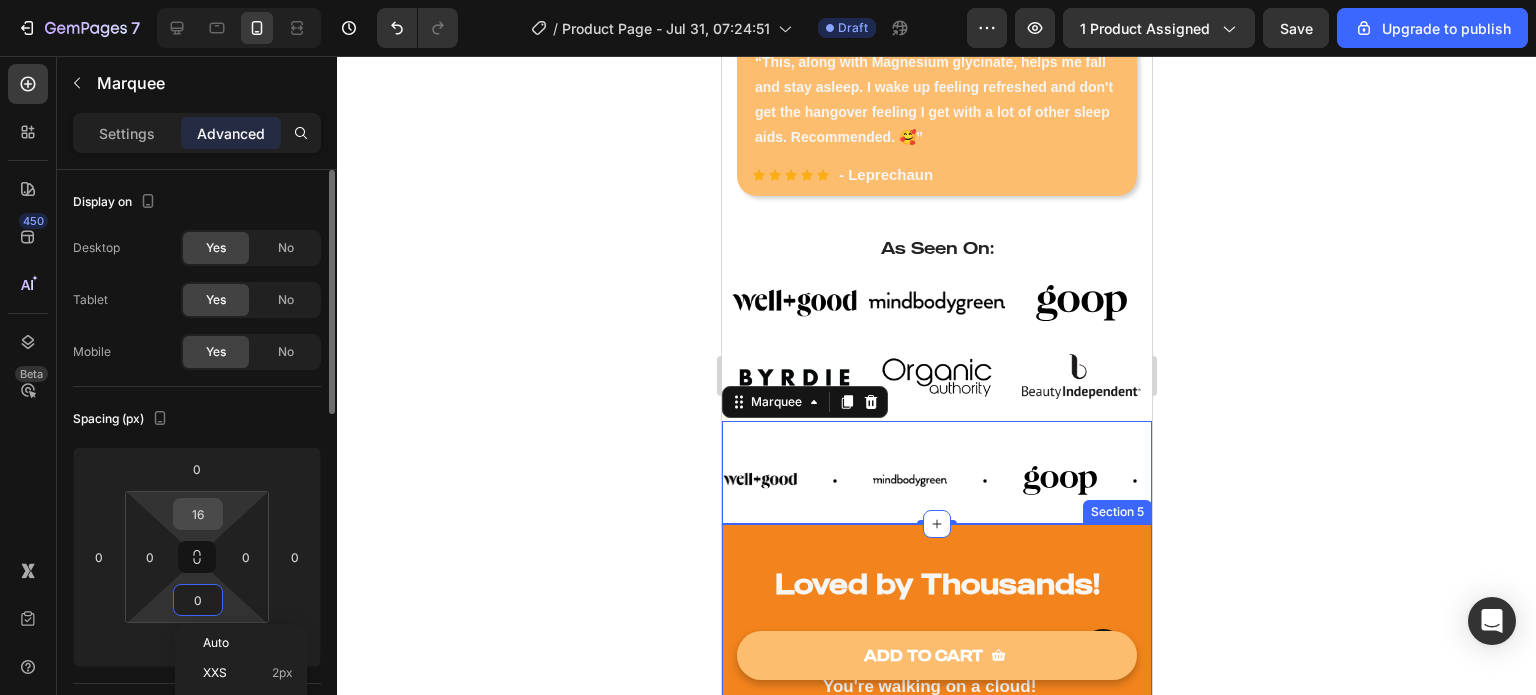 click on "16" at bounding box center [198, 514] 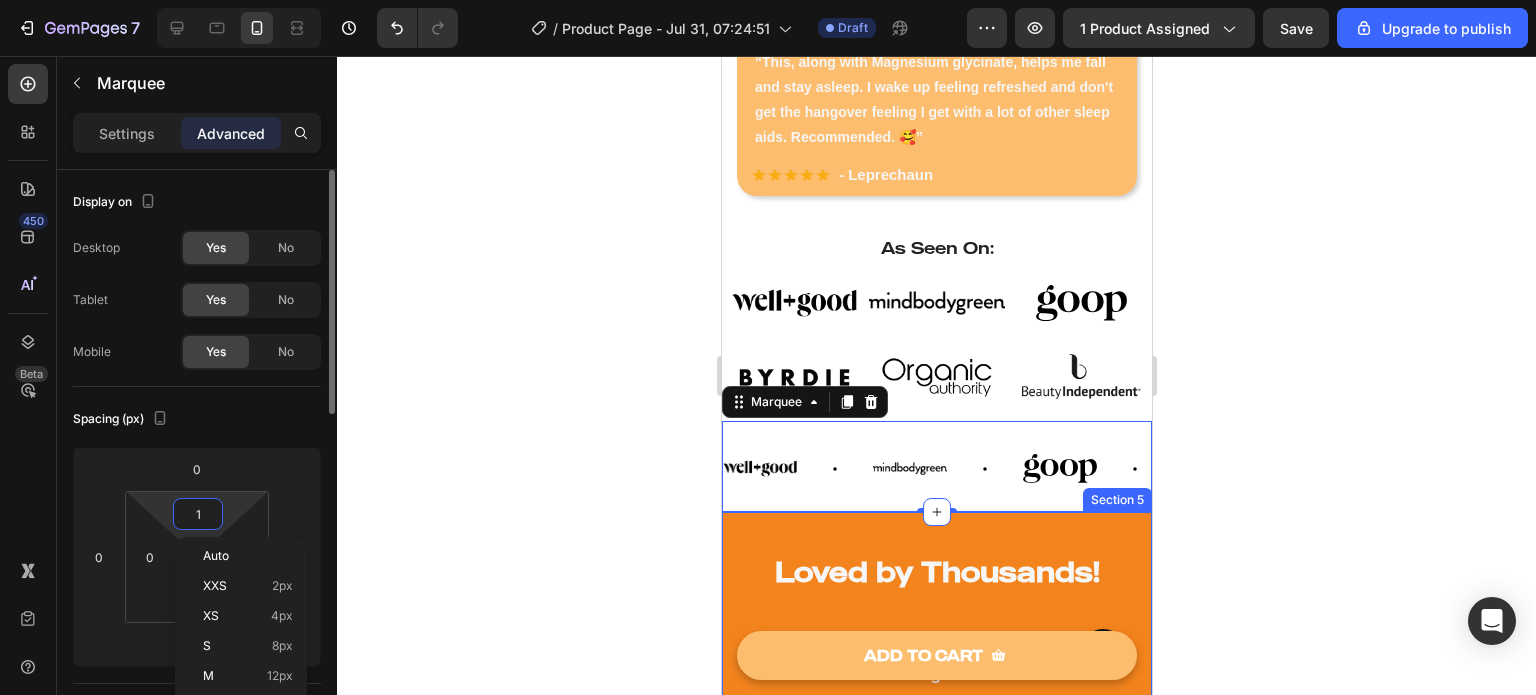 type on "0" 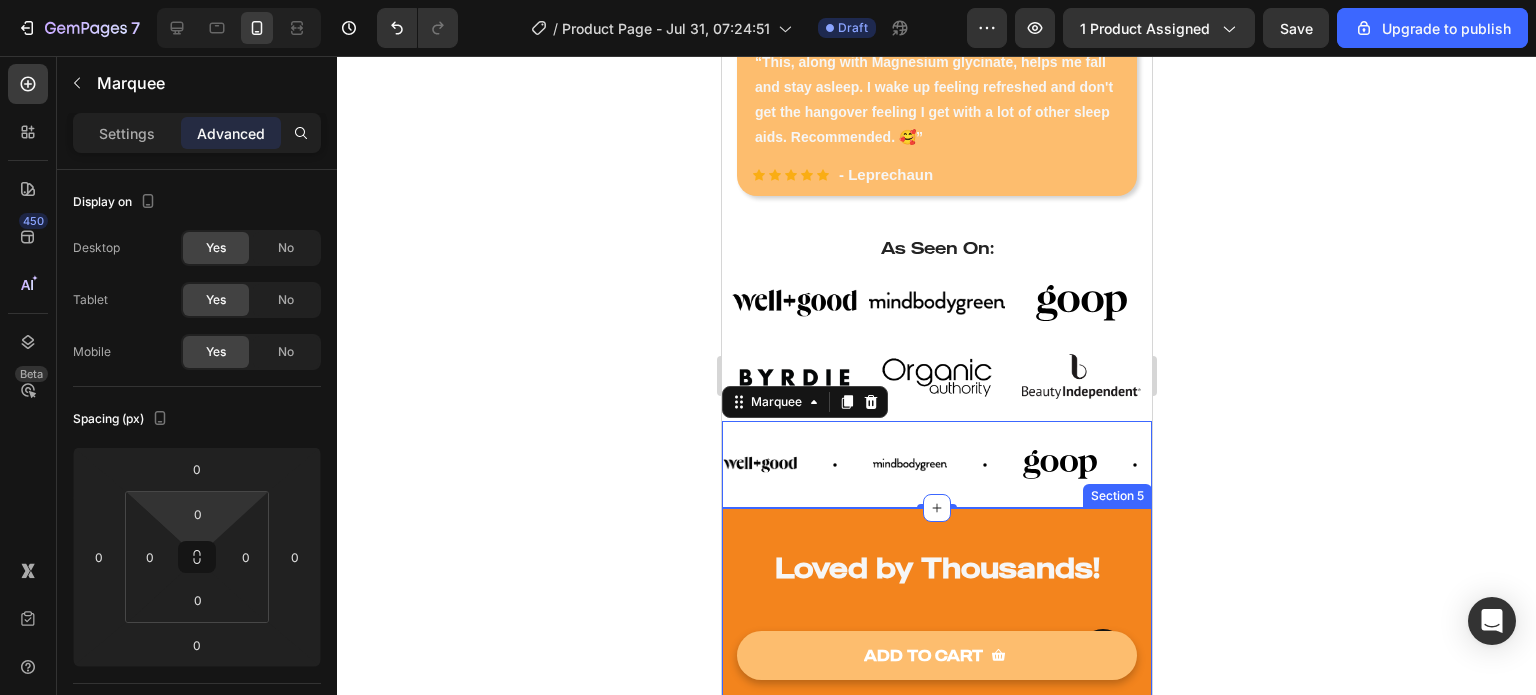 click 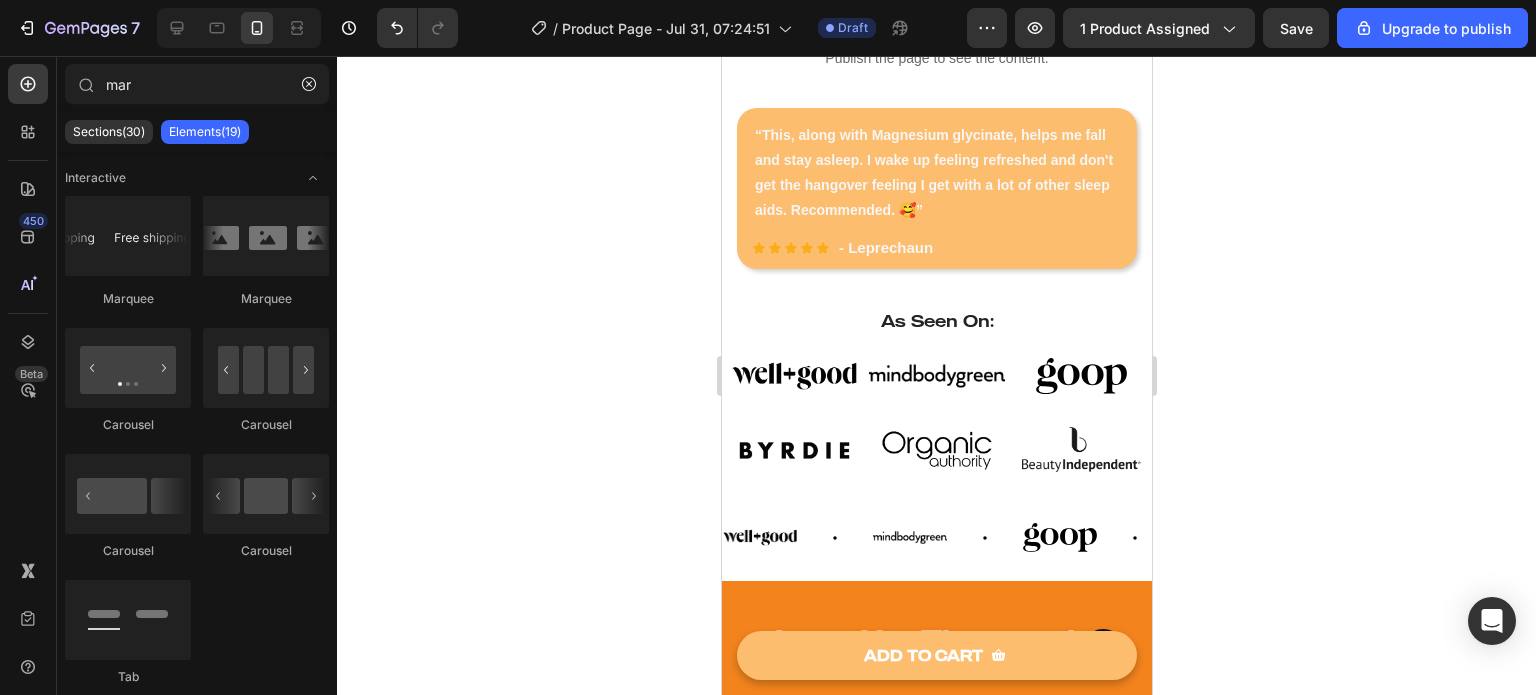 scroll, scrollTop: 936, scrollLeft: 0, axis: vertical 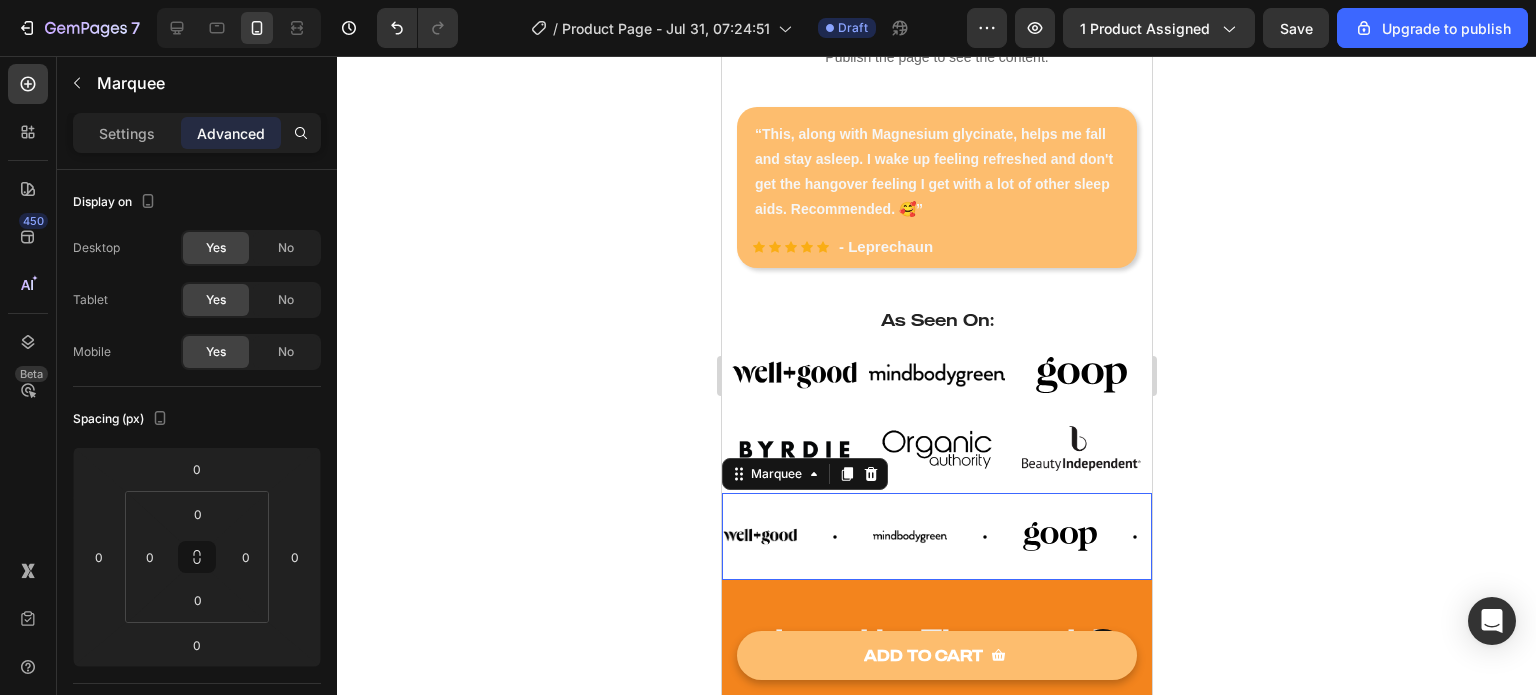 click on "Image" at bounding box center (1690, 536) 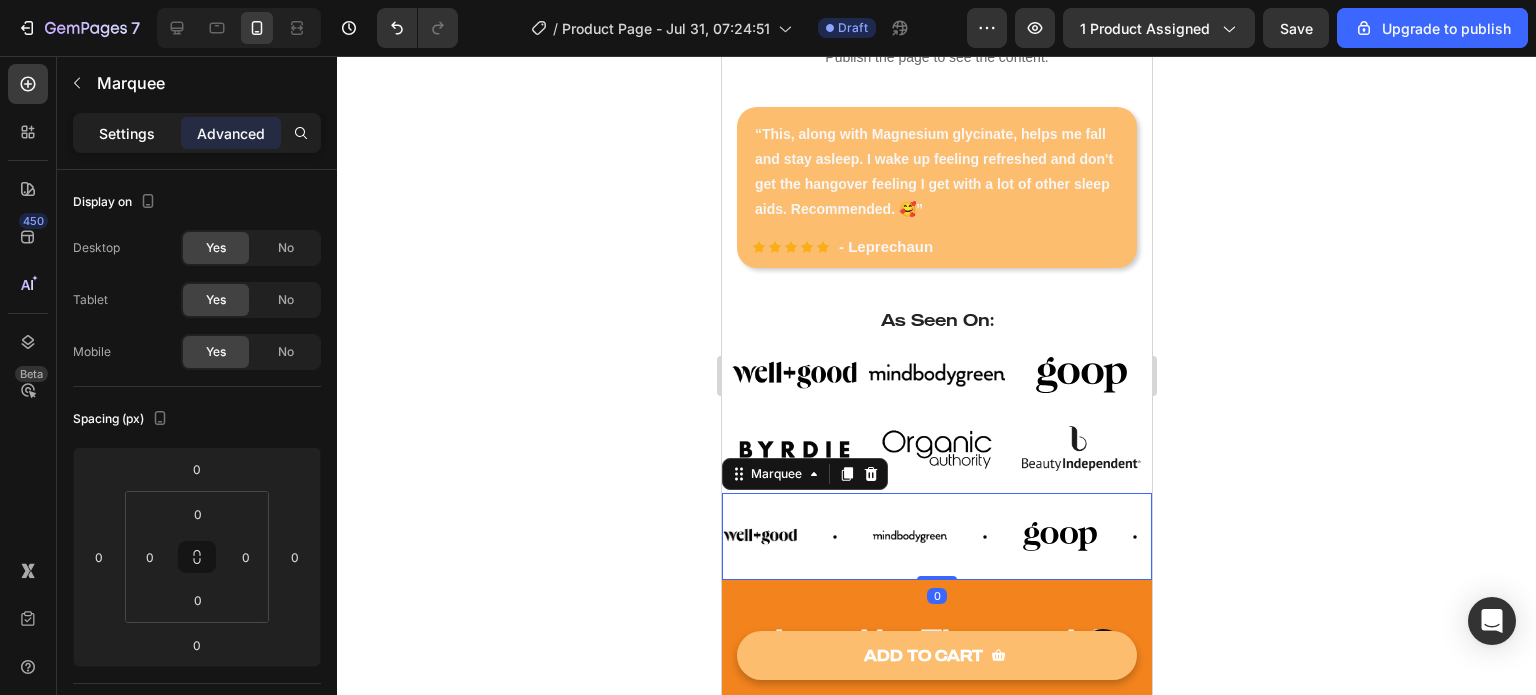 click on "Settings" 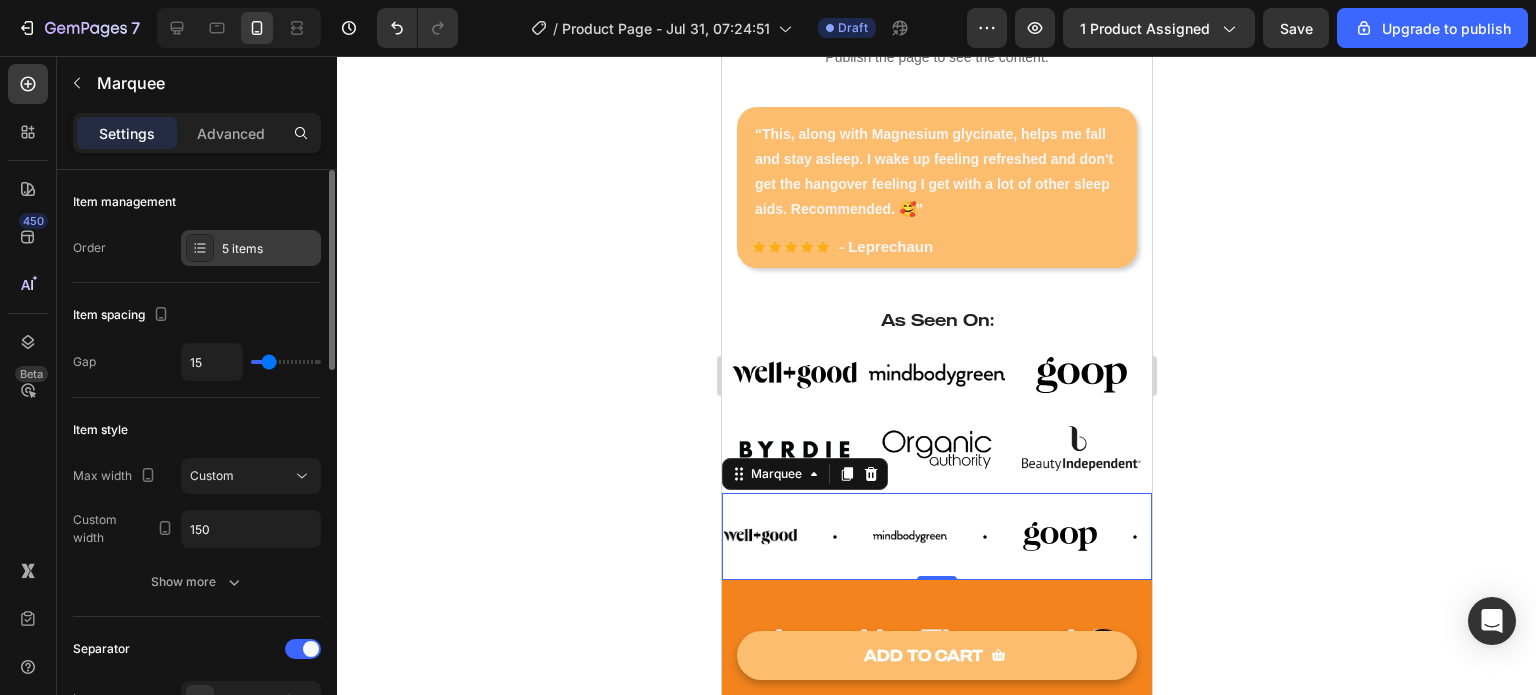 click at bounding box center [200, 248] 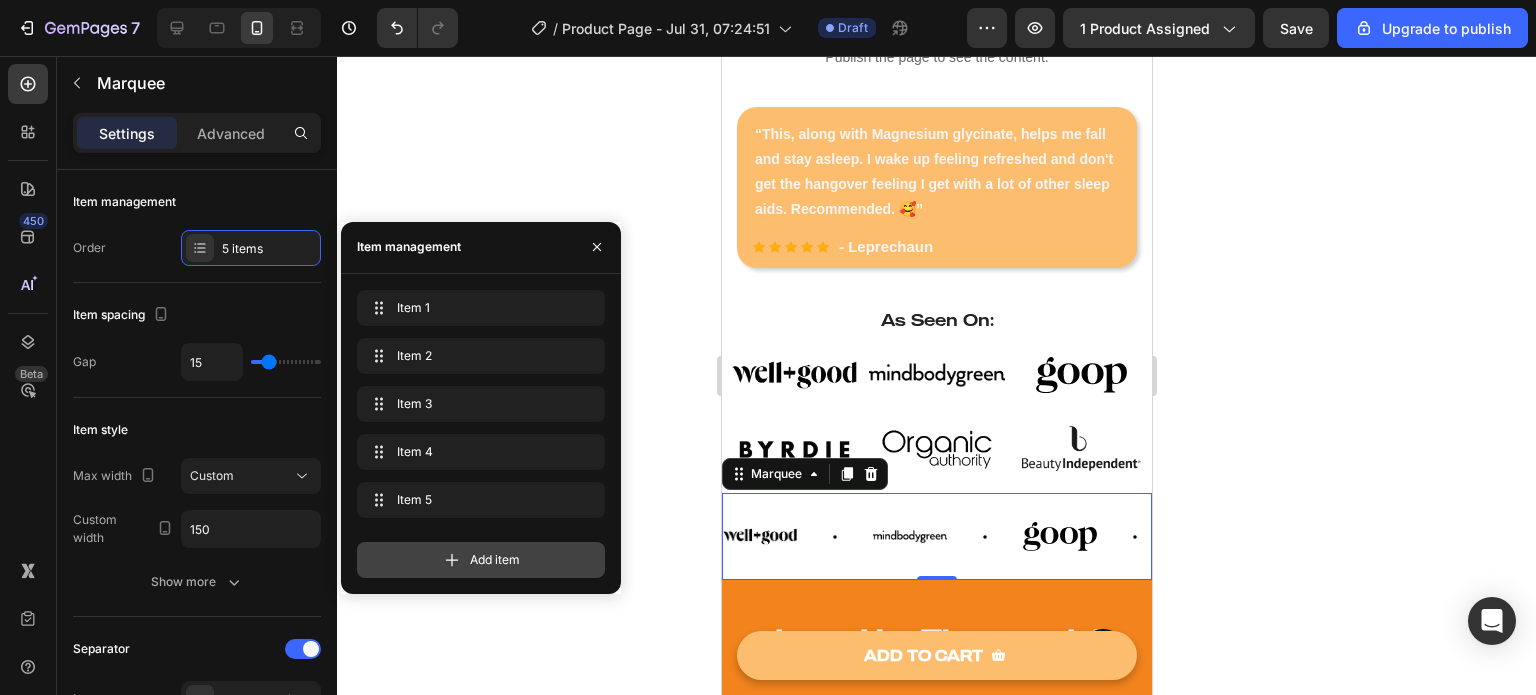 click on "Add item" at bounding box center (481, 560) 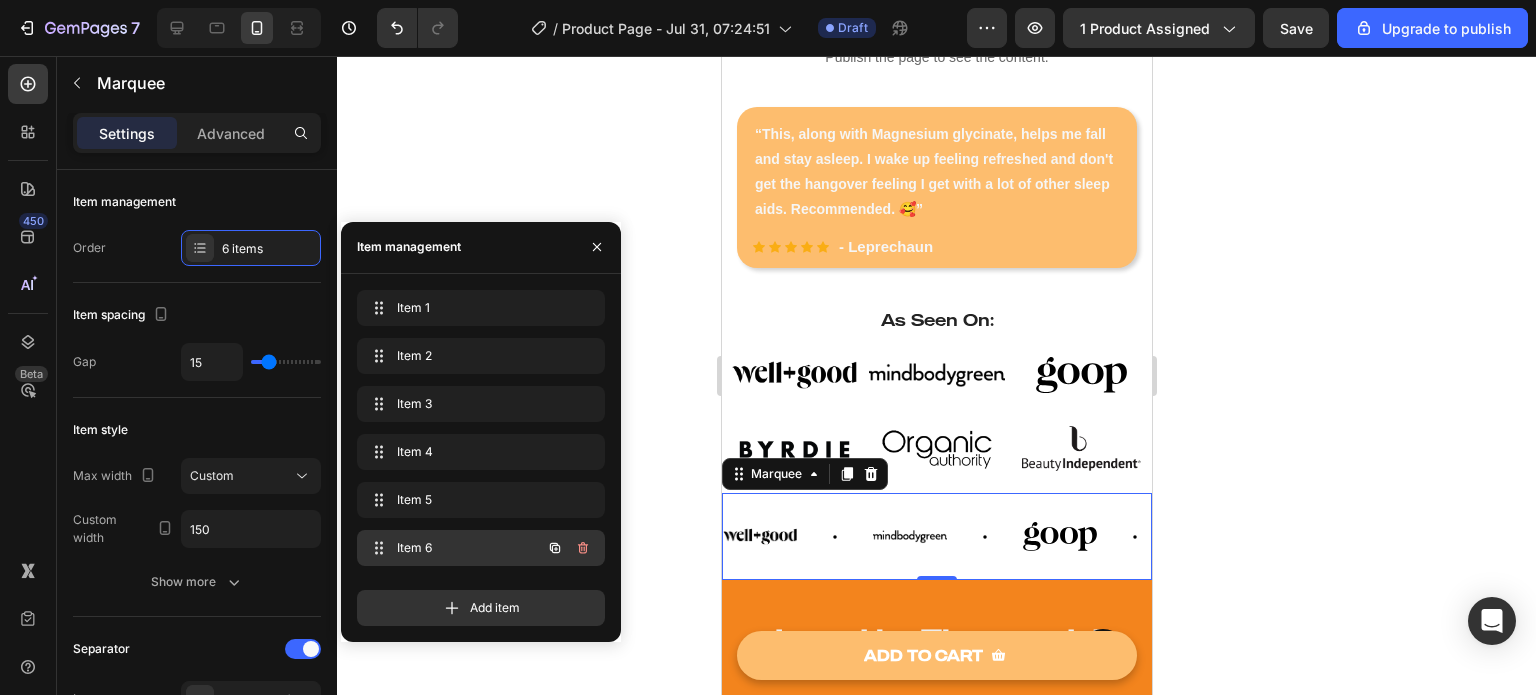 scroll, scrollTop: 0, scrollLeft: 93, axis: horizontal 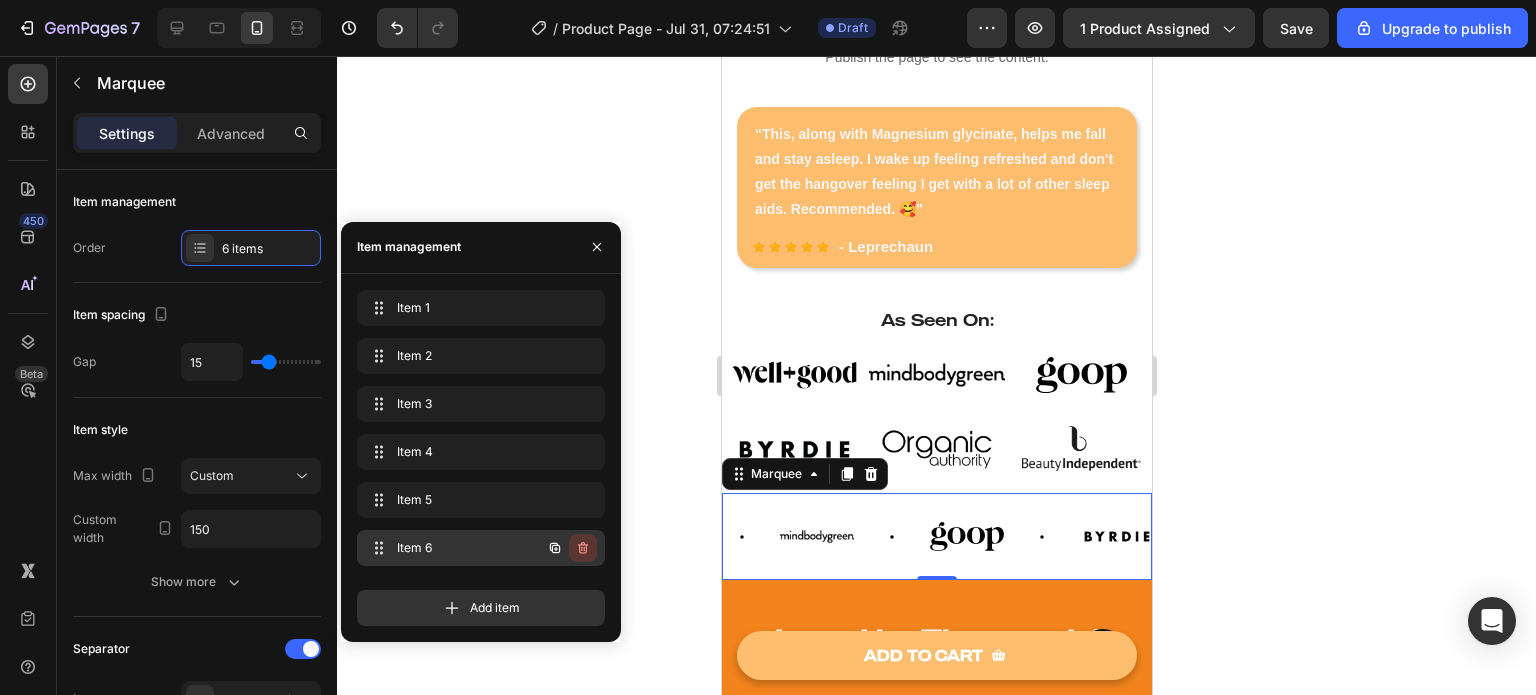 click 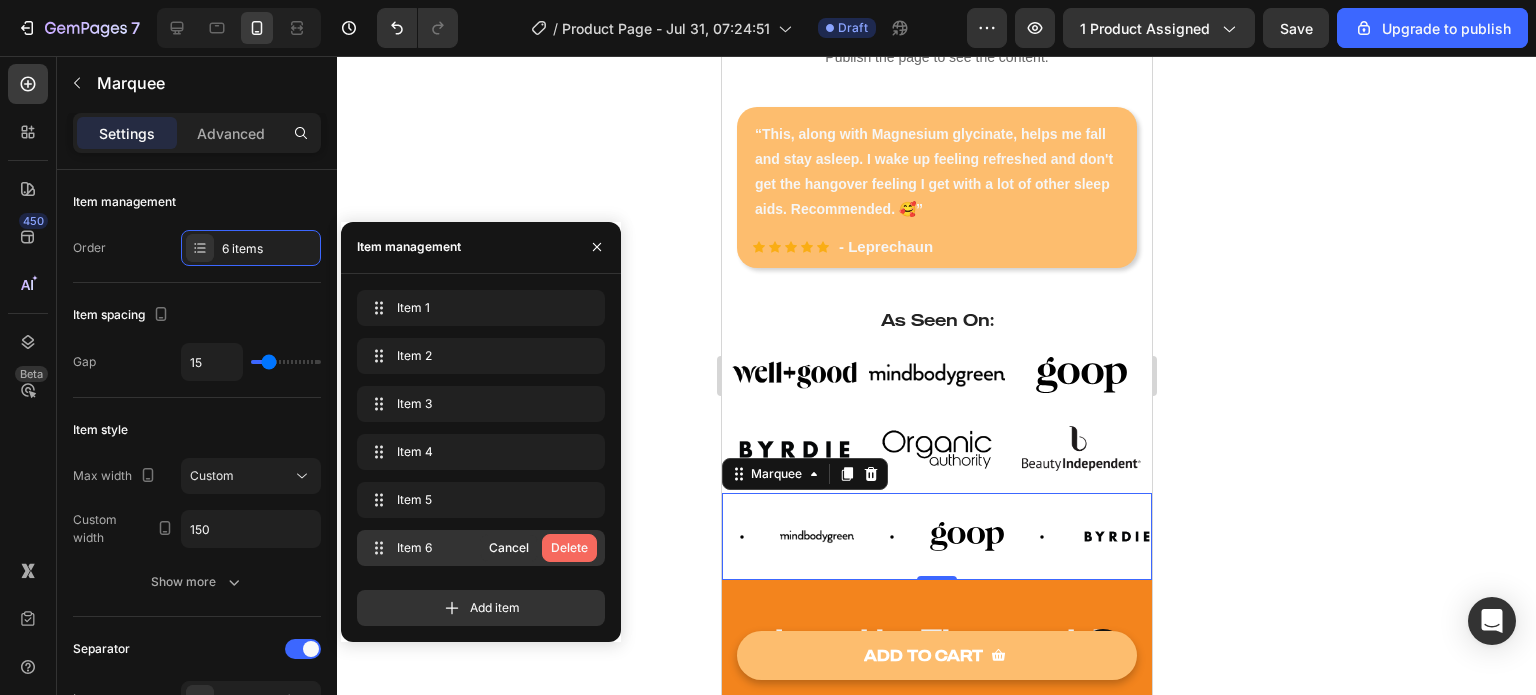 click on "Delete" at bounding box center [569, 548] 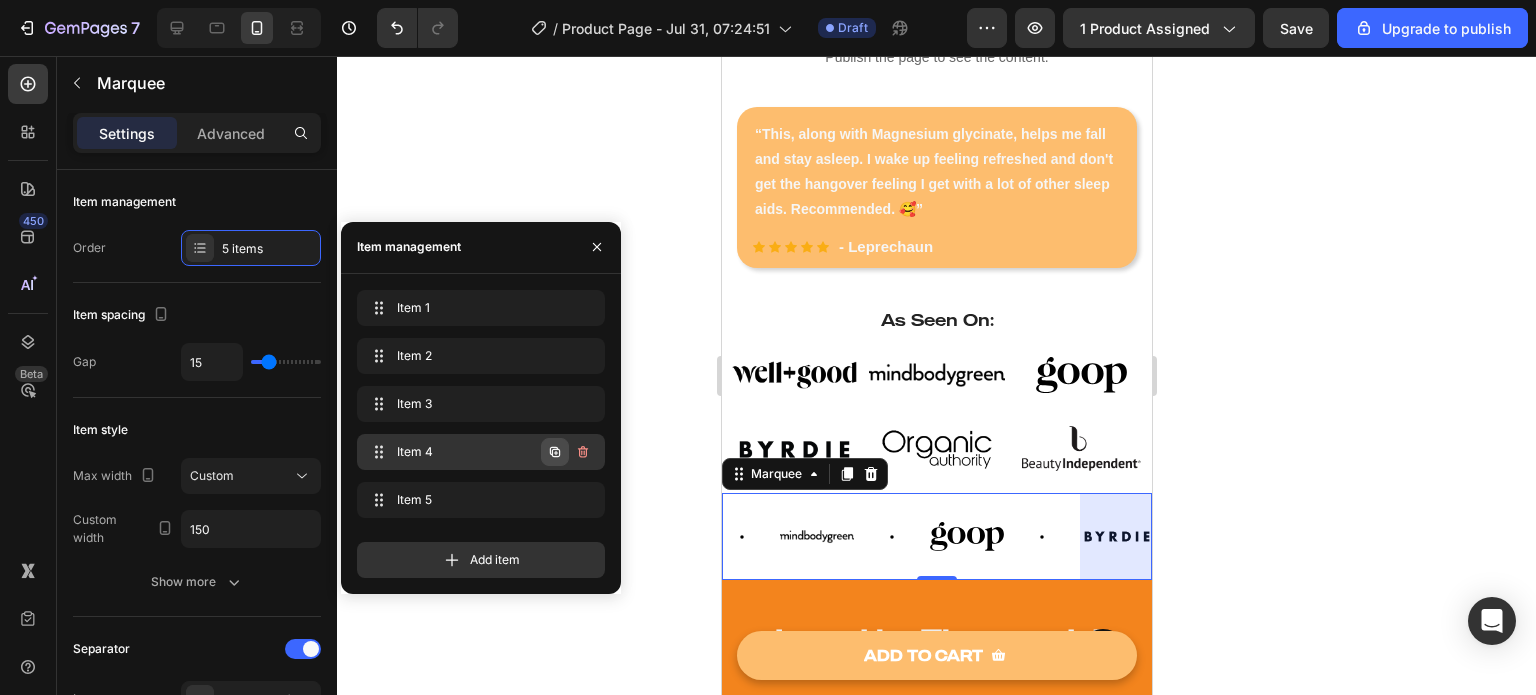 click 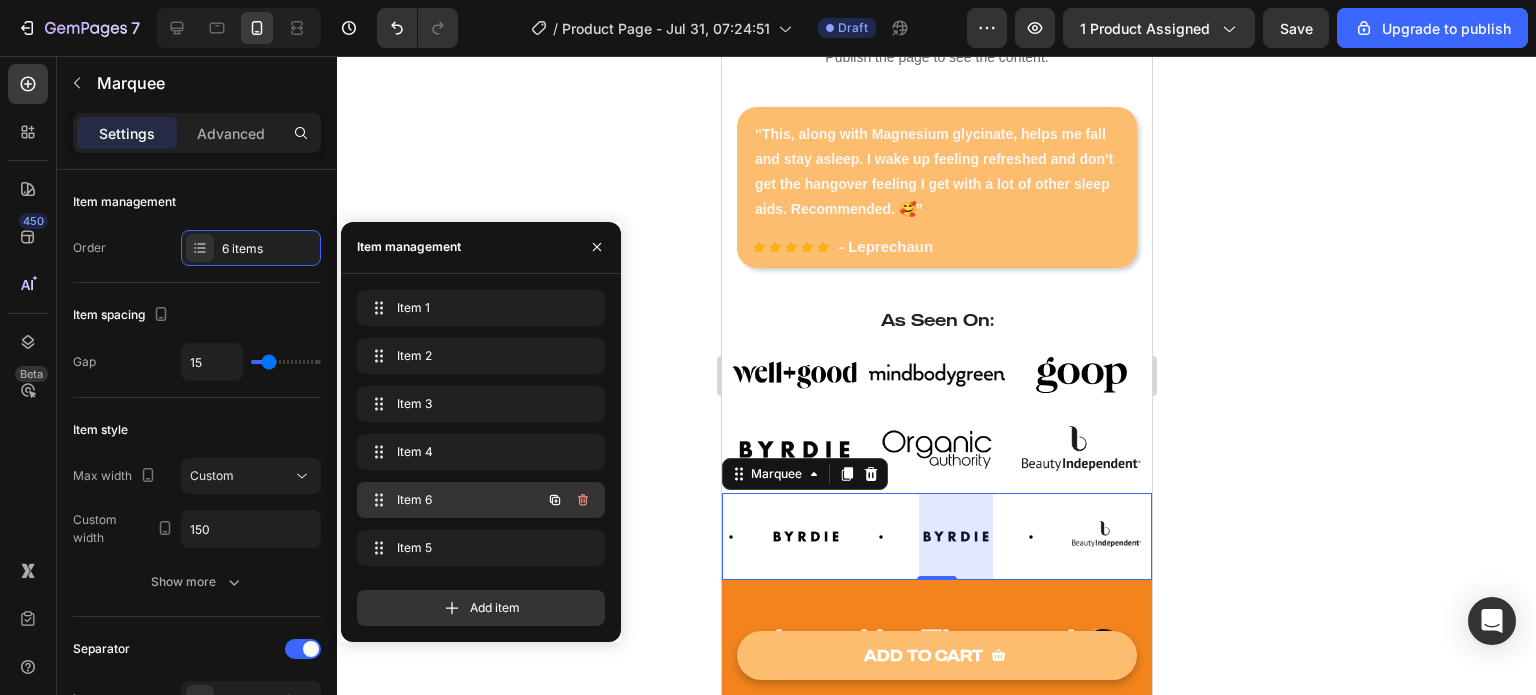 scroll, scrollTop: 0, scrollLeft: 410, axis: horizontal 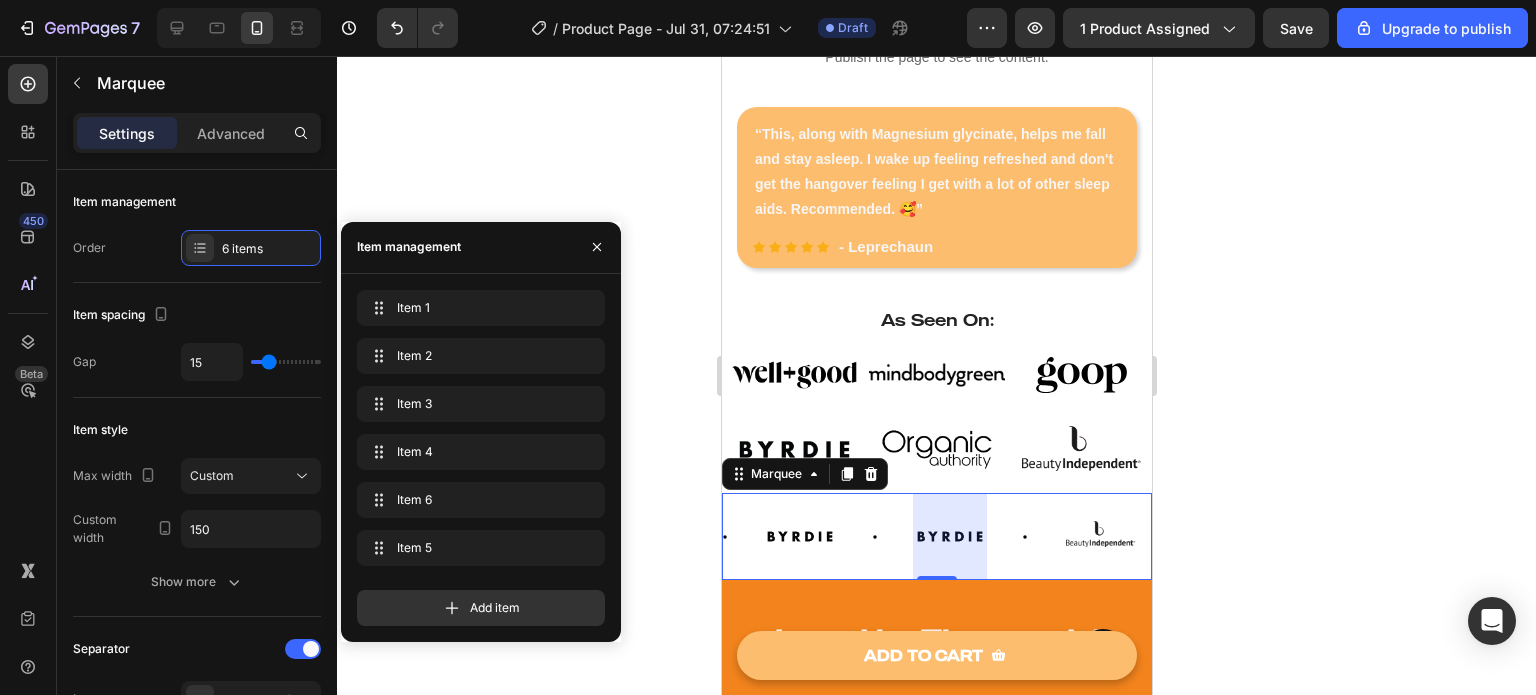 click at bounding box center (915, 536) 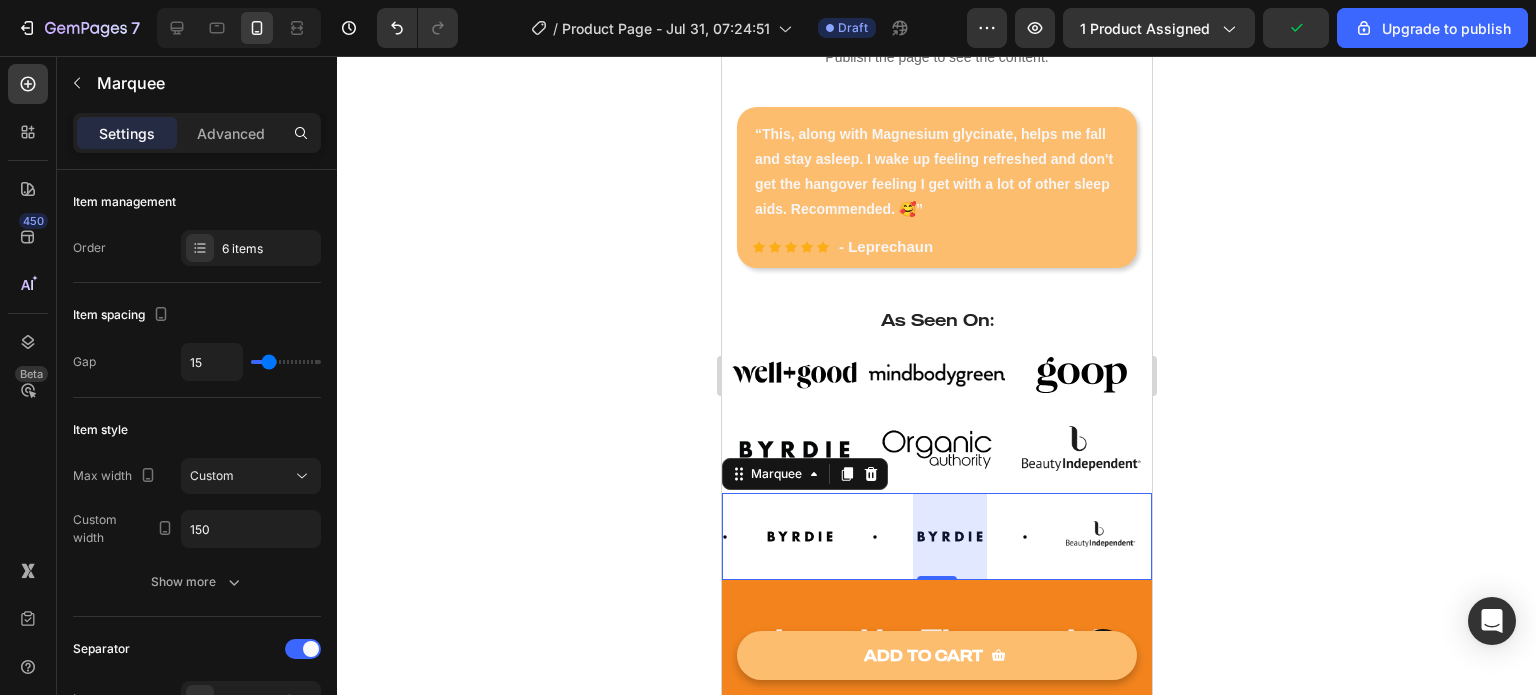 click at bounding box center (899, 536) 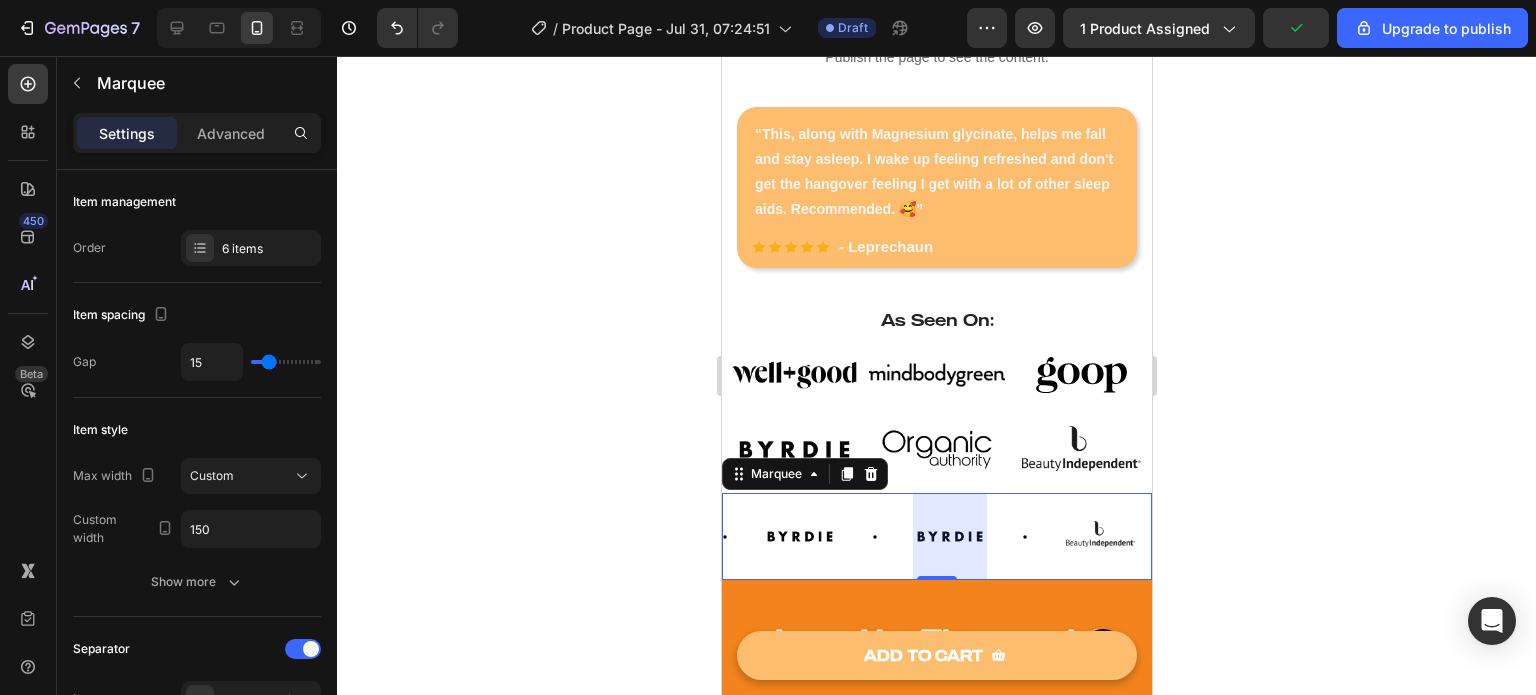 click 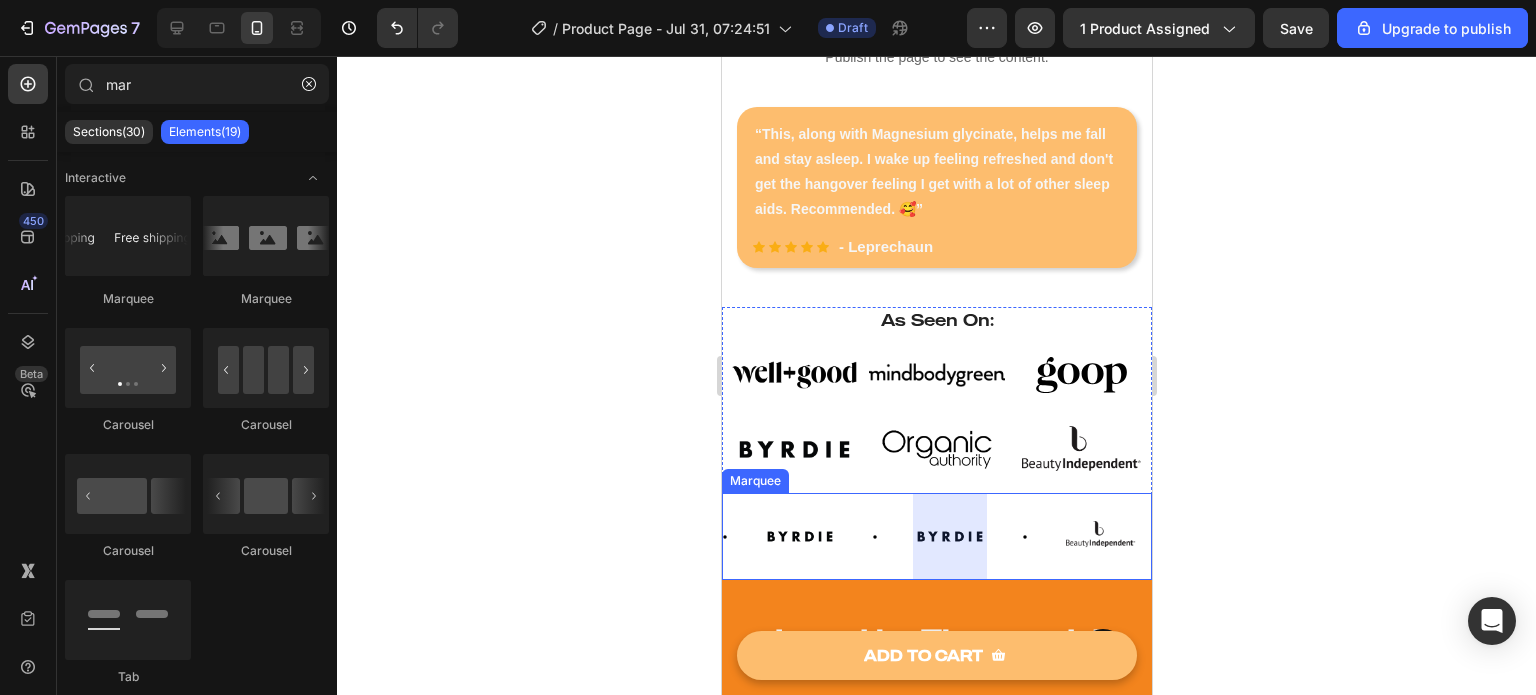 click at bounding box center [941, 536] 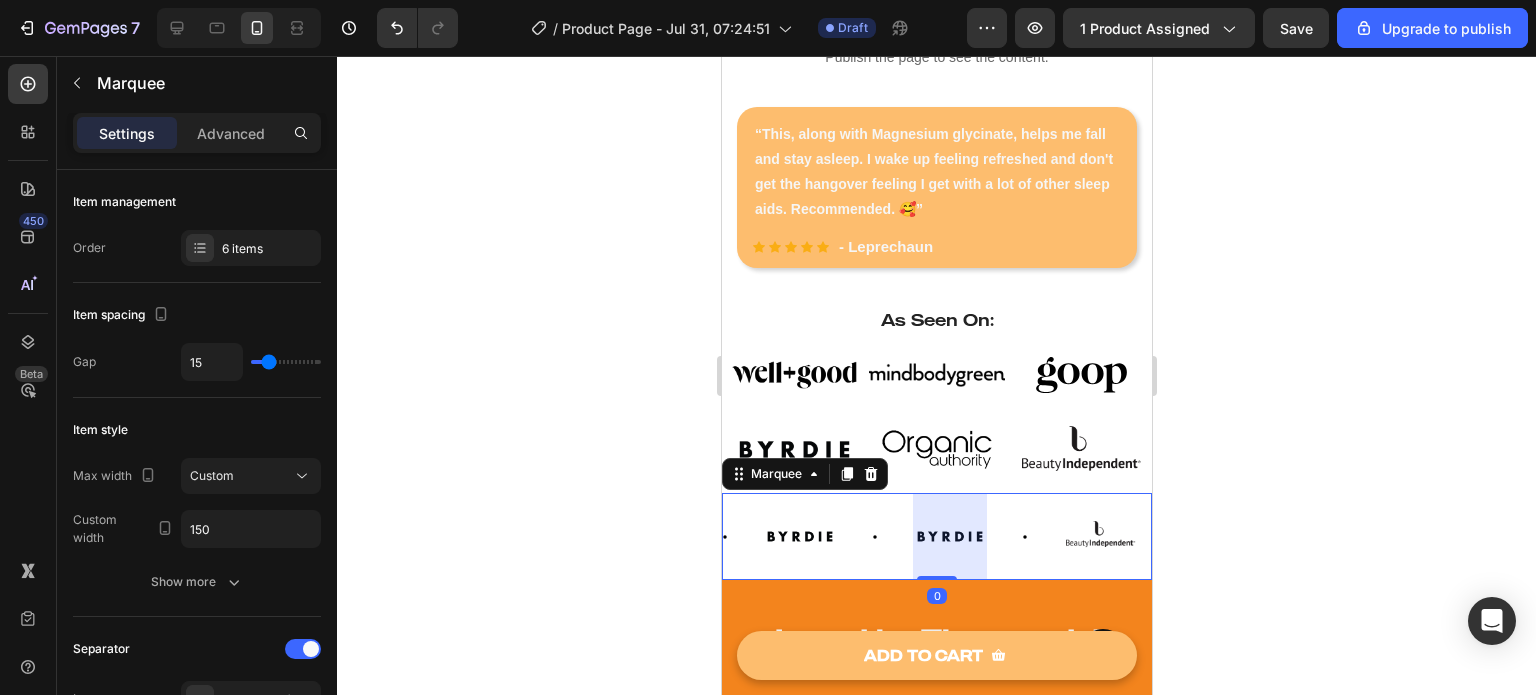 click at bounding box center (937, 536) 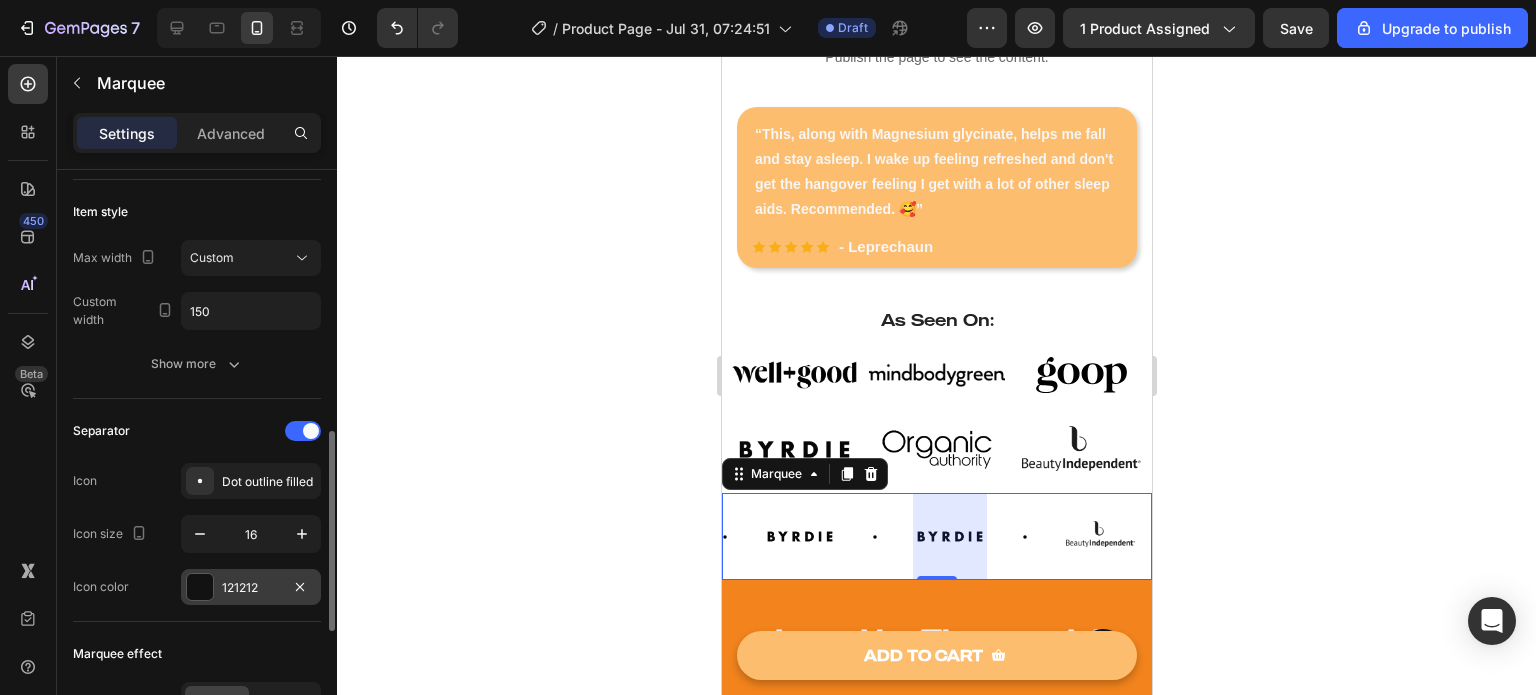 scroll, scrollTop: 549, scrollLeft: 0, axis: vertical 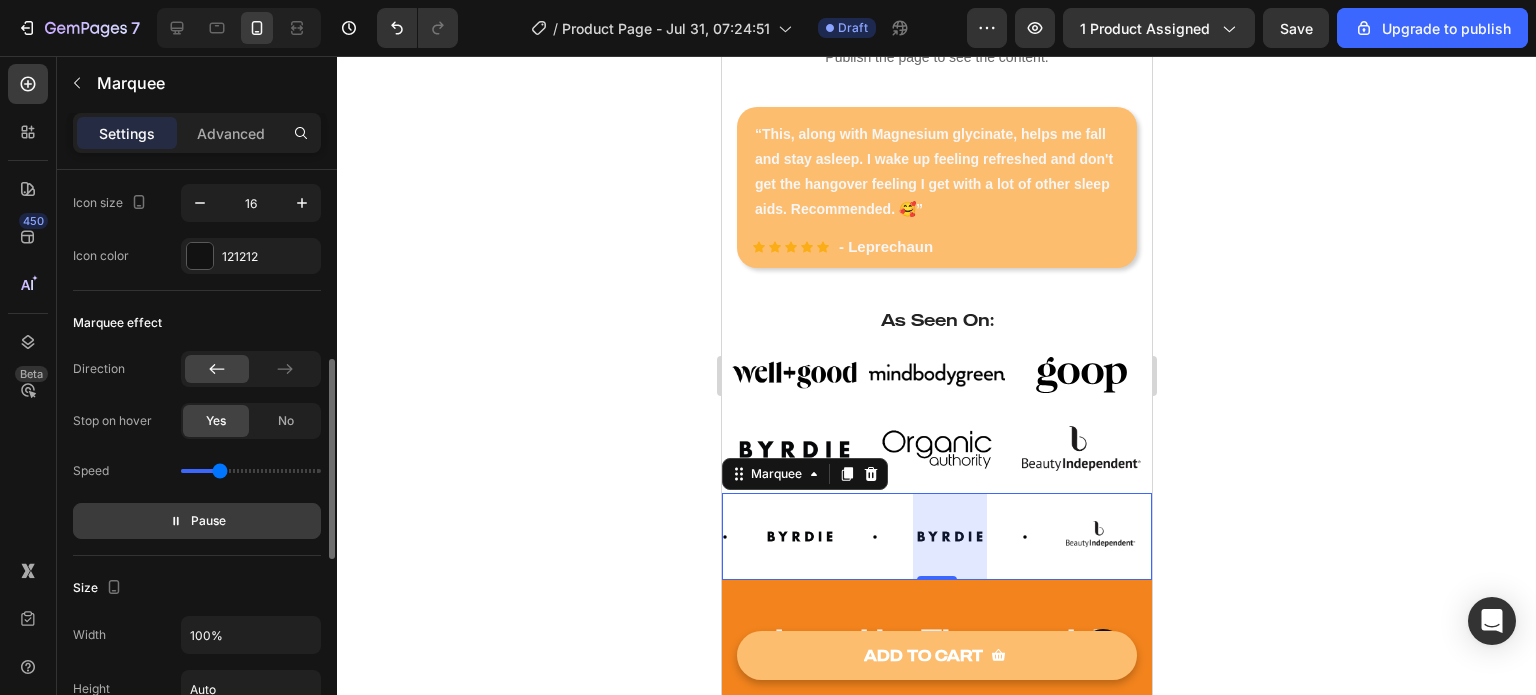 click on "Pause" at bounding box center [208, 521] 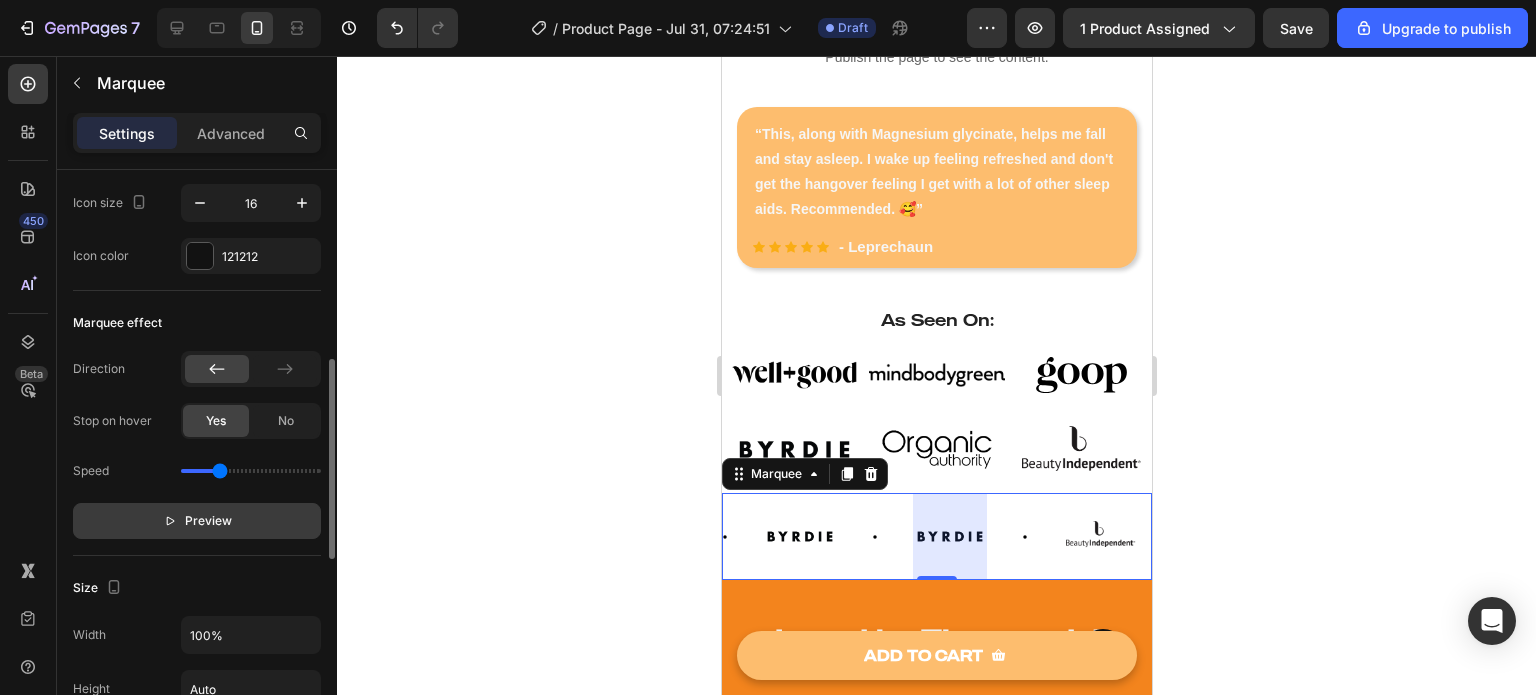 scroll, scrollTop: 0, scrollLeft: 0, axis: both 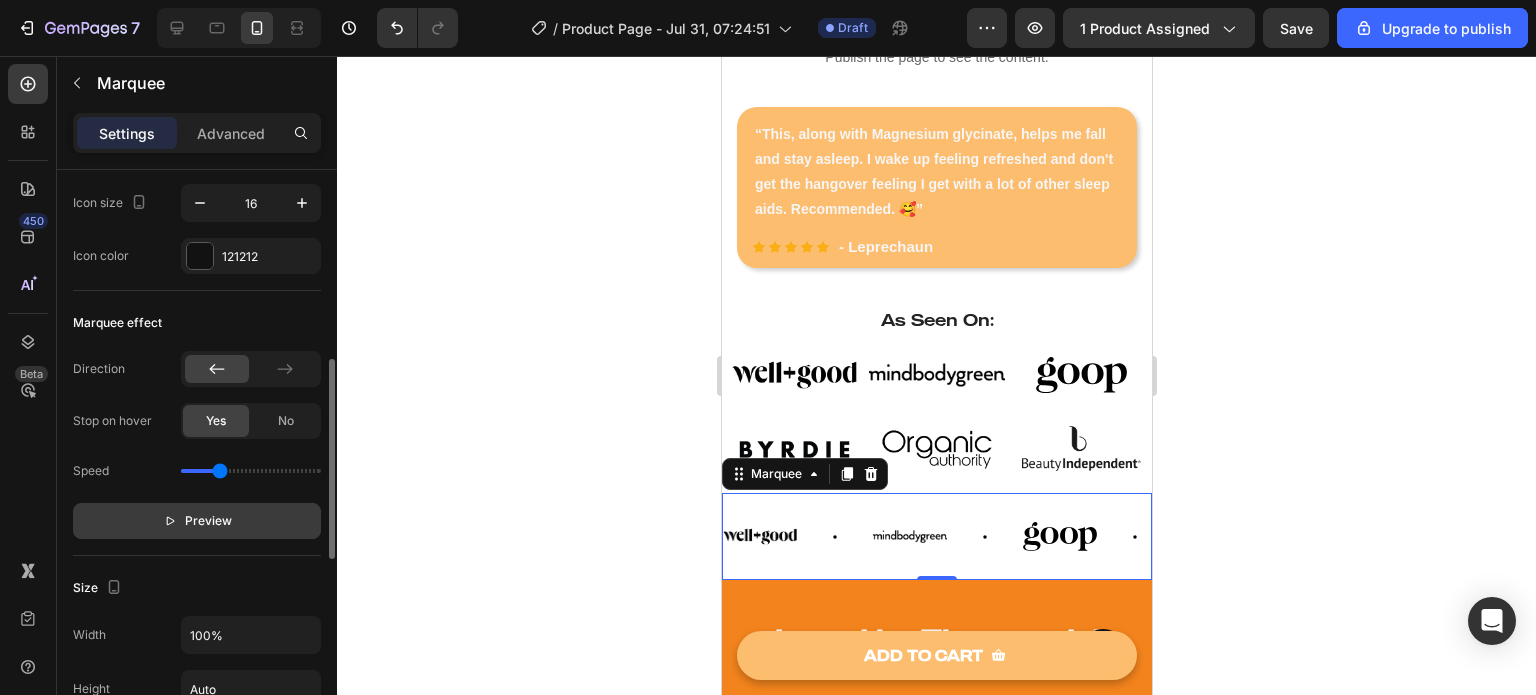 click on "Preview" at bounding box center [208, 521] 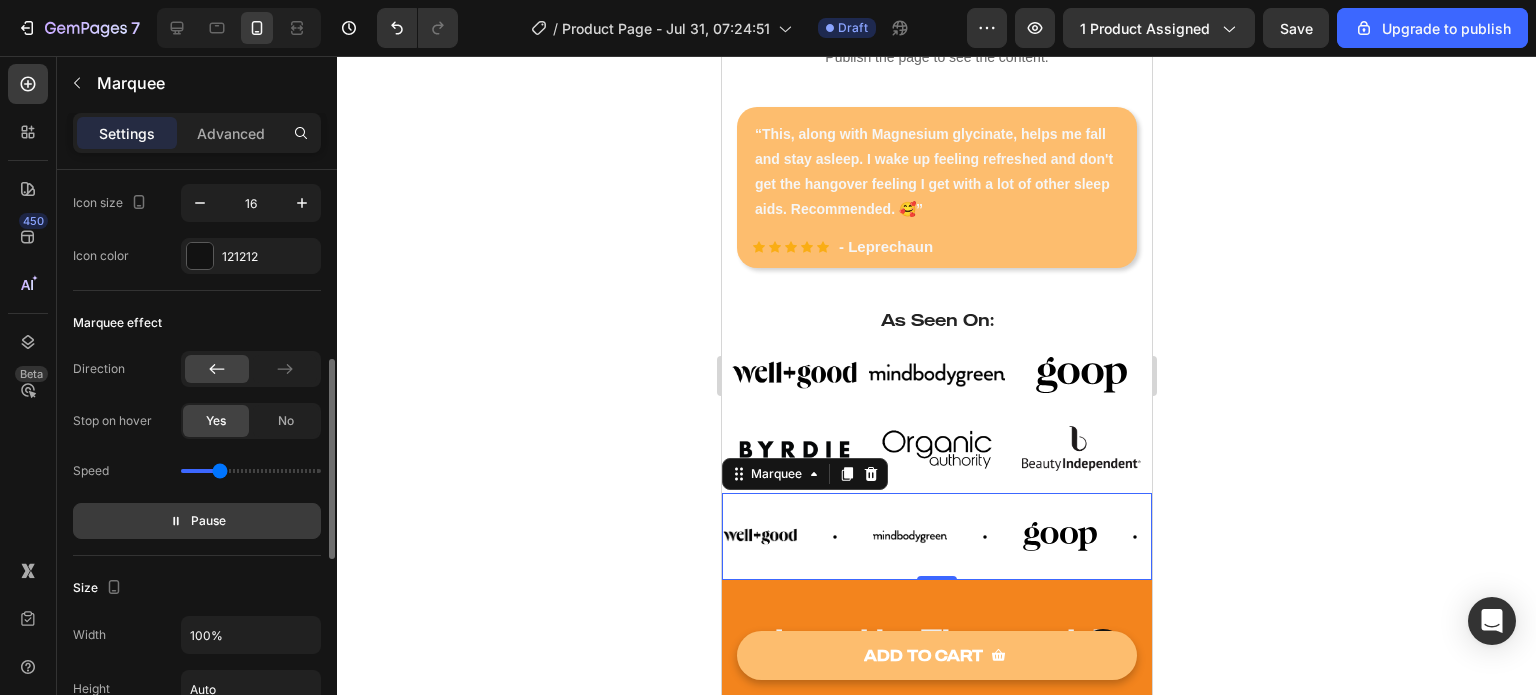 click on "Pause" at bounding box center (208, 521) 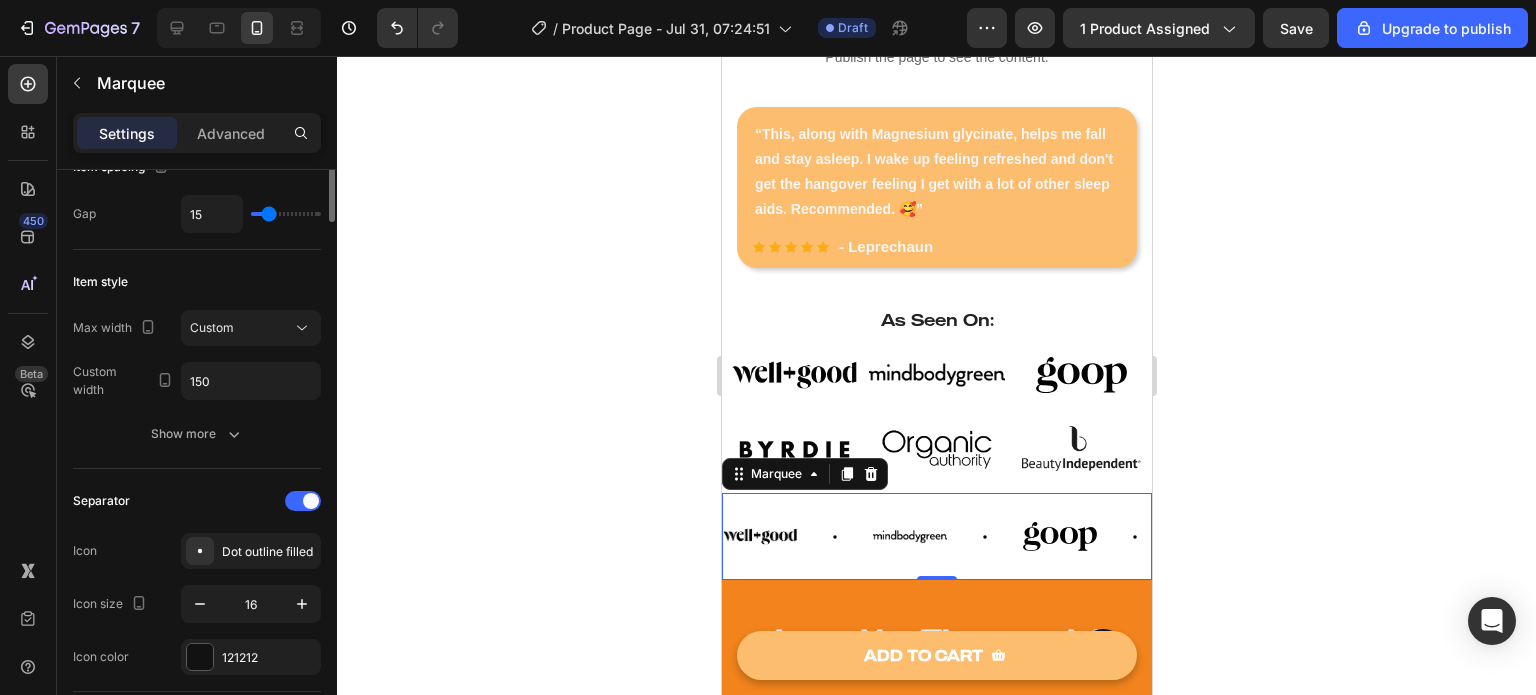 scroll, scrollTop: 0, scrollLeft: 0, axis: both 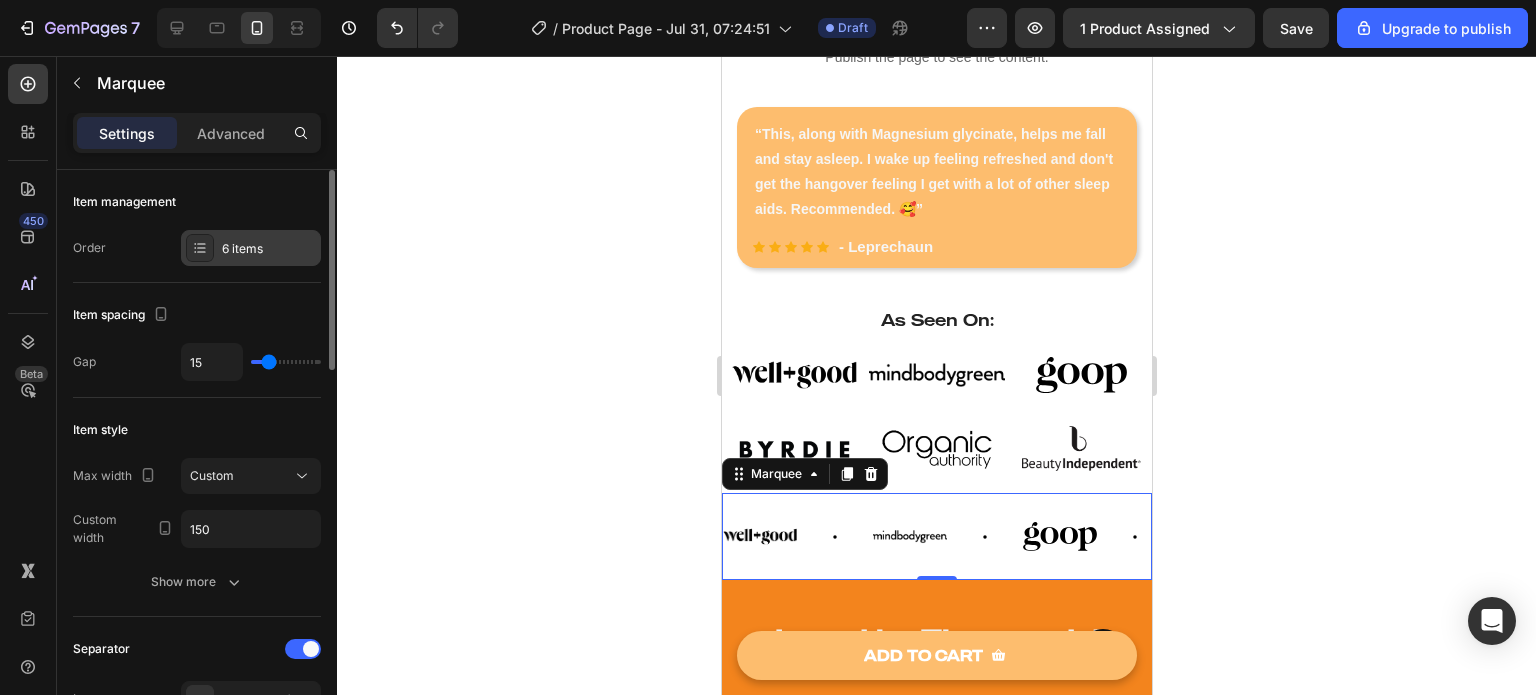 click on "6 items" at bounding box center (269, 249) 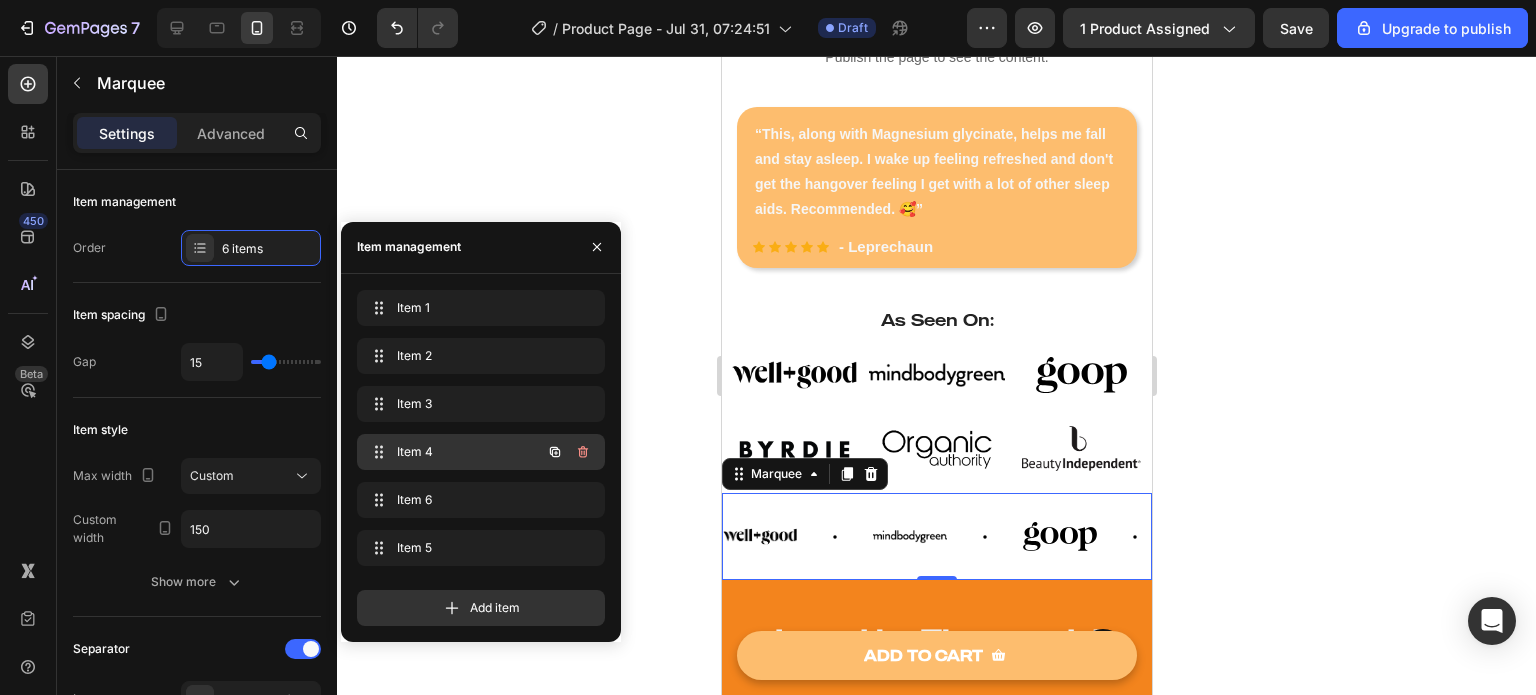 click on "Item 4" at bounding box center (453, 452) 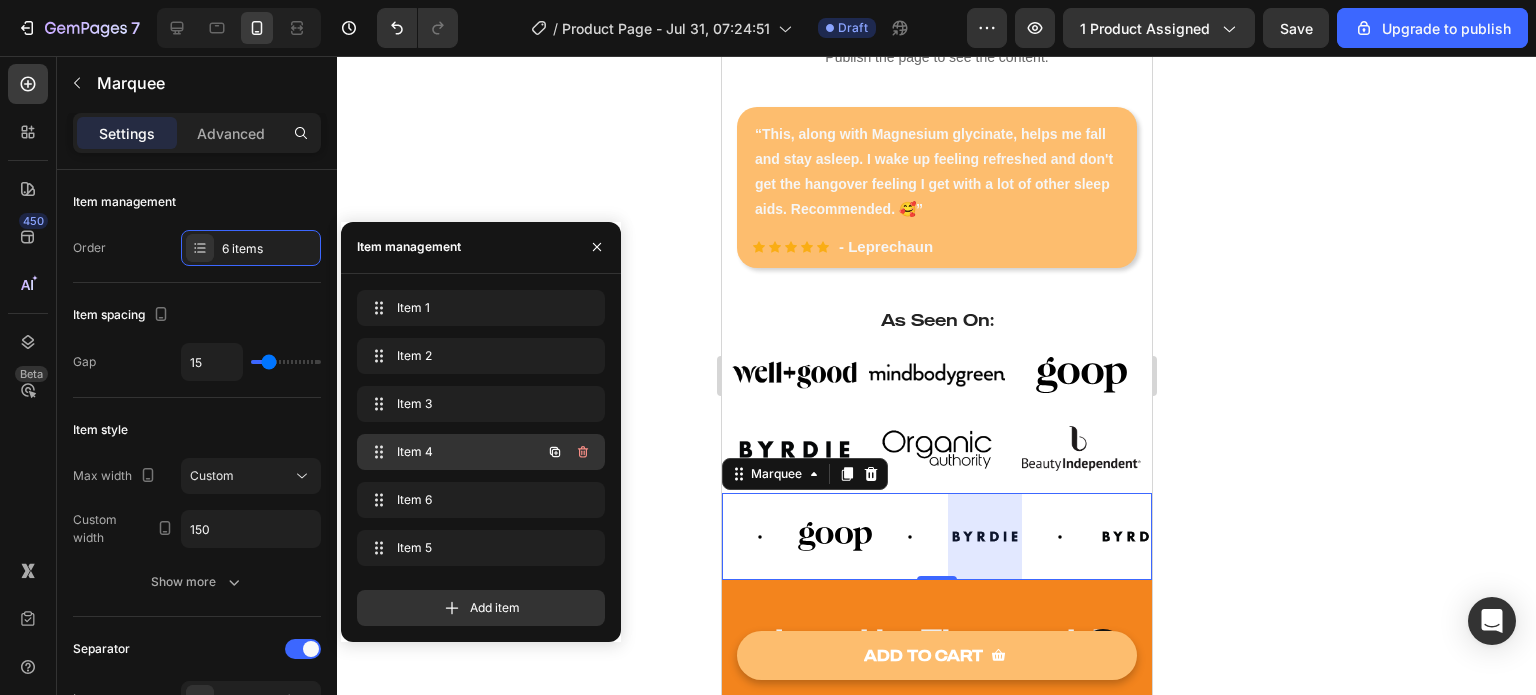 scroll, scrollTop: 0, scrollLeft: 280, axis: horizontal 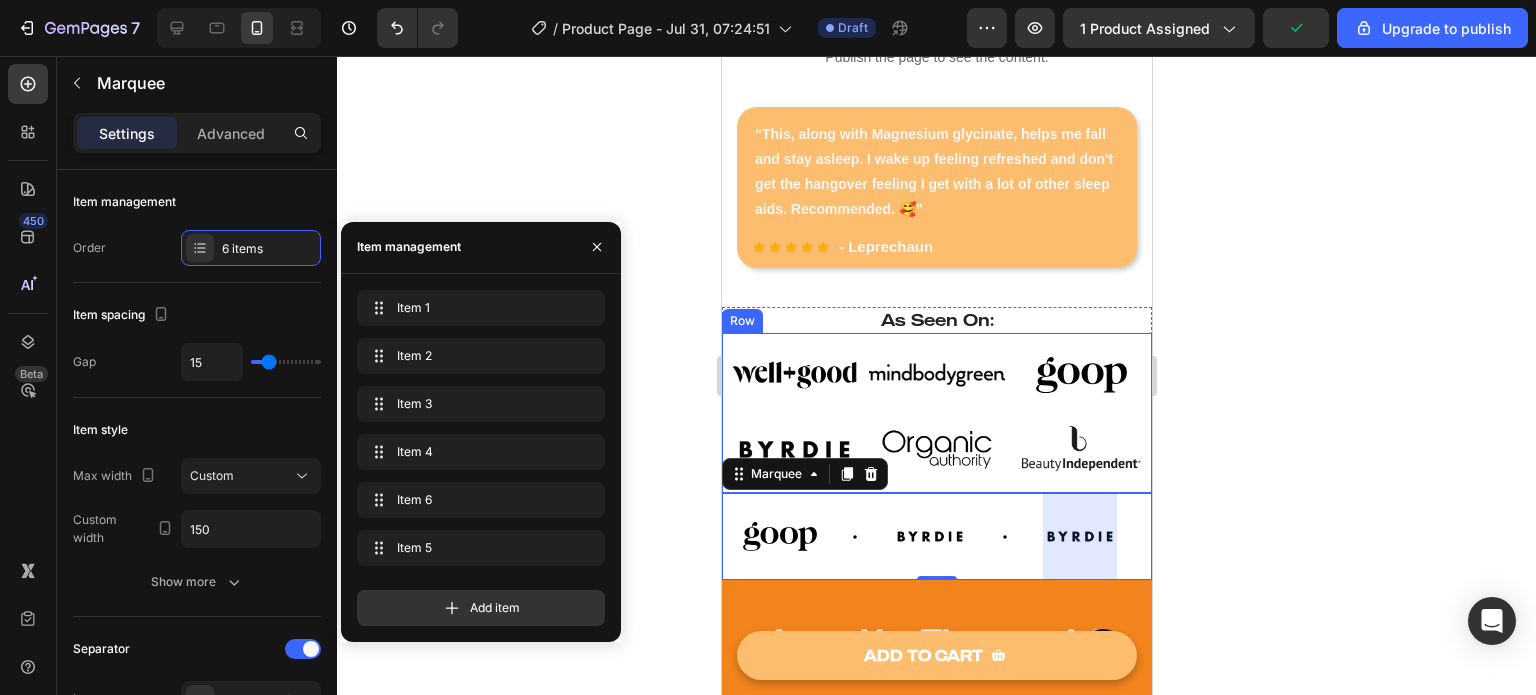 click on "Image" at bounding box center [1083, 444] 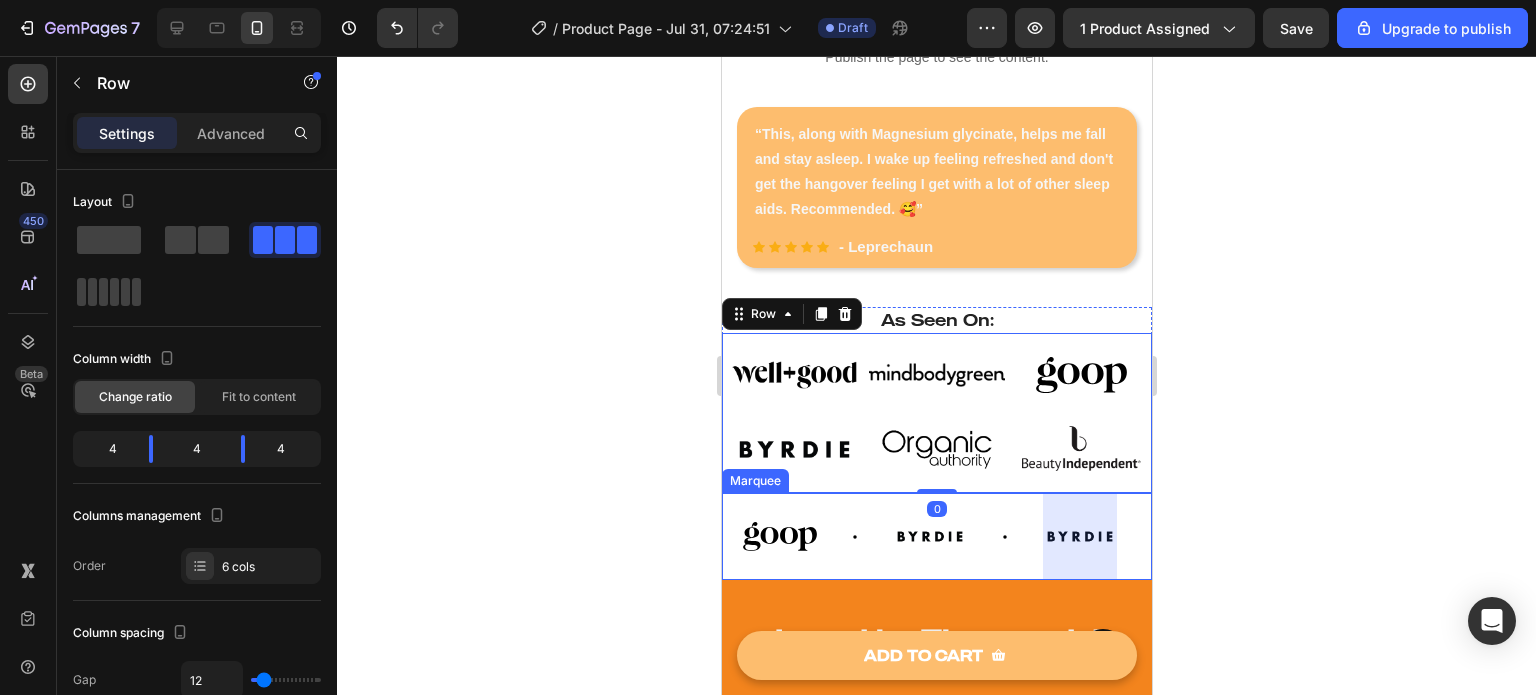 click at bounding box center (1072, 536) 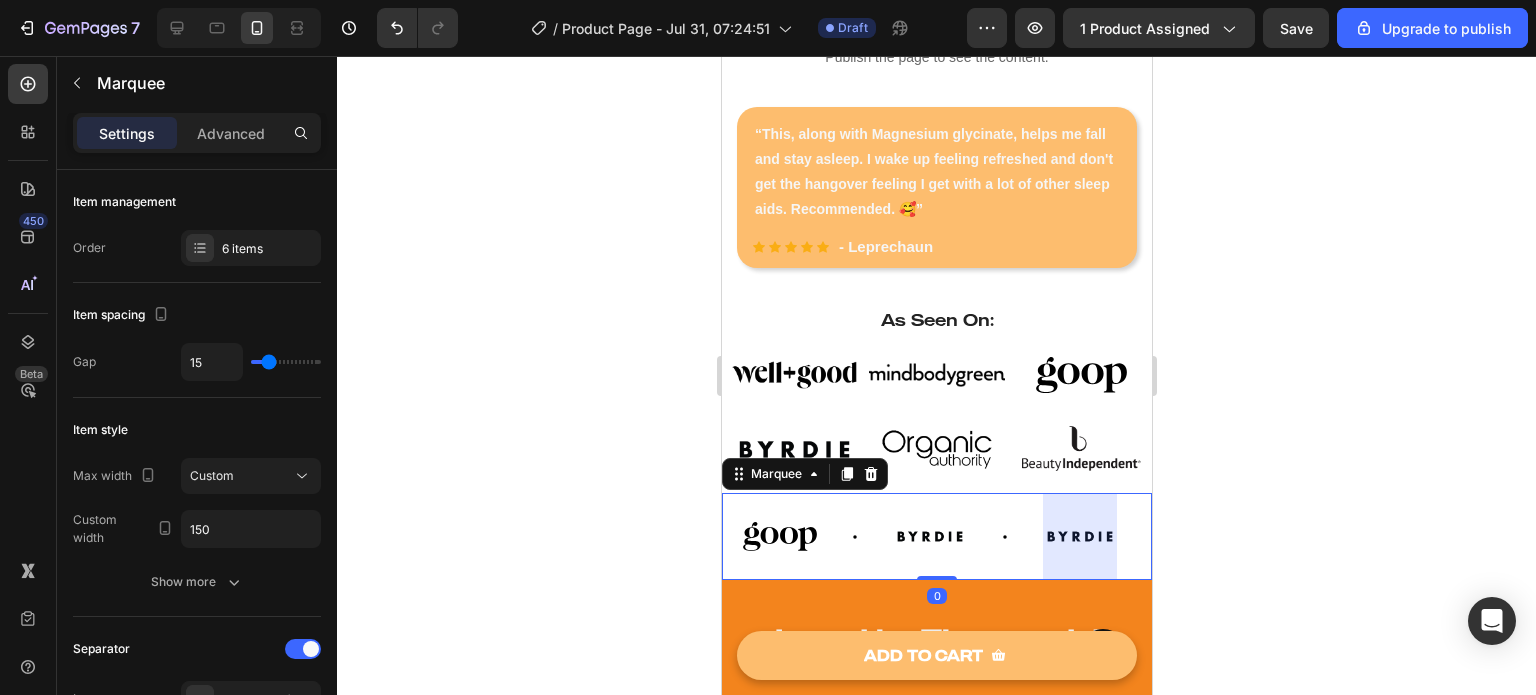click 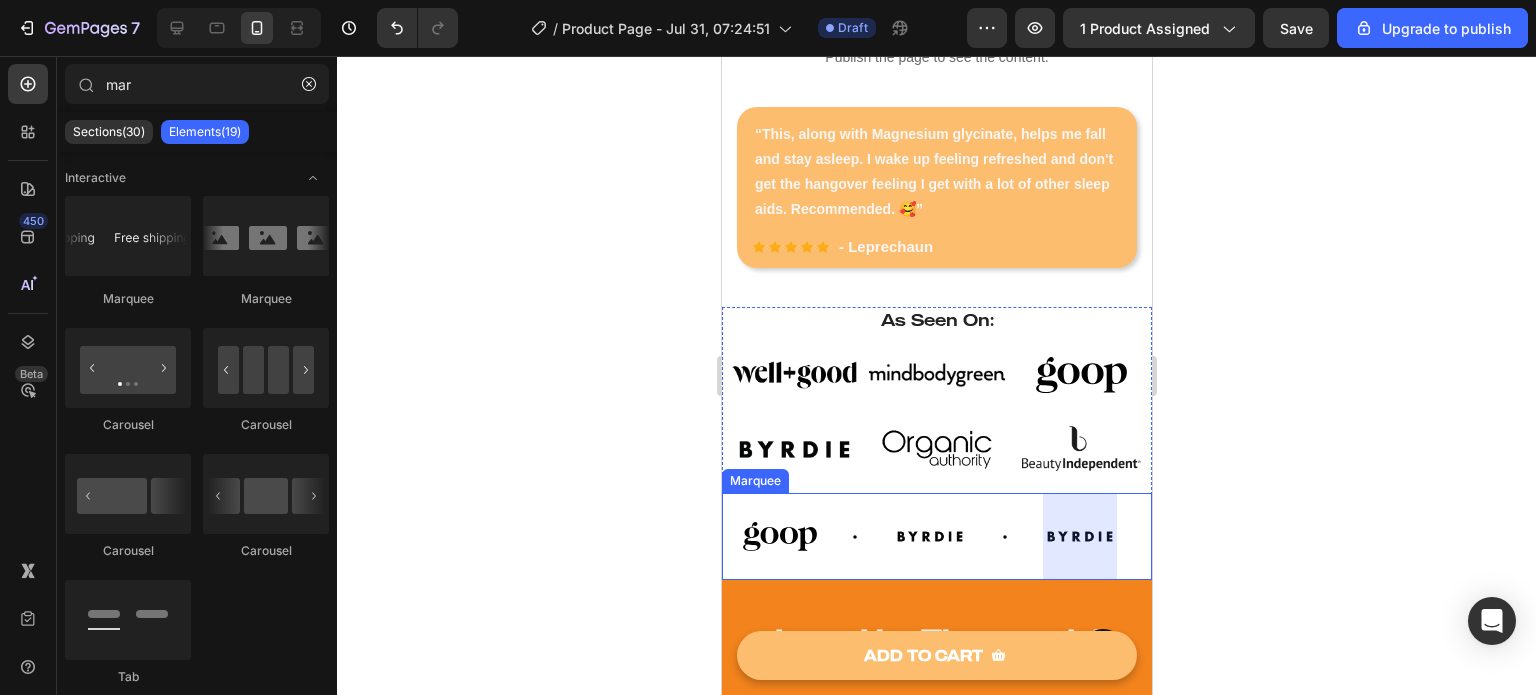 click at bounding box center [1054, 536] 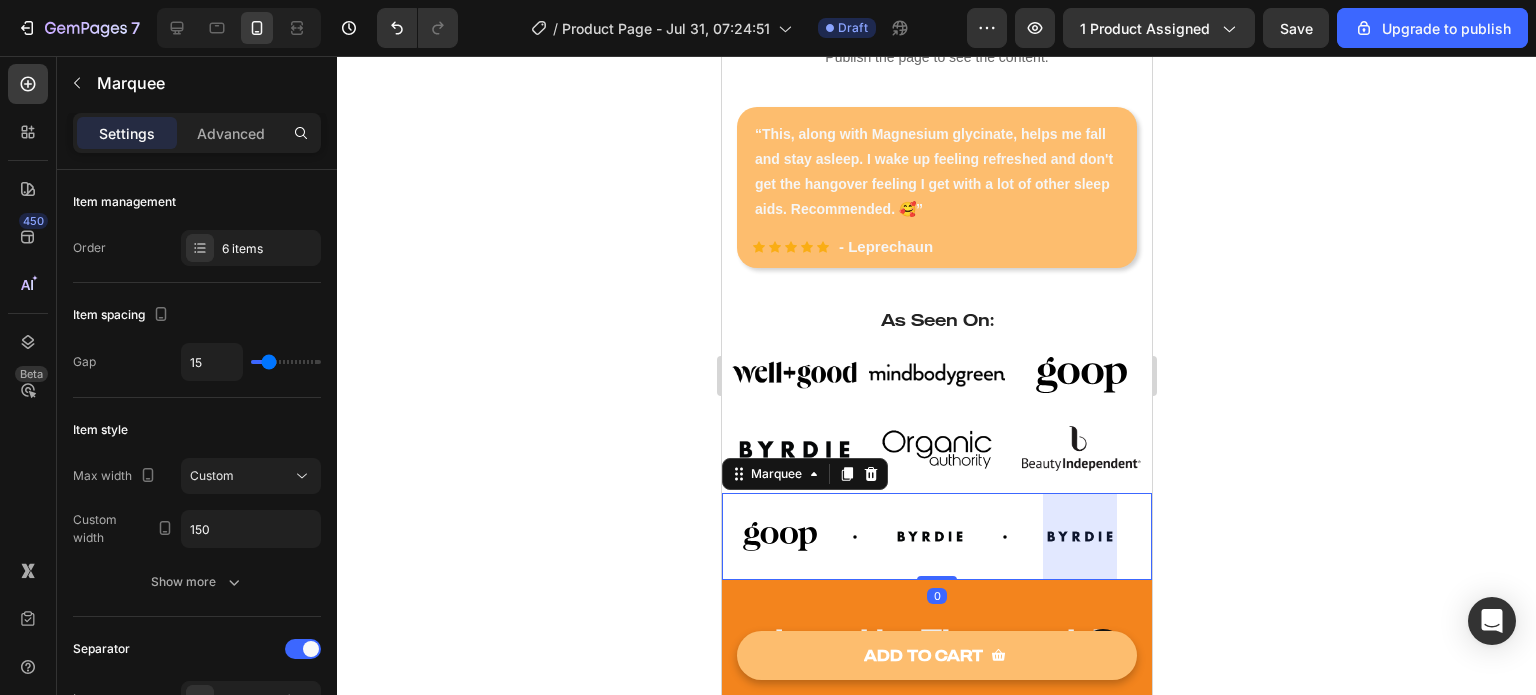 click at bounding box center (1051, 536) 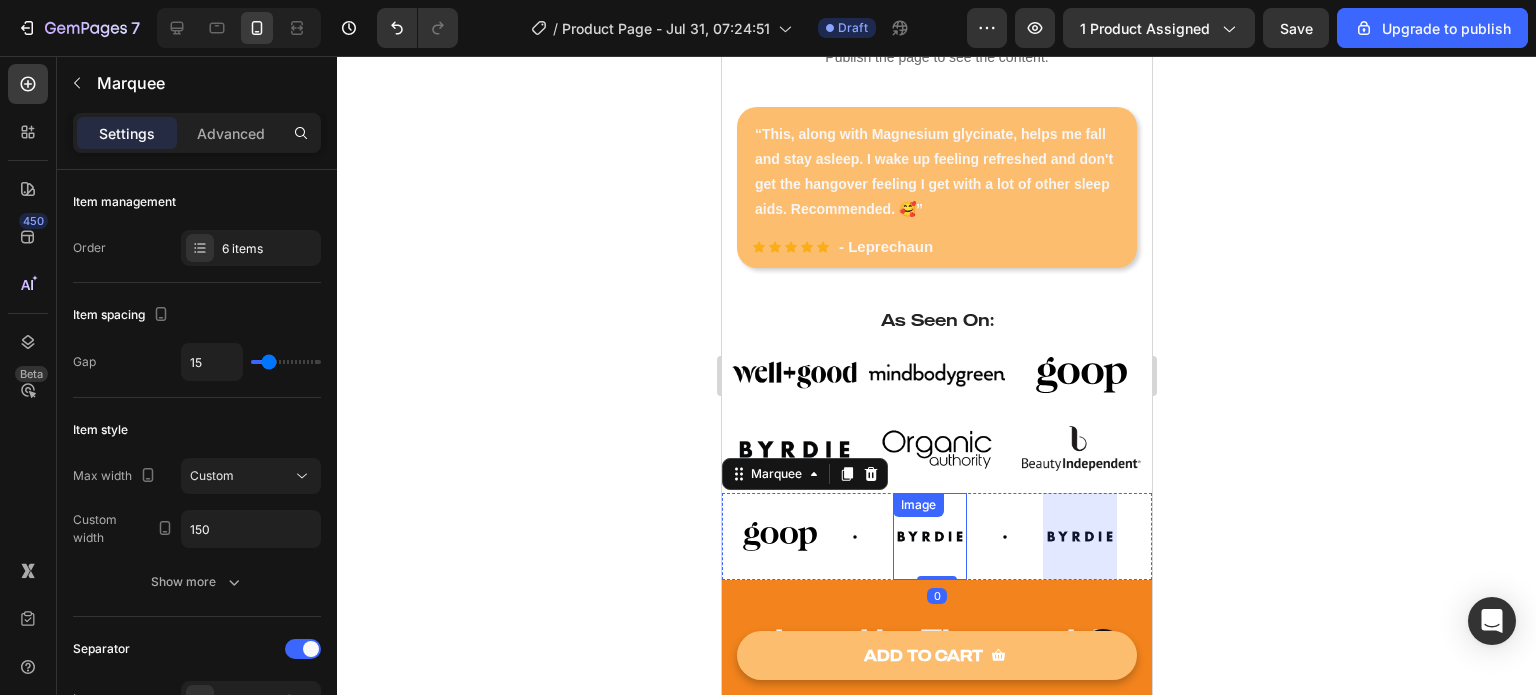 click at bounding box center [899, 536] 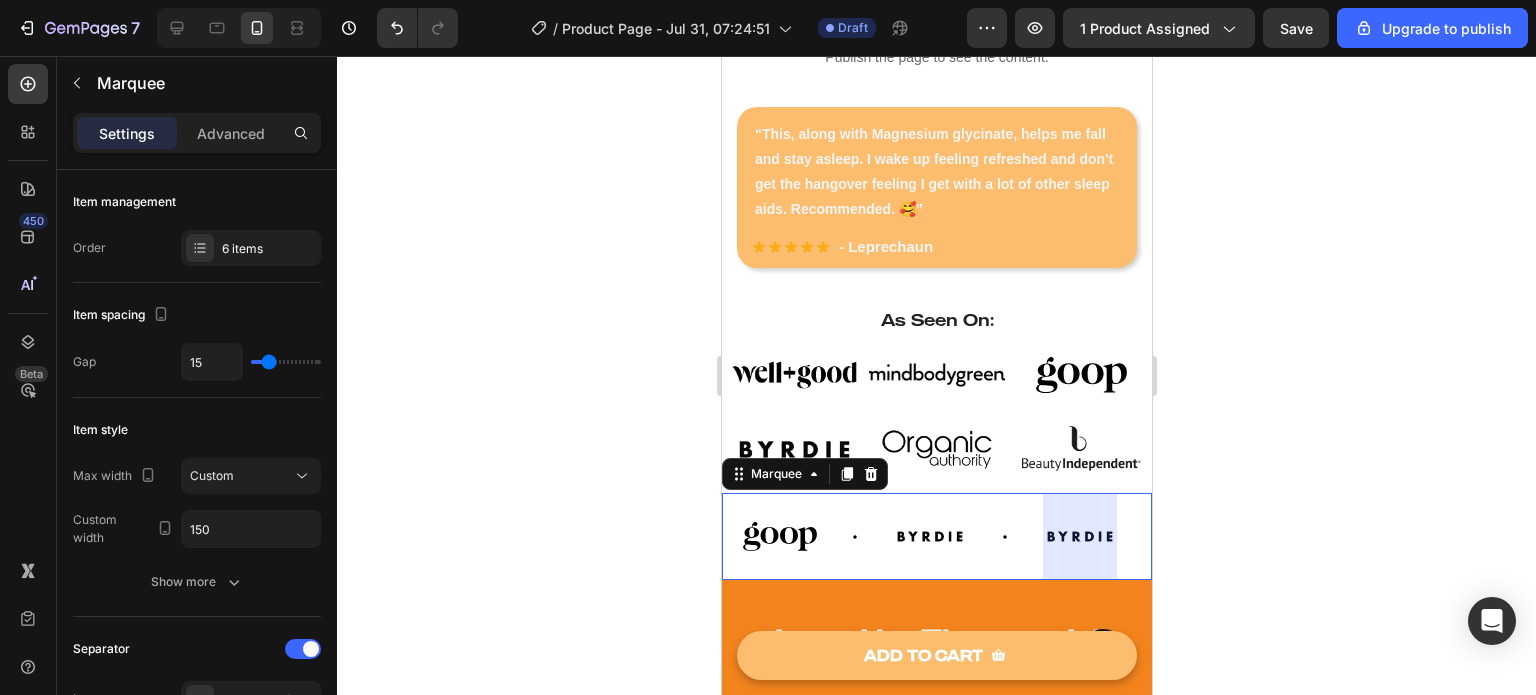 click at bounding box center [1041, 536] 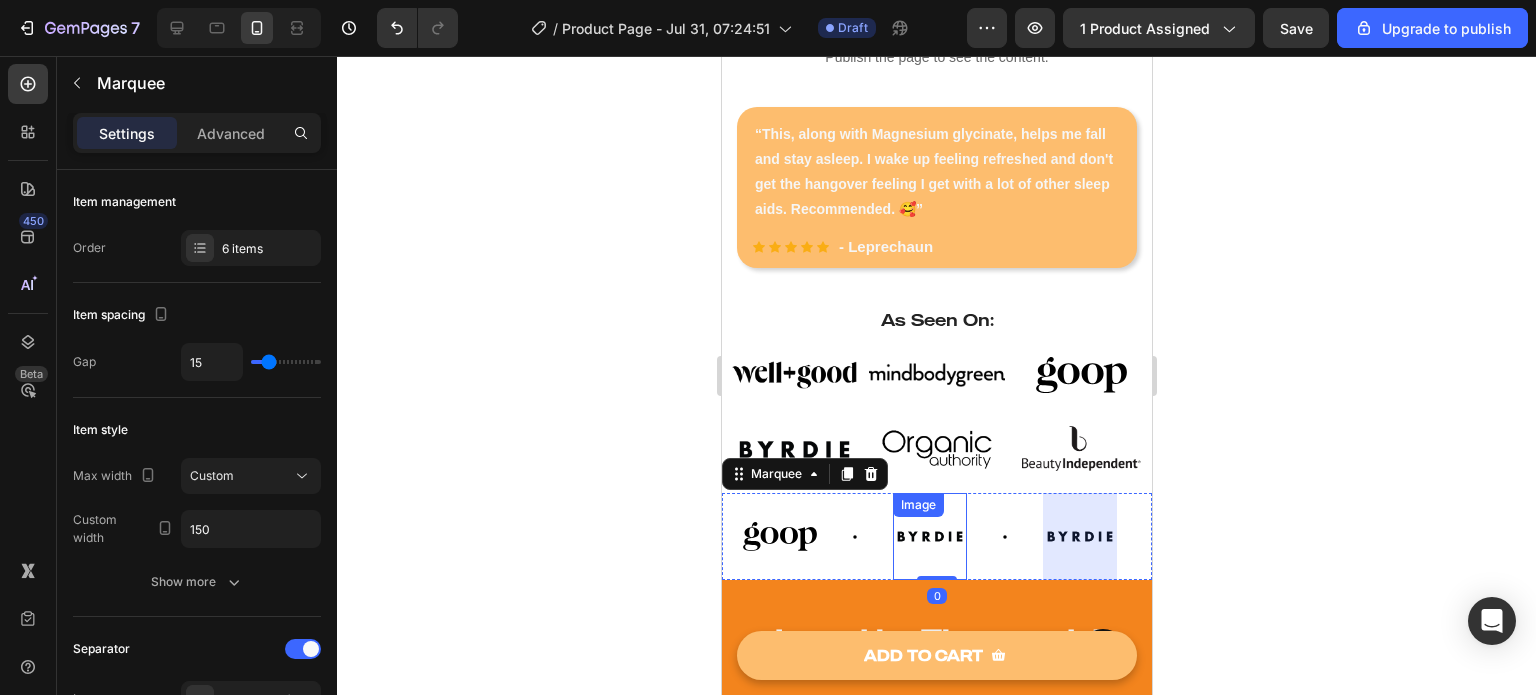 click on "Image" at bounding box center [914, 536] 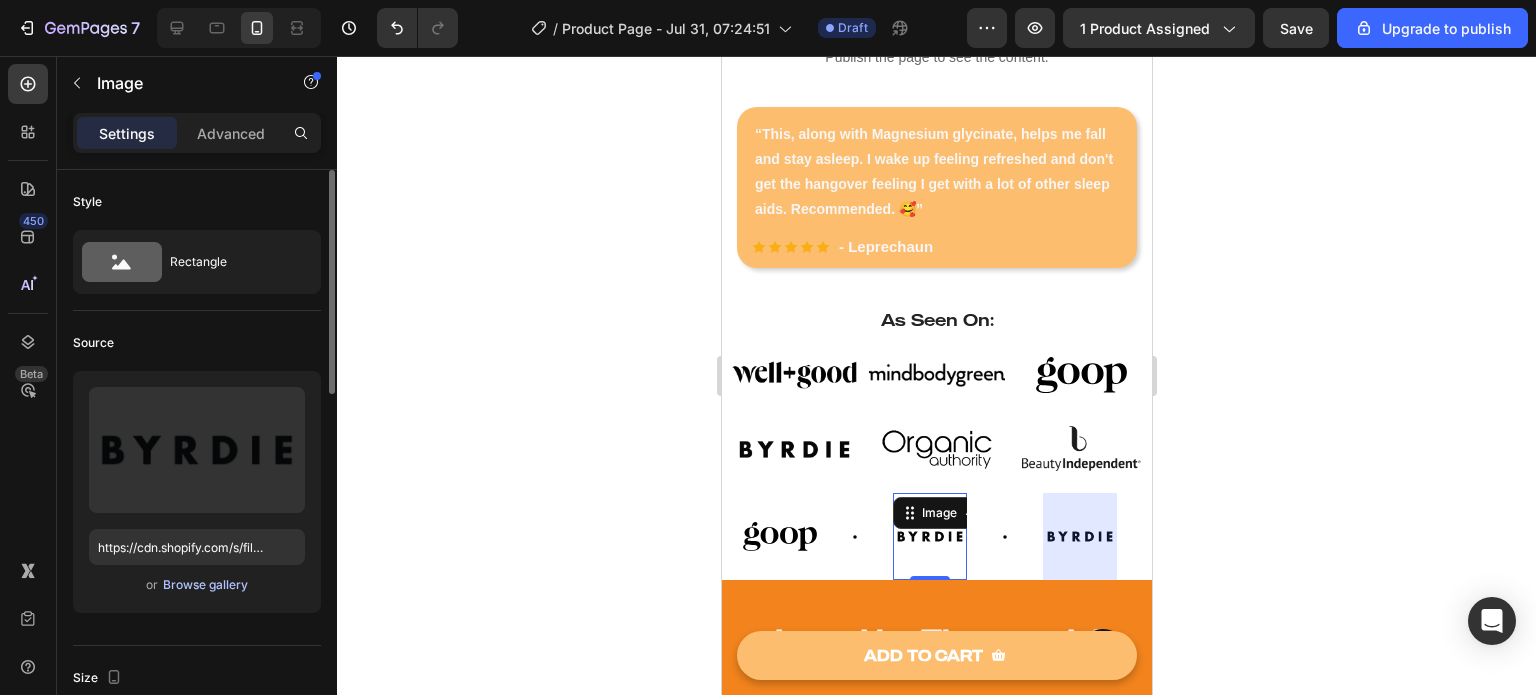 click on "Browse gallery" at bounding box center [205, 585] 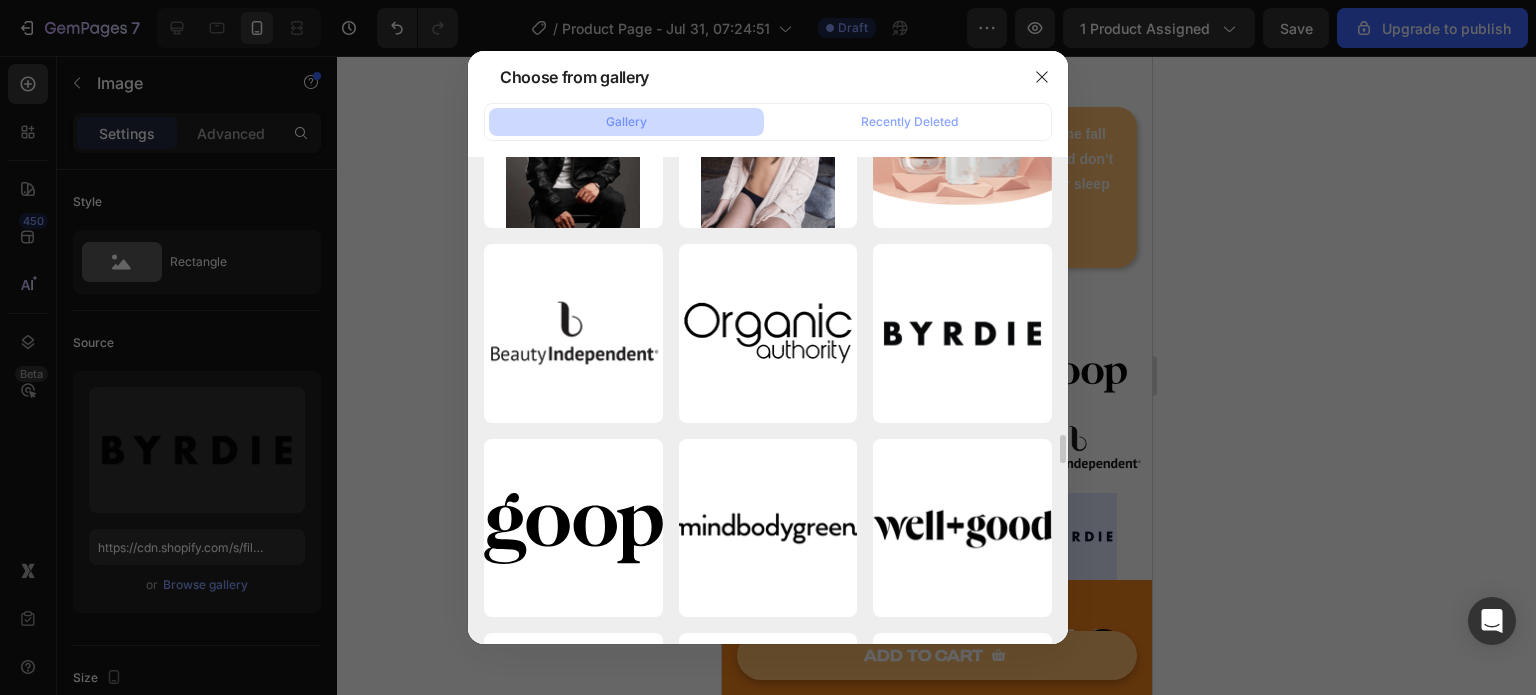 scroll, scrollTop: 4794, scrollLeft: 0, axis: vertical 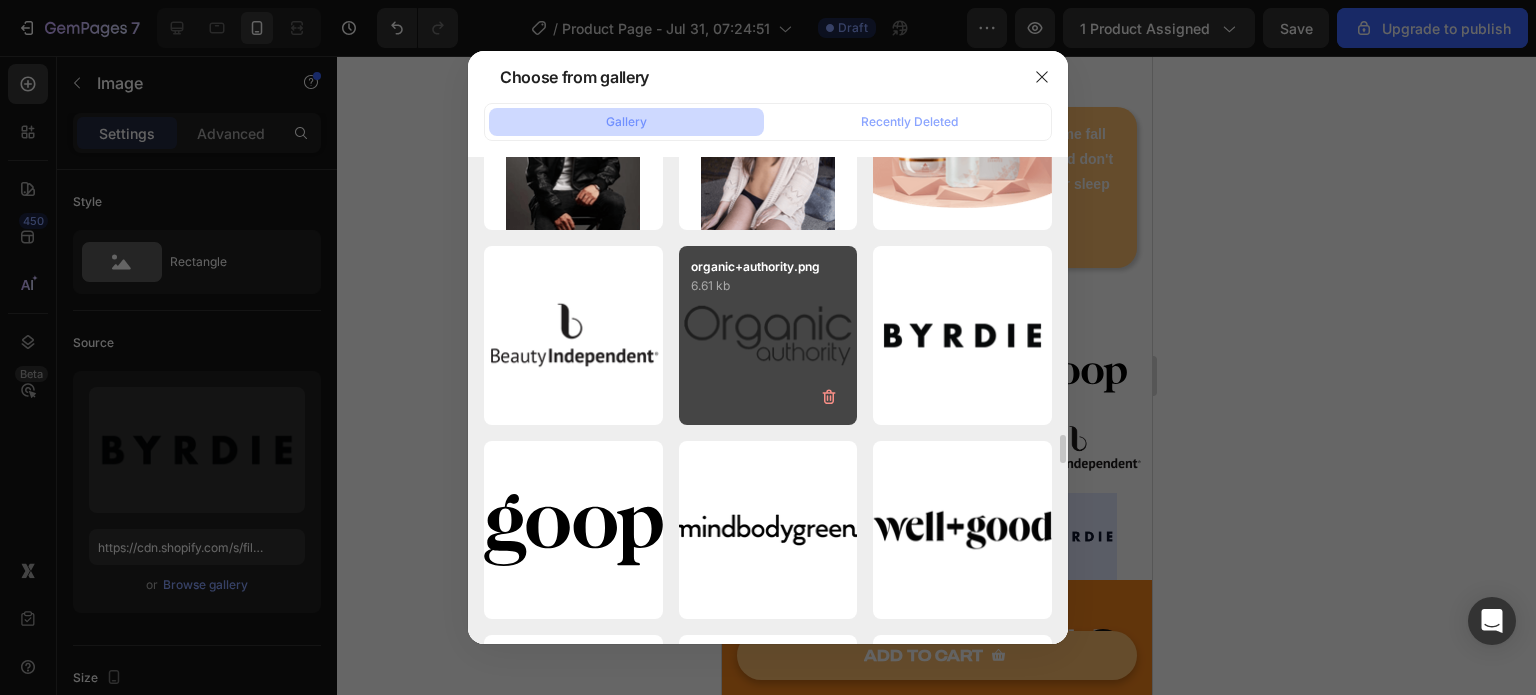 click on "organic+authority.png [NUMBER] kb" at bounding box center (768, 335) 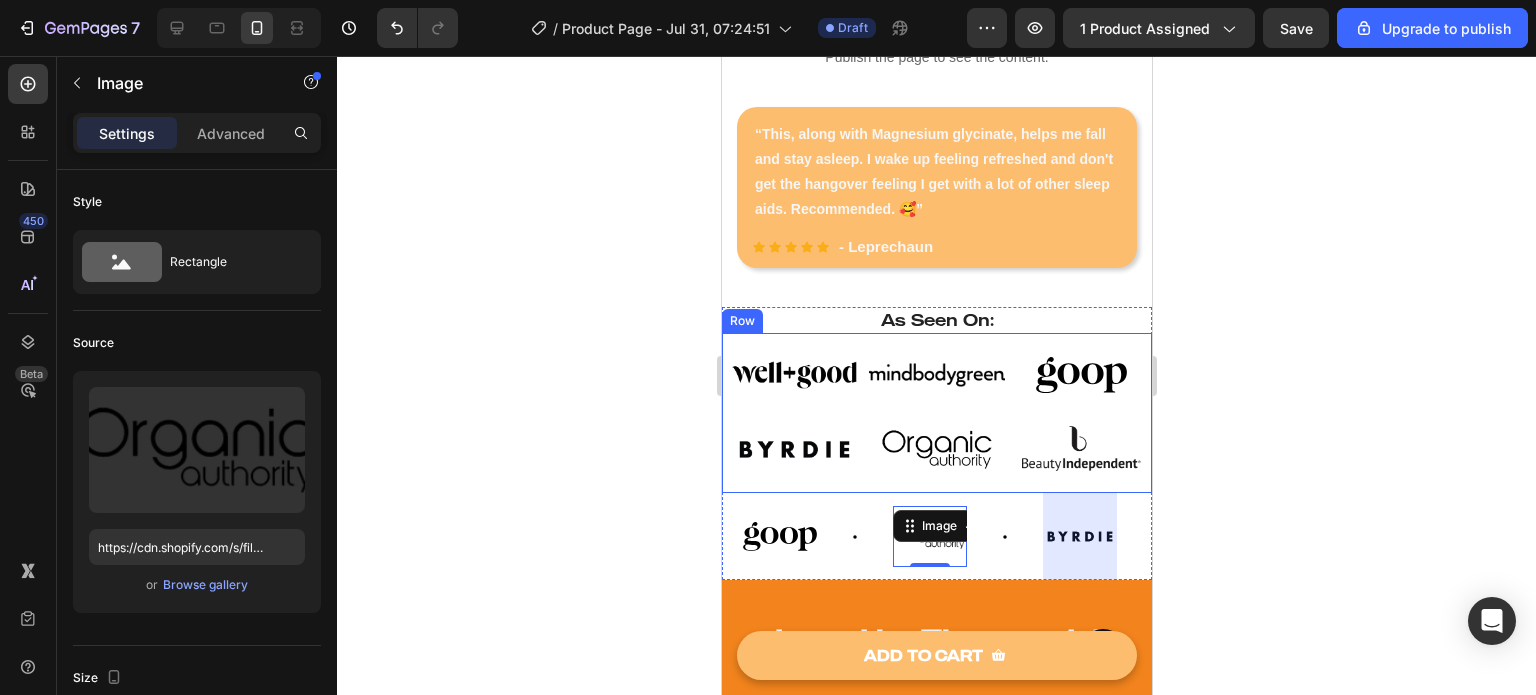 click 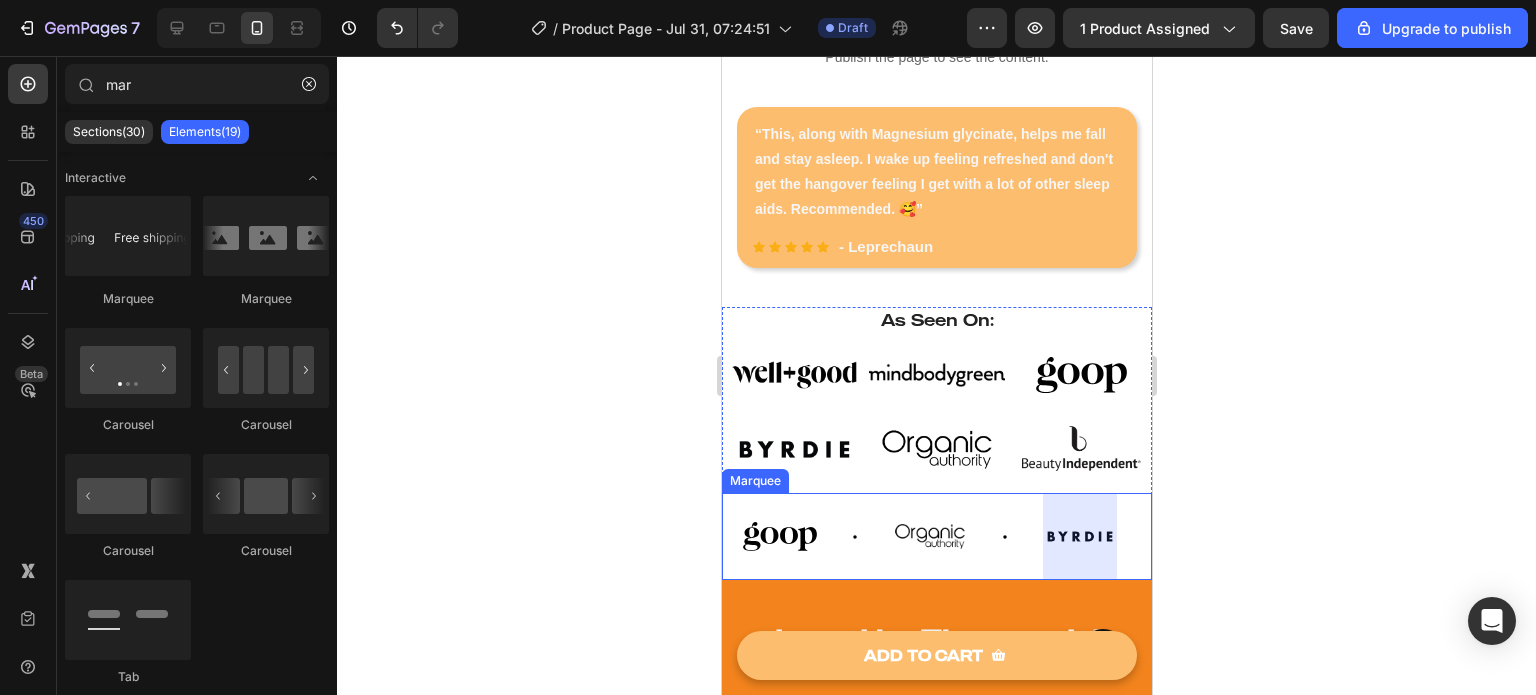 click on "Image
Image
Image
Image
Image
Image" at bounding box center (865, 536) 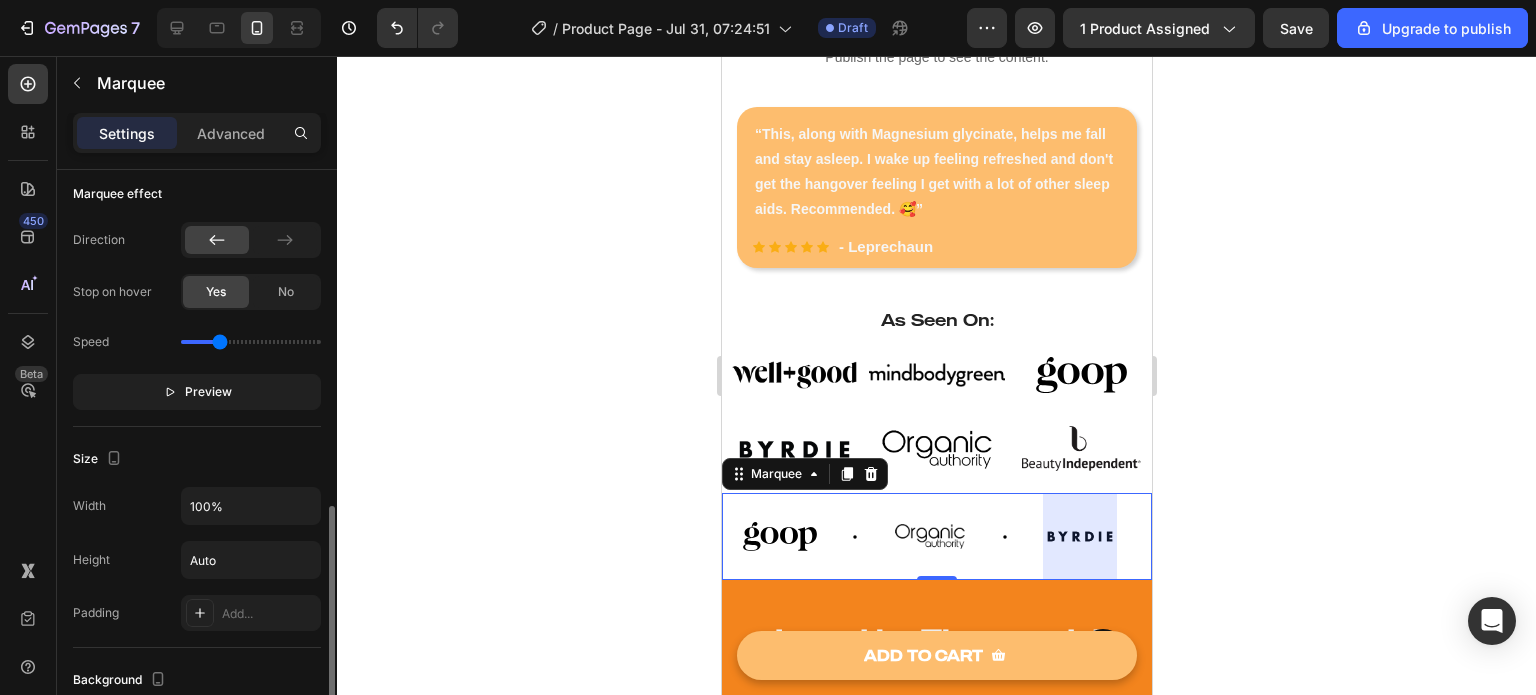scroll, scrollTop: 773, scrollLeft: 0, axis: vertical 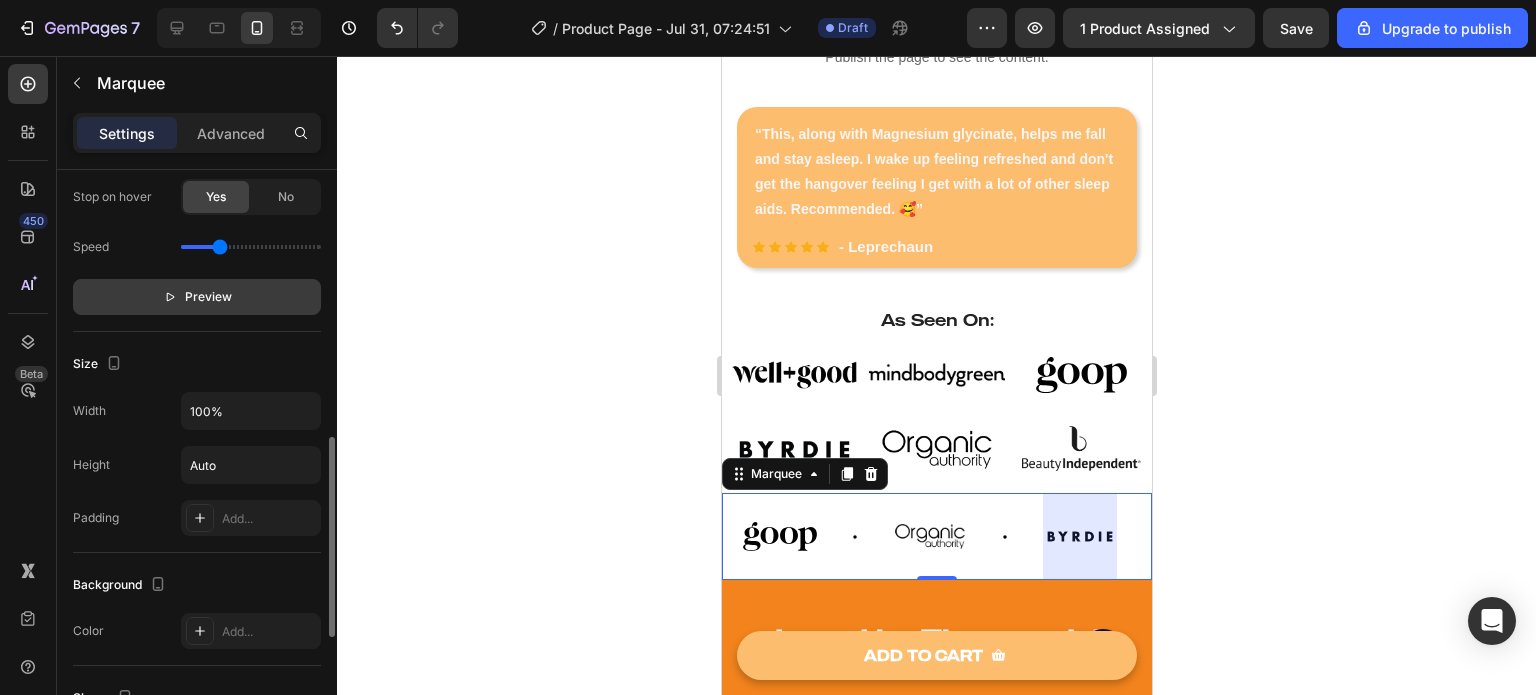 click on "Preview" at bounding box center (208, 297) 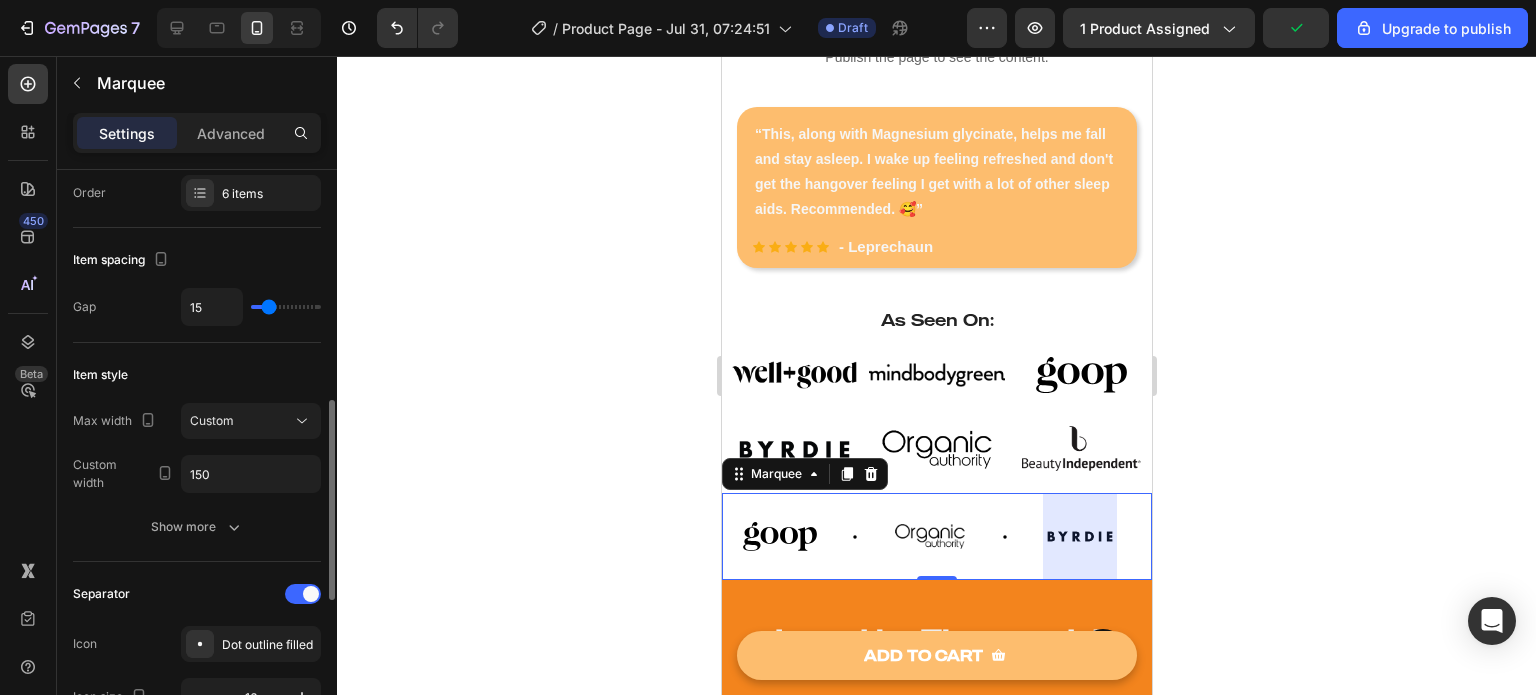 scroll, scrollTop: 0, scrollLeft: 0, axis: both 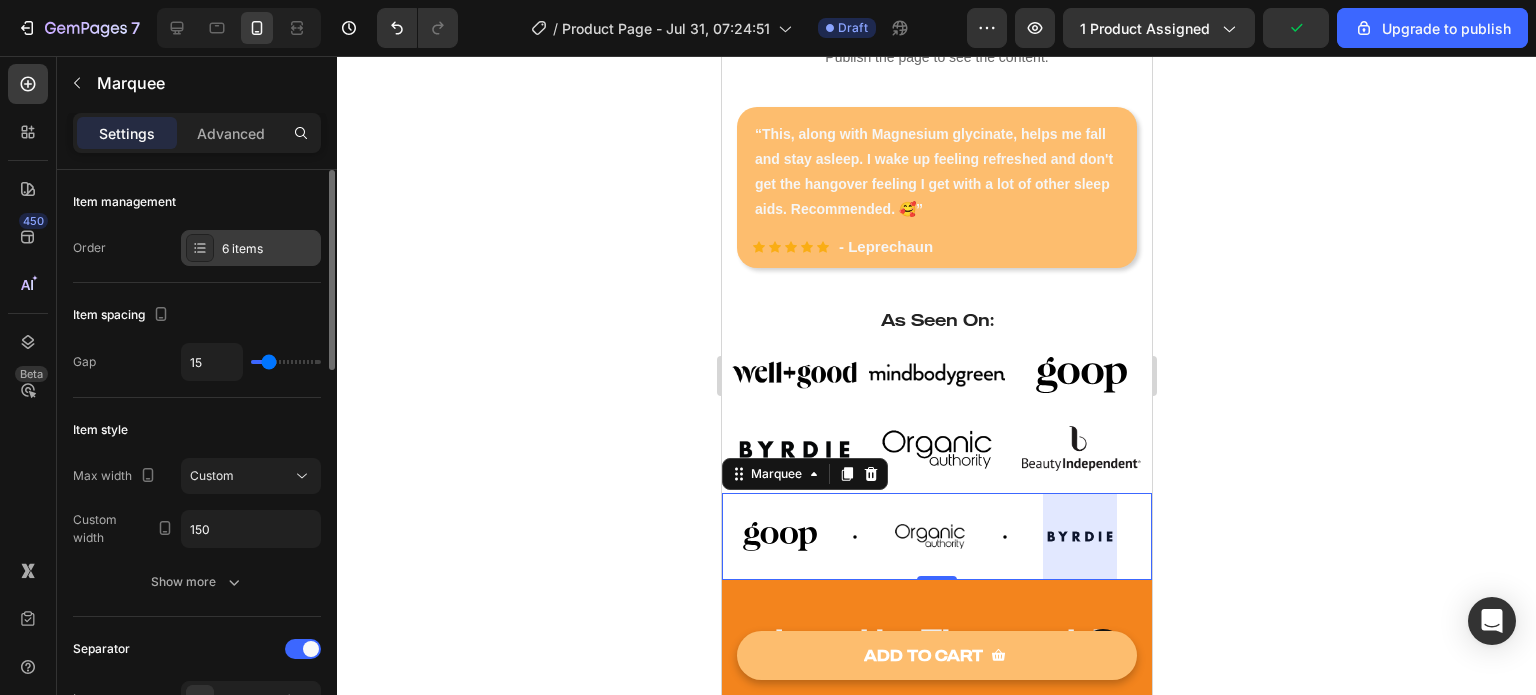 click on "6 items" at bounding box center [269, 249] 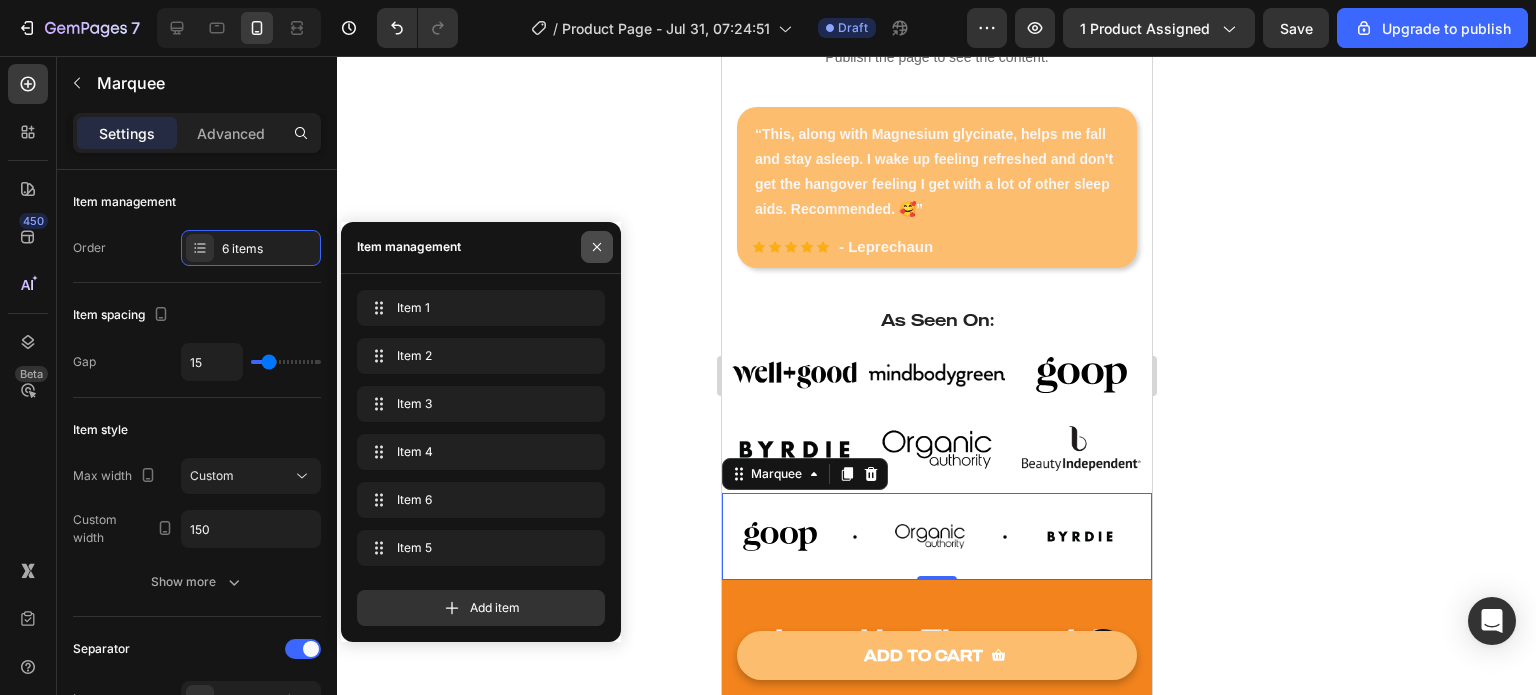 click at bounding box center (597, 247) 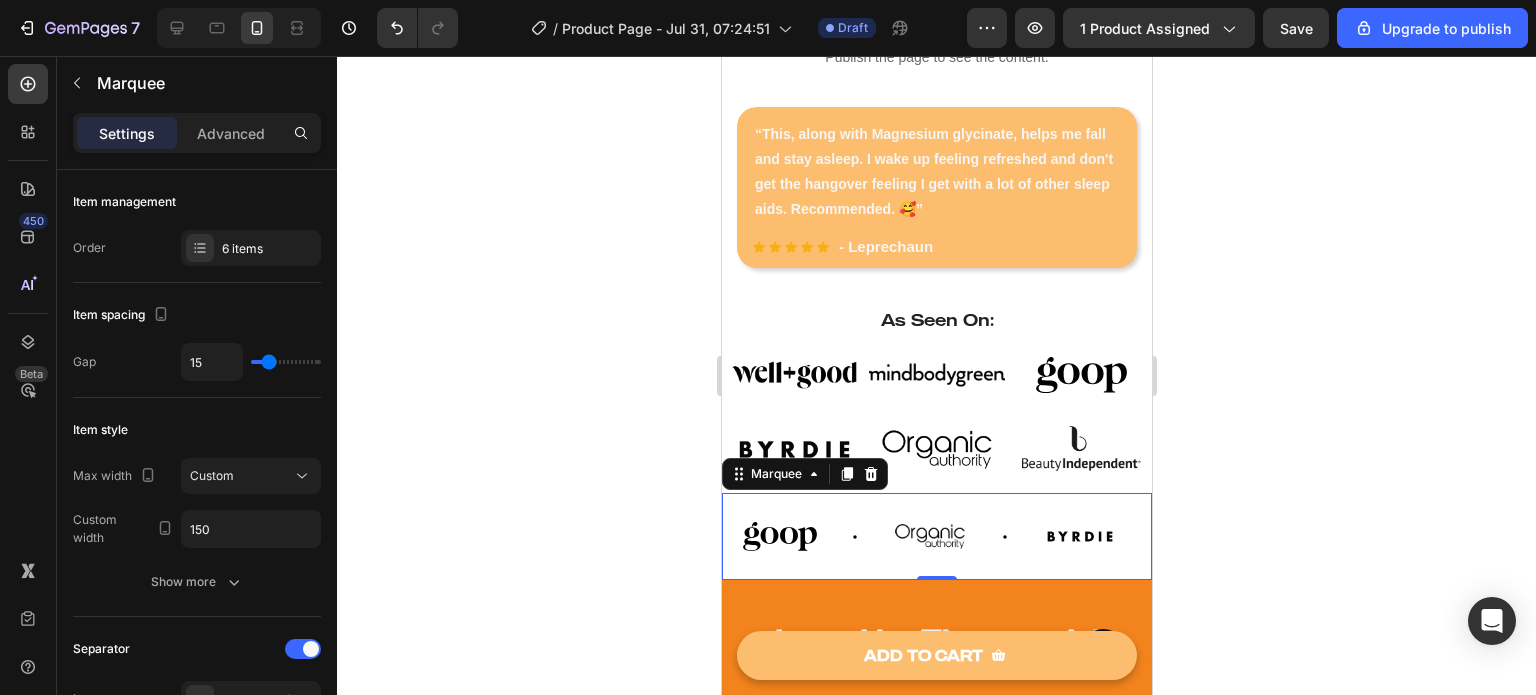 click 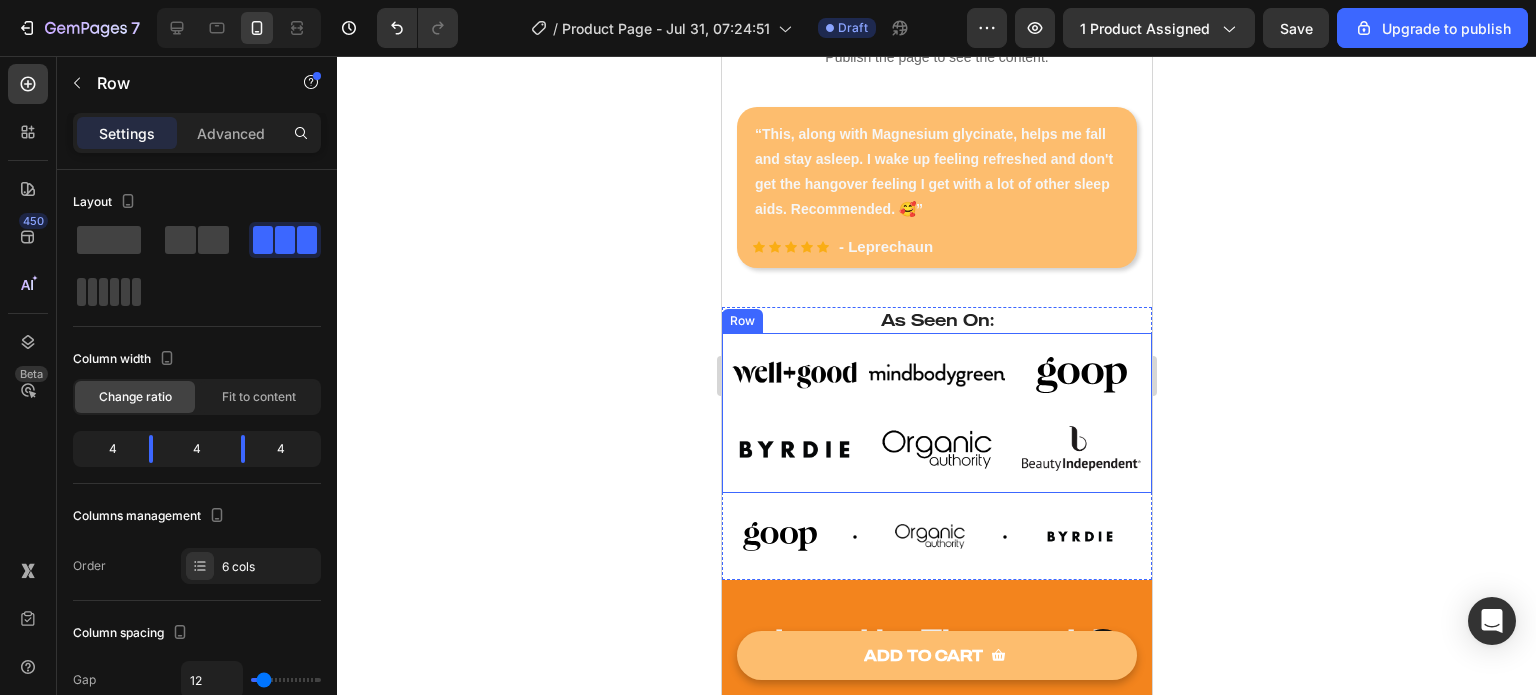 click on "Image Image Image Image Image Image Row" at bounding box center [936, 413] 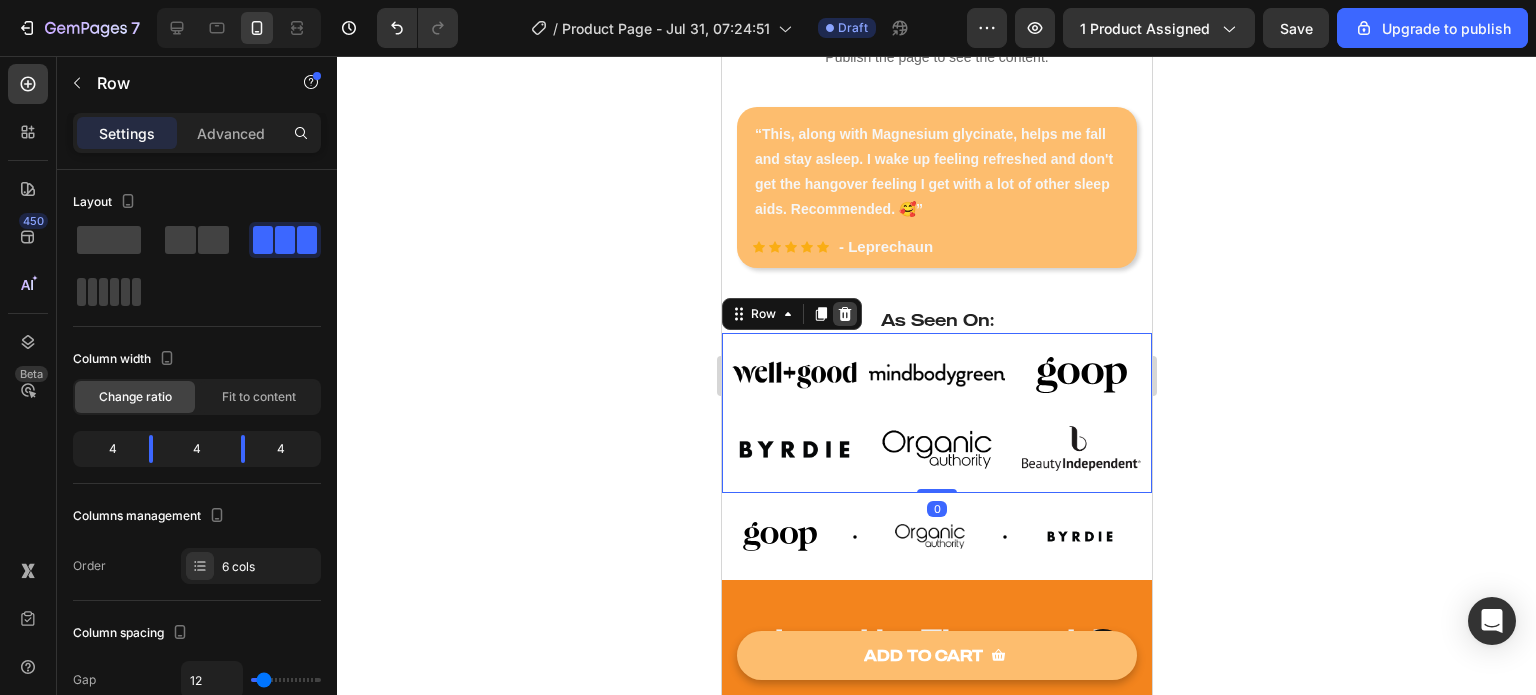 click 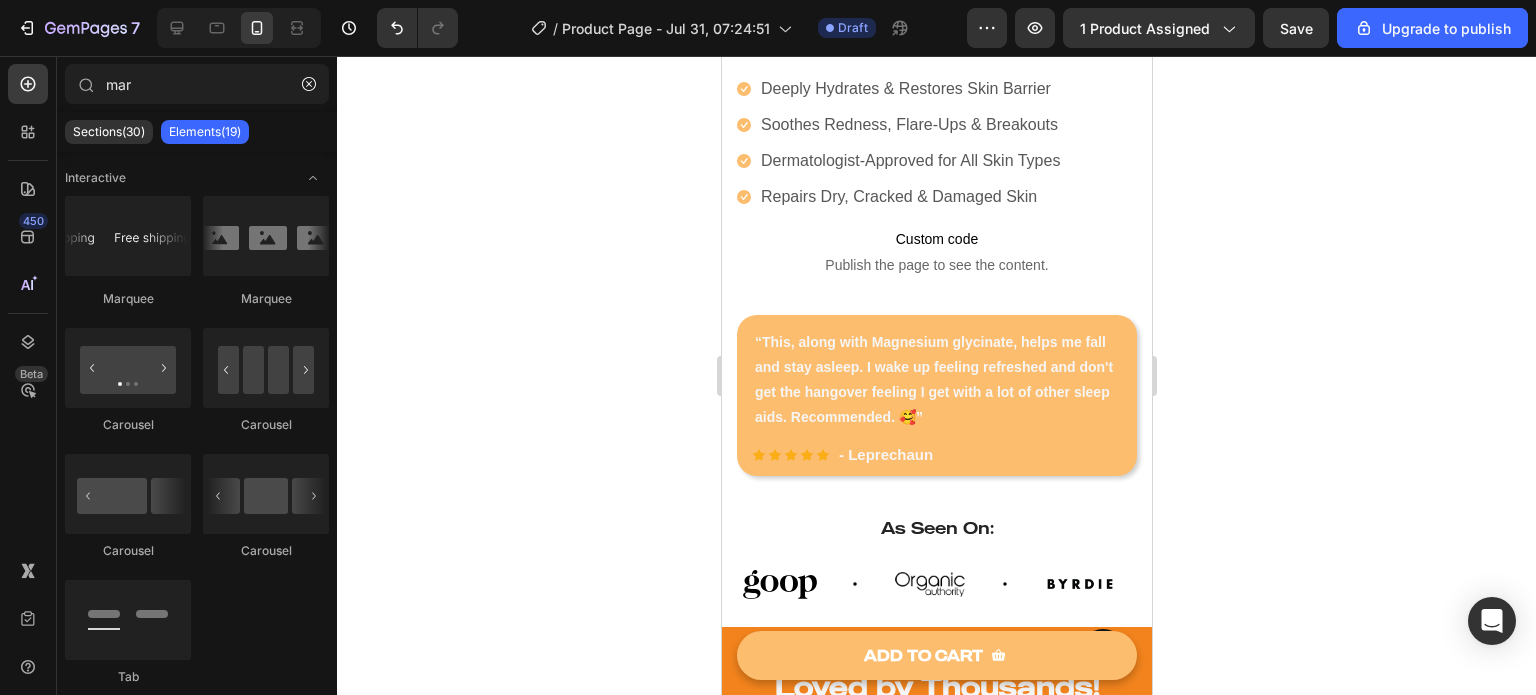 scroll, scrollTop: 727, scrollLeft: 0, axis: vertical 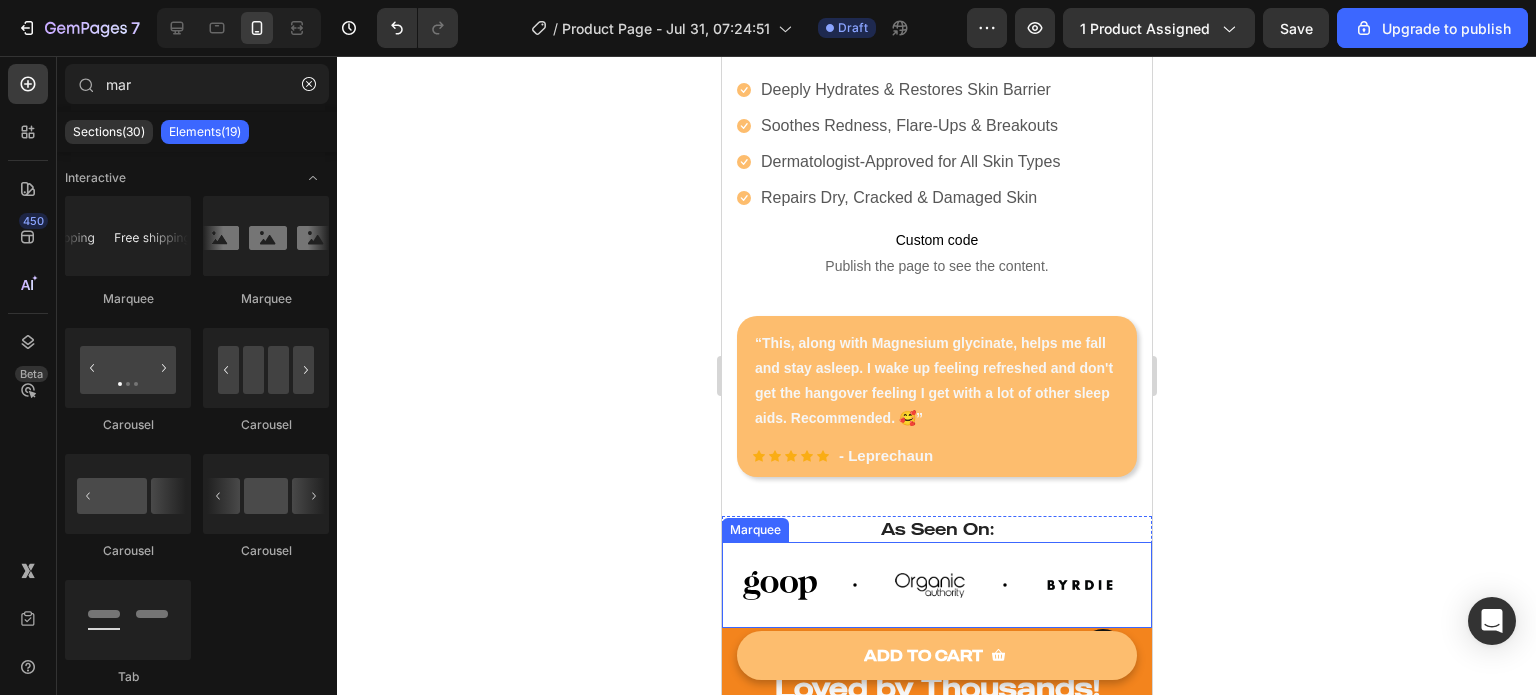 click on "Image" at bounding box center [1109, 585] 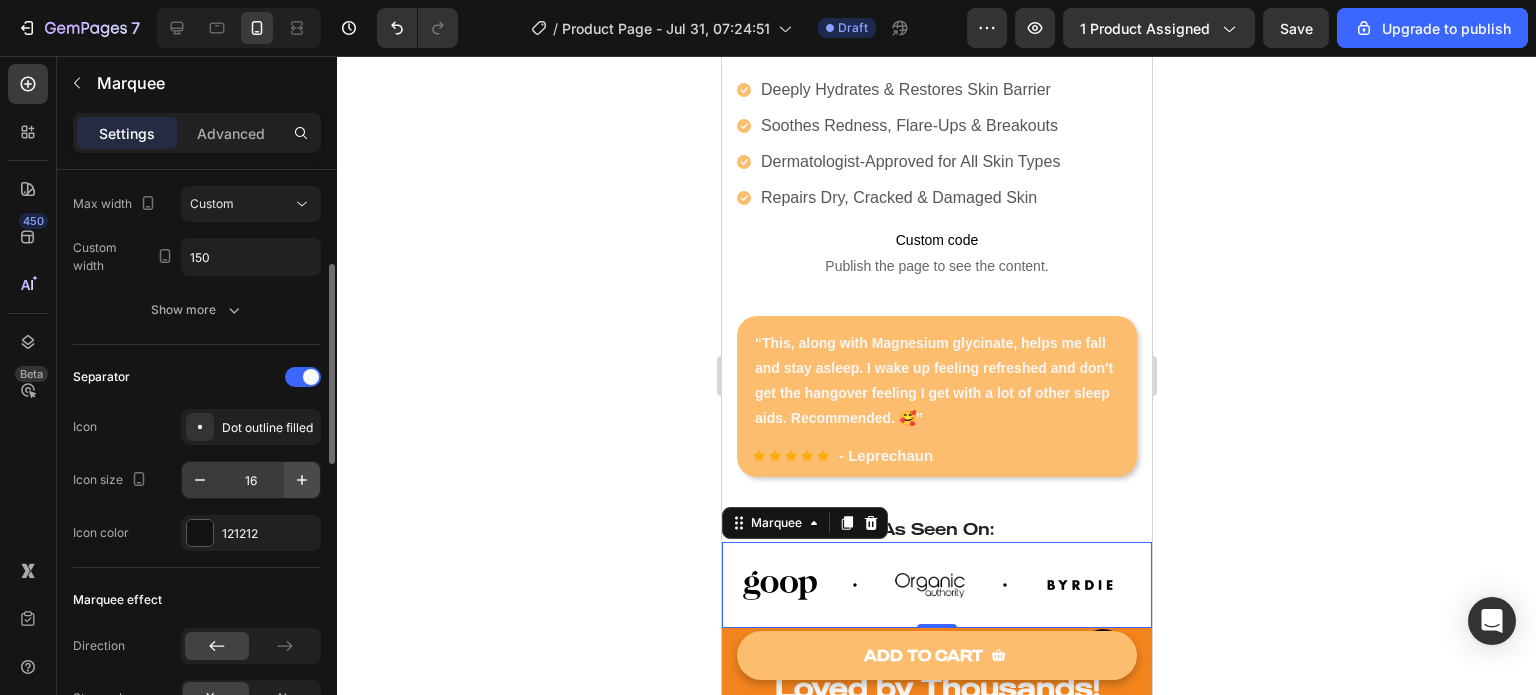 scroll, scrollTop: 274, scrollLeft: 0, axis: vertical 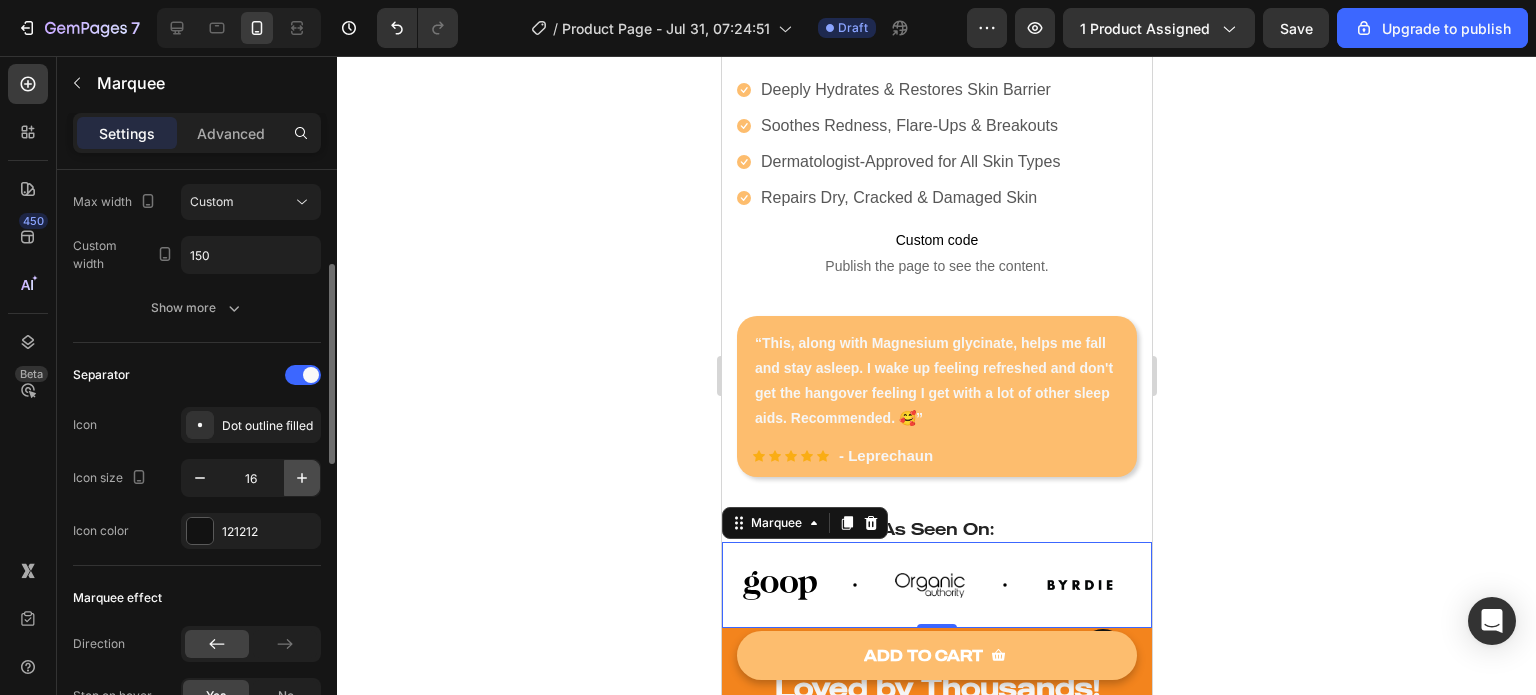 click 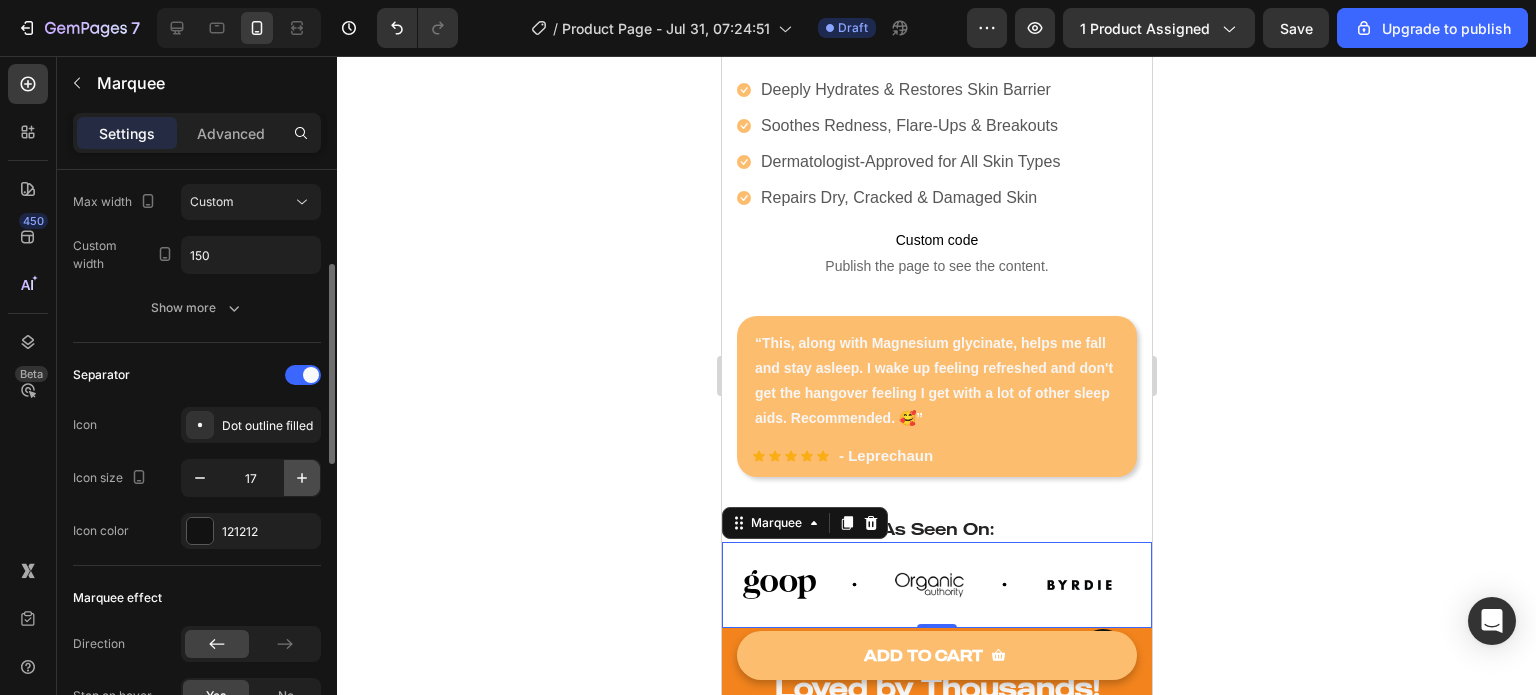 click 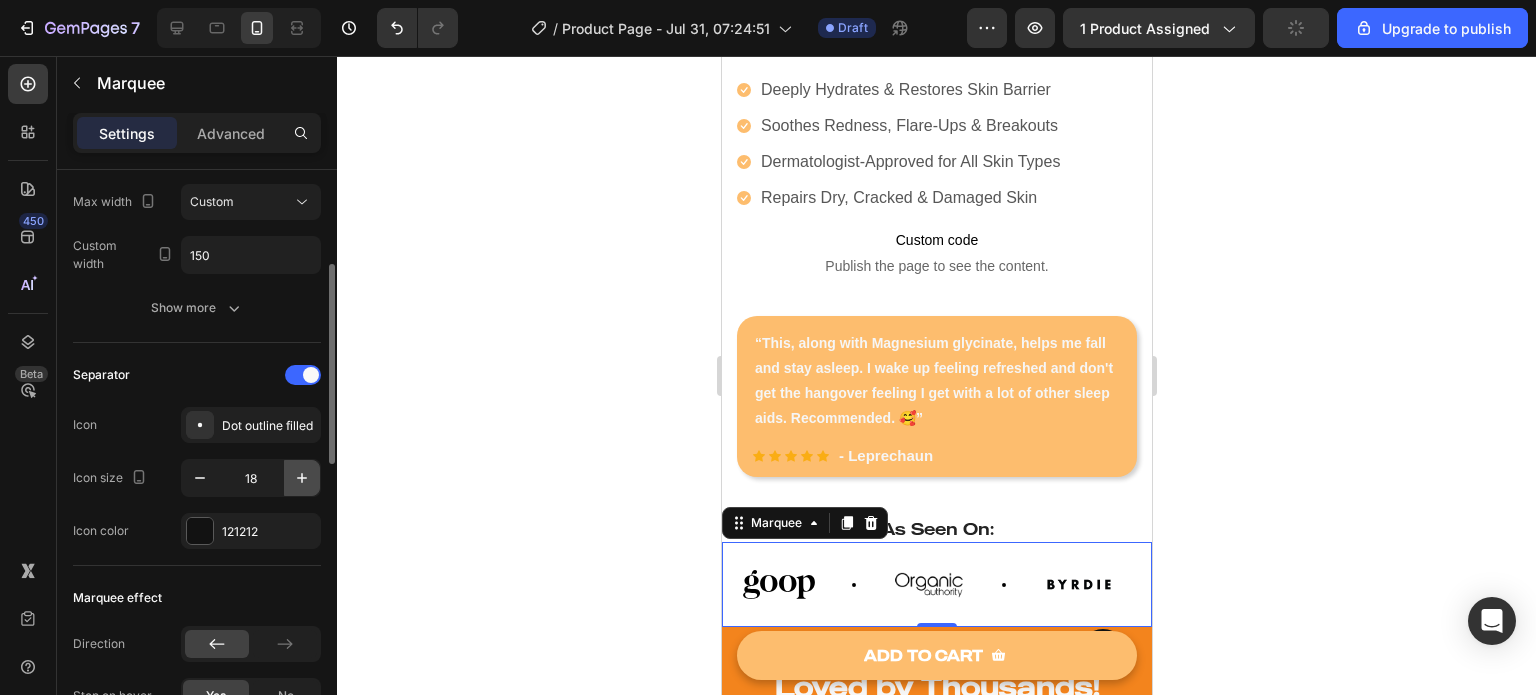 click 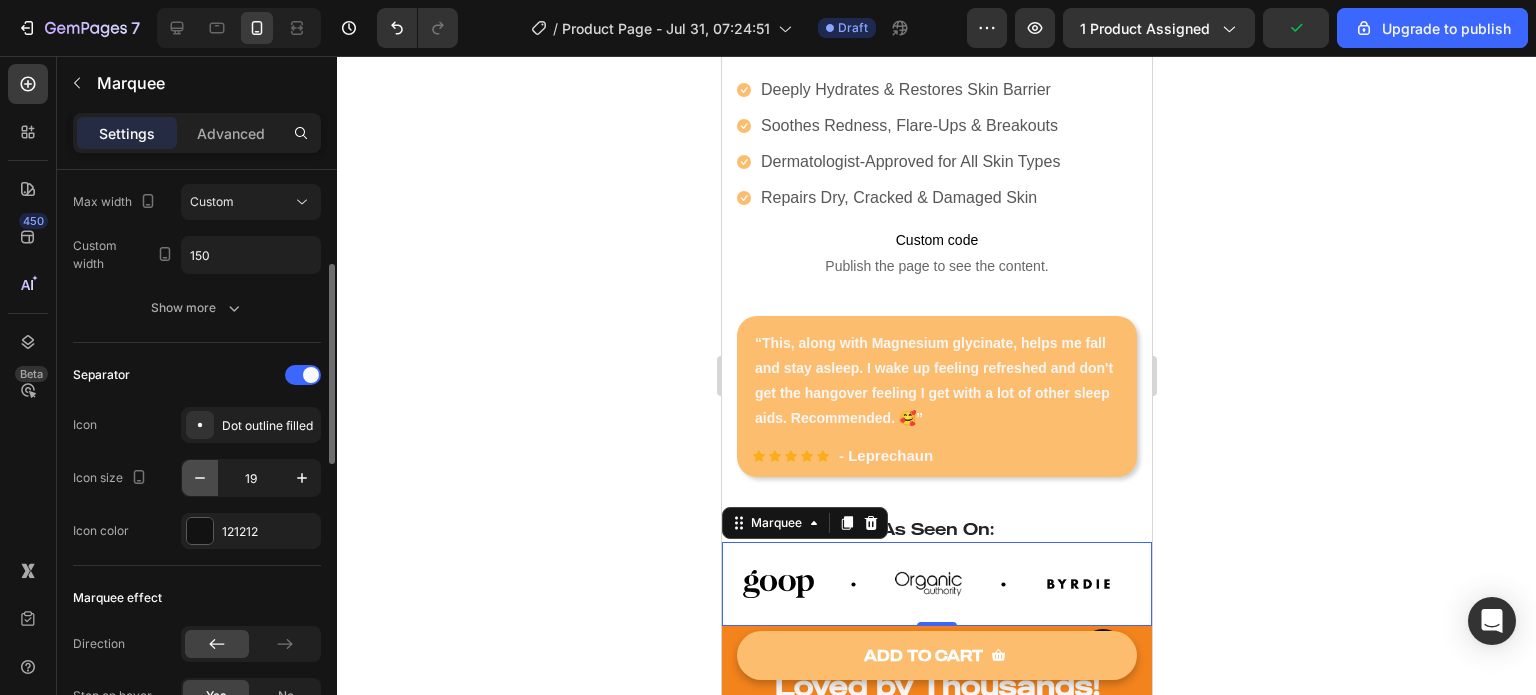 click 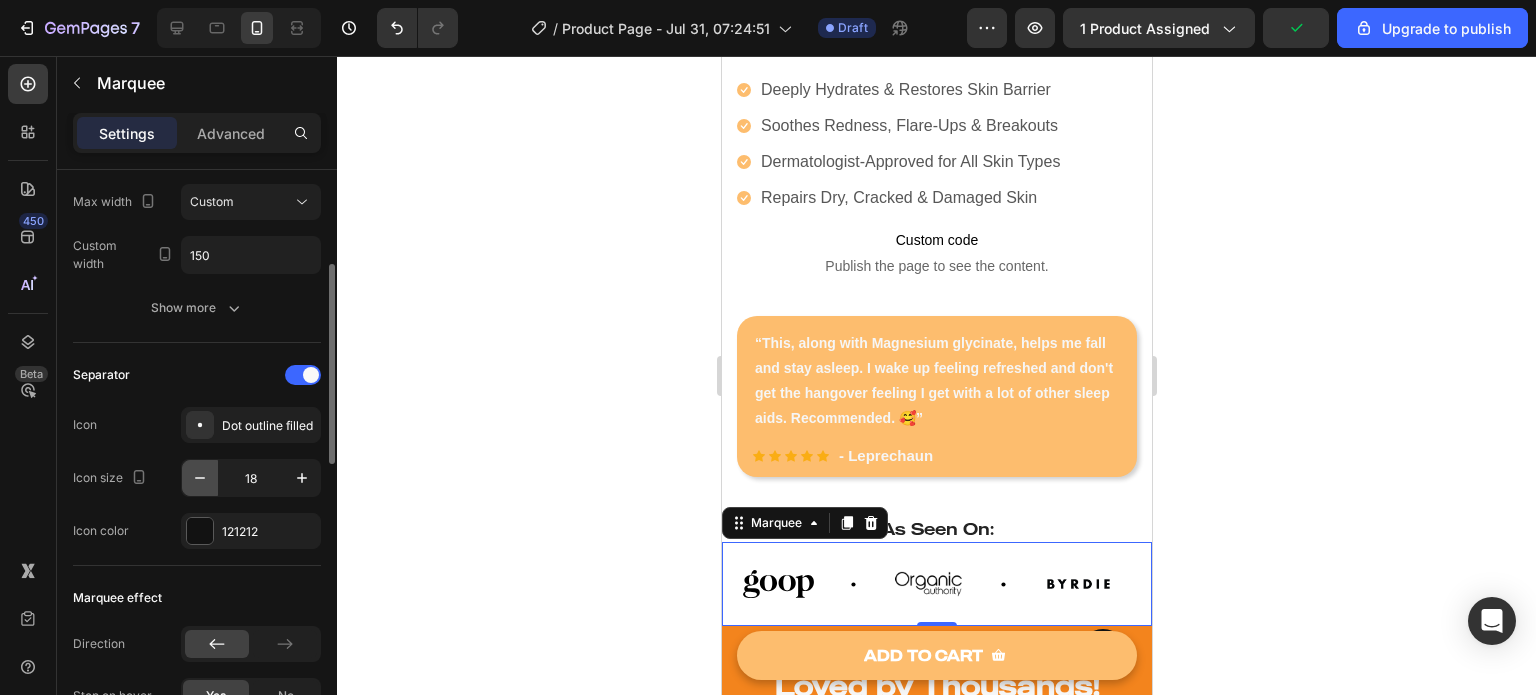 click 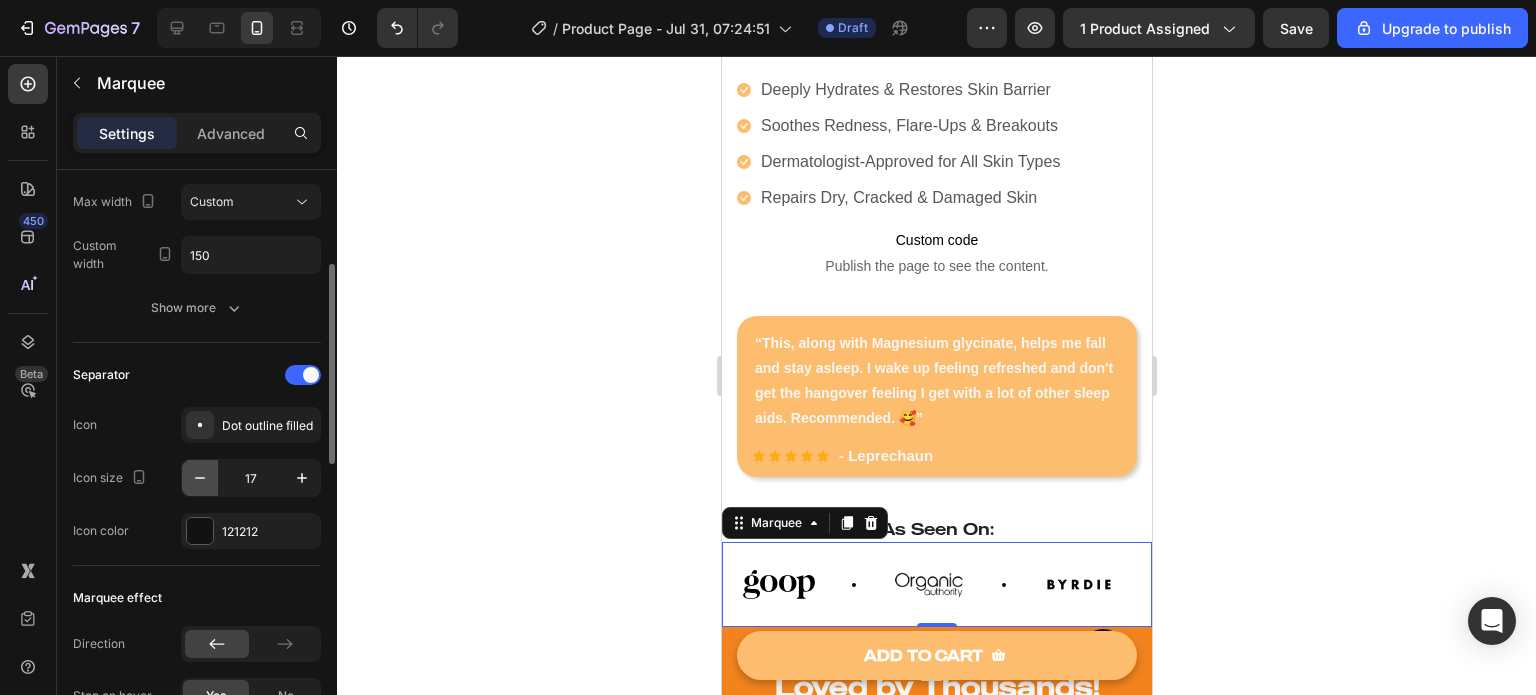 click 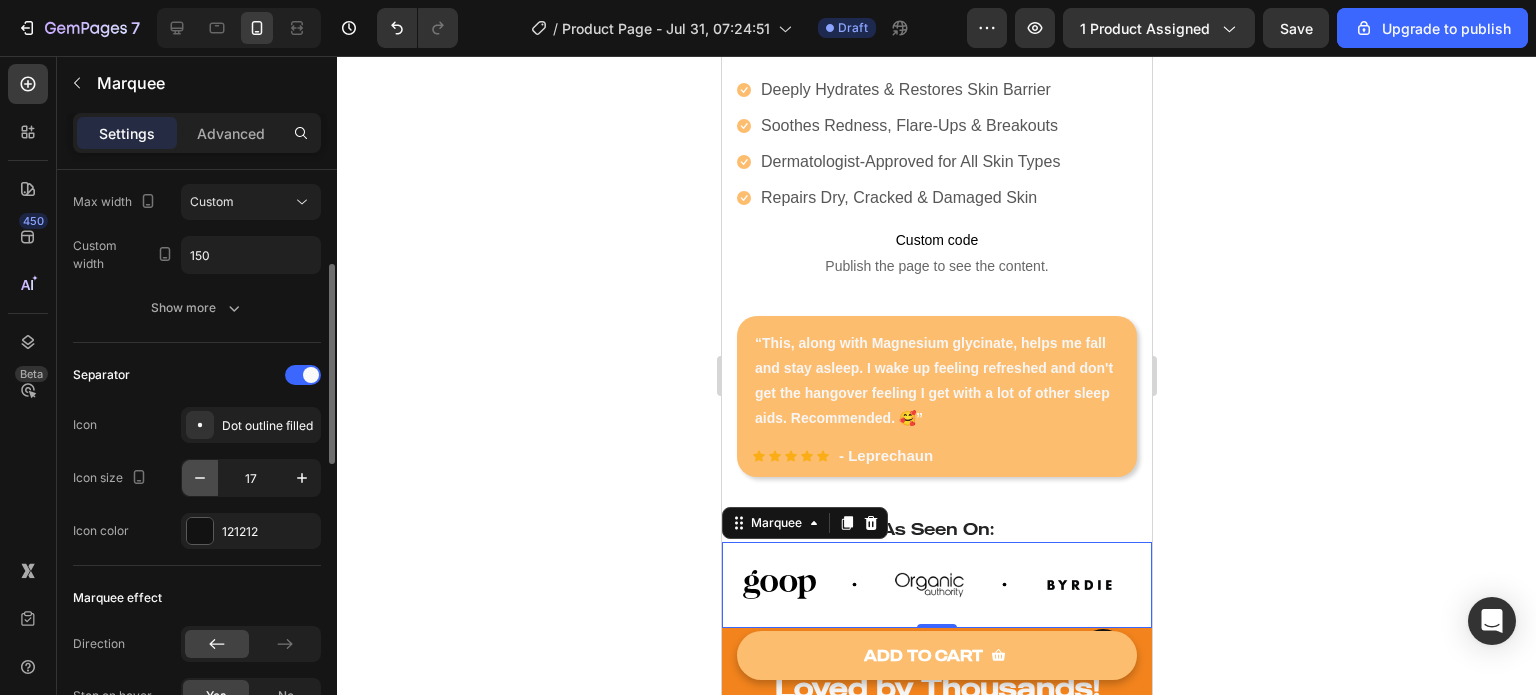 type on "16" 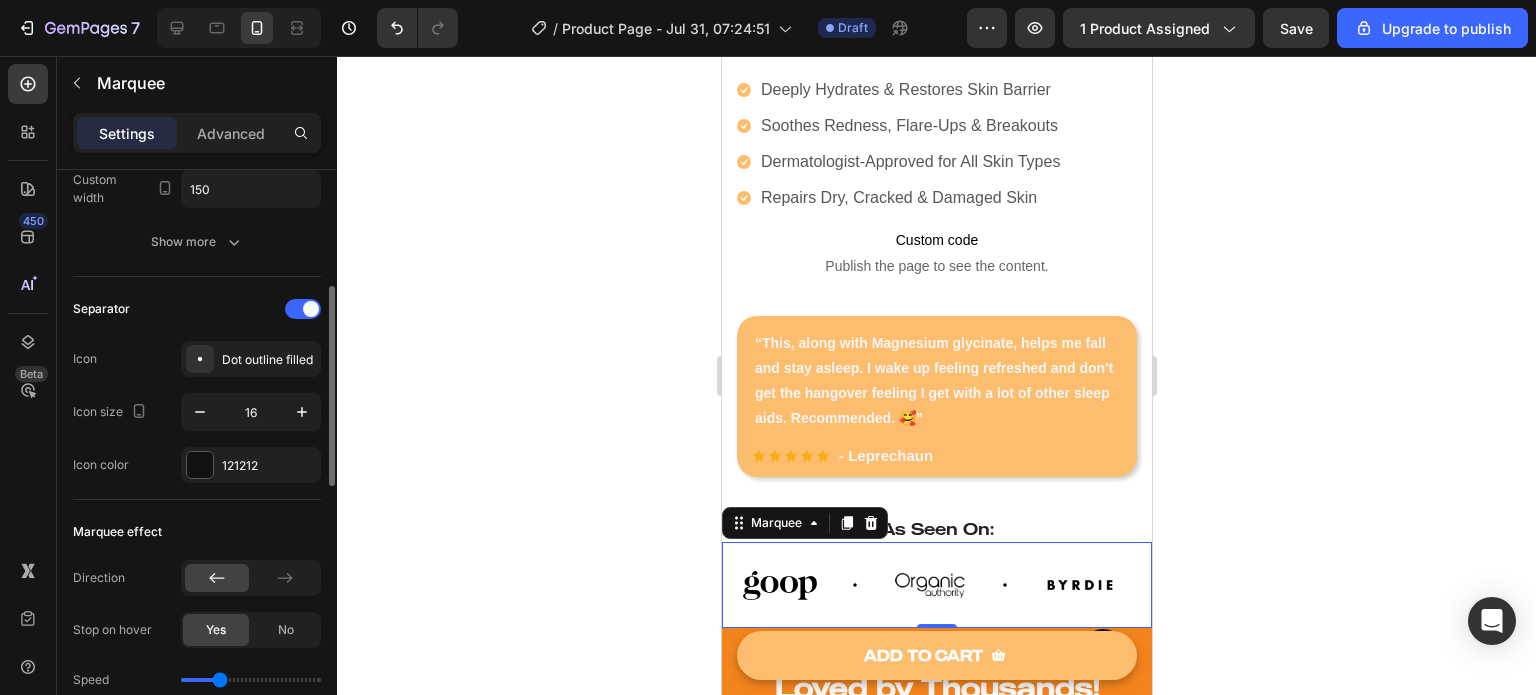 scroll, scrollTop: 340, scrollLeft: 0, axis: vertical 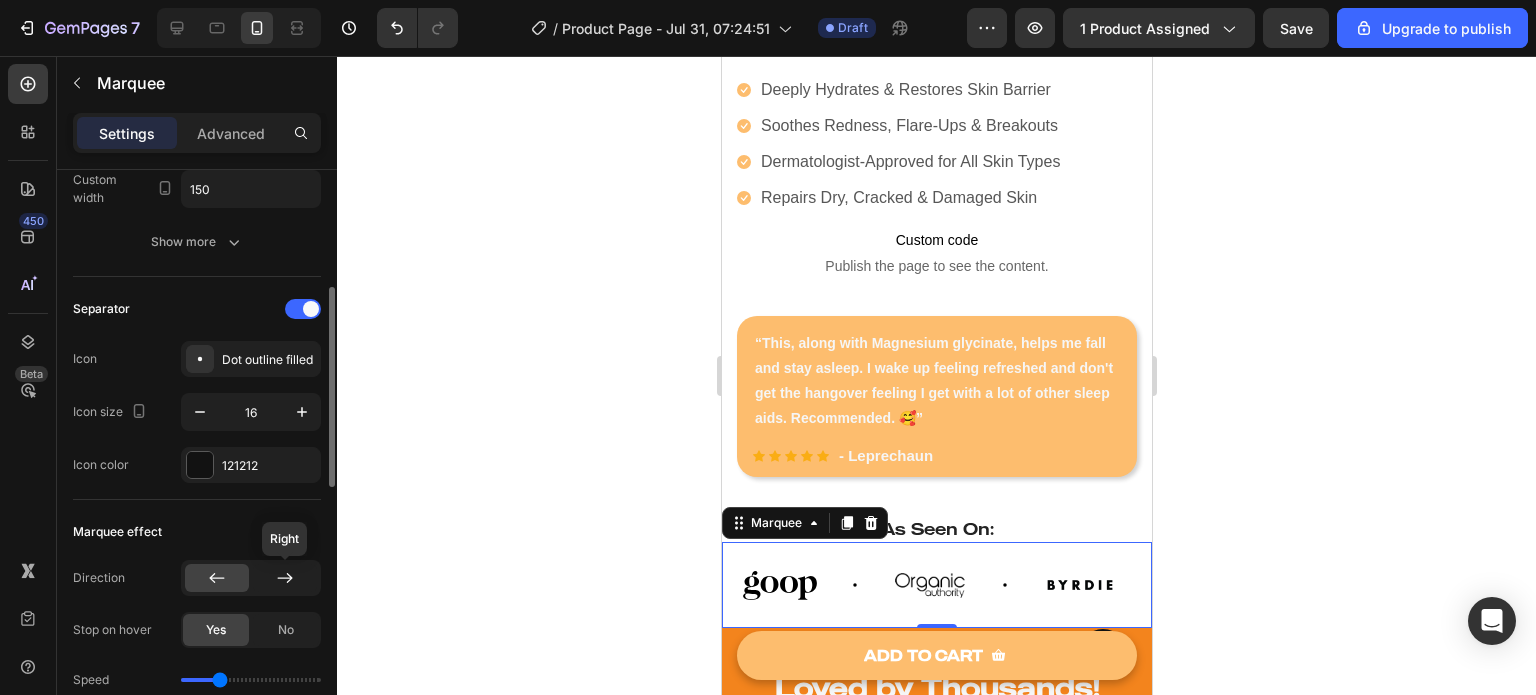 click 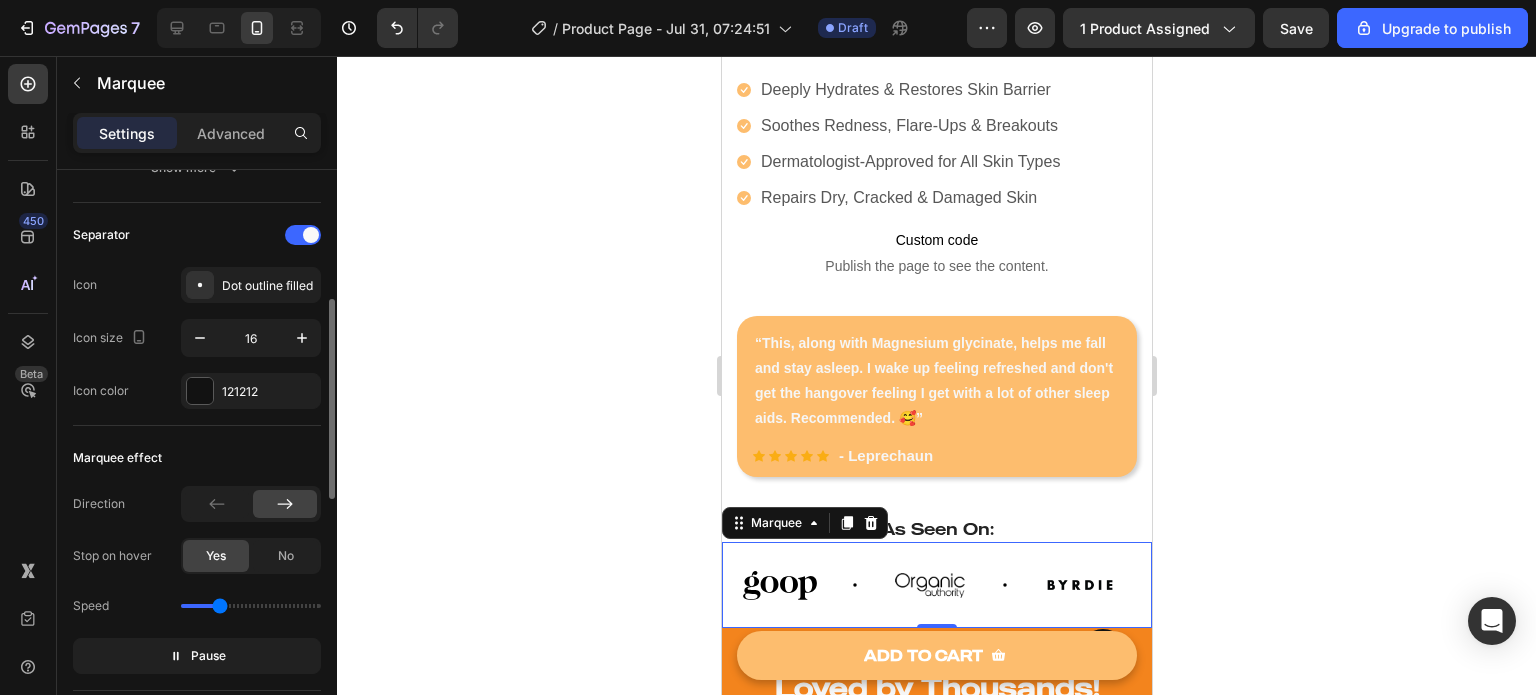 scroll, scrollTop: 415, scrollLeft: 0, axis: vertical 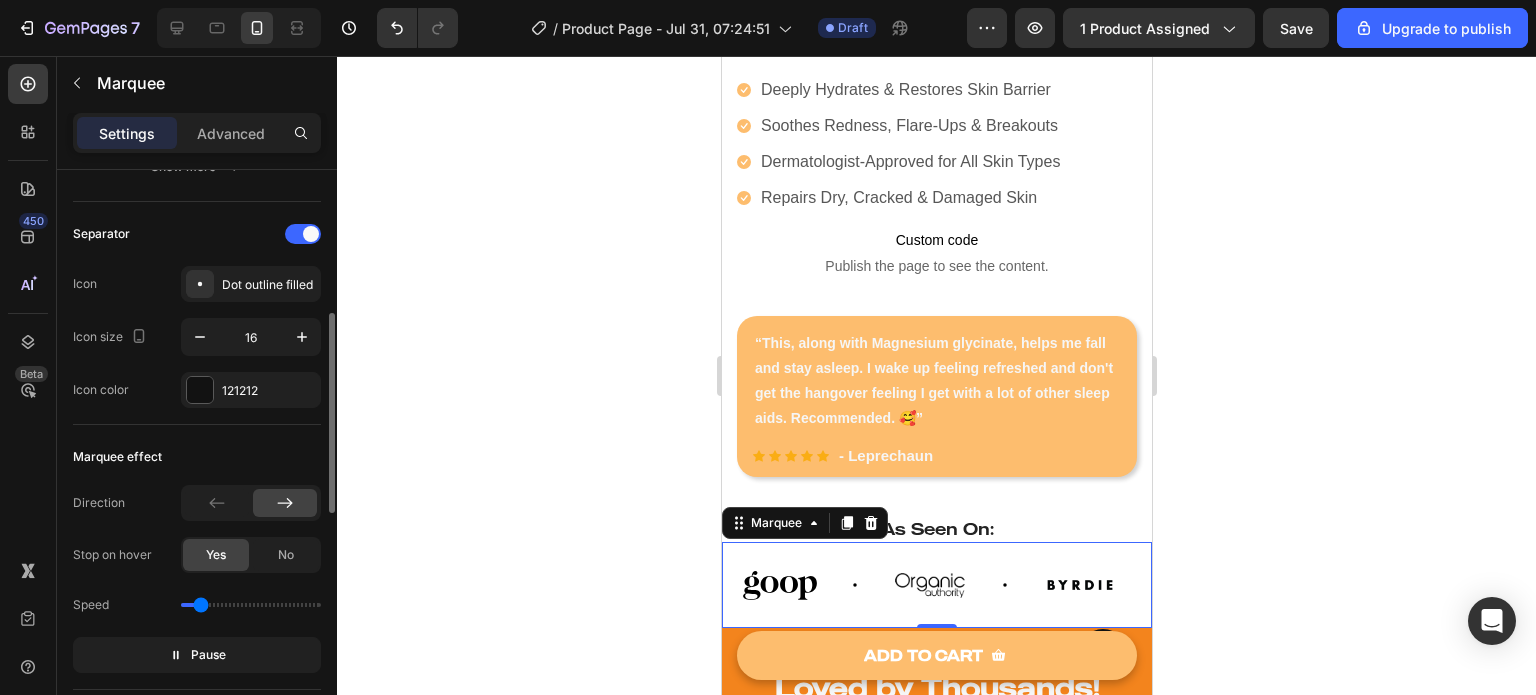 drag, startPoint x: 212, startPoint y: 606, endPoint x: 201, endPoint y: 606, distance: 11 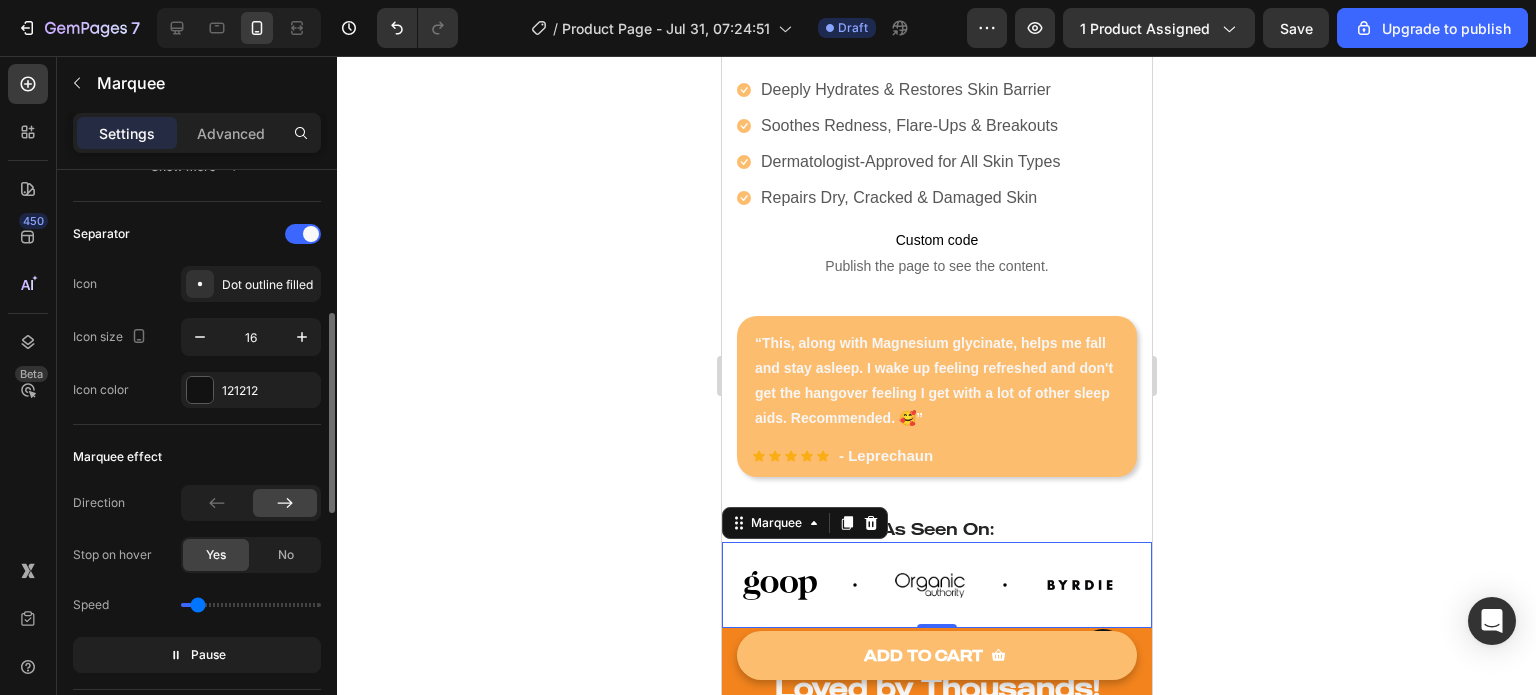 type on "0.3" 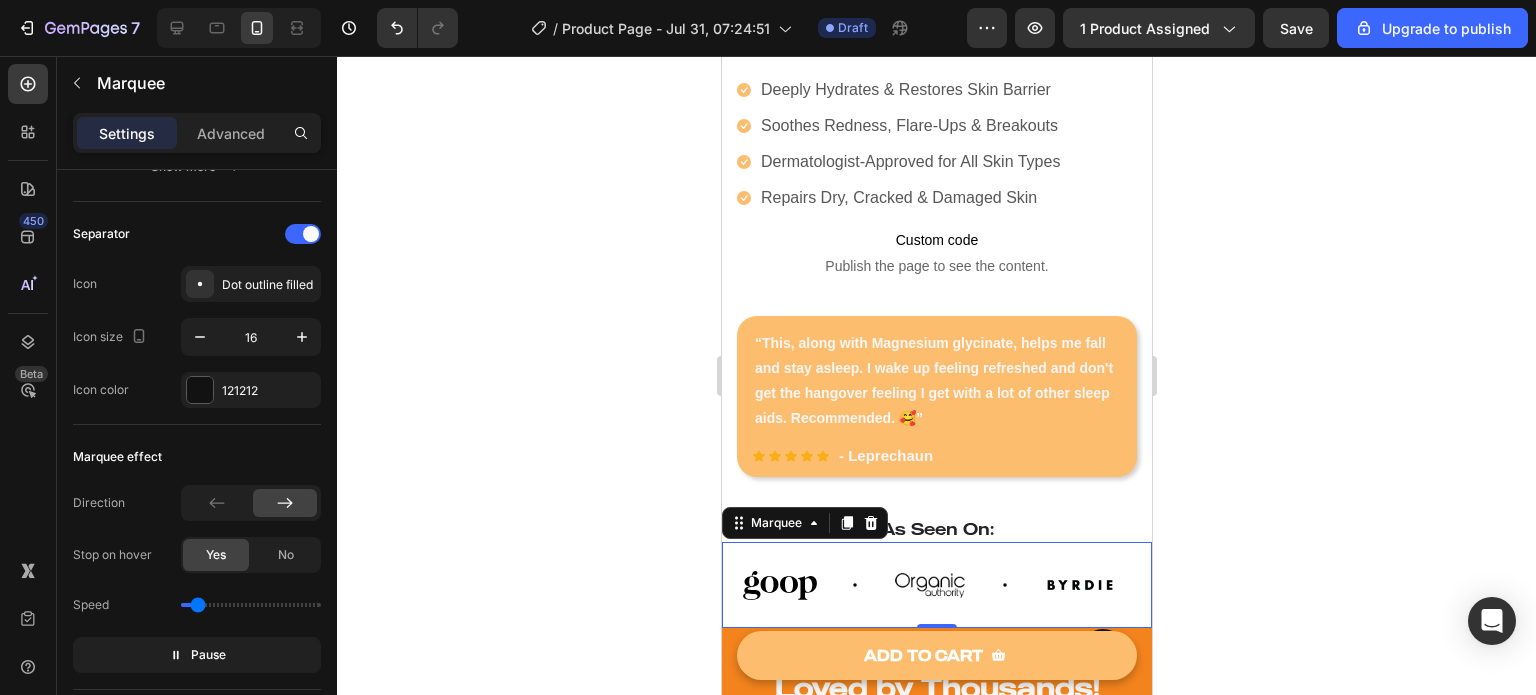 click 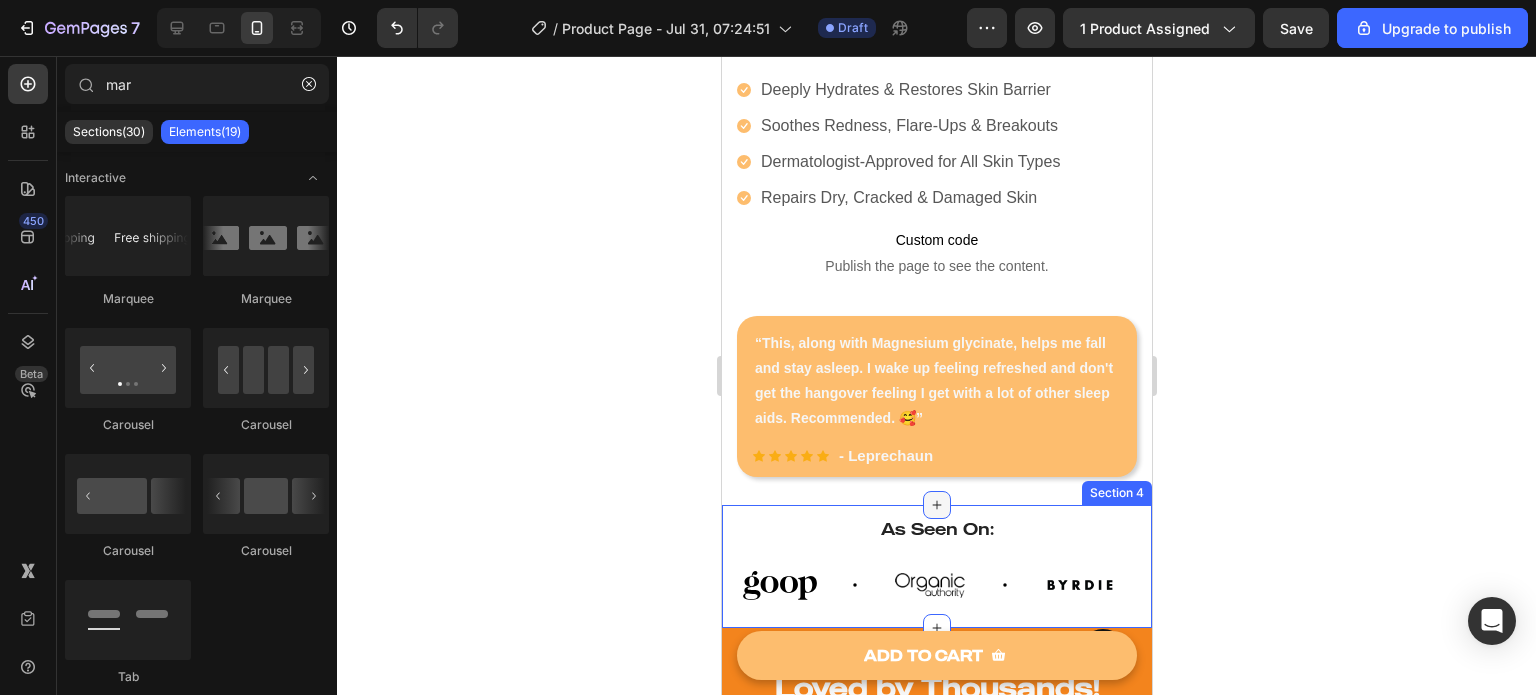 click 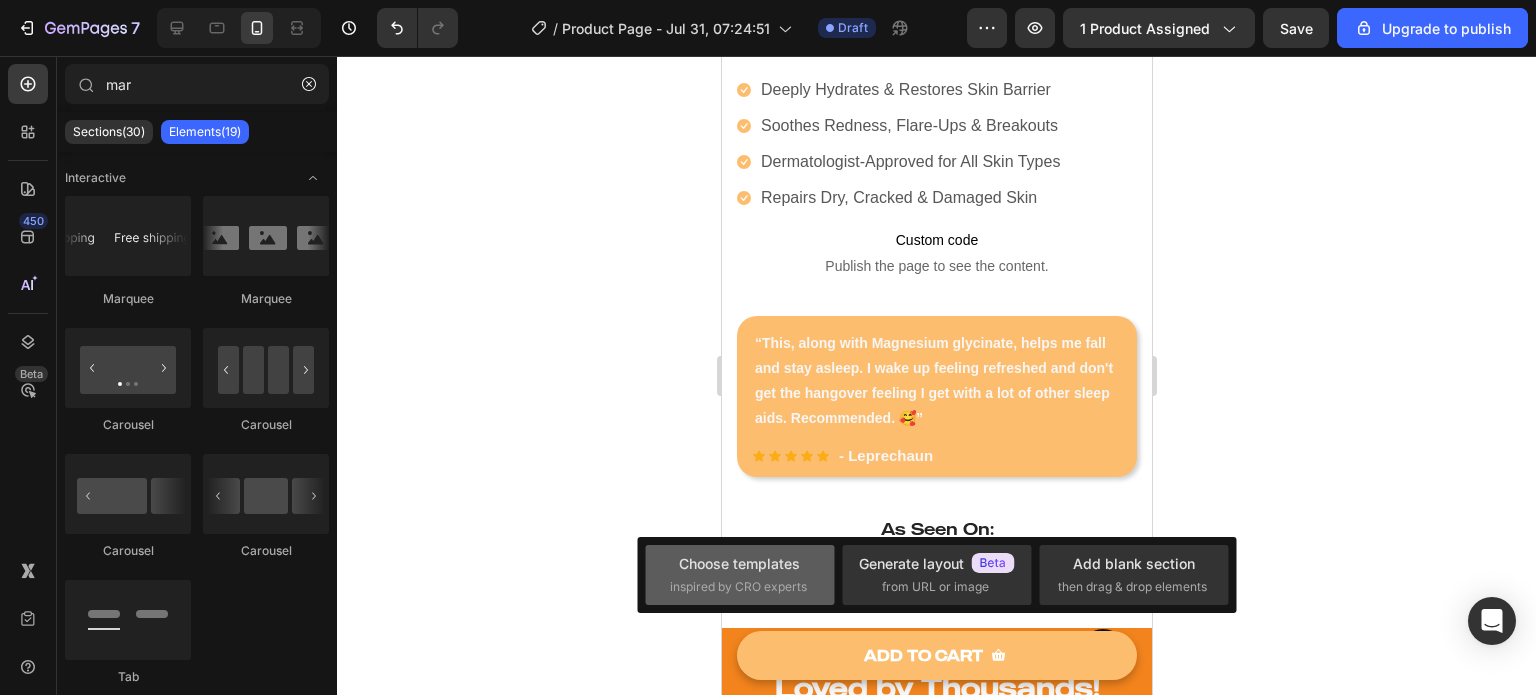 click on "inspired by CRO experts" at bounding box center [738, 587] 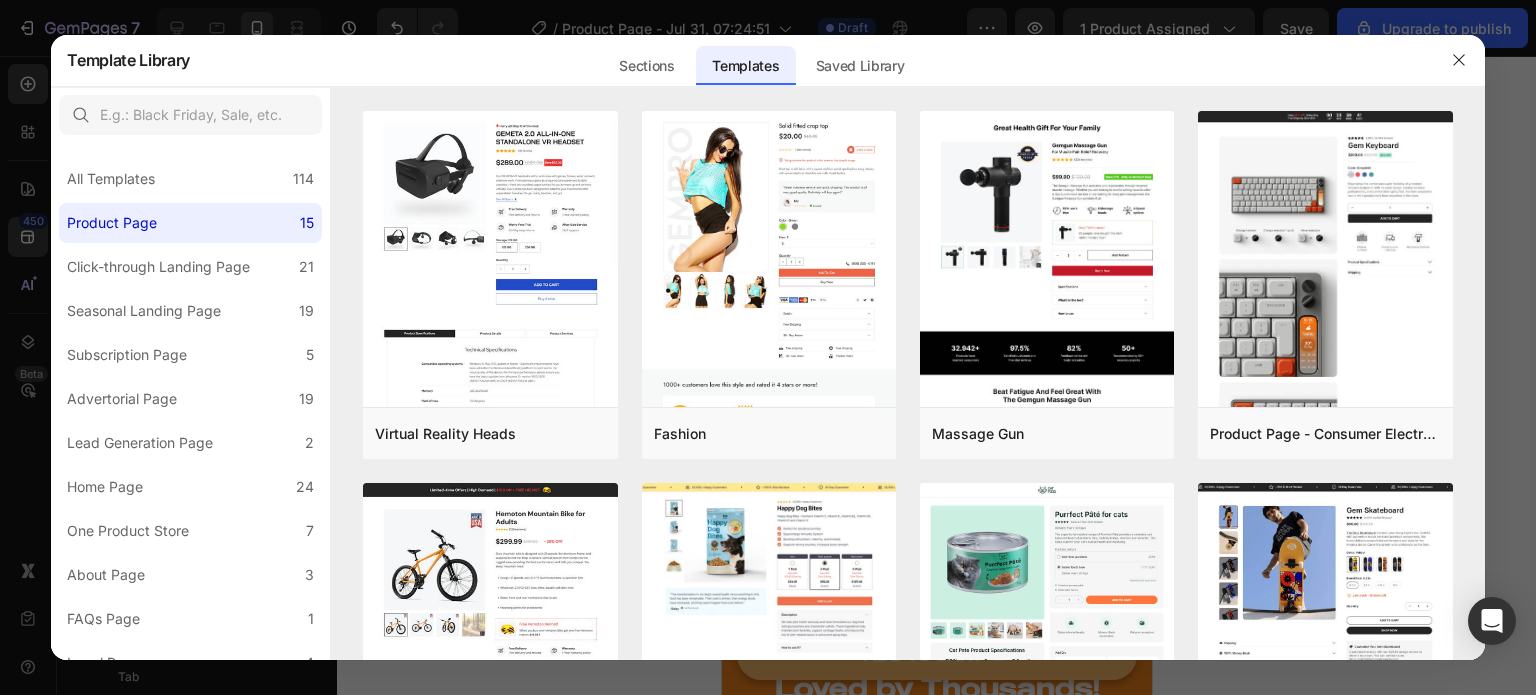 drag, startPoint x: 661, startPoint y: 63, endPoint x: 484, endPoint y: 75, distance: 177.40631 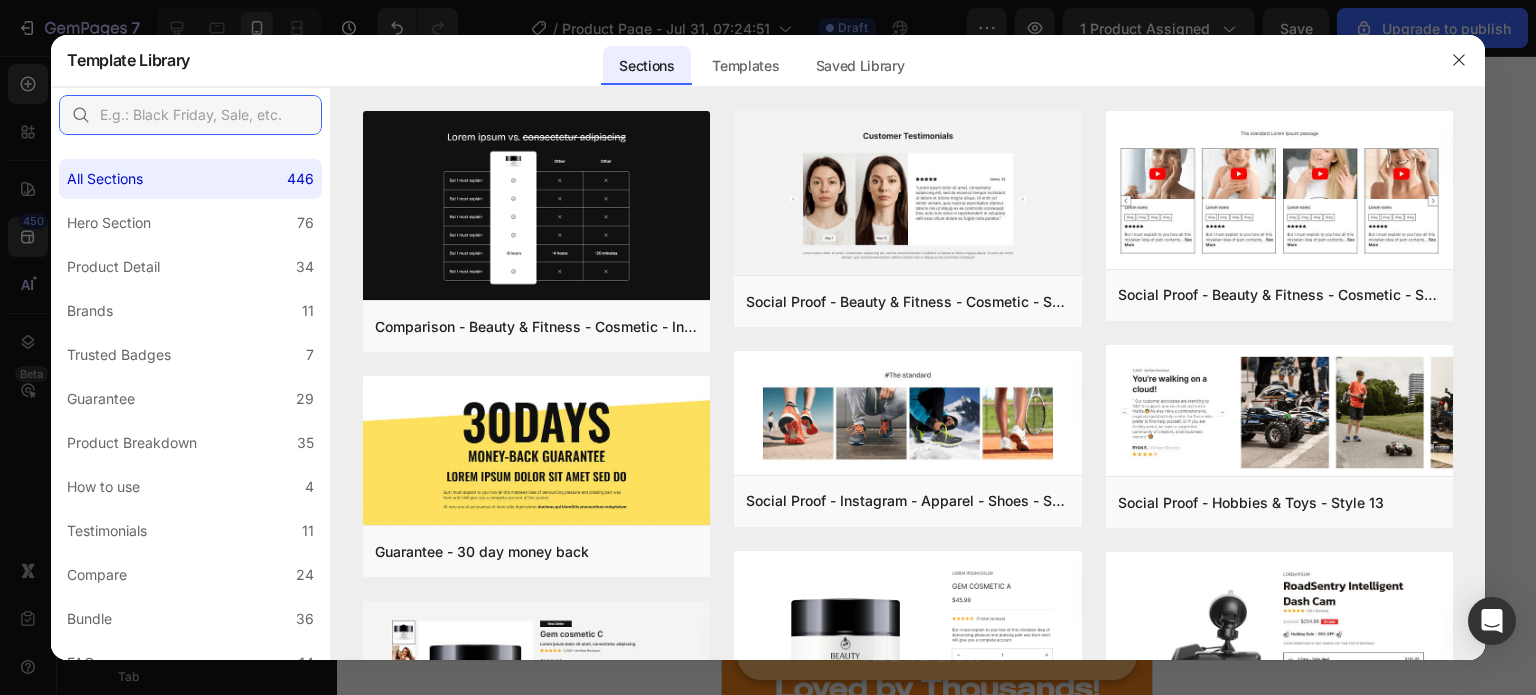 click at bounding box center (190, 115) 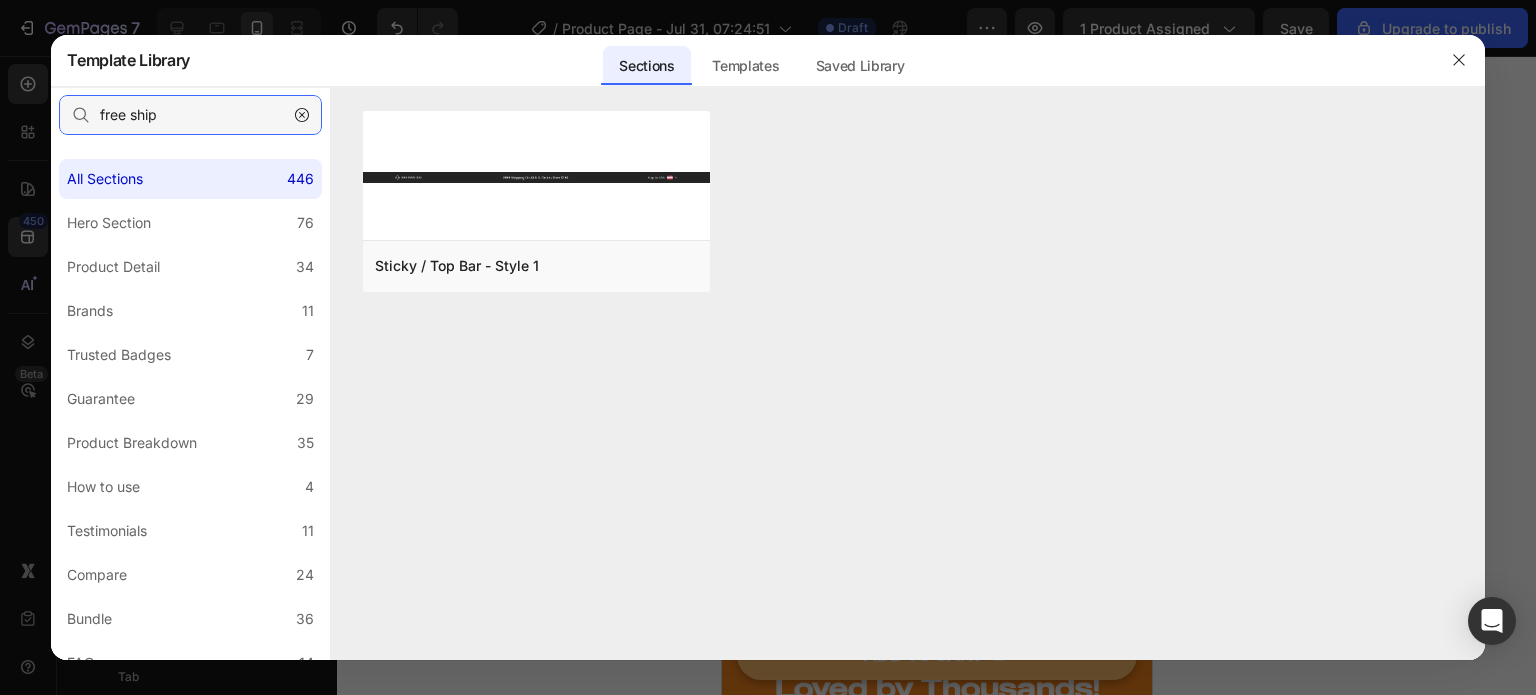 type on "free ship" 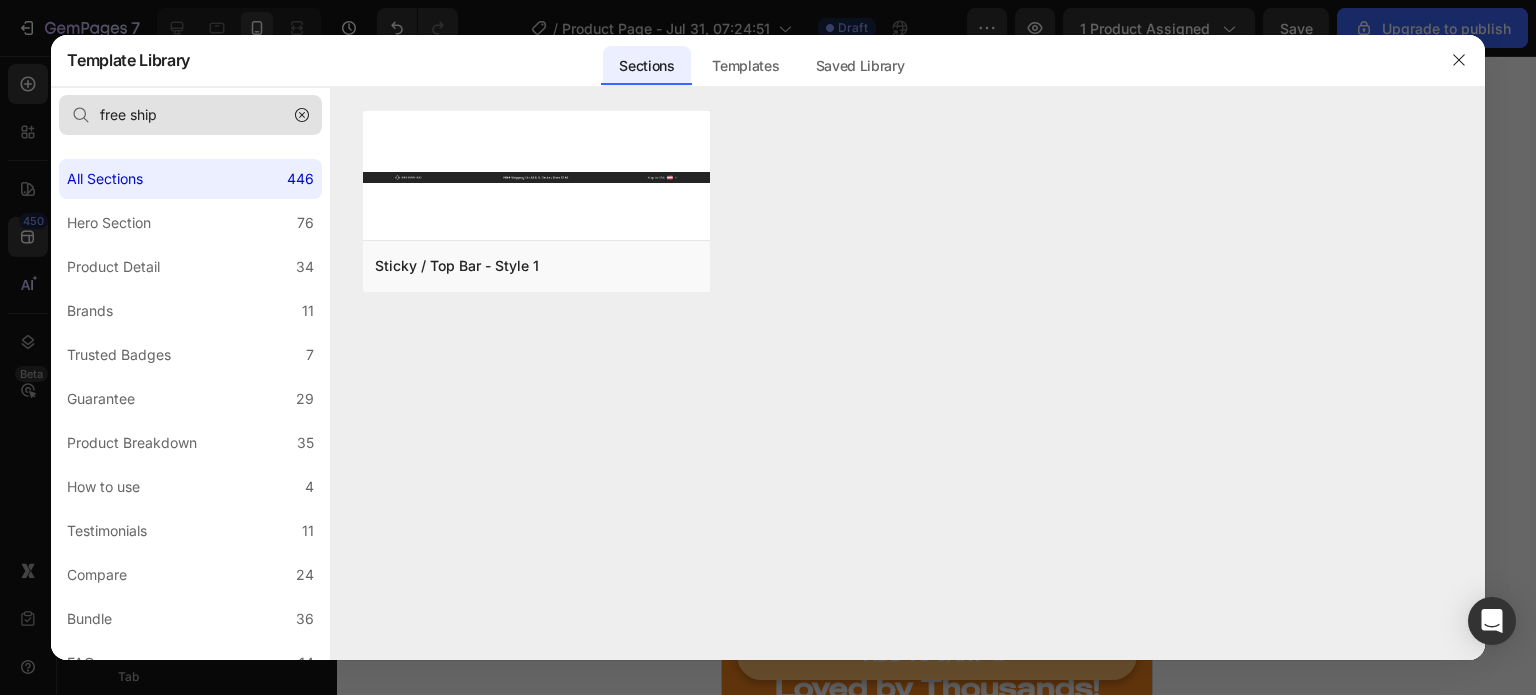 click 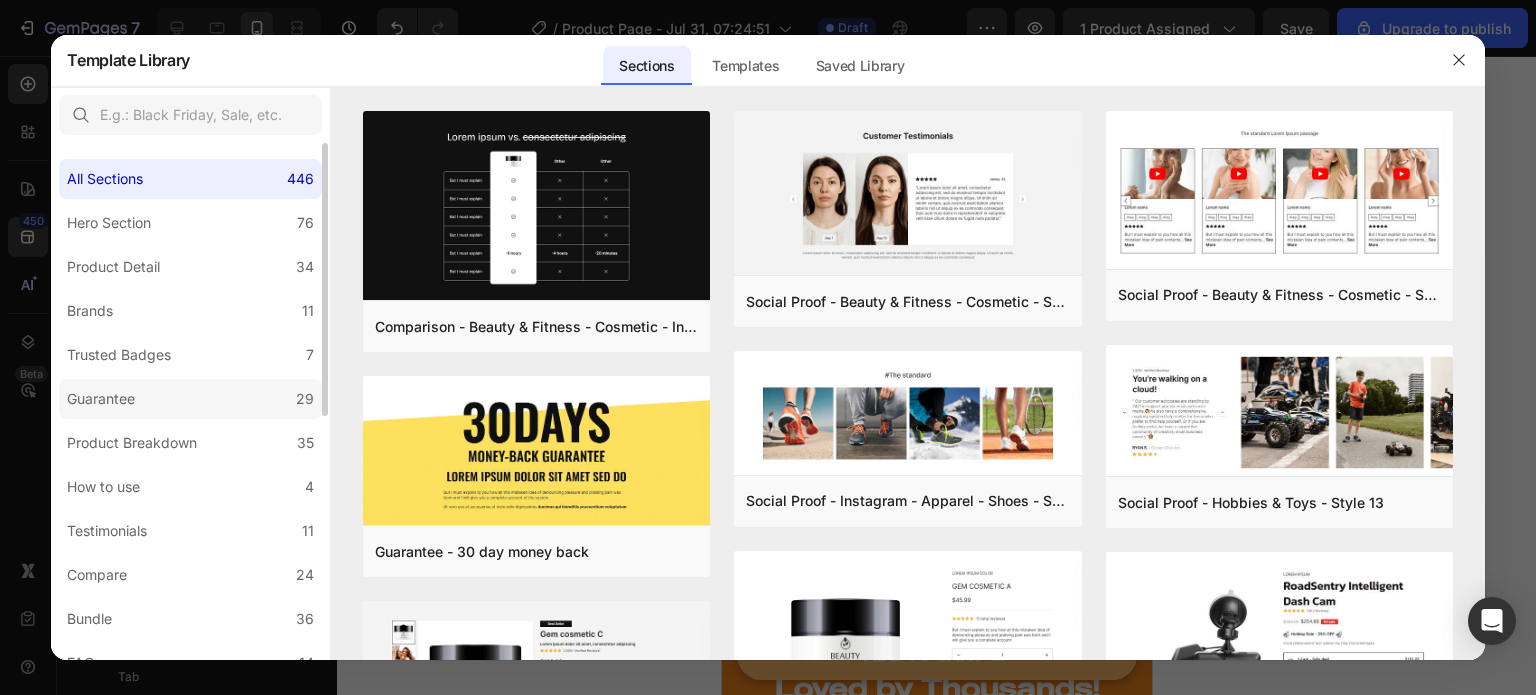 click on "Guarantee 29" 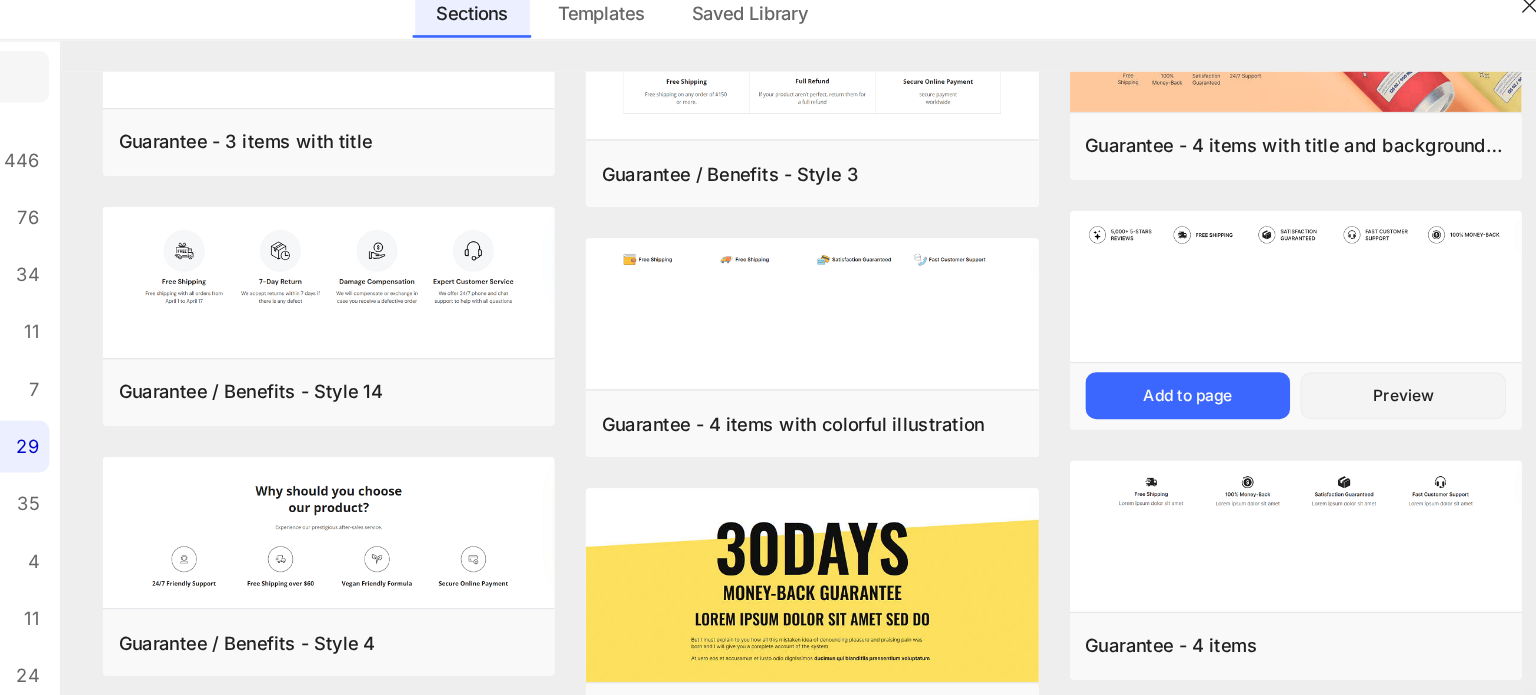 scroll, scrollTop: 164, scrollLeft: 0, axis: vertical 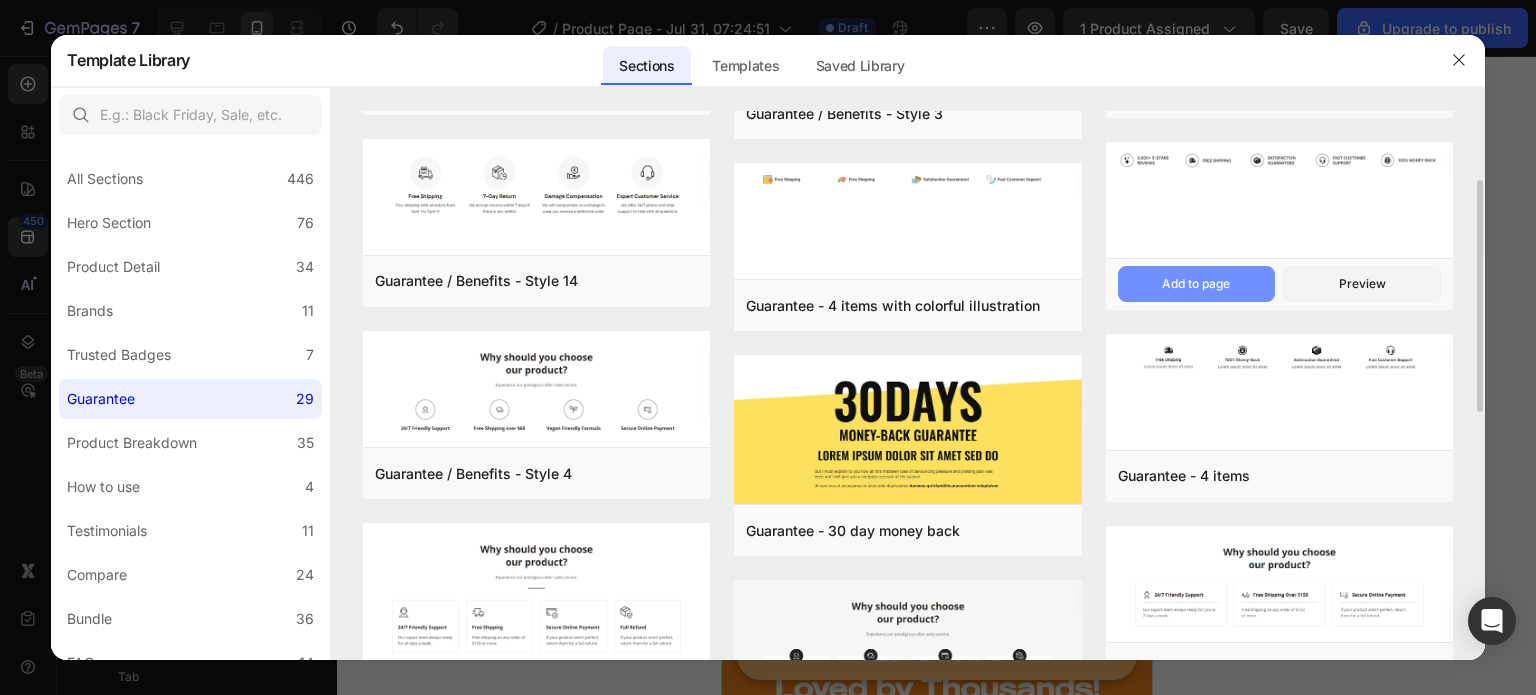 click on "Add to page" at bounding box center (1197, 284) 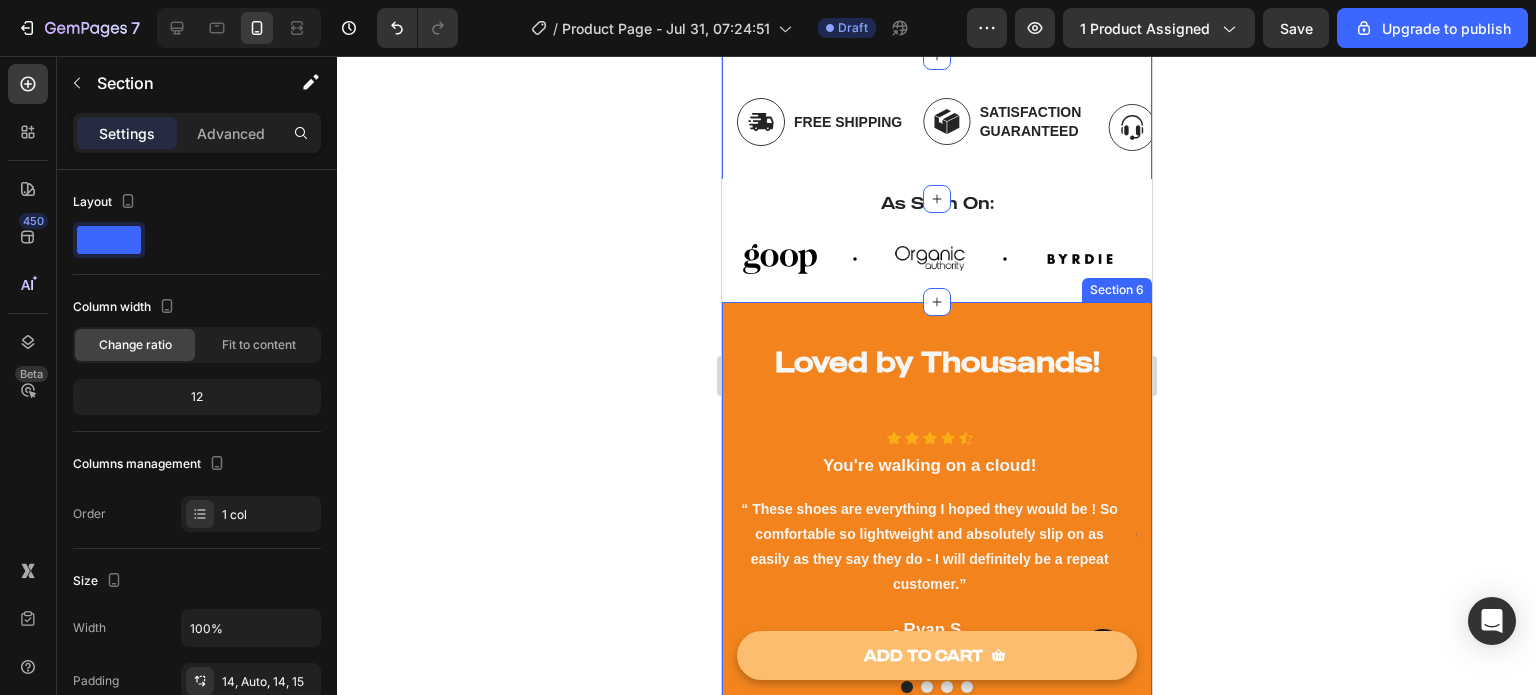 scroll, scrollTop: 960, scrollLeft: 0, axis: vertical 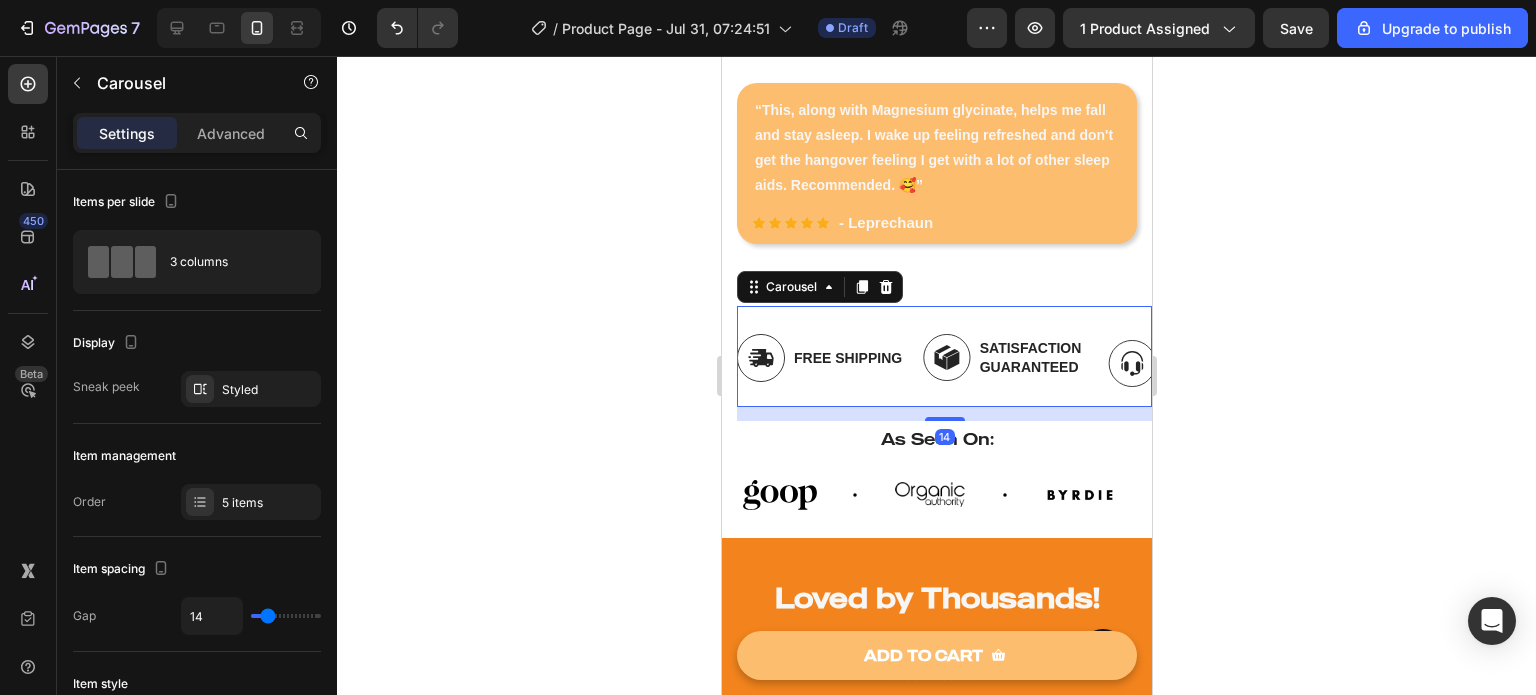 click on "Image Free Shipping Text Block Row Image Satisfaction Guaranteed Text Block Row Image Fast Customer Support Text Block Row Image 100% Money-Back Text Block Row Image 5,000+ 5-Stars Reviews Text Block Row Carousel   14" at bounding box center (943, 356) 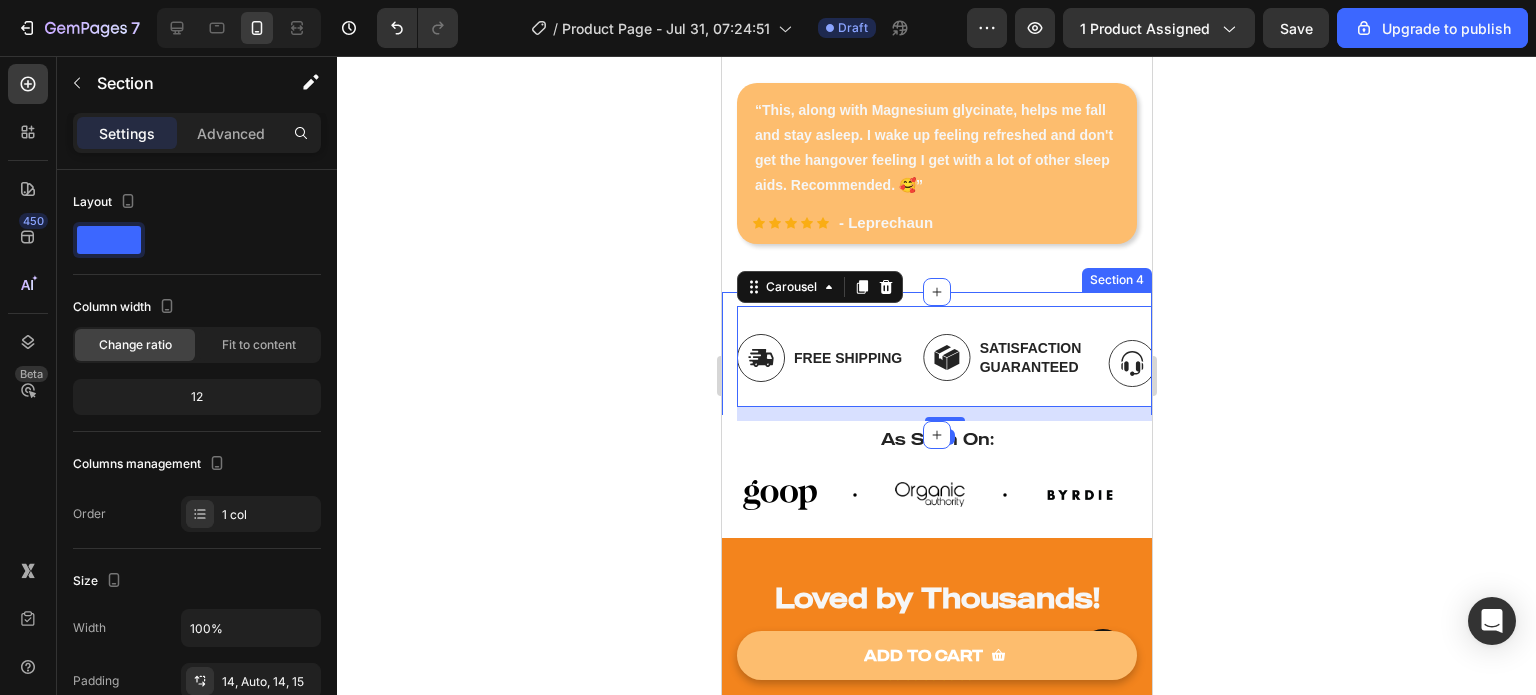 click on "Image Free Shipping Text Block Row Image Satisfaction Guaranteed Text Block Row Image Fast Customer Support Text Block Row Image 100% Money-Back Text Block Row Image 5,000+ 5-Stars Reviews Text Block Row Carousel   14 Section 4" at bounding box center (936, 363) 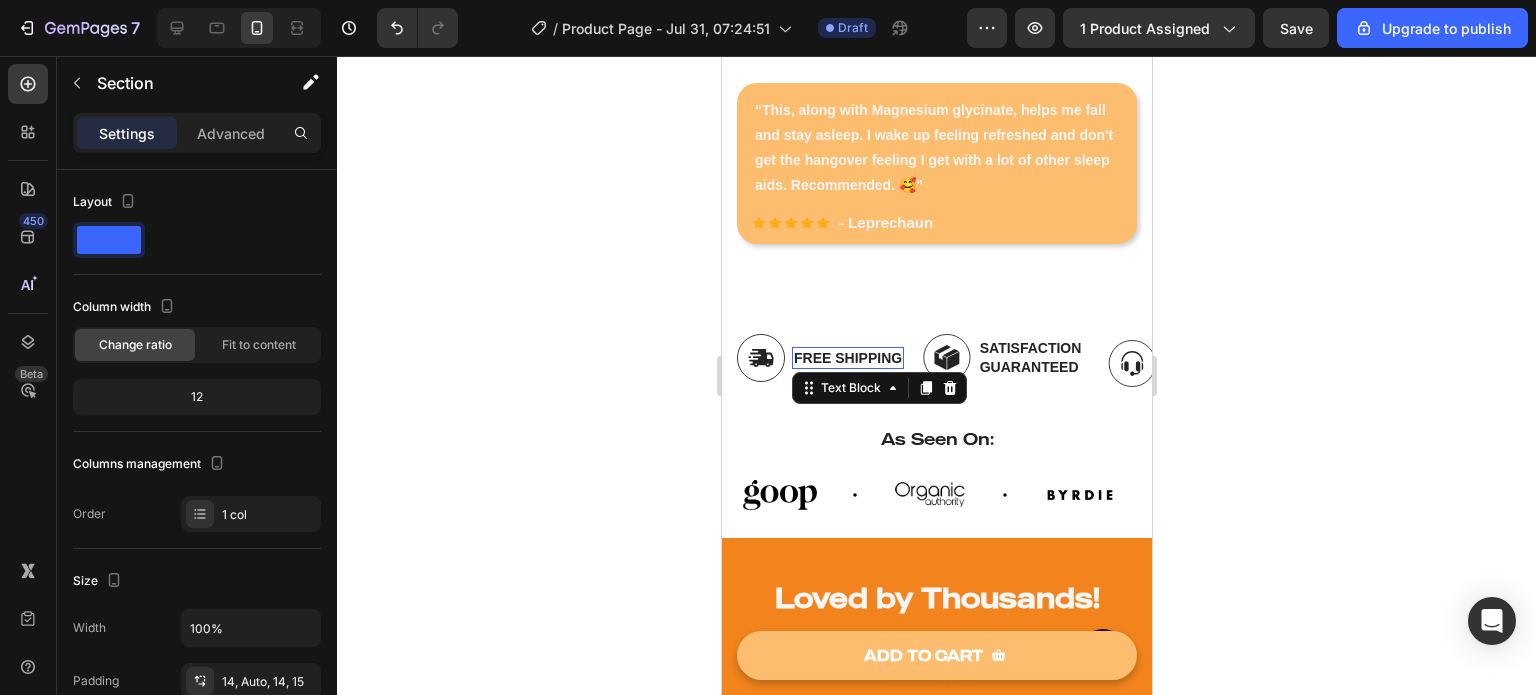 click on "Free Shipping" at bounding box center (847, 358) 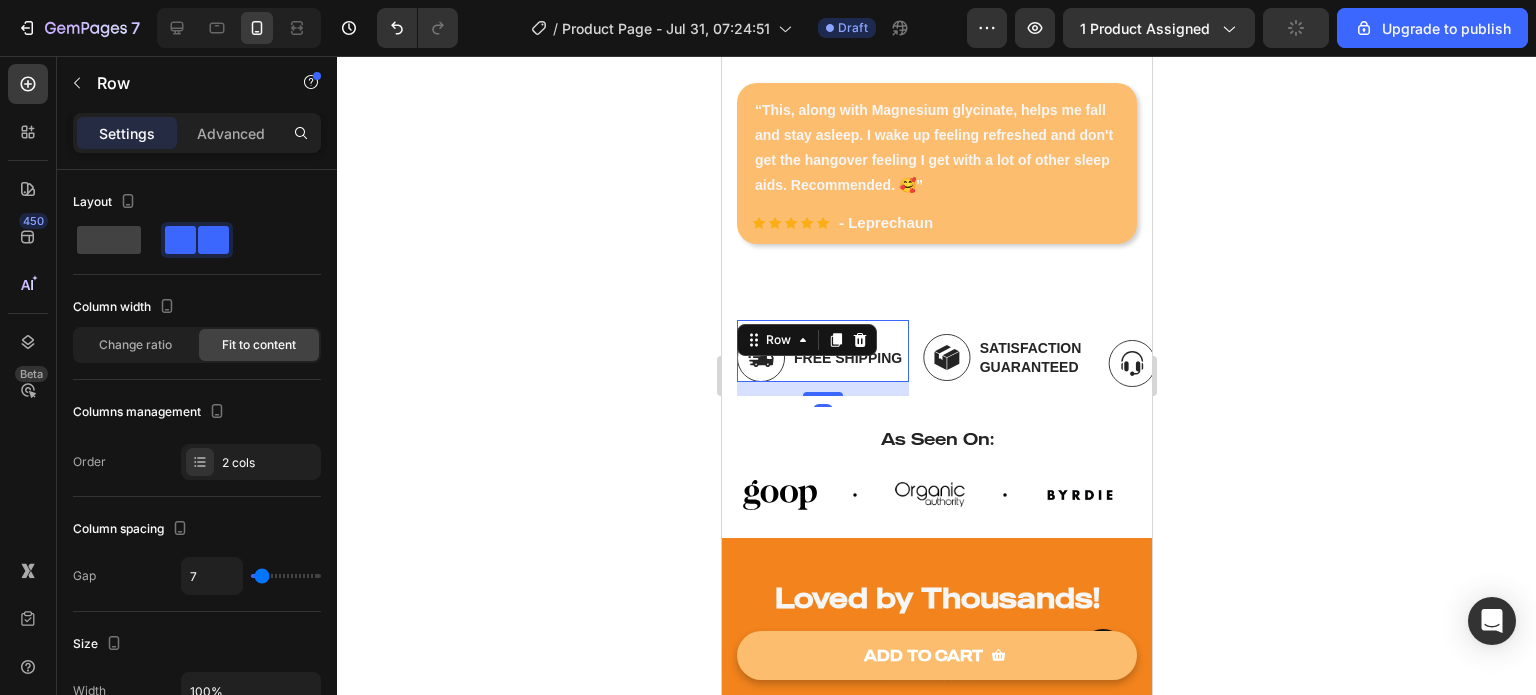 click on "Image Free Shipping Text Block Row   14" at bounding box center (822, 351) 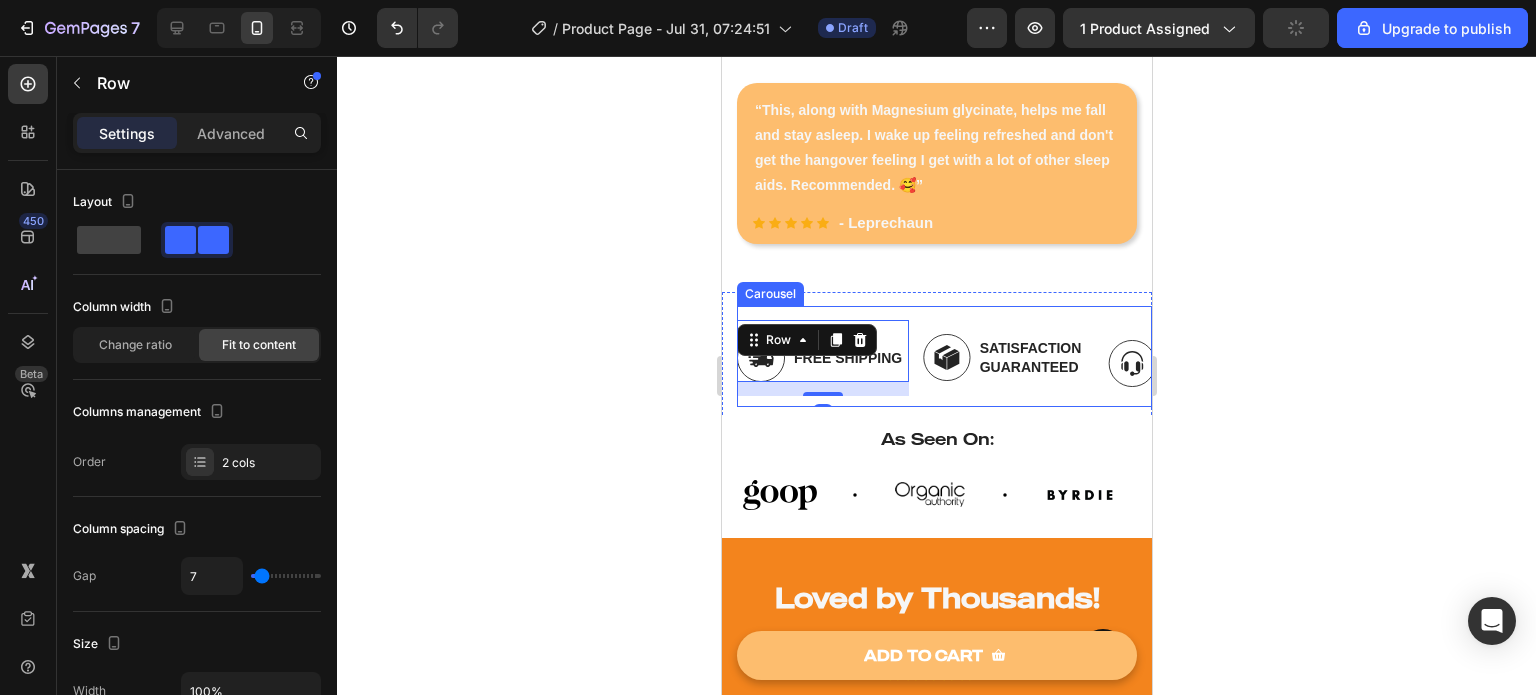 click on "Image Free Shipping Text Block Row   14 Image Satisfaction Guaranteed Text Block Row Image Fast Customer Support Text Block Row Image 100% Money-Back Text Block Row Image 5,000+ 5-Stars Reviews Text Block Row Carousel" at bounding box center [943, 356] 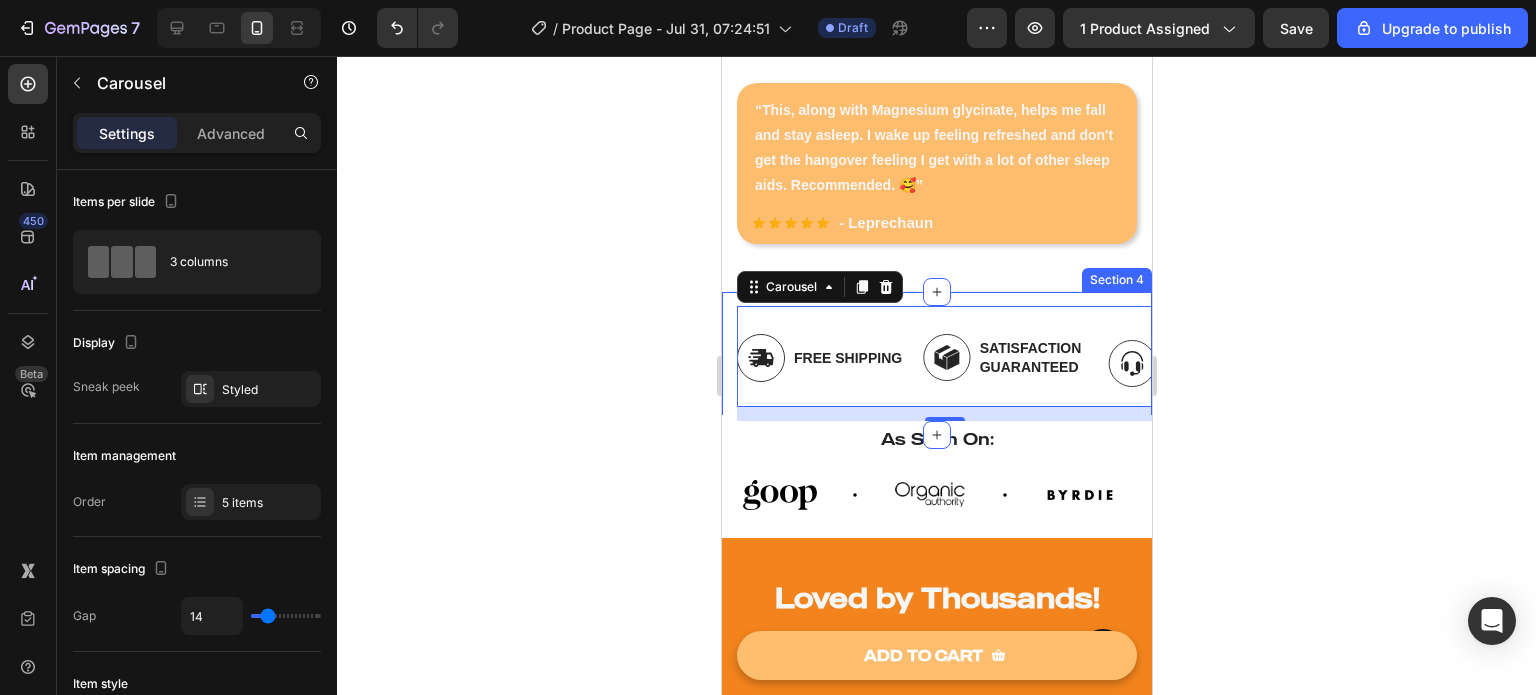 click on "Image Free Shipping Text Block Row Image Satisfaction Guaranteed Text Block Row Image Fast Customer Support Text Block Row Image 100% Money-Back Text Block Row Image 5,000+ 5-Stars Reviews Text Block Row Carousel   14 Section 4" at bounding box center [936, 363] 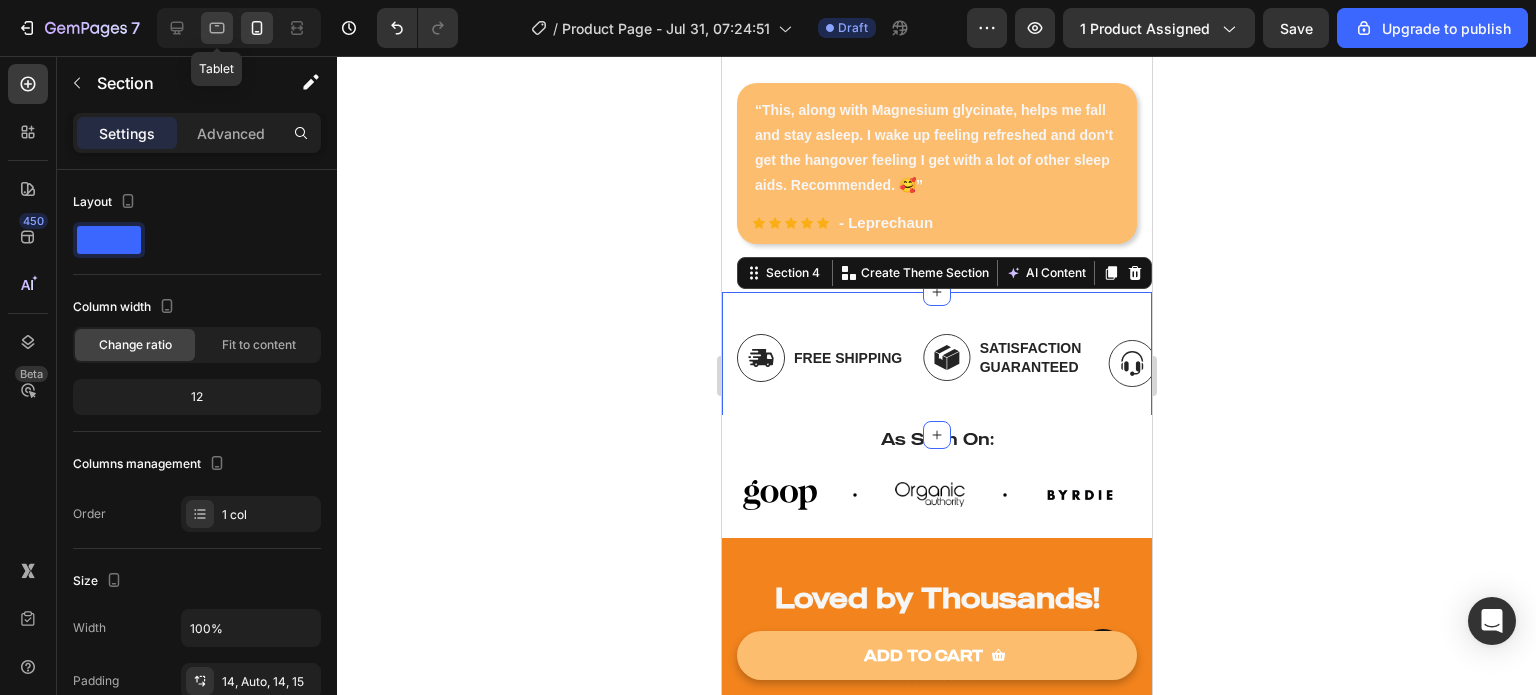 click 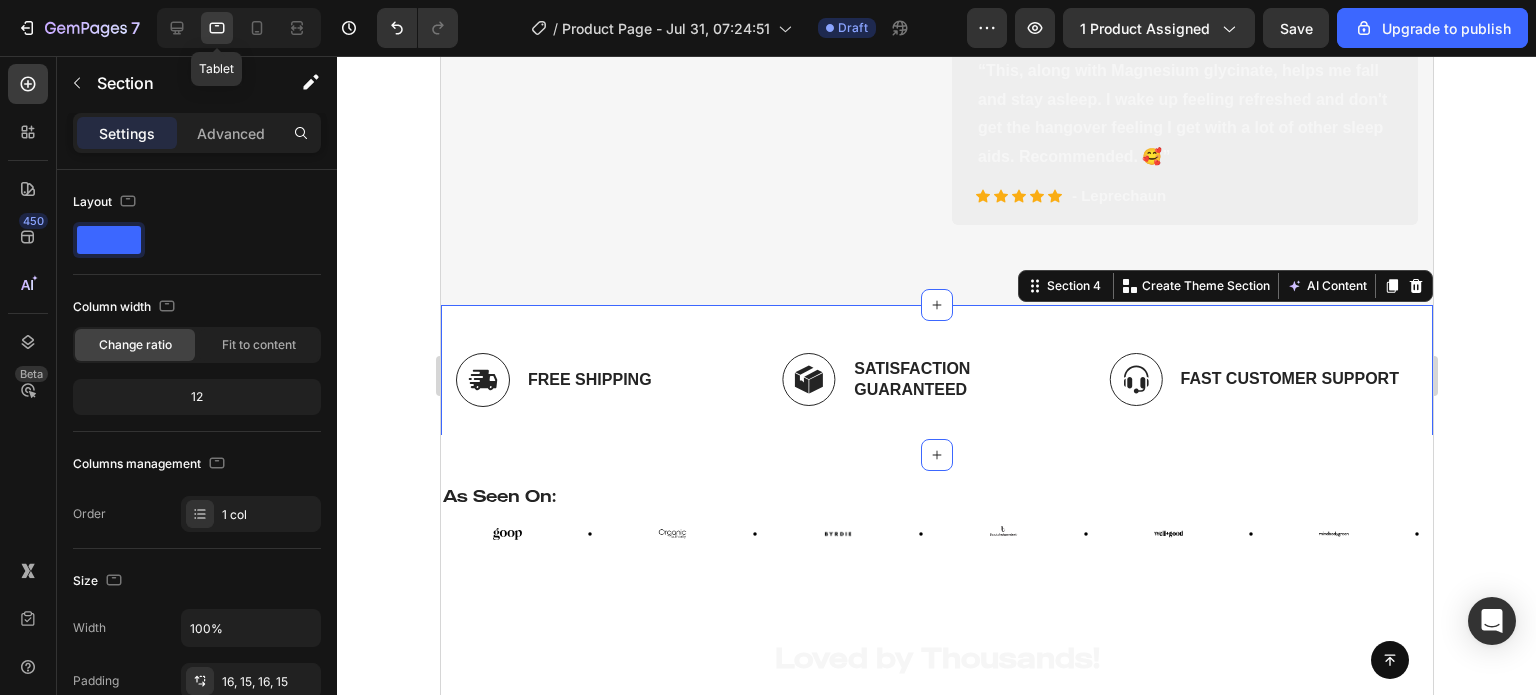 scroll, scrollTop: 1139, scrollLeft: 0, axis: vertical 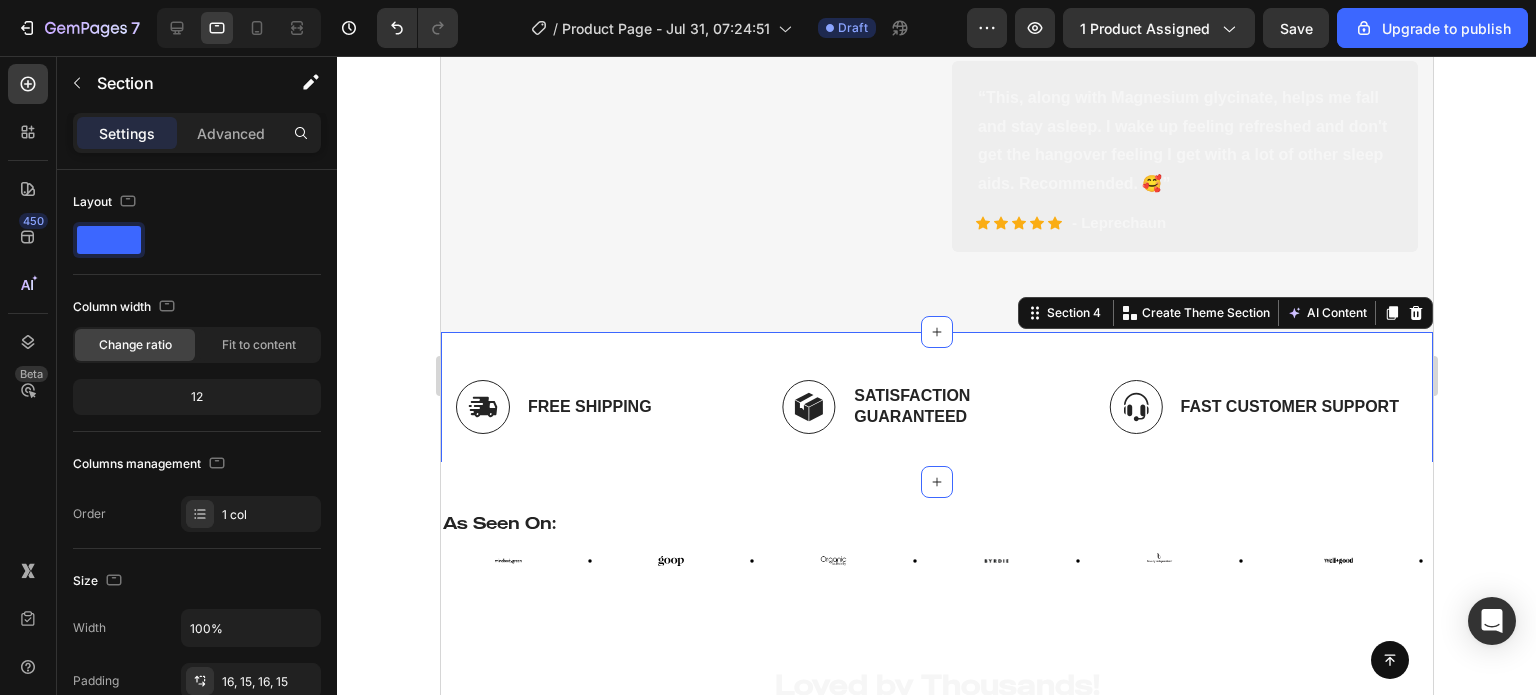 click 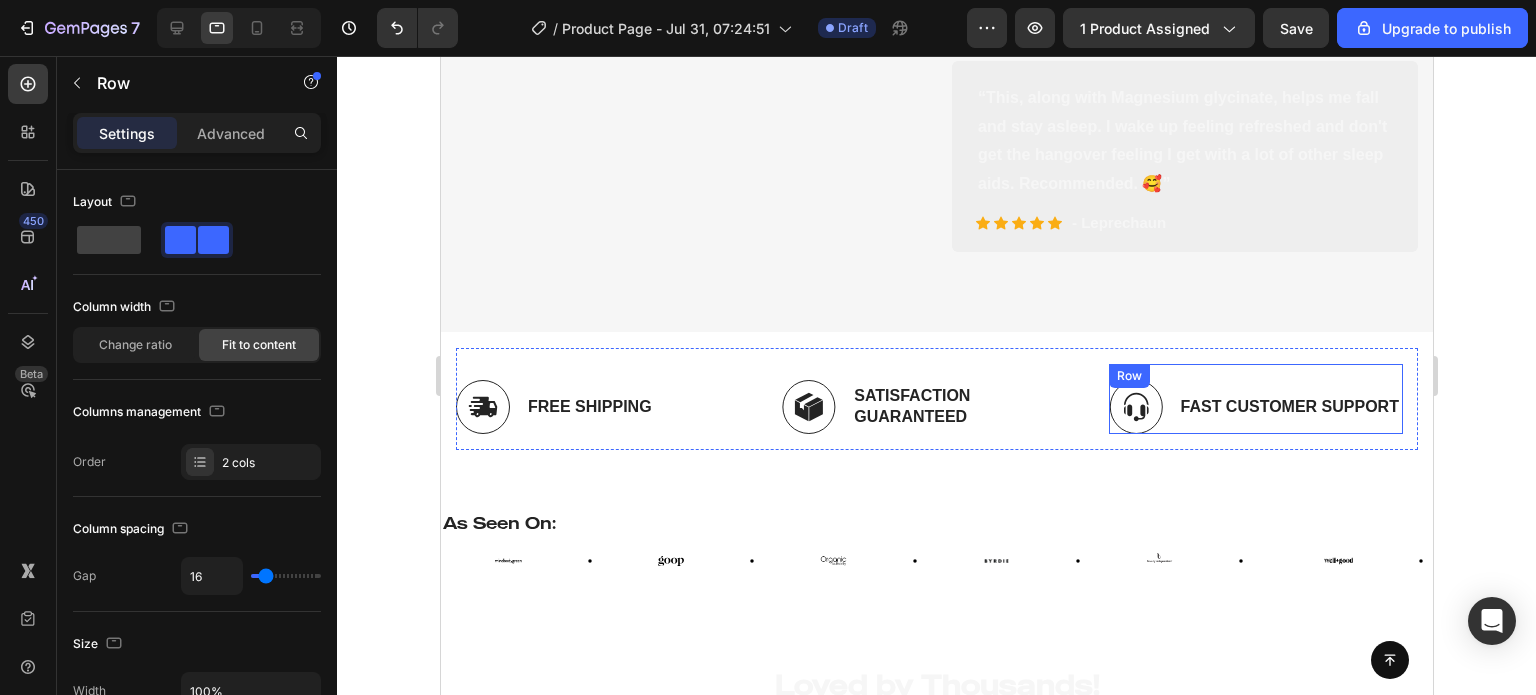 click on "Image Fast Customer Support Text Block Row" at bounding box center [1255, 398] 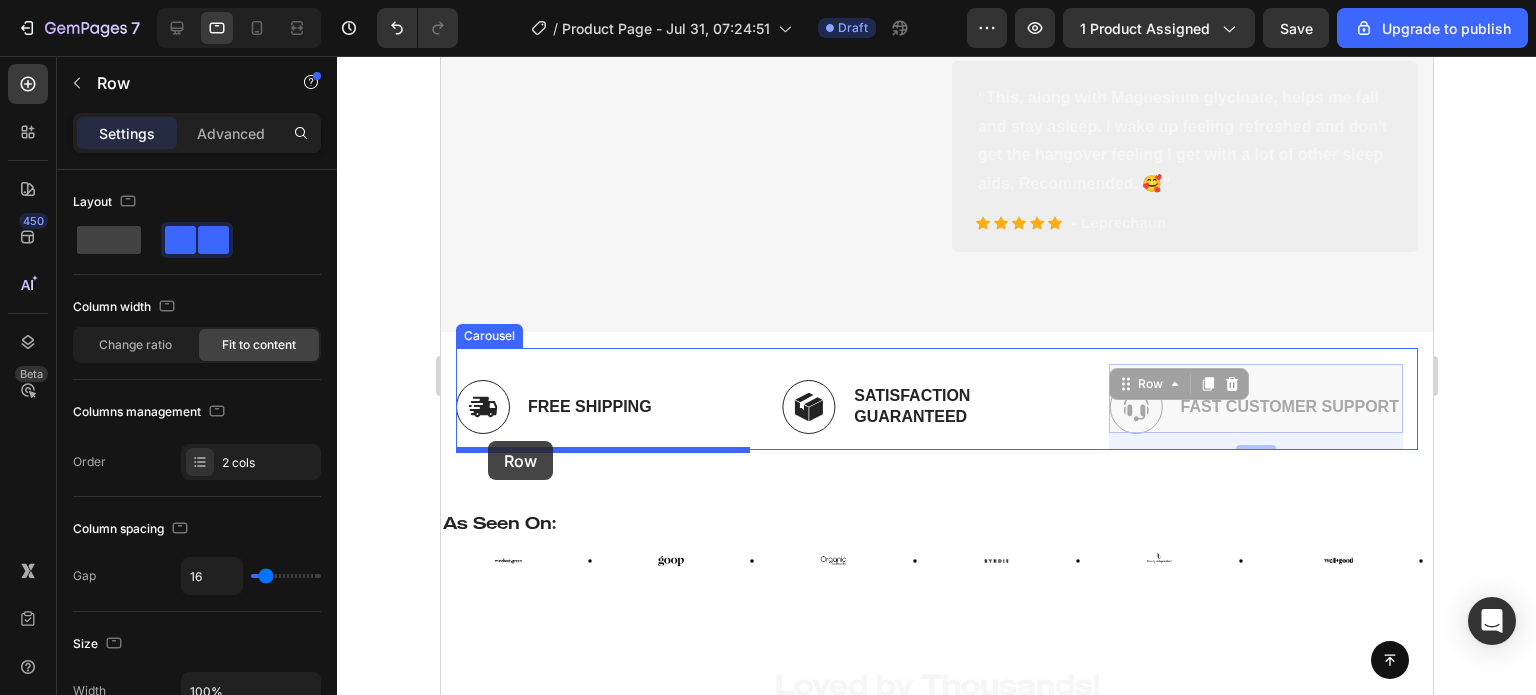 drag, startPoint x: 1123, startPoint y: 380, endPoint x: 488, endPoint y: 441, distance: 637.9232 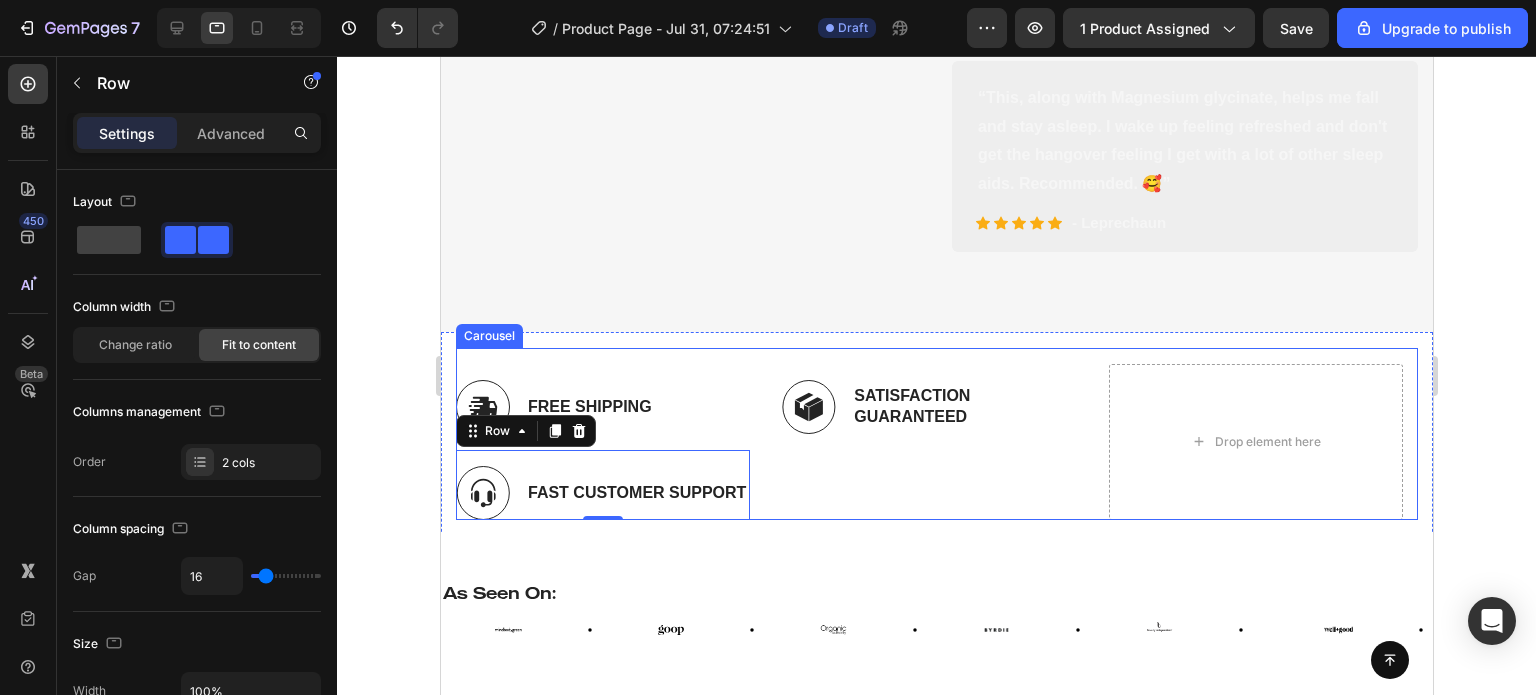 click on "Image Satisfaction Guaranteed Text Block Row" at bounding box center [928, 441] 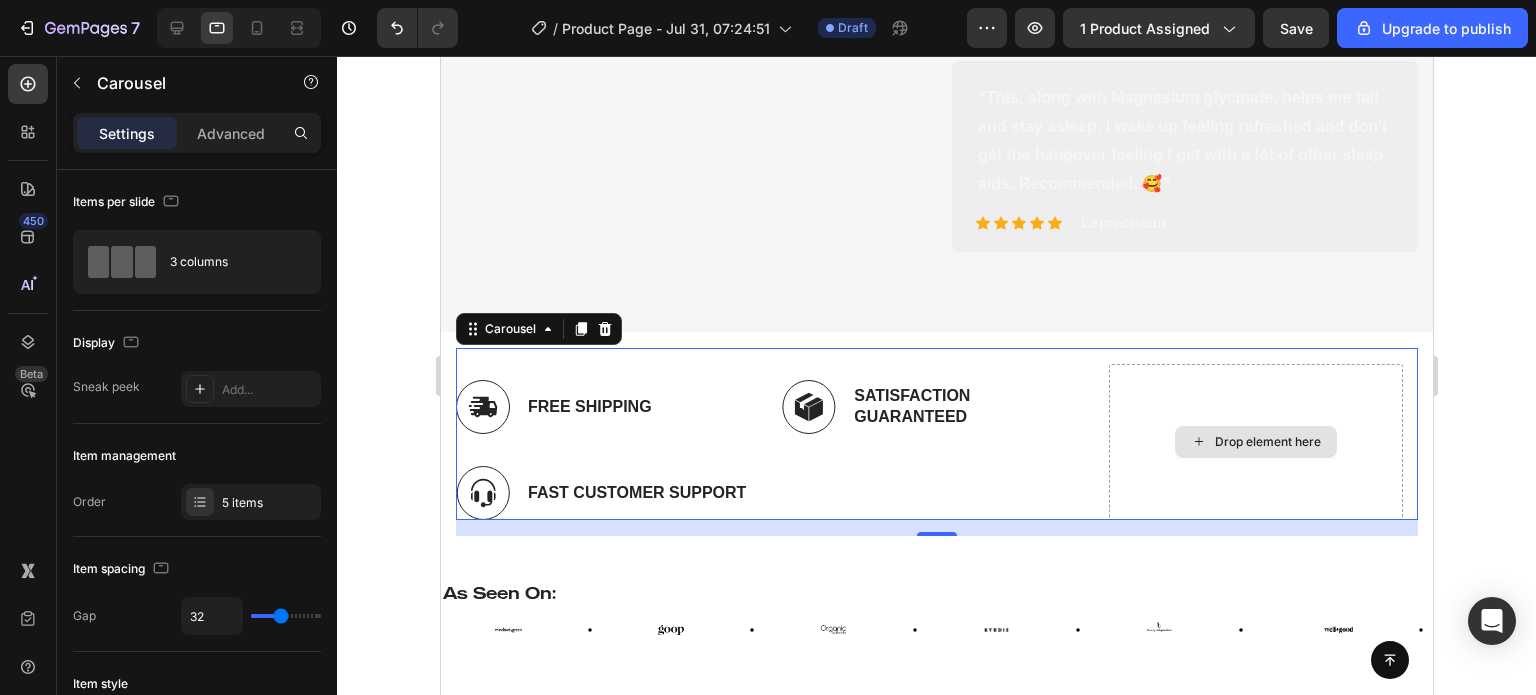 click on "Drop element here" at bounding box center (1255, 441) 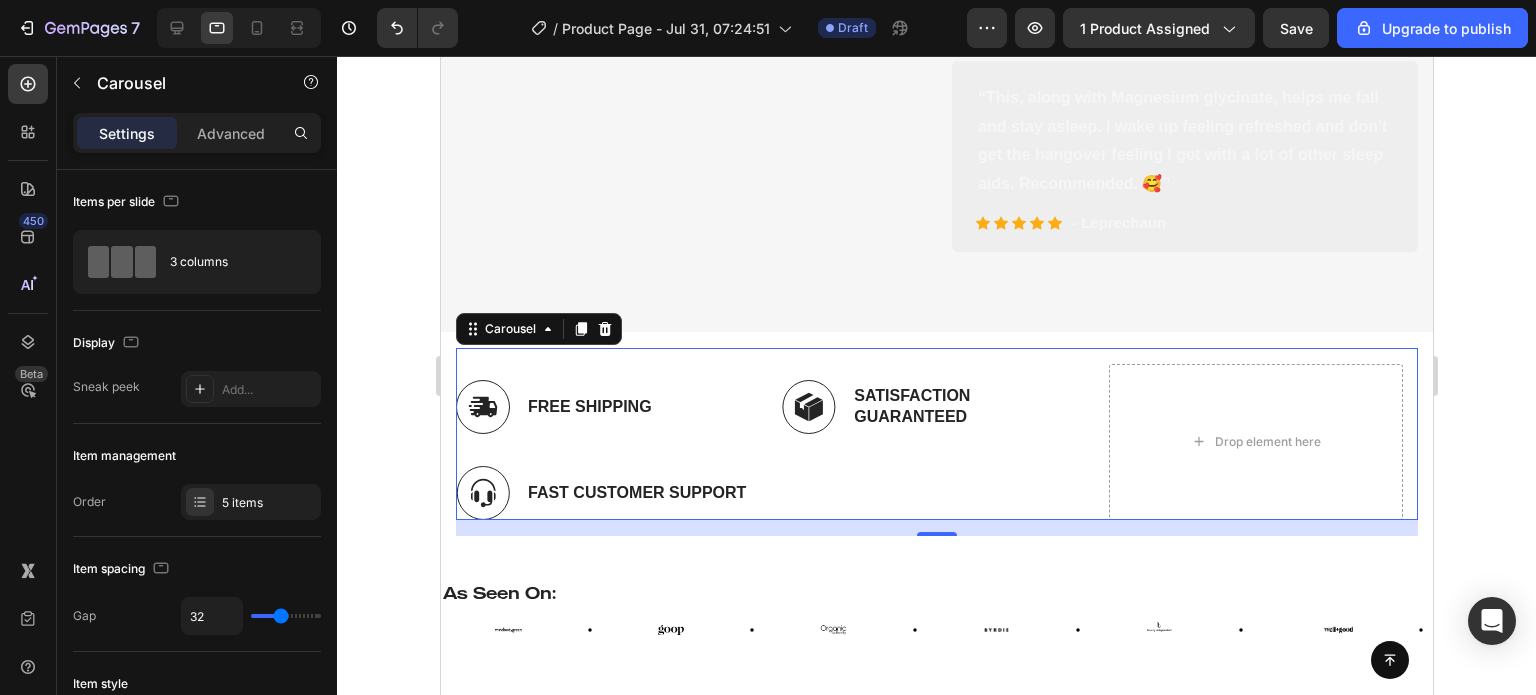 click on "Image Satisfaction Guaranteed Text Block Row" at bounding box center (928, 441) 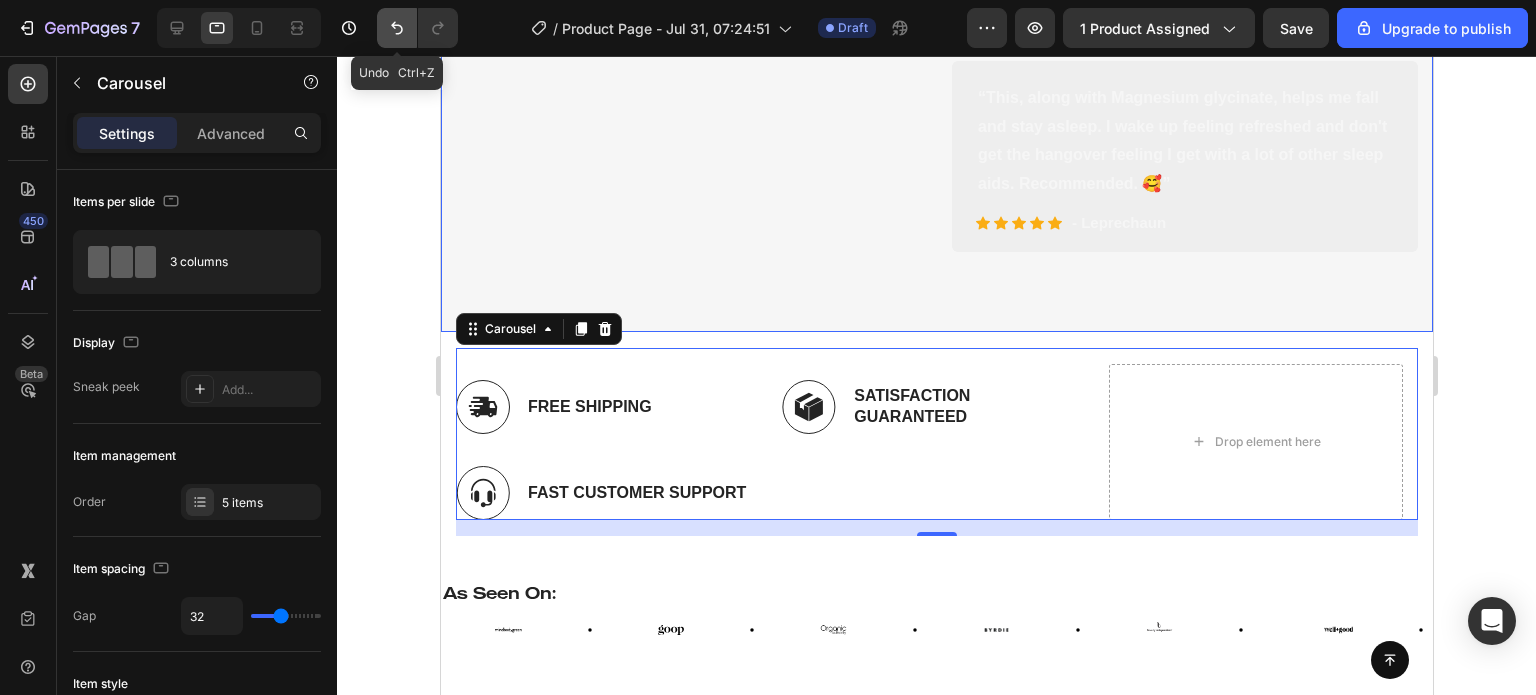 click 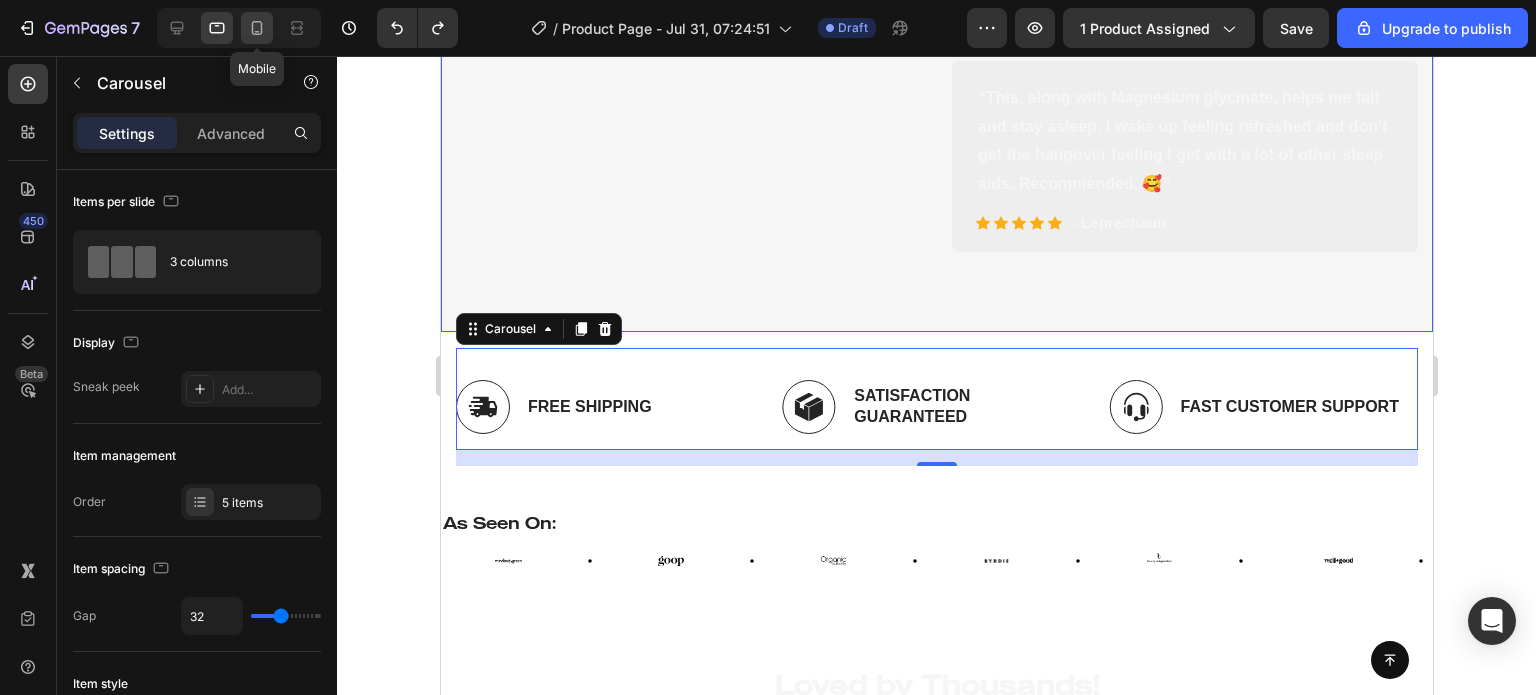 click 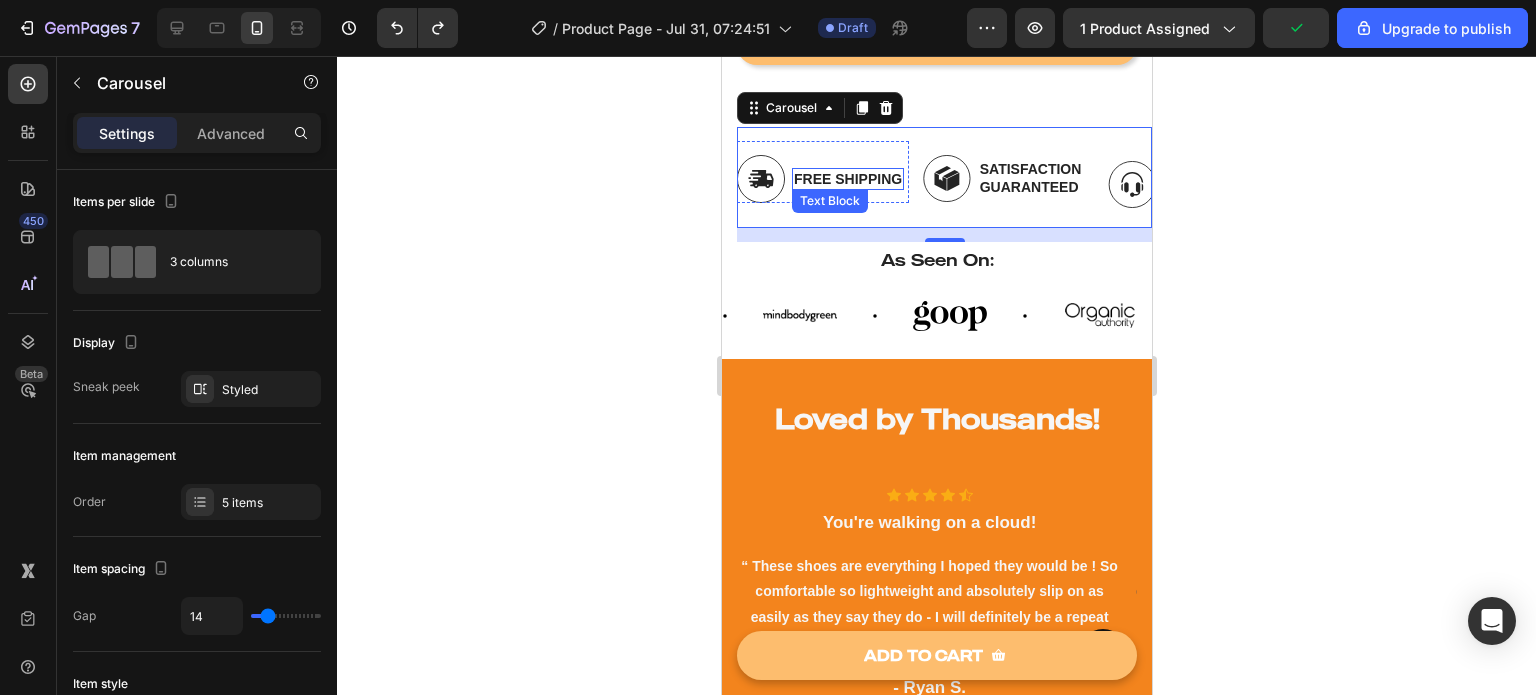 scroll, scrollTop: 1140, scrollLeft: 0, axis: vertical 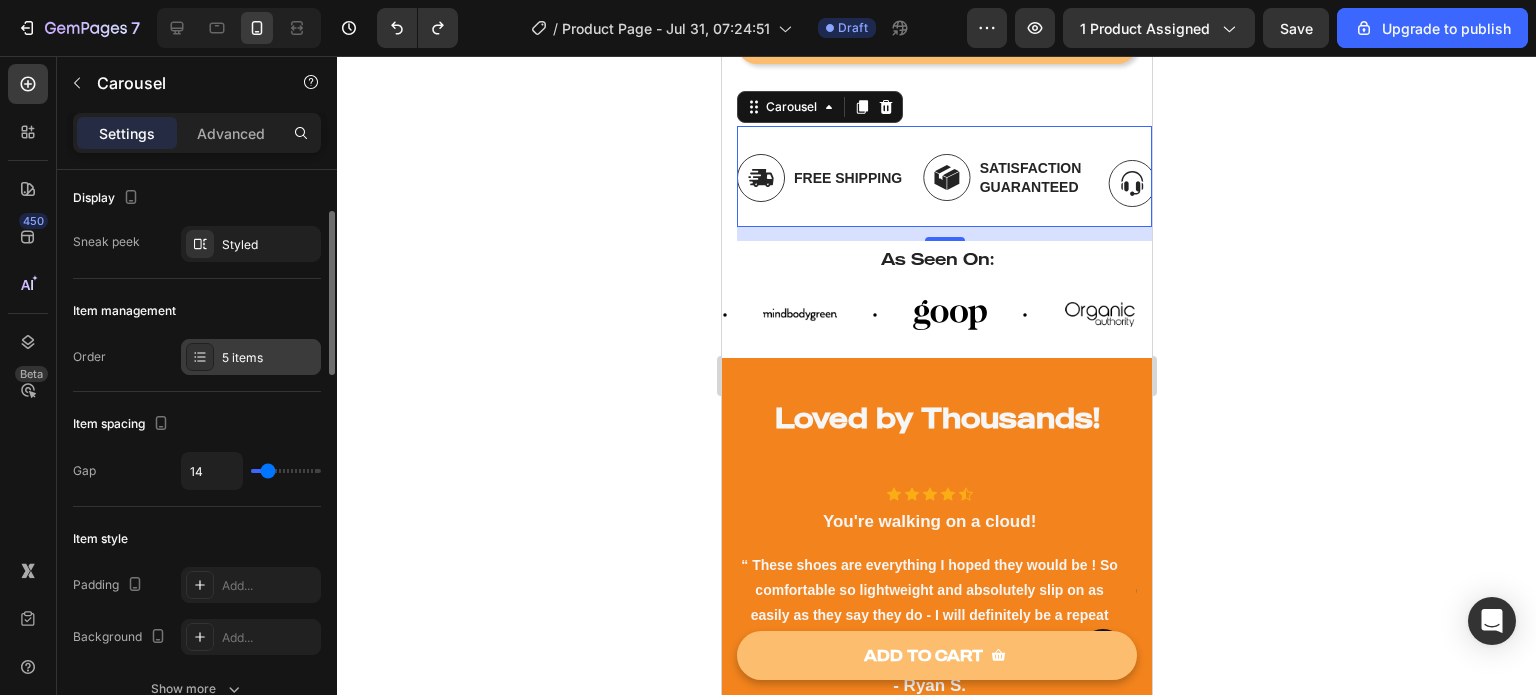 click on "5 items" at bounding box center (251, 357) 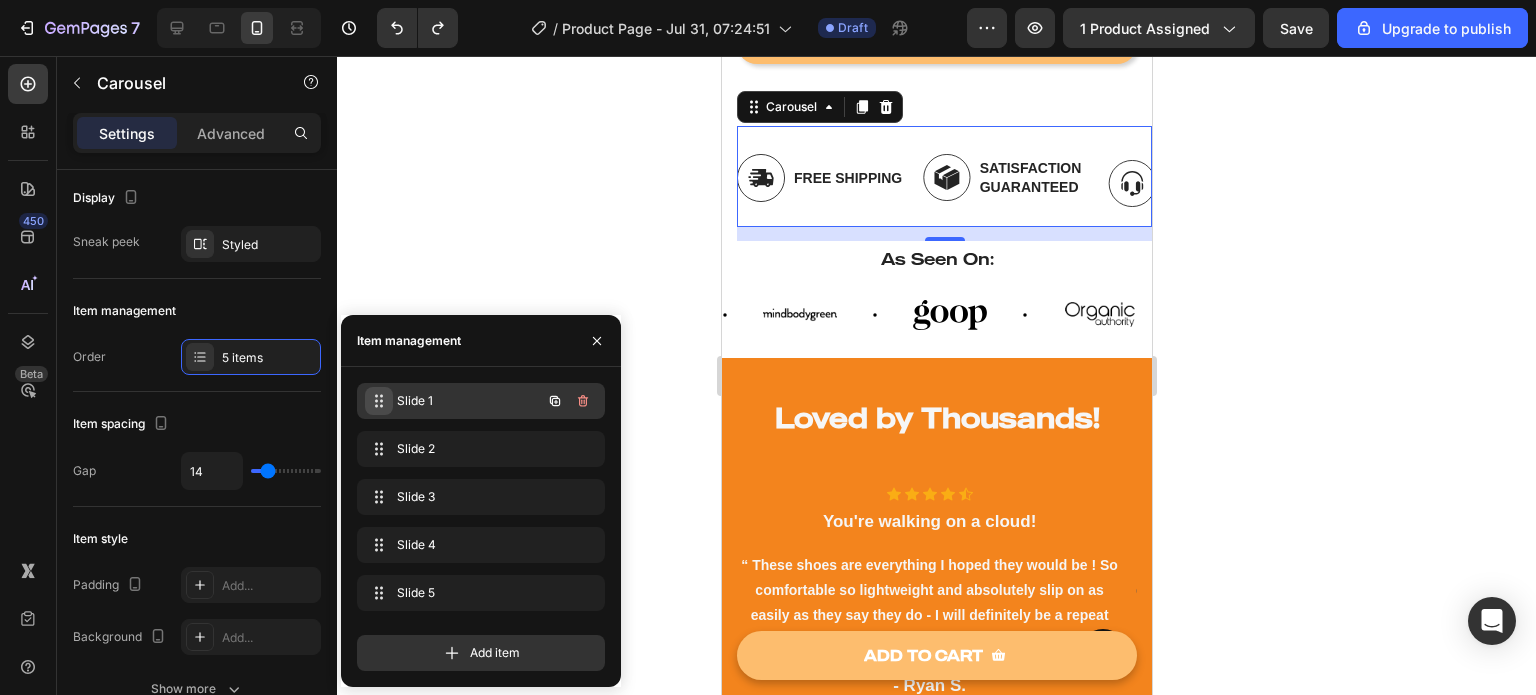 click on "Slide 1 Slide 1" at bounding box center (453, 401) 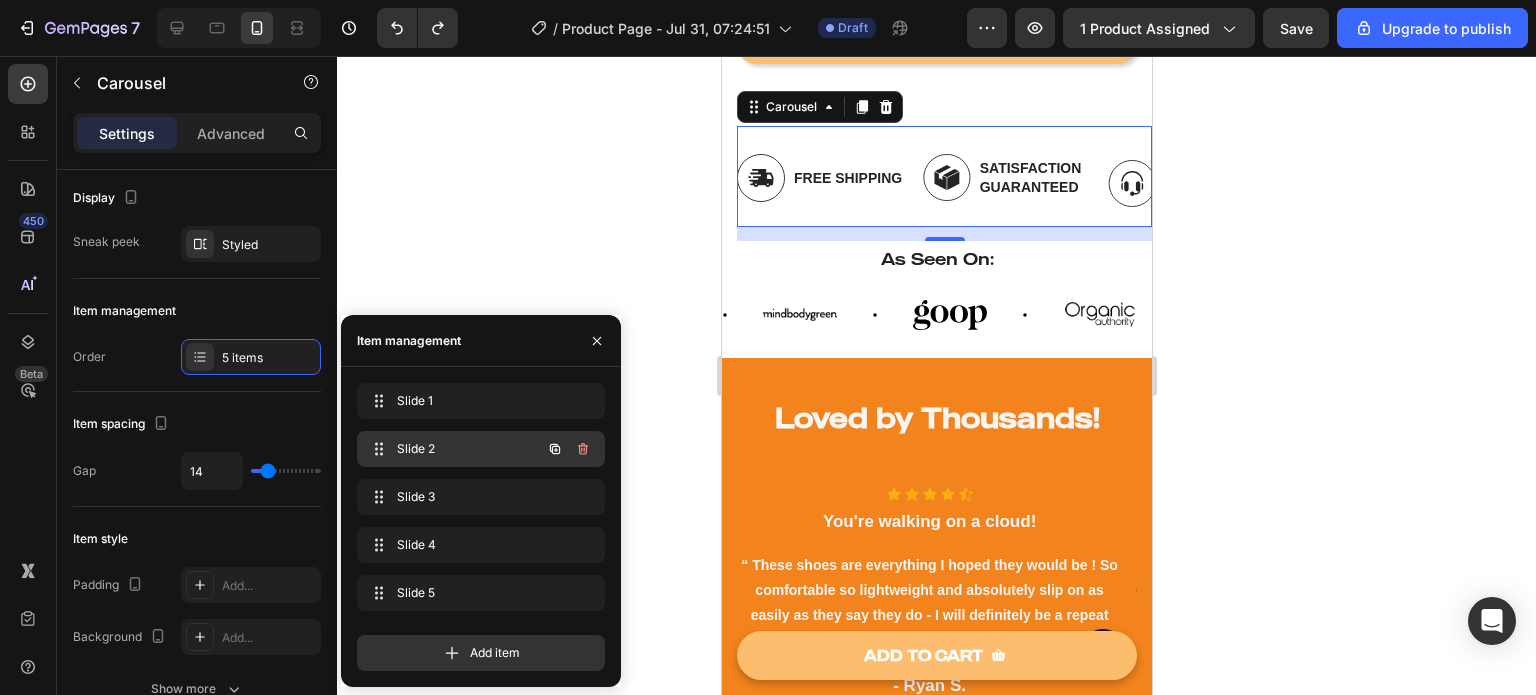 click on "Slide 2" at bounding box center [453, 449] 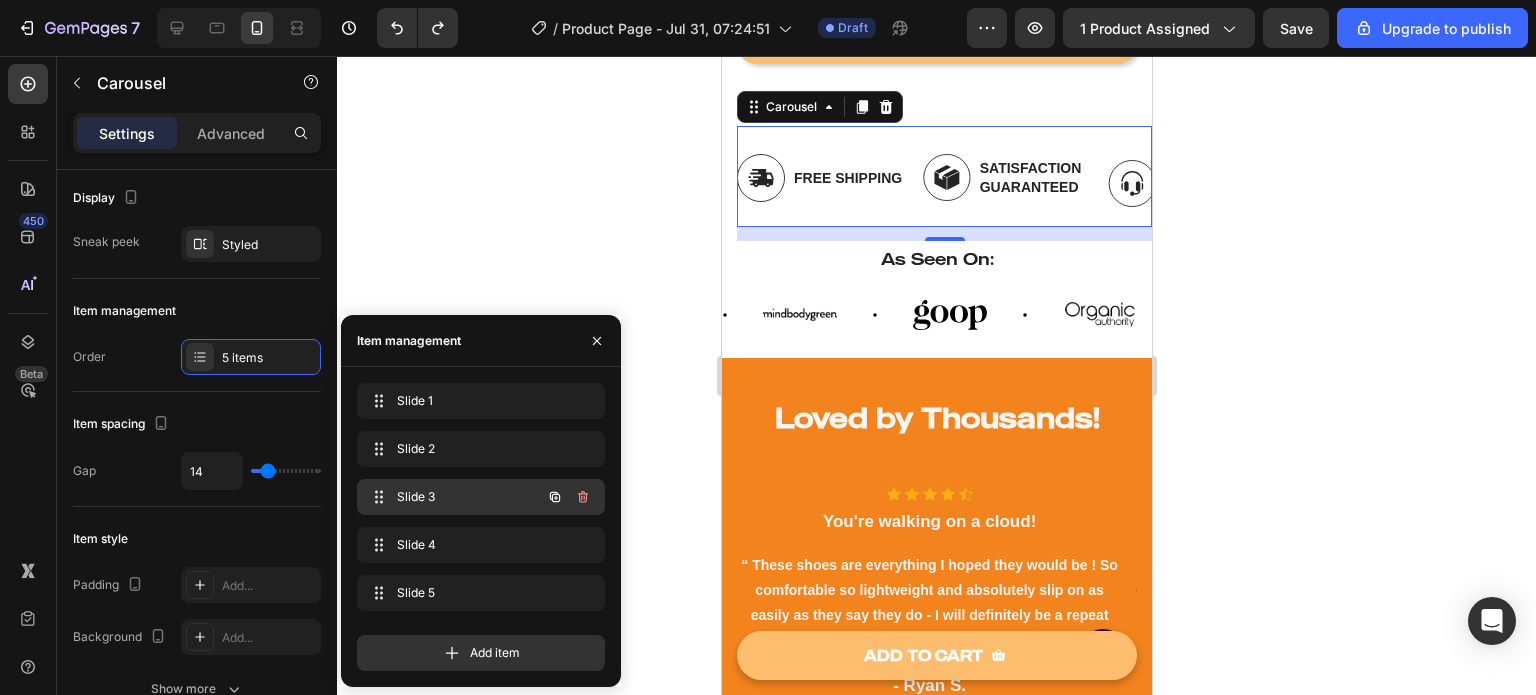 click on "Slide 3" at bounding box center (453, 497) 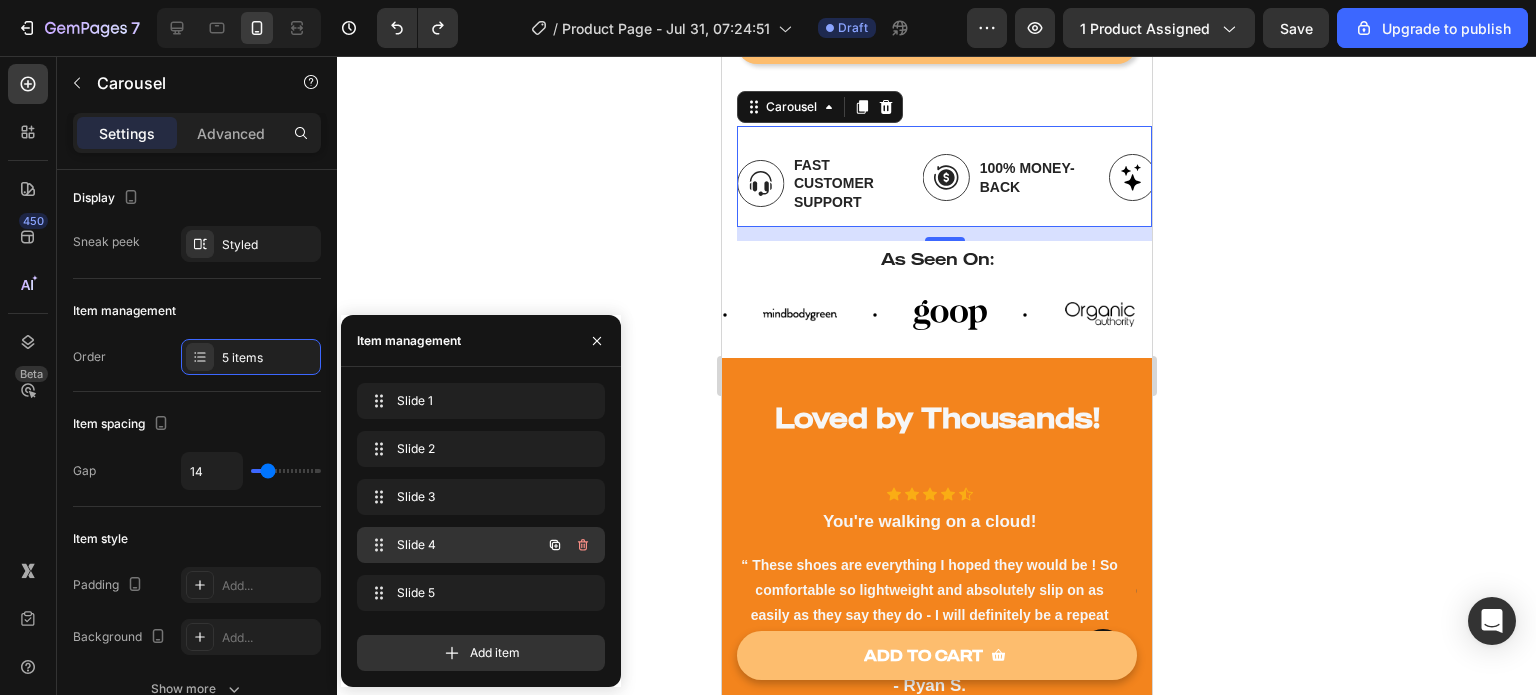 click on "Slide 4" at bounding box center [453, 545] 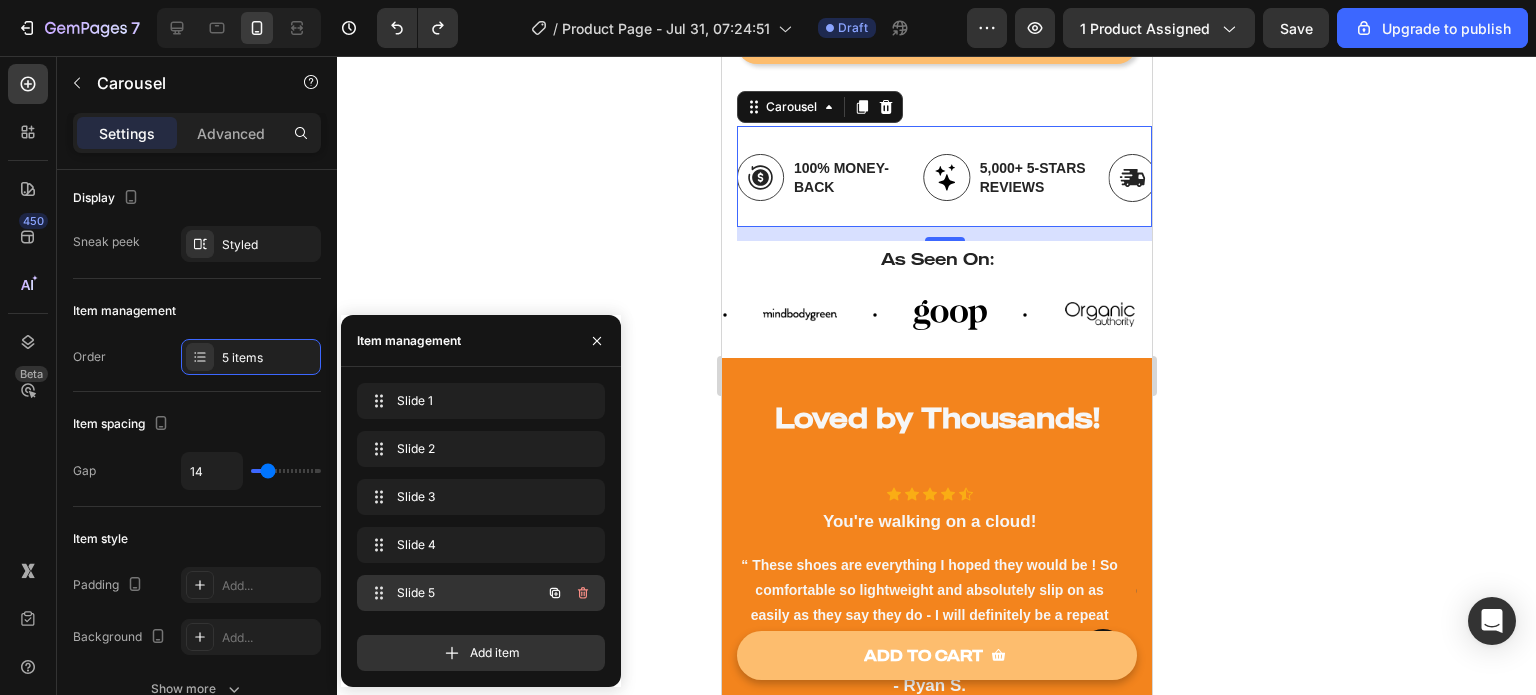 click on "Slide 5" at bounding box center [453, 593] 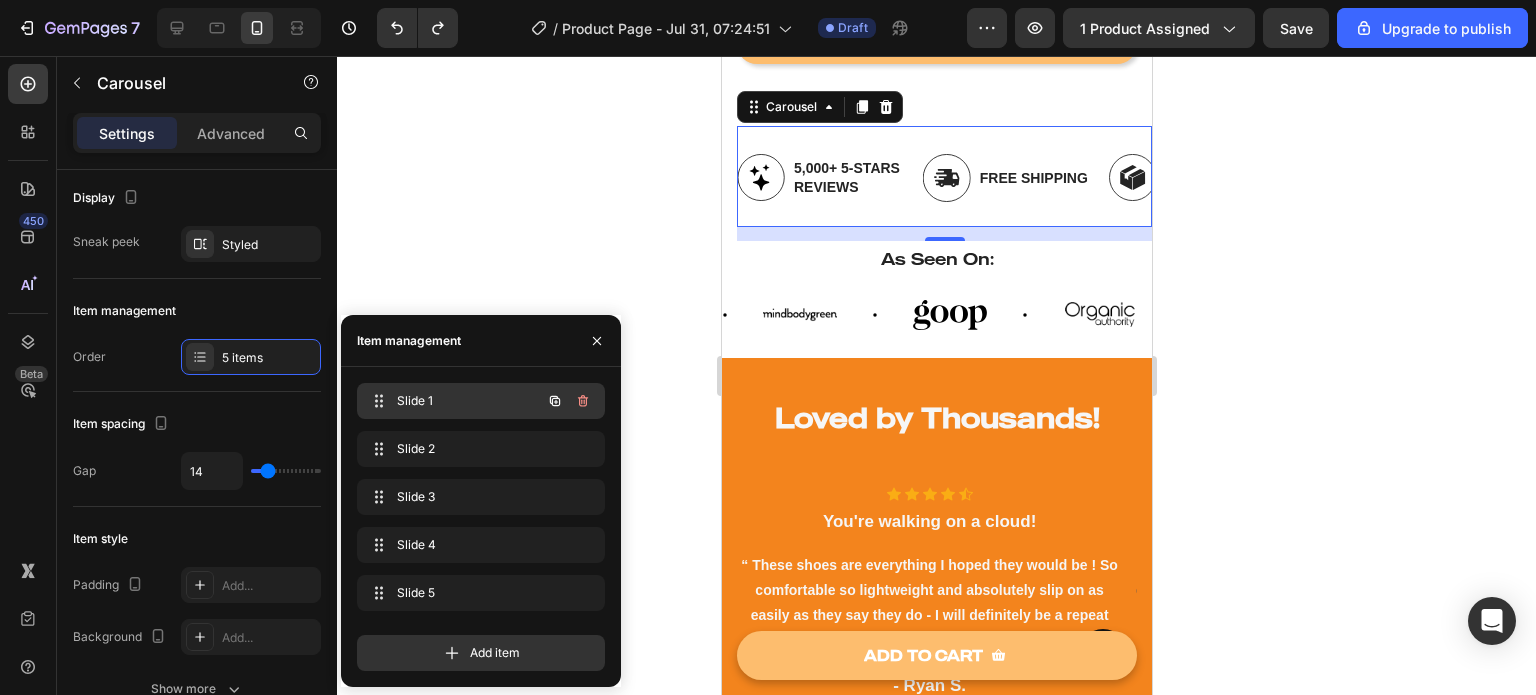 click on "Slide 1" at bounding box center [453, 401] 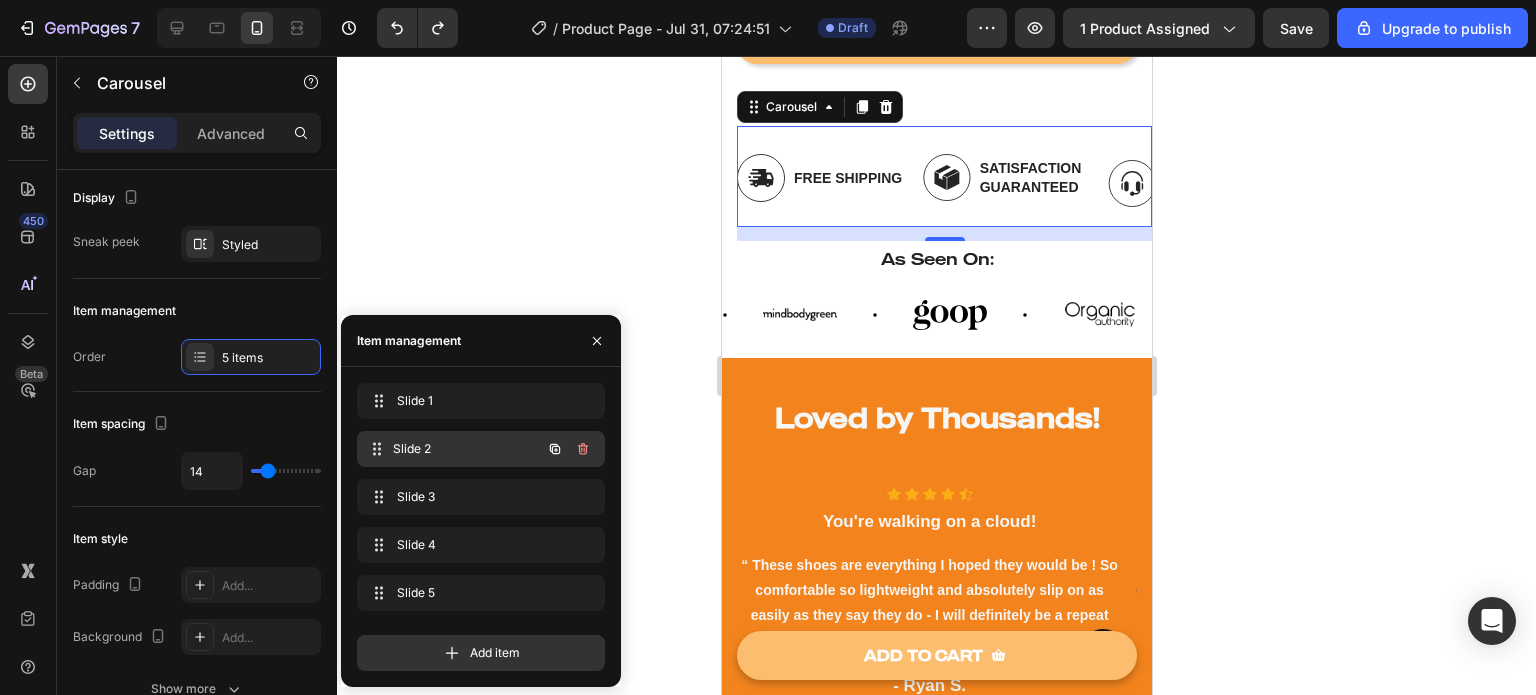 click on "Slide 2" at bounding box center (467, 449) 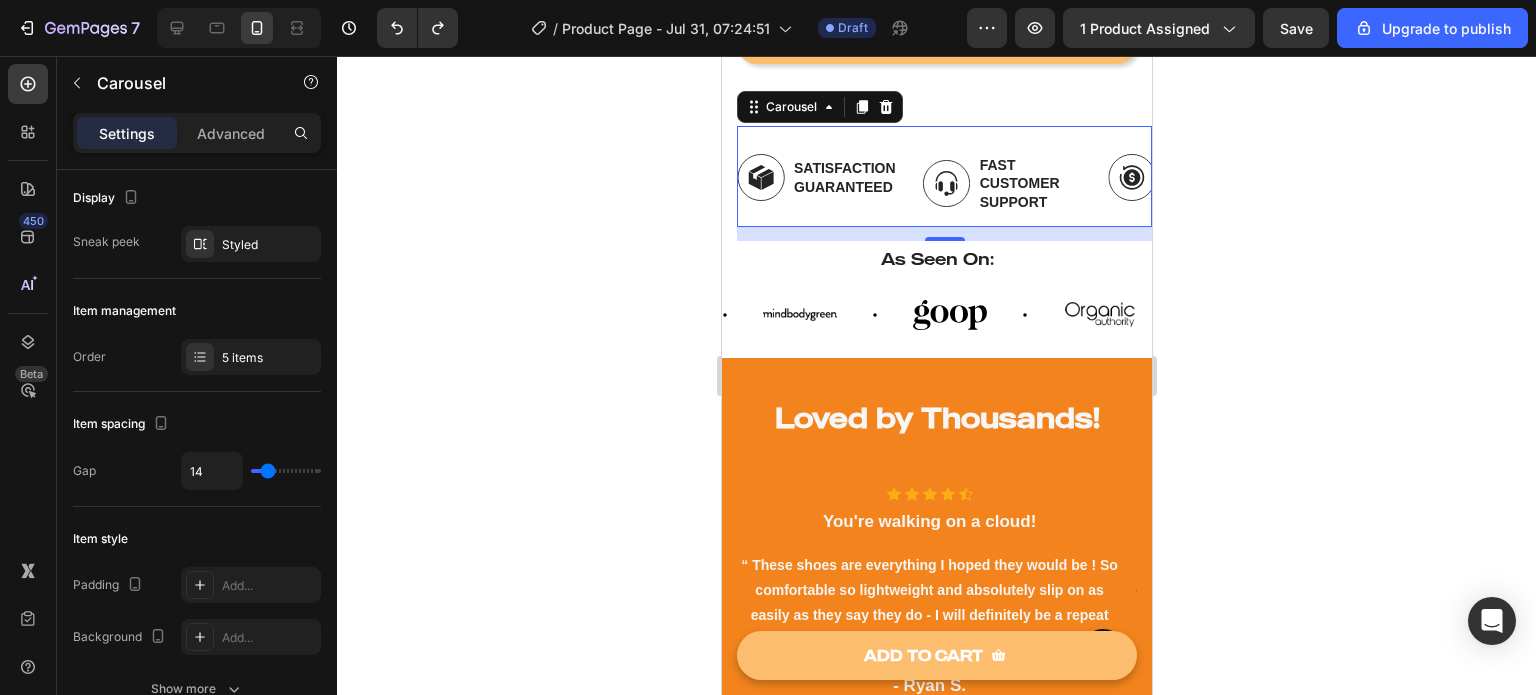click 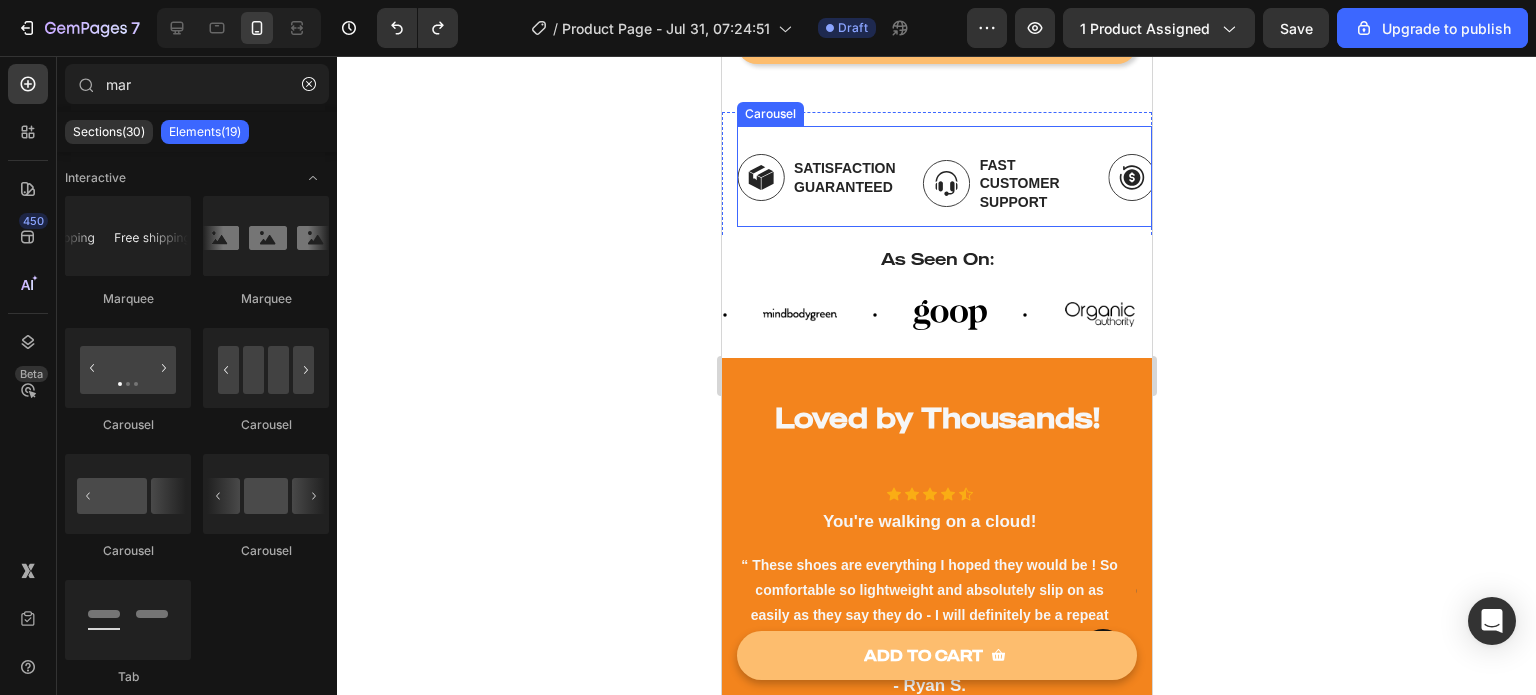 click on "Image Free Shipping Text Block Row Image Satisfaction Guaranteed Text Block Row Image Fast Customer Support Text Block Row Image 100% Money-Back Text Block Row Image 5,000+ 5-Stars Reviews Text Block Row Carousel" at bounding box center (943, 176) 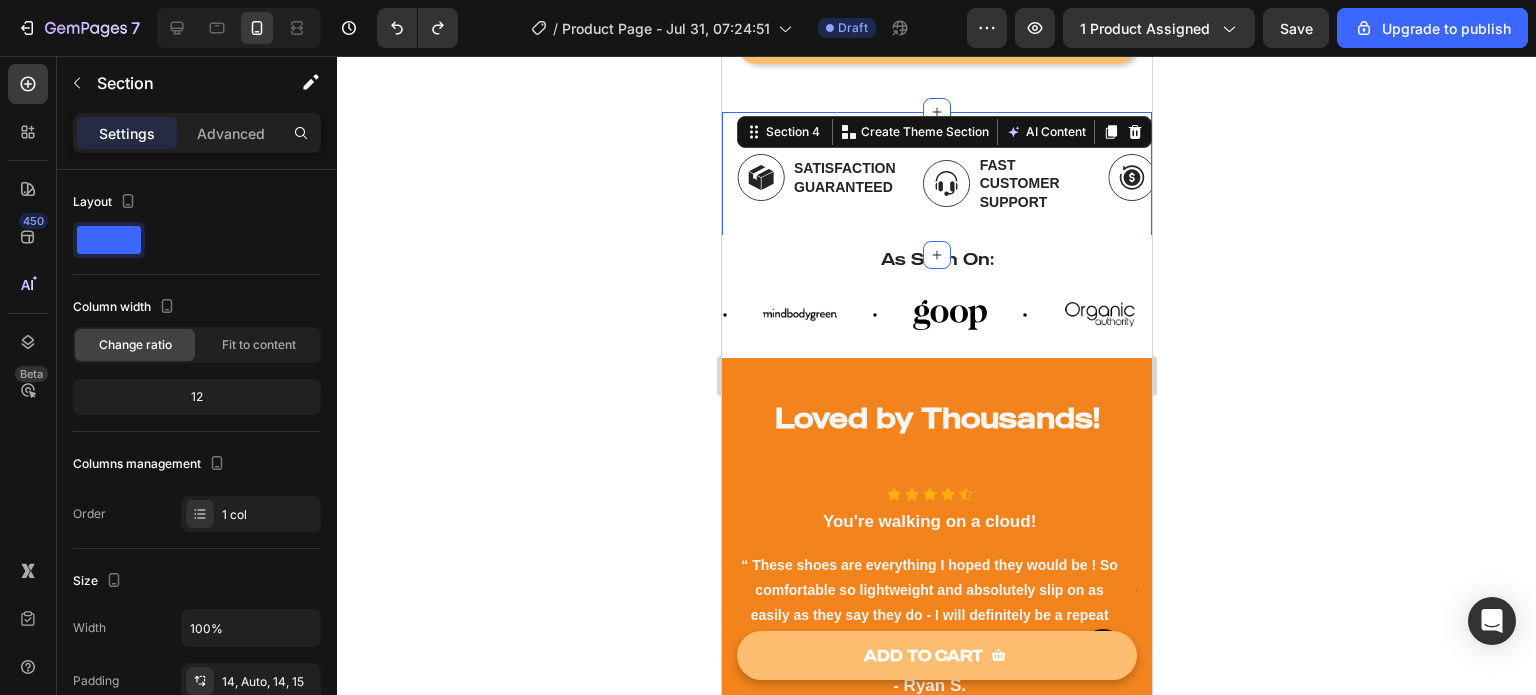 click on "Image Free Shipping Text Block Row Image Satisfaction Guaranteed Text Block Row Image Fast Customer Support Text Block Row Image 100% Money-Back Text Block Row Image 5,000+ 5-Stars Reviews Text Block Row Carousel Section 4   You can create reusable sections Create Theme Section AI Content Write with GemAI What would you like to describe here? Tone and Voice Persuasive Product Show more Generate" at bounding box center (936, 183) 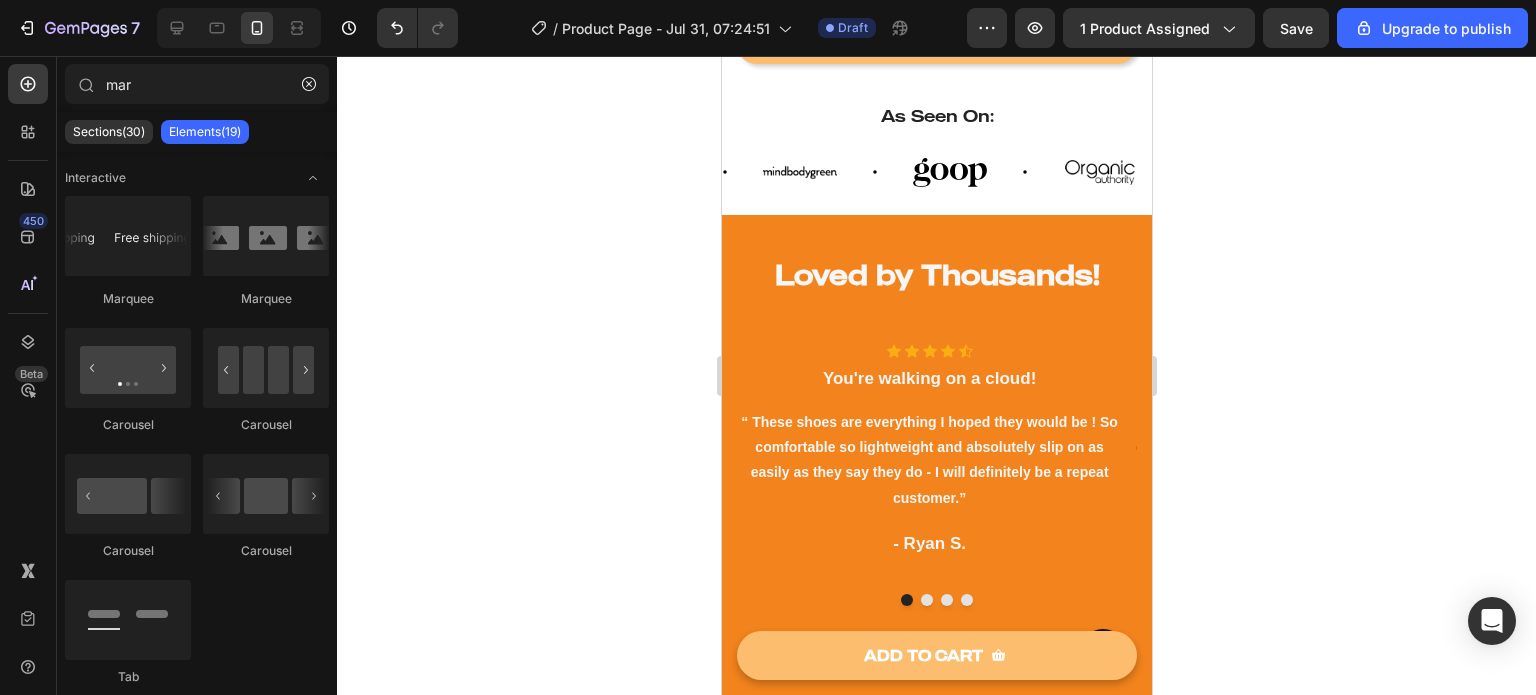scroll, scrollTop: 746, scrollLeft: 0, axis: vertical 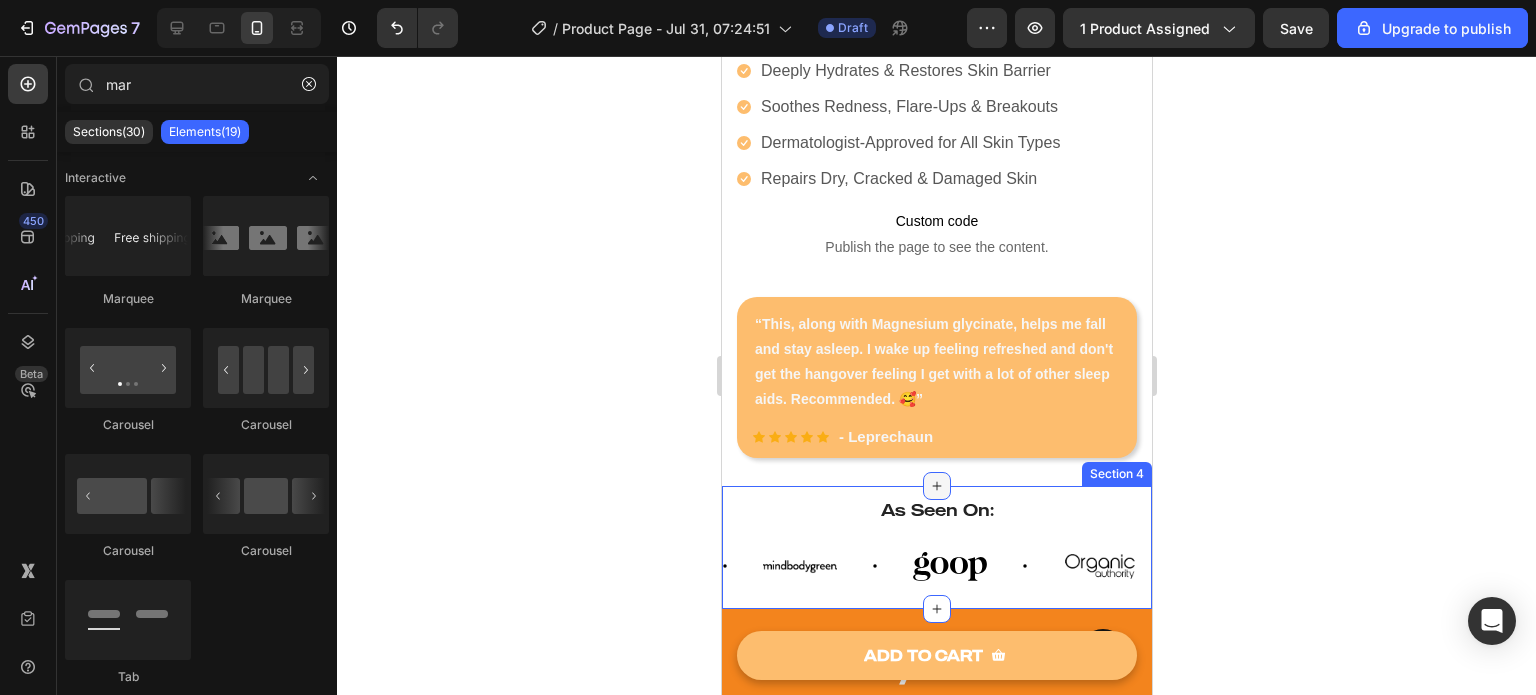 click 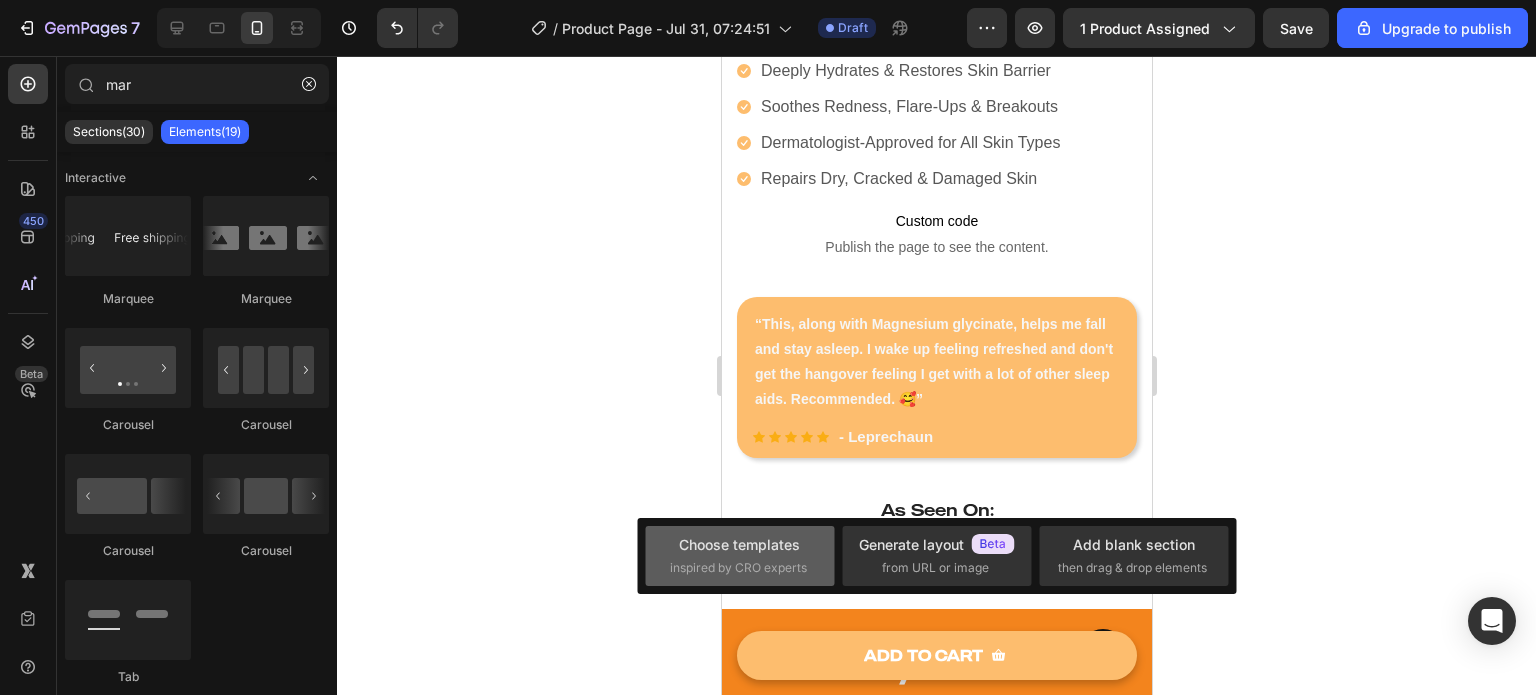 click on "Choose templates  inspired by CRO experts" at bounding box center (740, 555) 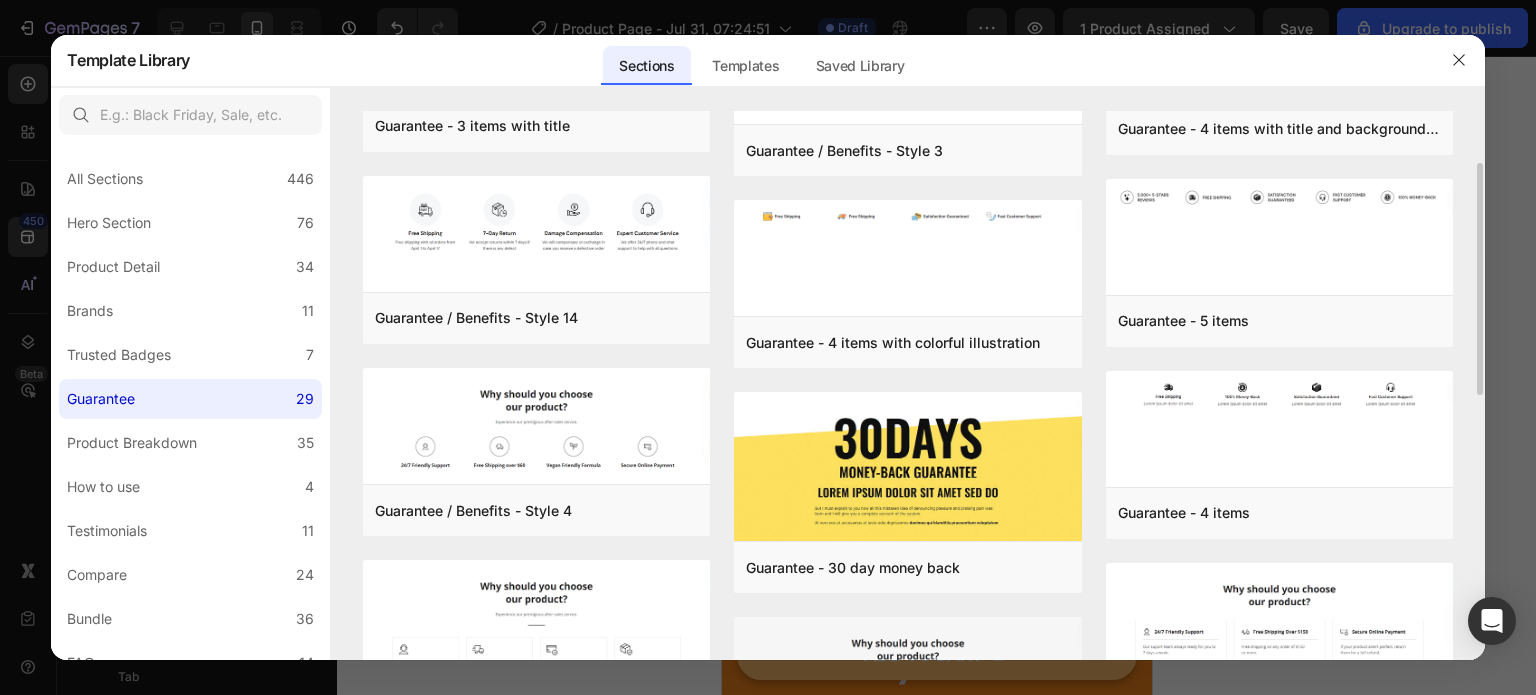 scroll, scrollTop: 128, scrollLeft: 0, axis: vertical 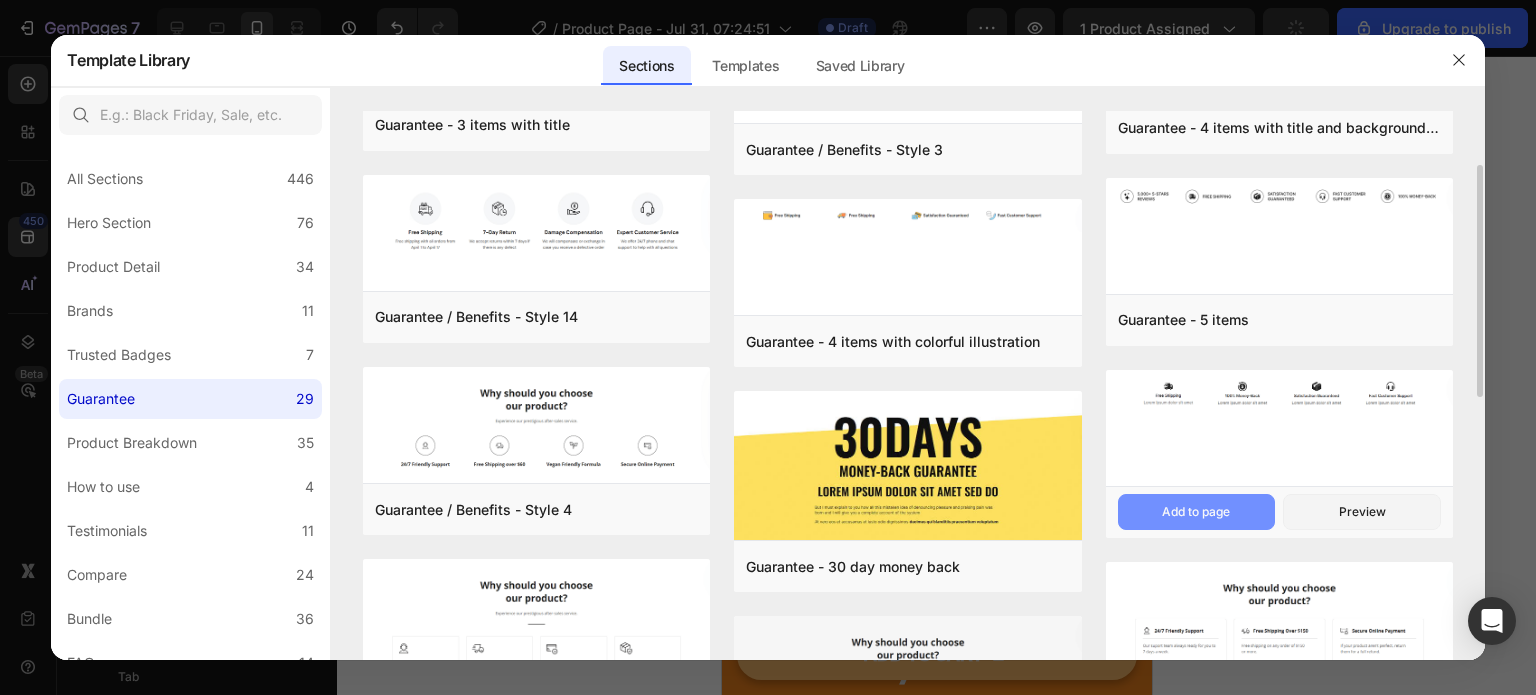 click on "Add to page" at bounding box center [1197, 512] 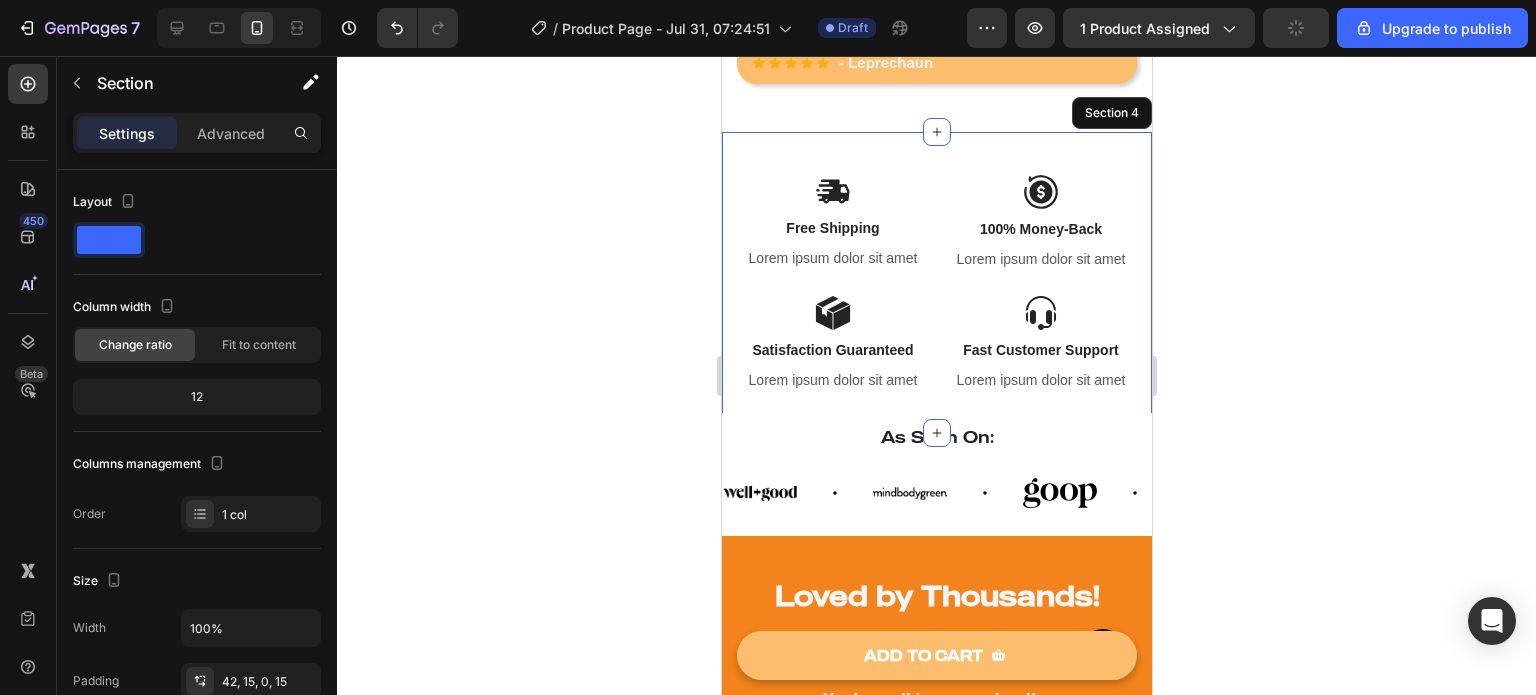 click 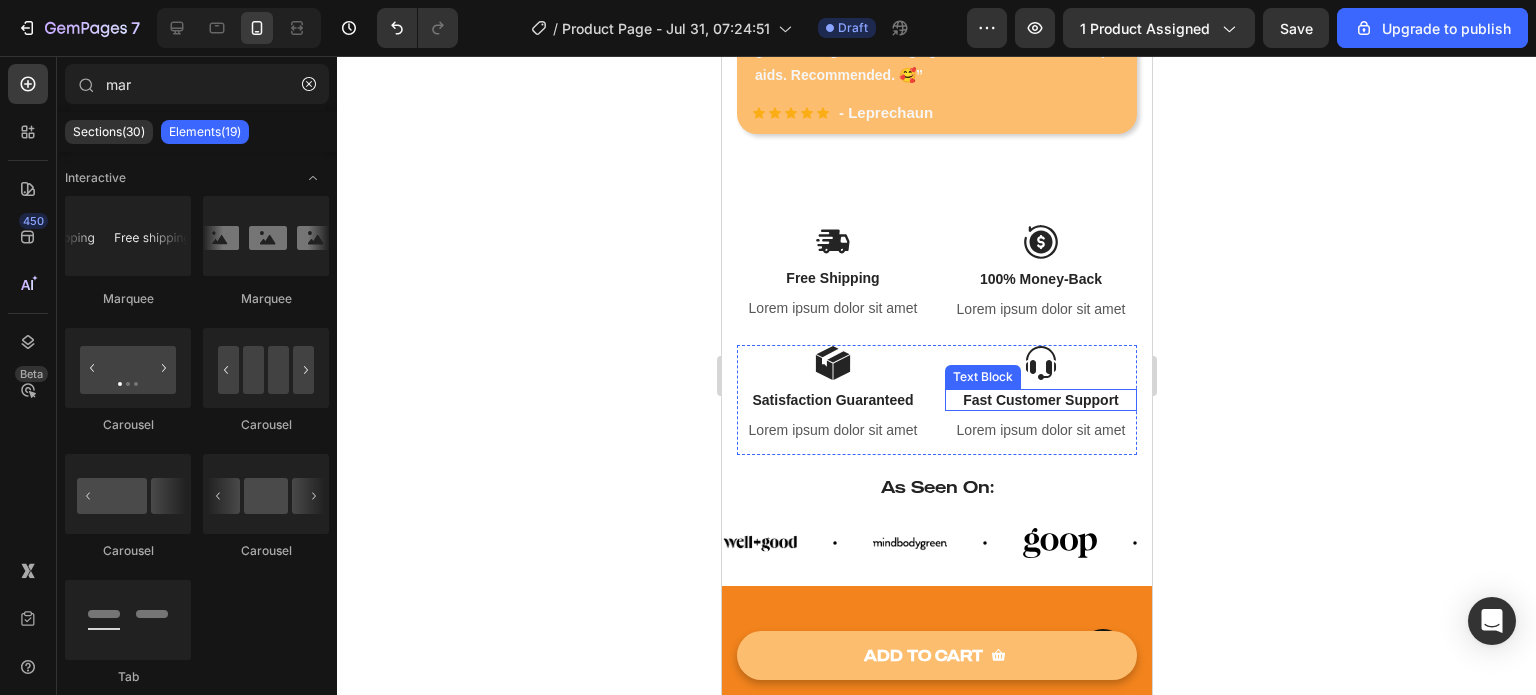 scroll, scrollTop: 1071, scrollLeft: 0, axis: vertical 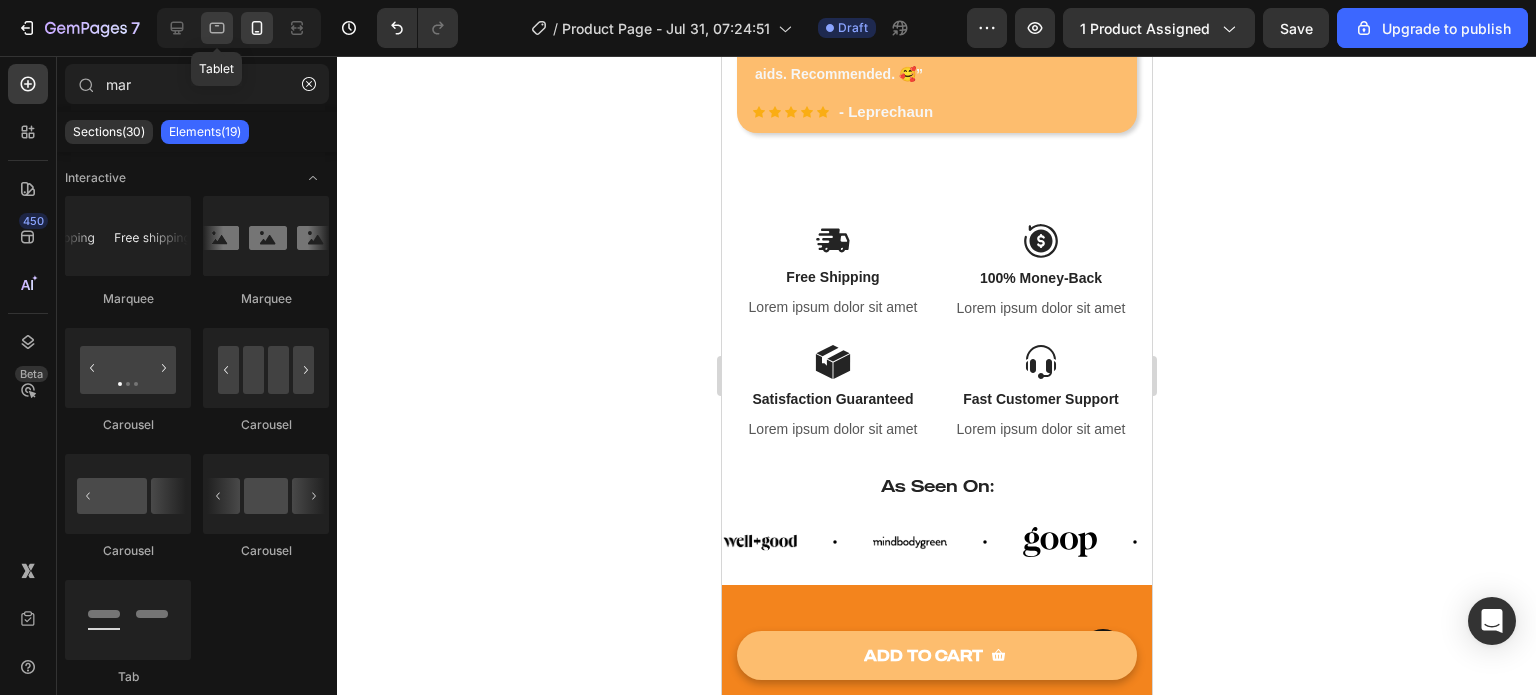 click 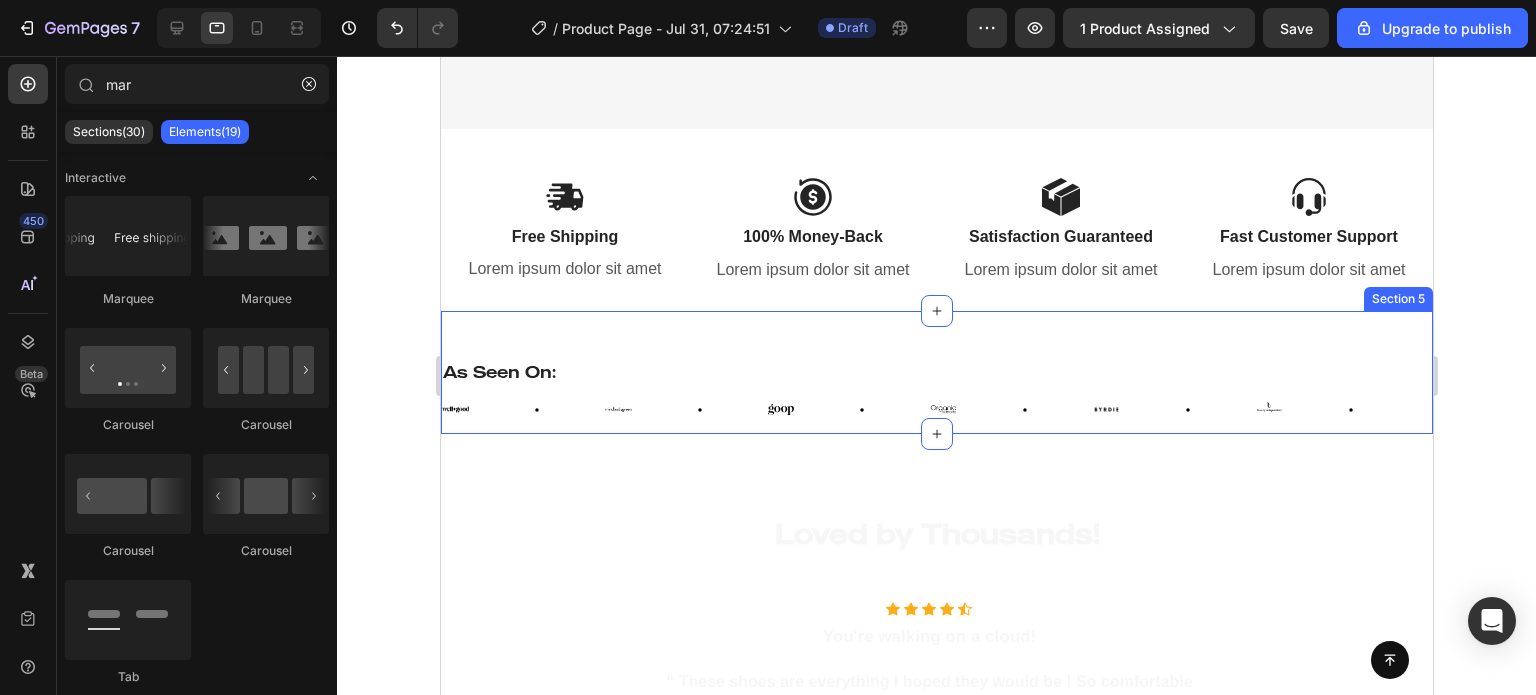 scroll, scrollTop: 1122, scrollLeft: 0, axis: vertical 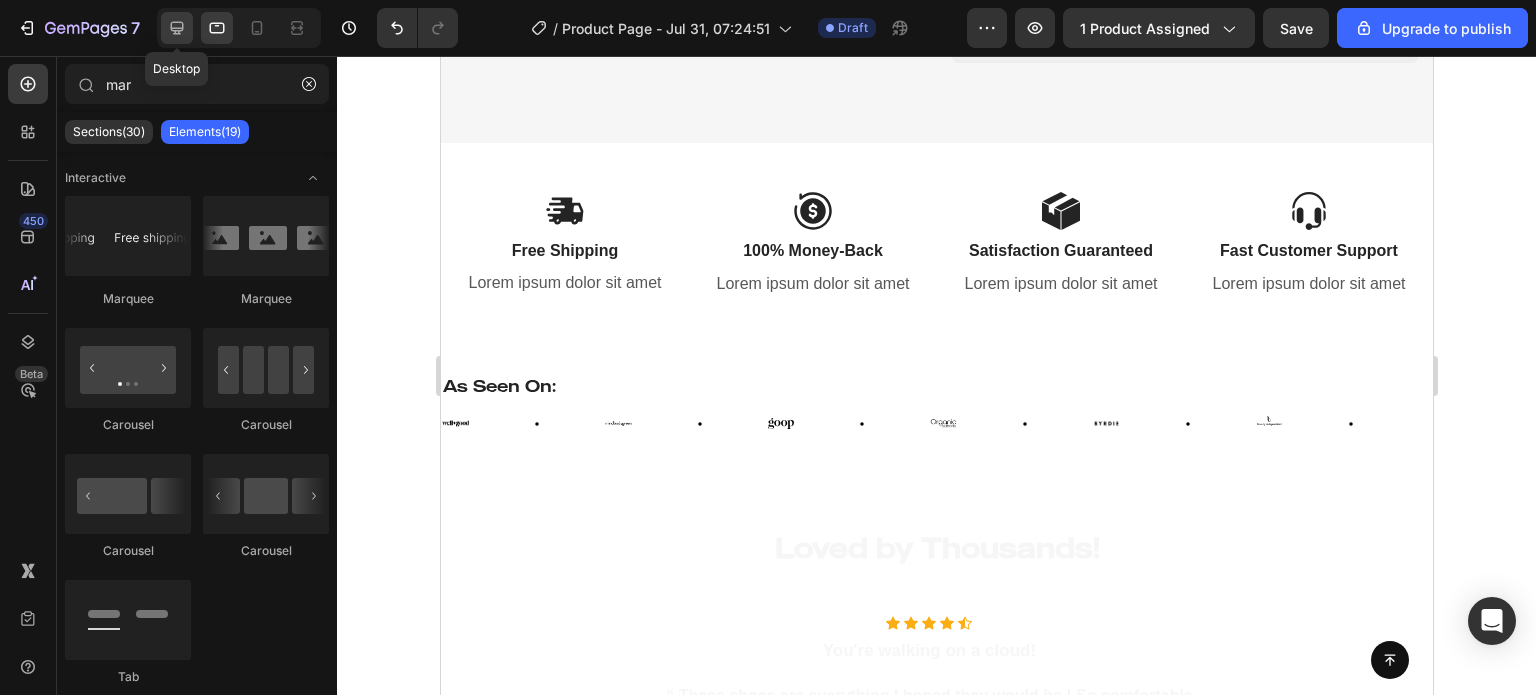 click 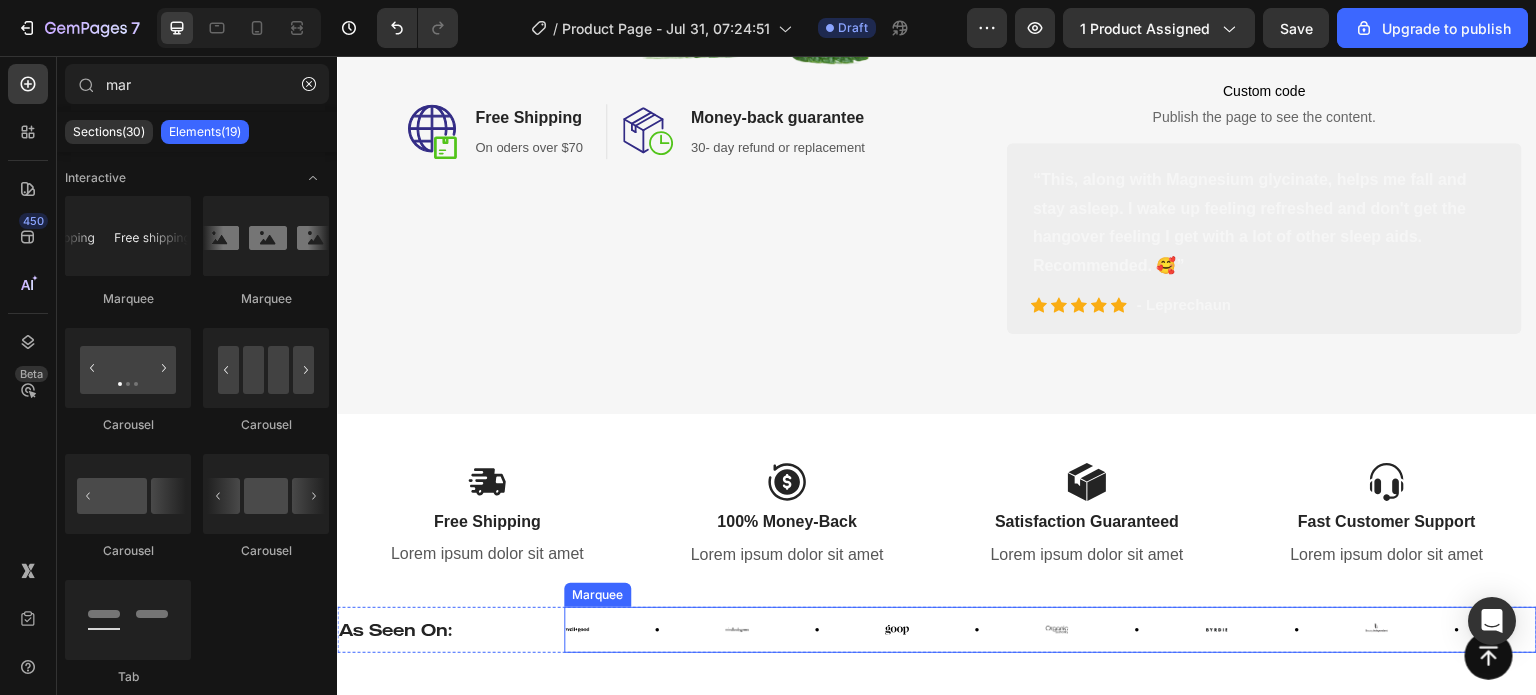 scroll, scrollTop: 849, scrollLeft: 0, axis: vertical 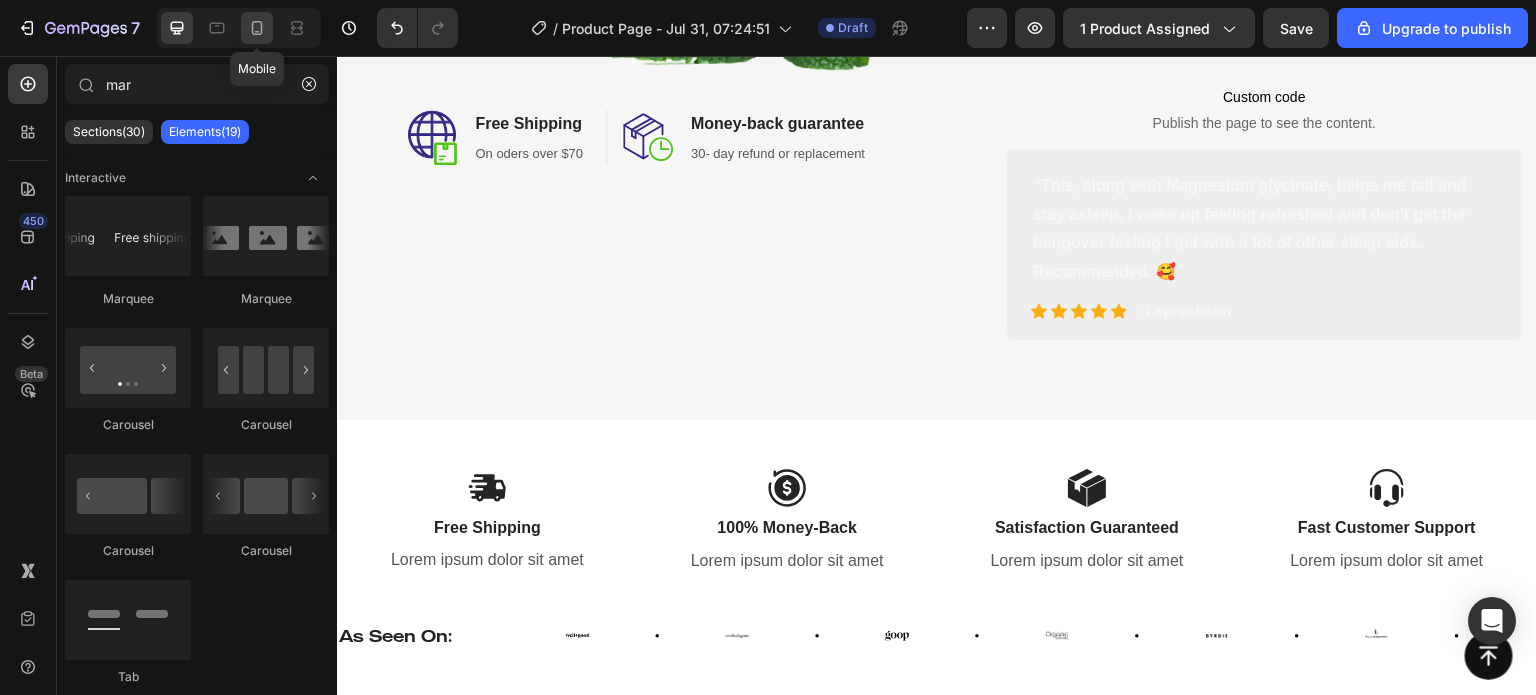 click 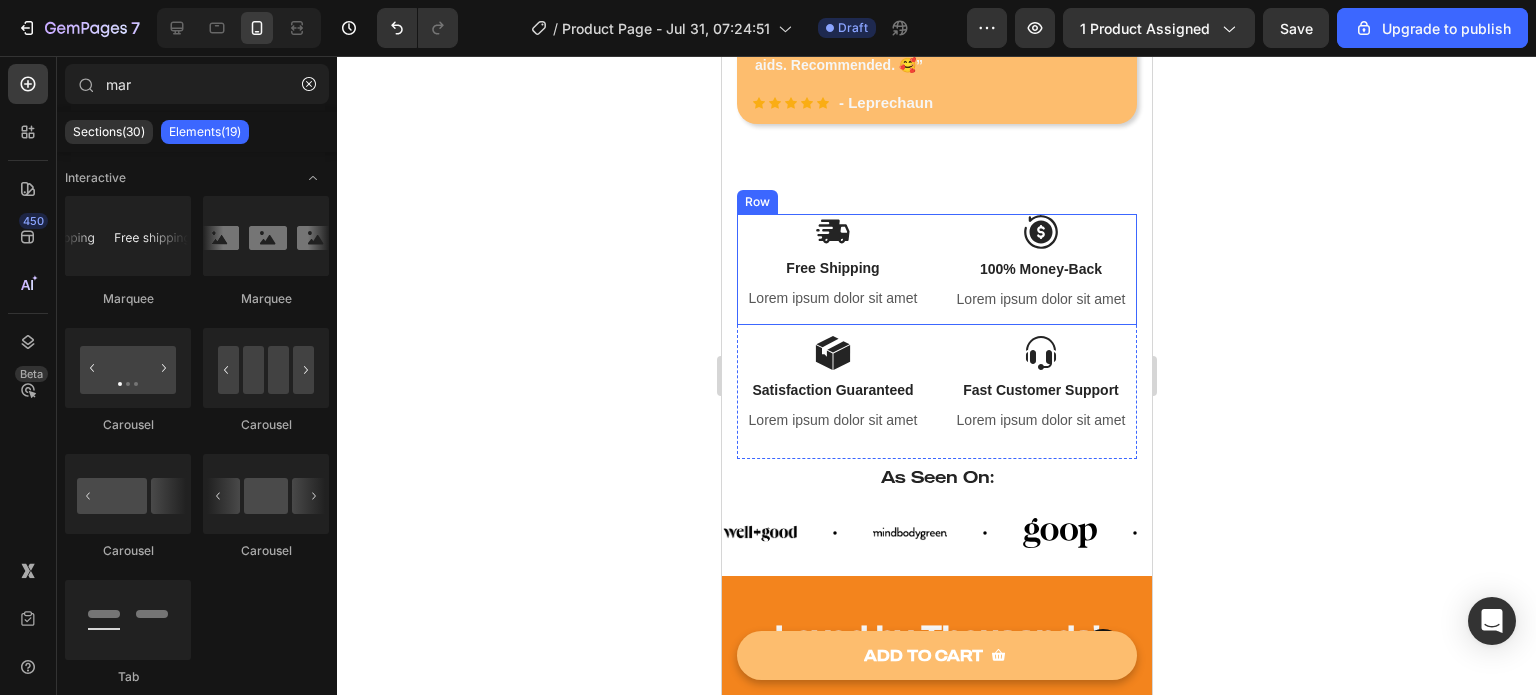 scroll, scrollTop: 1081, scrollLeft: 0, axis: vertical 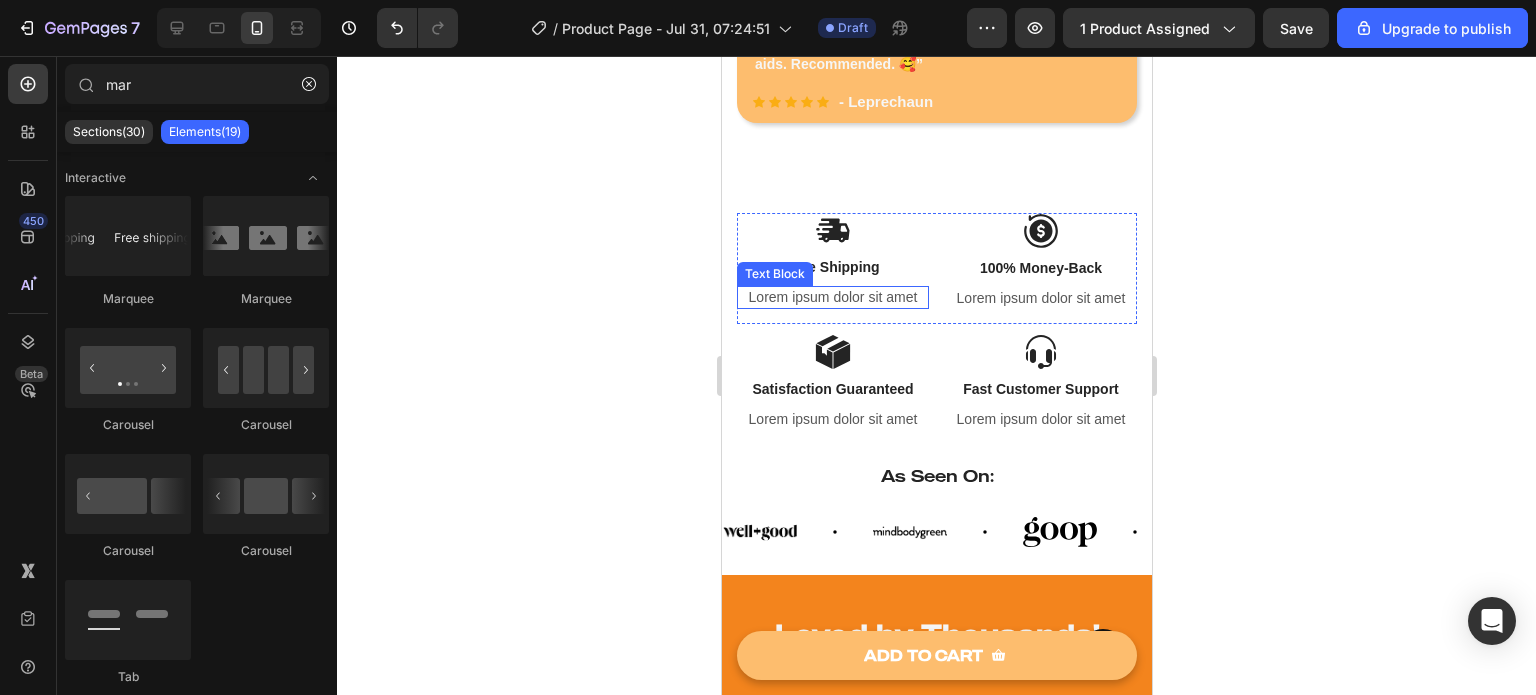 click on "Lorem ipsum dolor sit amet" at bounding box center [832, 297] 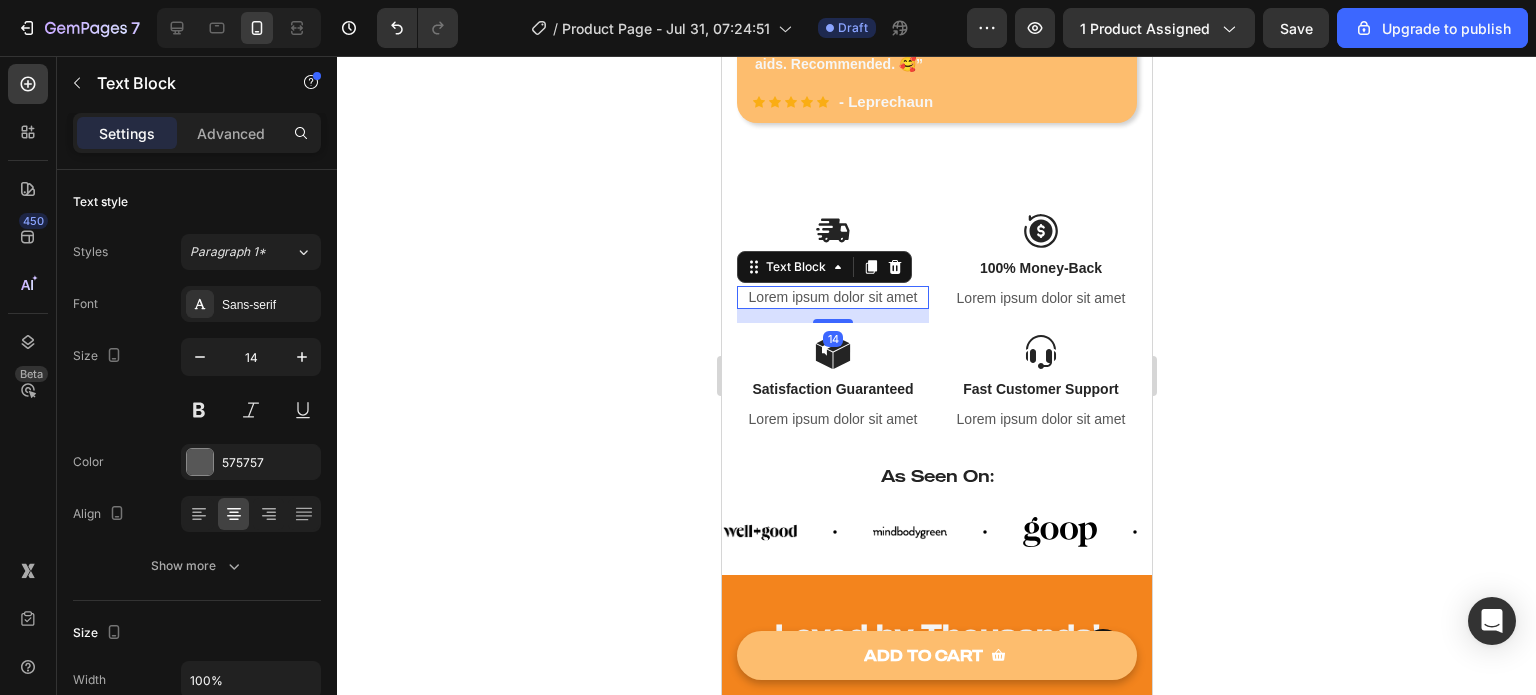 click on "Lorem ipsum dolor sit amet" at bounding box center (832, 297) 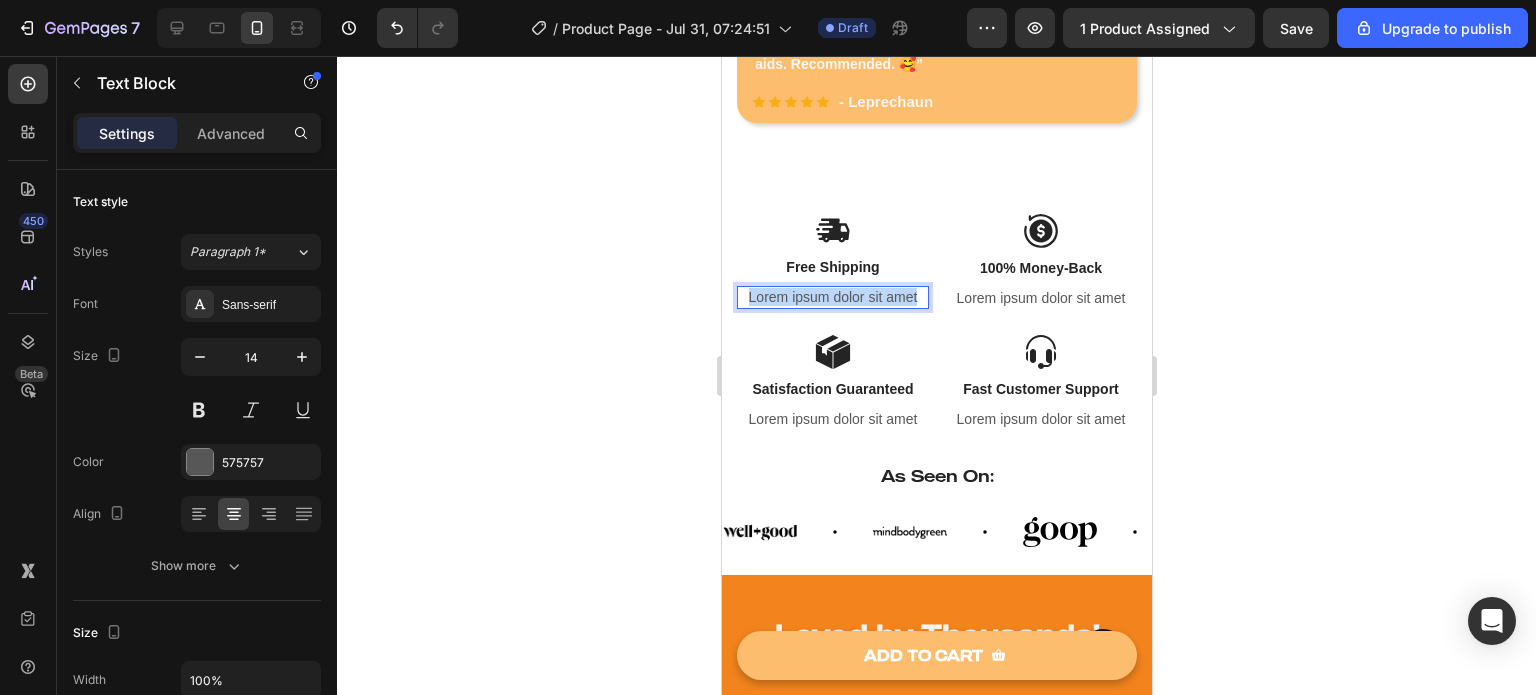 click on "Lorem ipsum dolor sit amet" at bounding box center [832, 297] 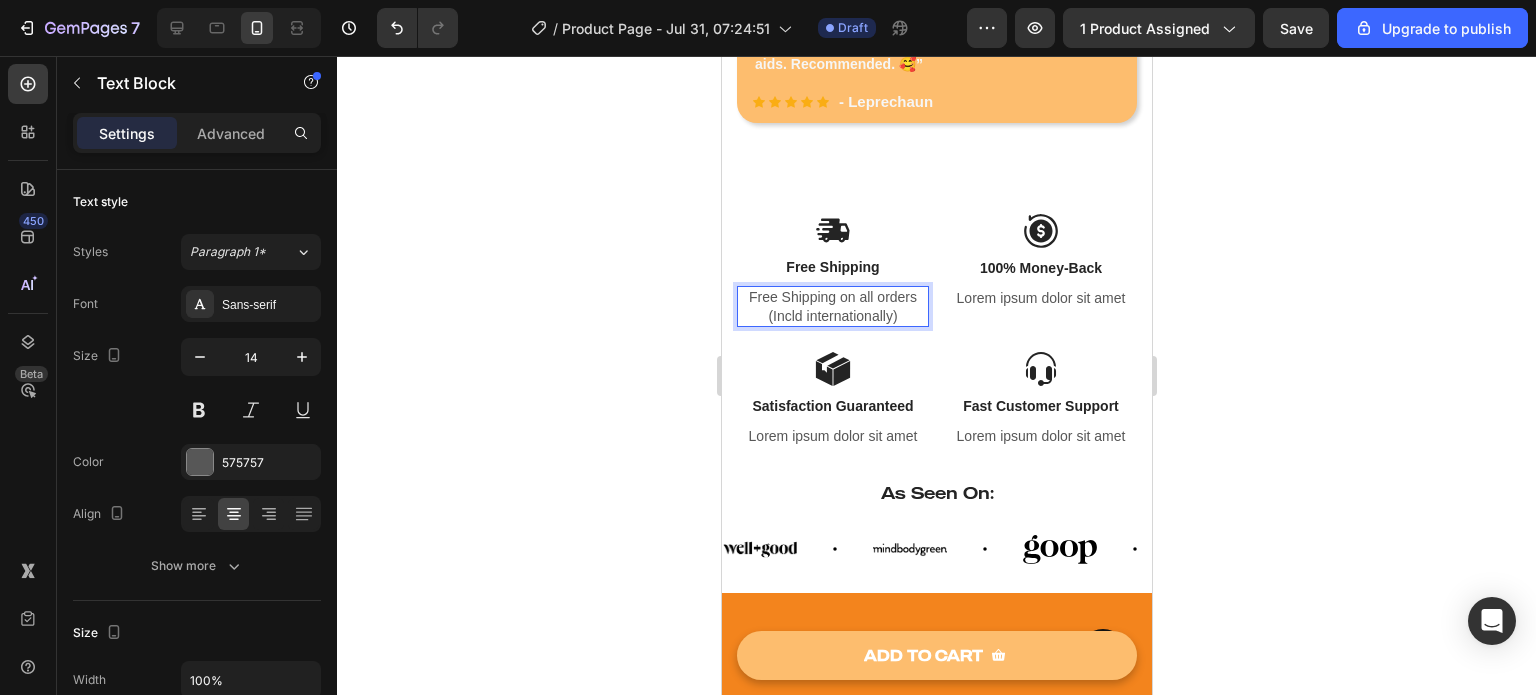 click on "Free Shipping on all orders (Incld internationally)" at bounding box center [832, 306] 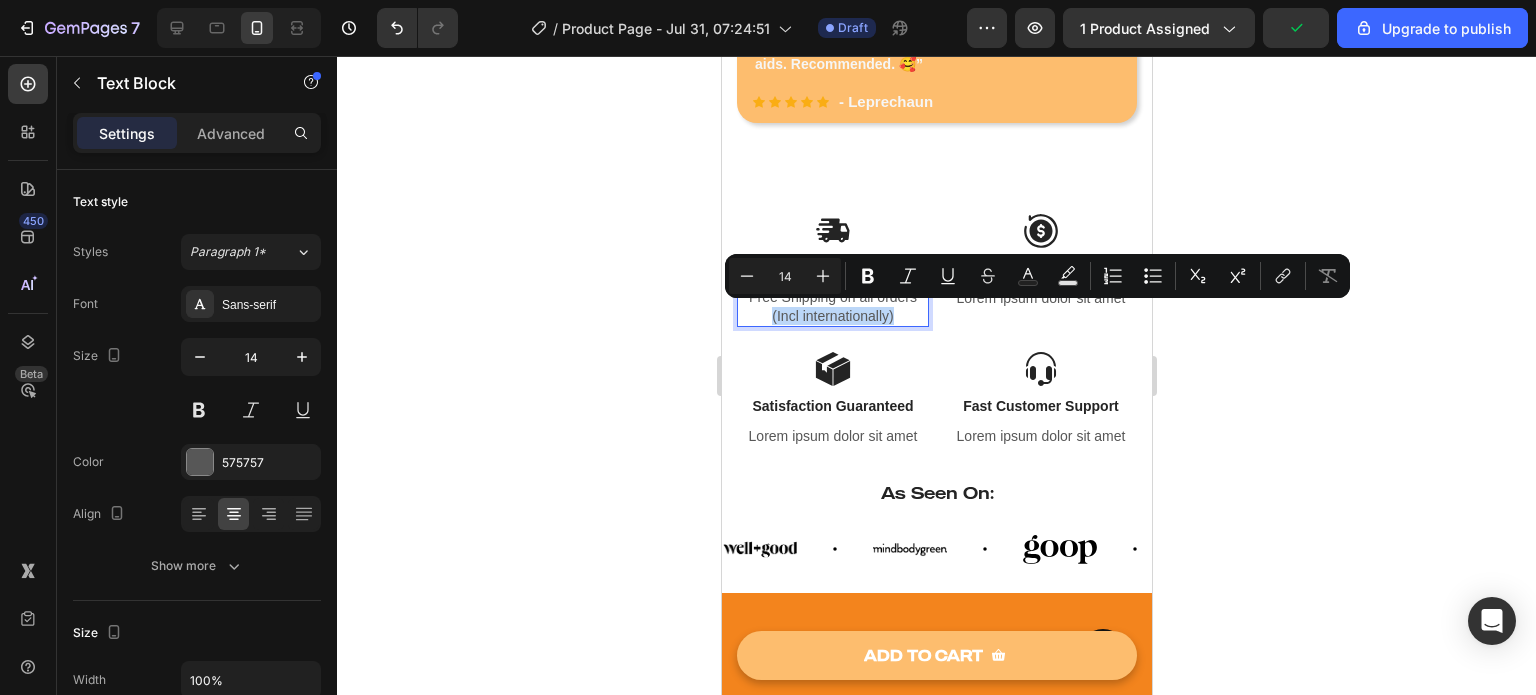 drag, startPoint x: 908, startPoint y: 317, endPoint x: 1437, endPoint y: 383, distance: 533.1013 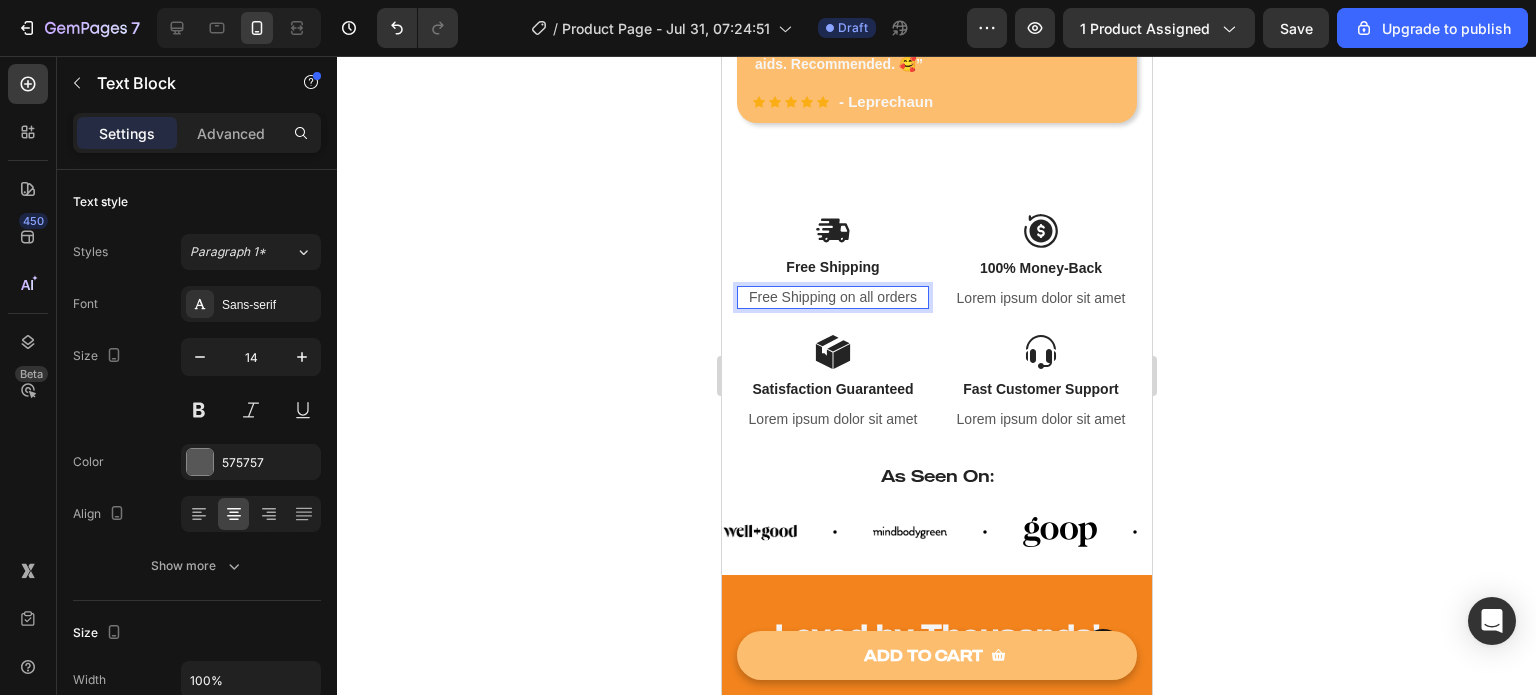 click 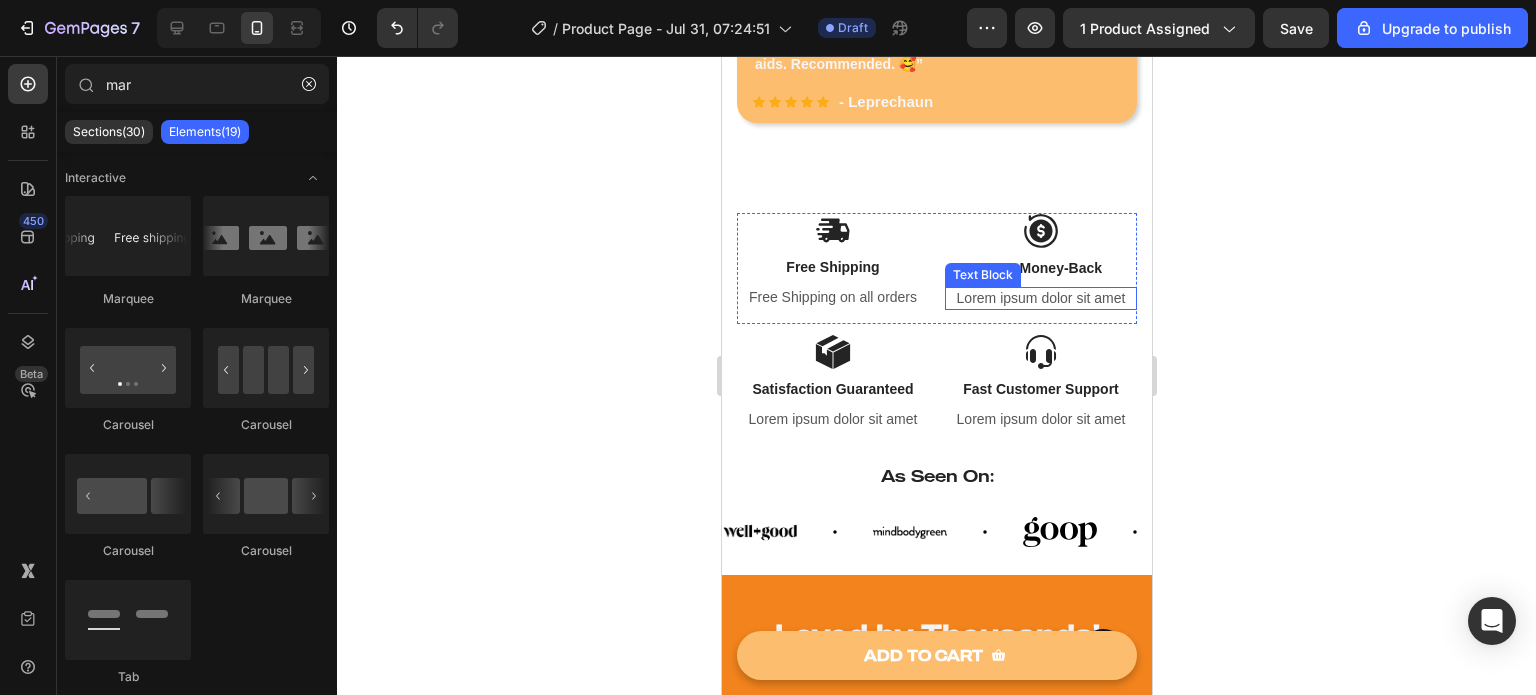 click on "Lorem ipsum dolor sit amet" at bounding box center [1040, 298] 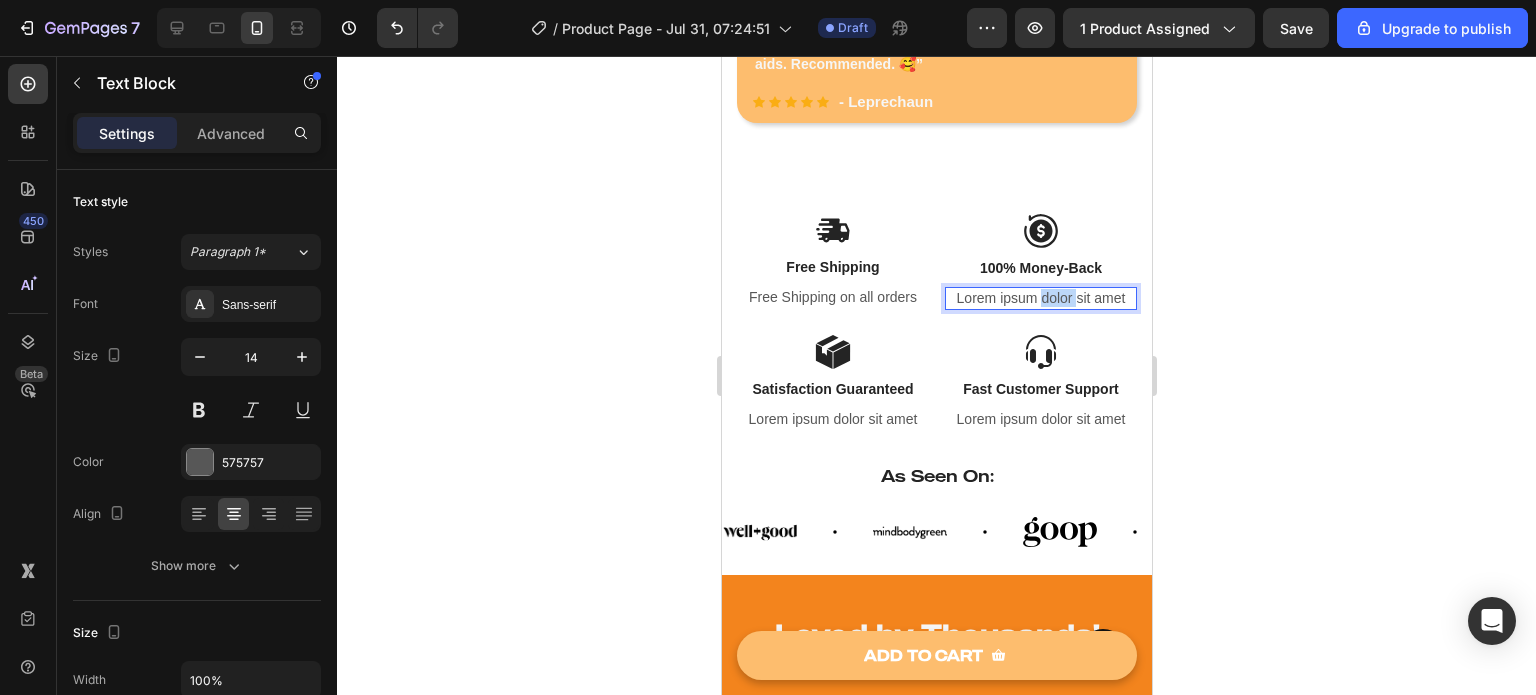 click on "Lorem ipsum dolor sit amet" at bounding box center [1040, 298] 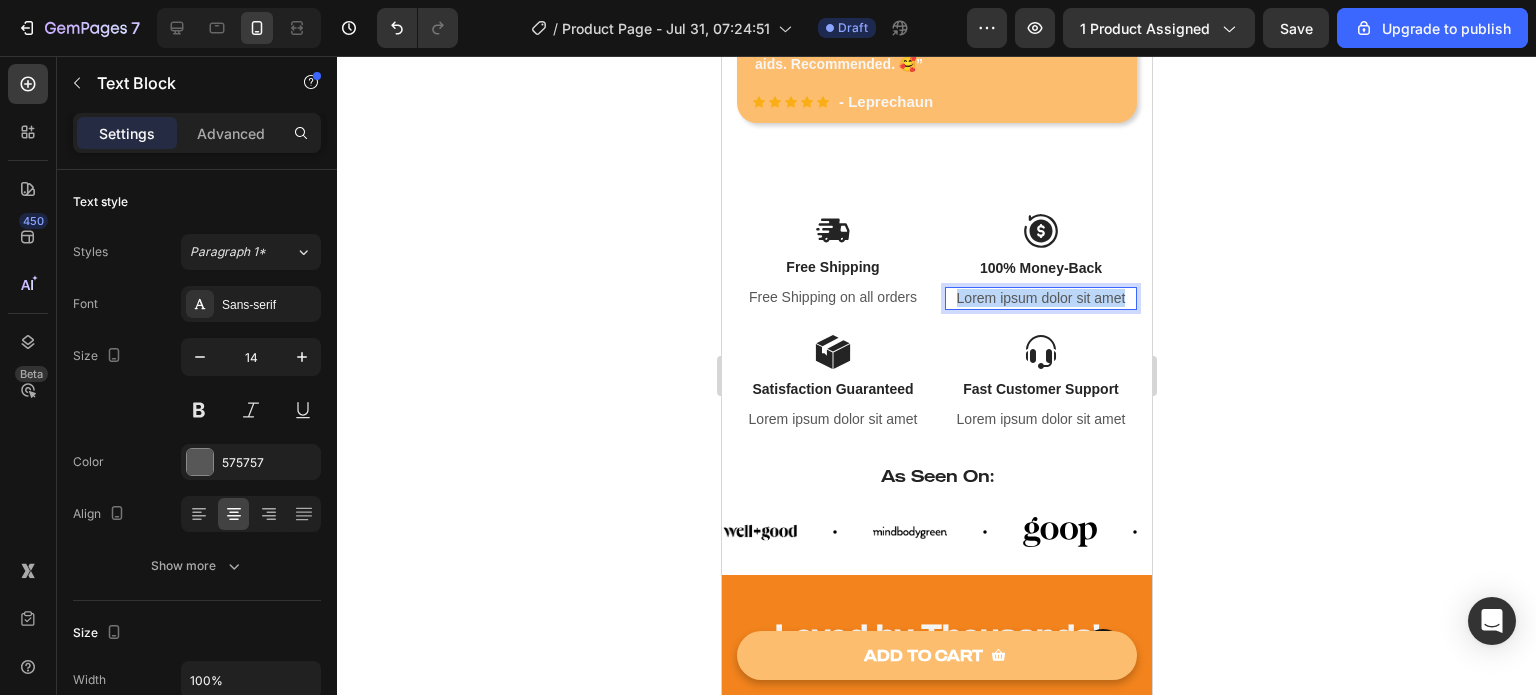 click on "Lorem ipsum dolor sit amet" at bounding box center [1040, 298] 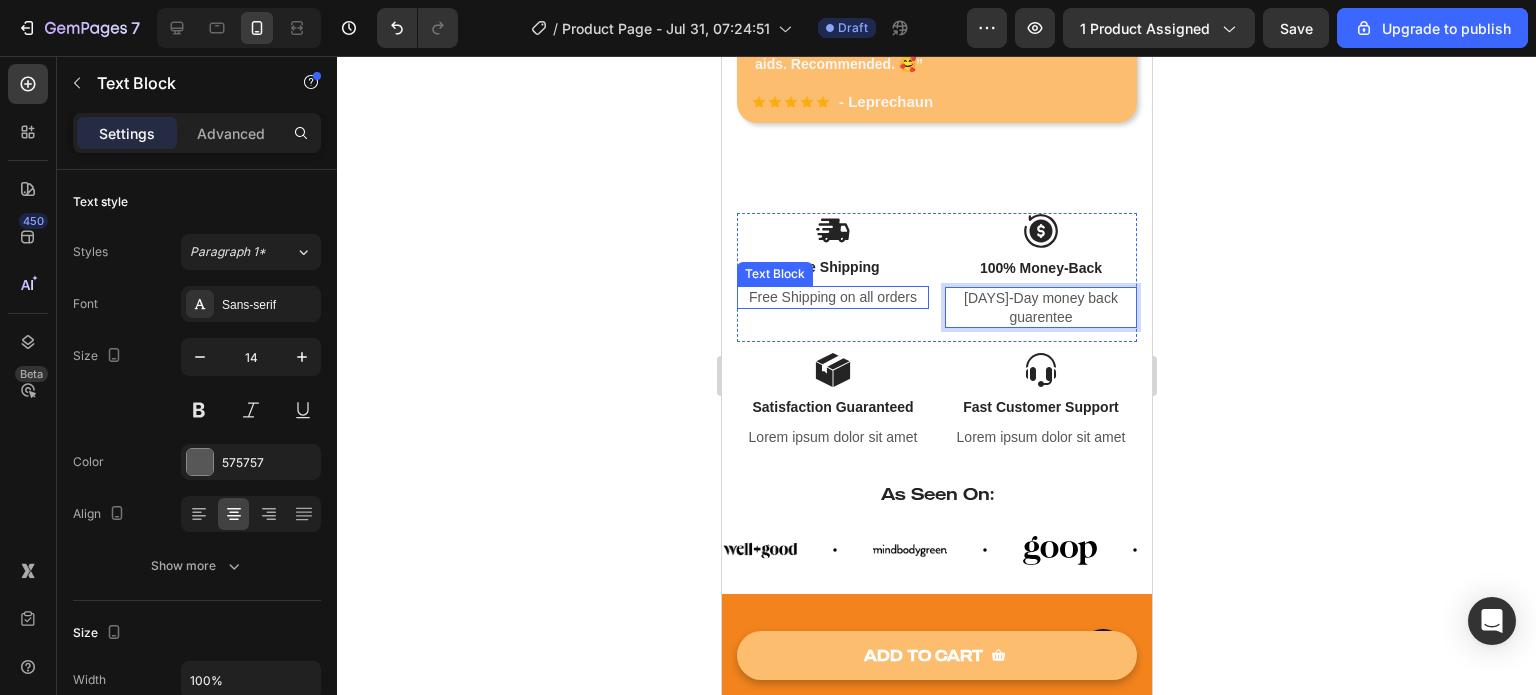 click 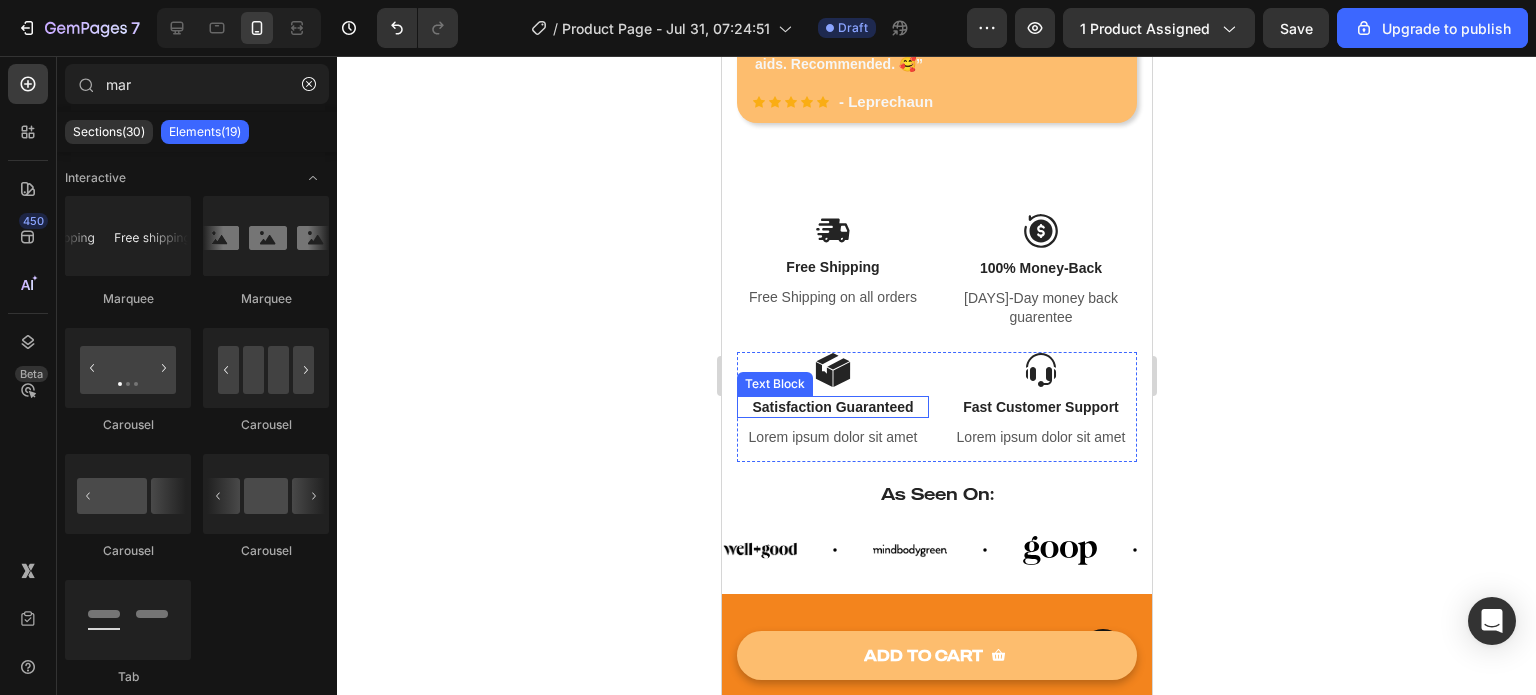 click on "Satisfaction Guaranteed" at bounding box center [832, 407] 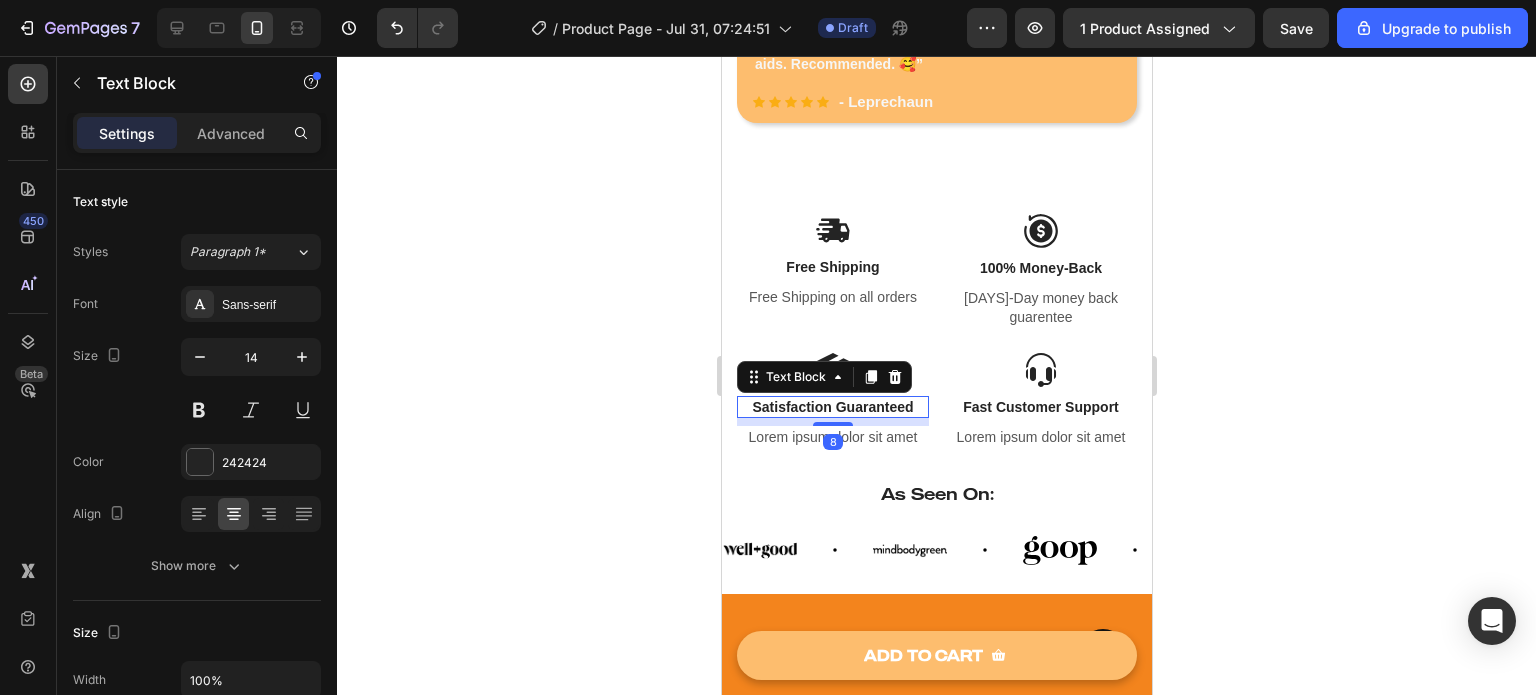 click on "Satisfaction Guaranteed" at bounding box center (832, 407) 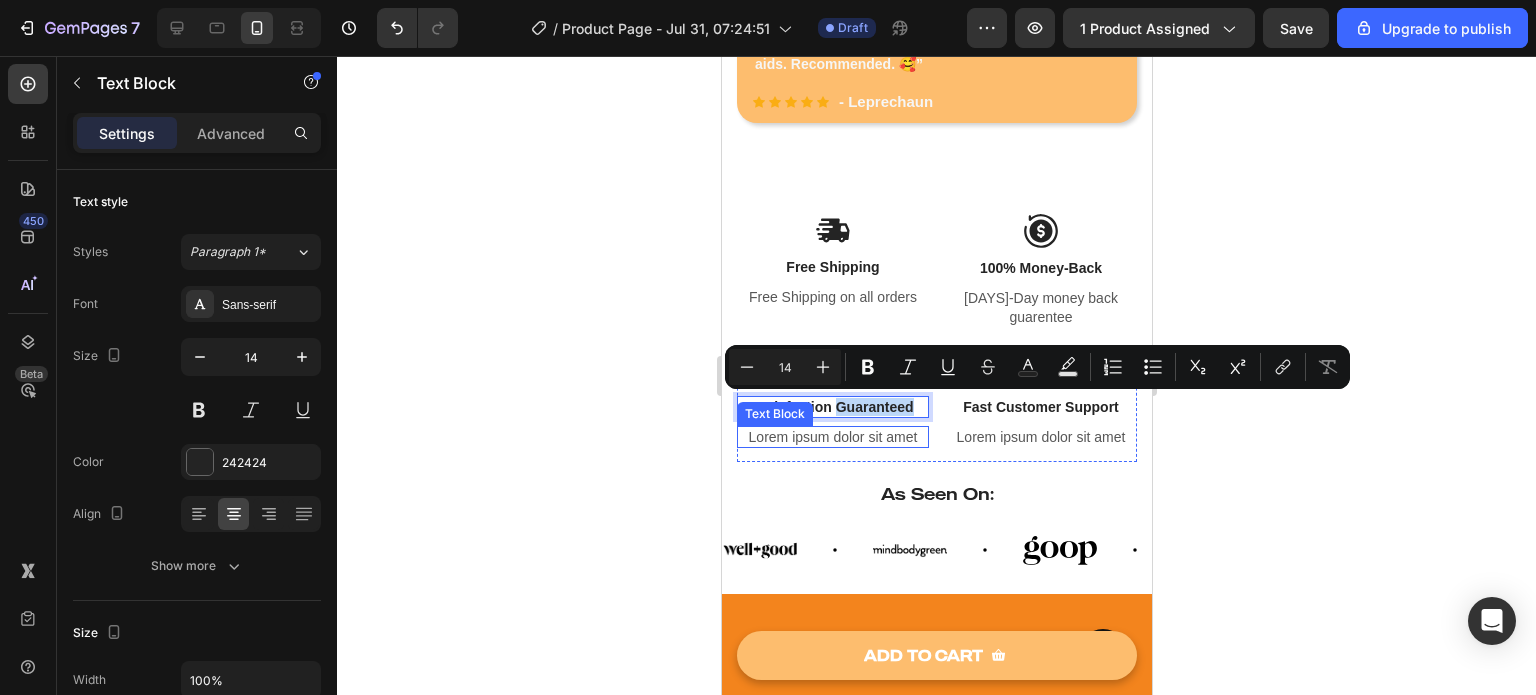 click on "Lorem ipsum dolor sit amet" at bounding box center [832, 437] 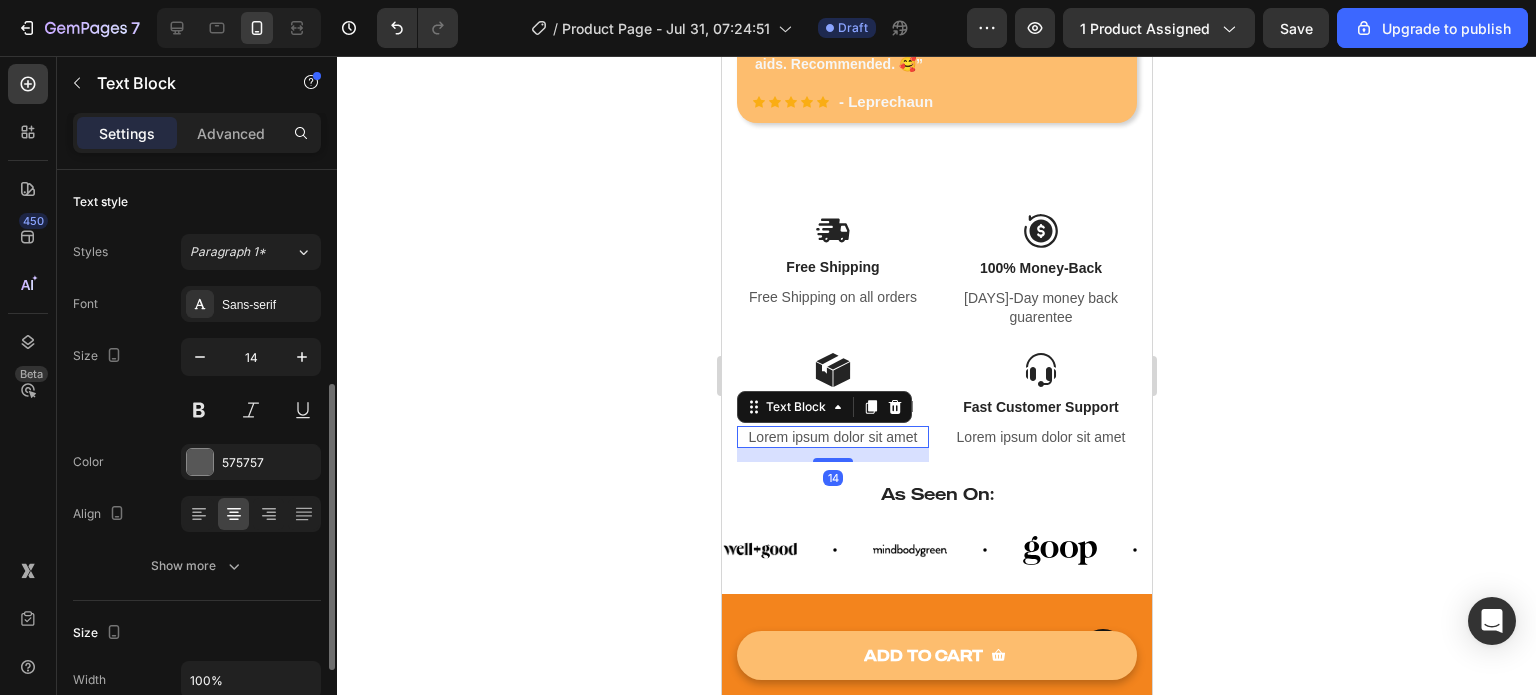 scroll, scrollTop: 144, scrollLeft: 0, axis: vertical 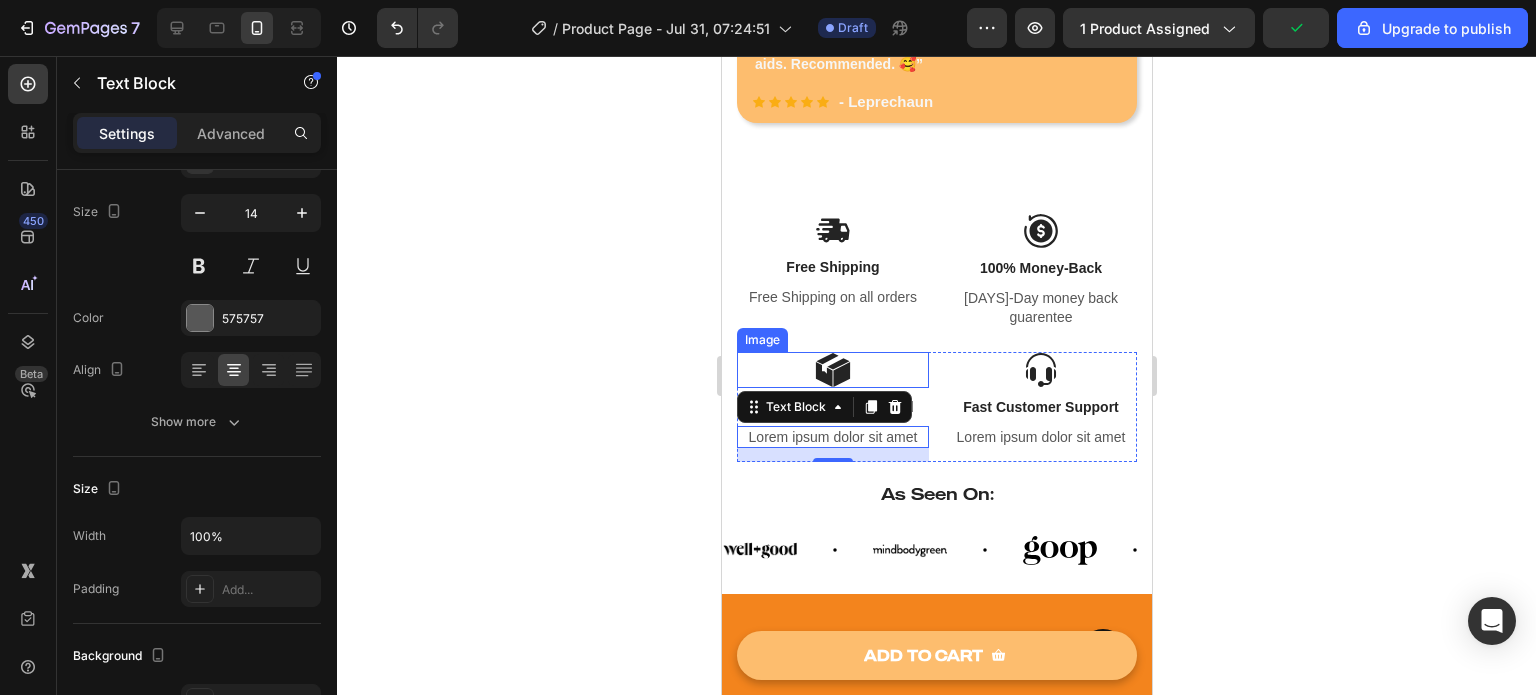 click at bounding box center (832, 370) 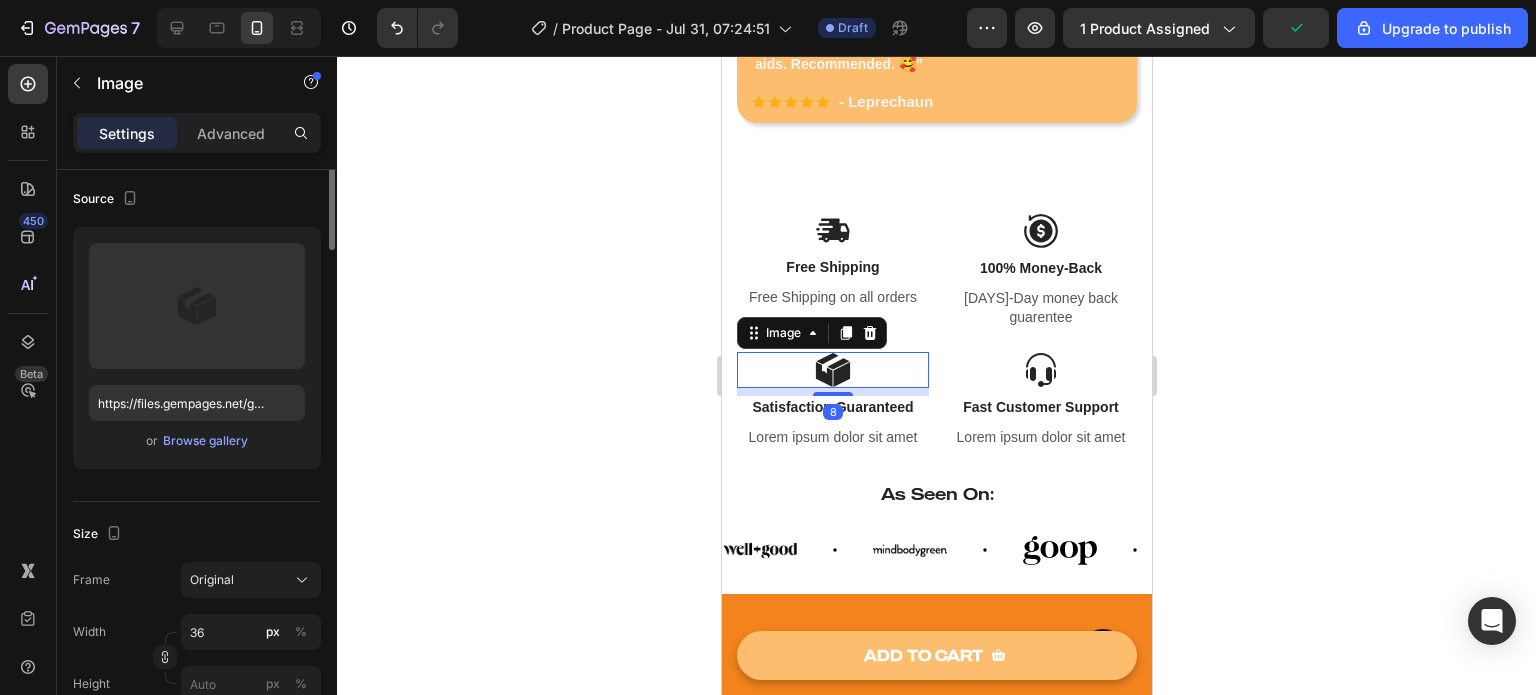 scroll, scrollTop: 0, scrollLeft: 0, axis: both 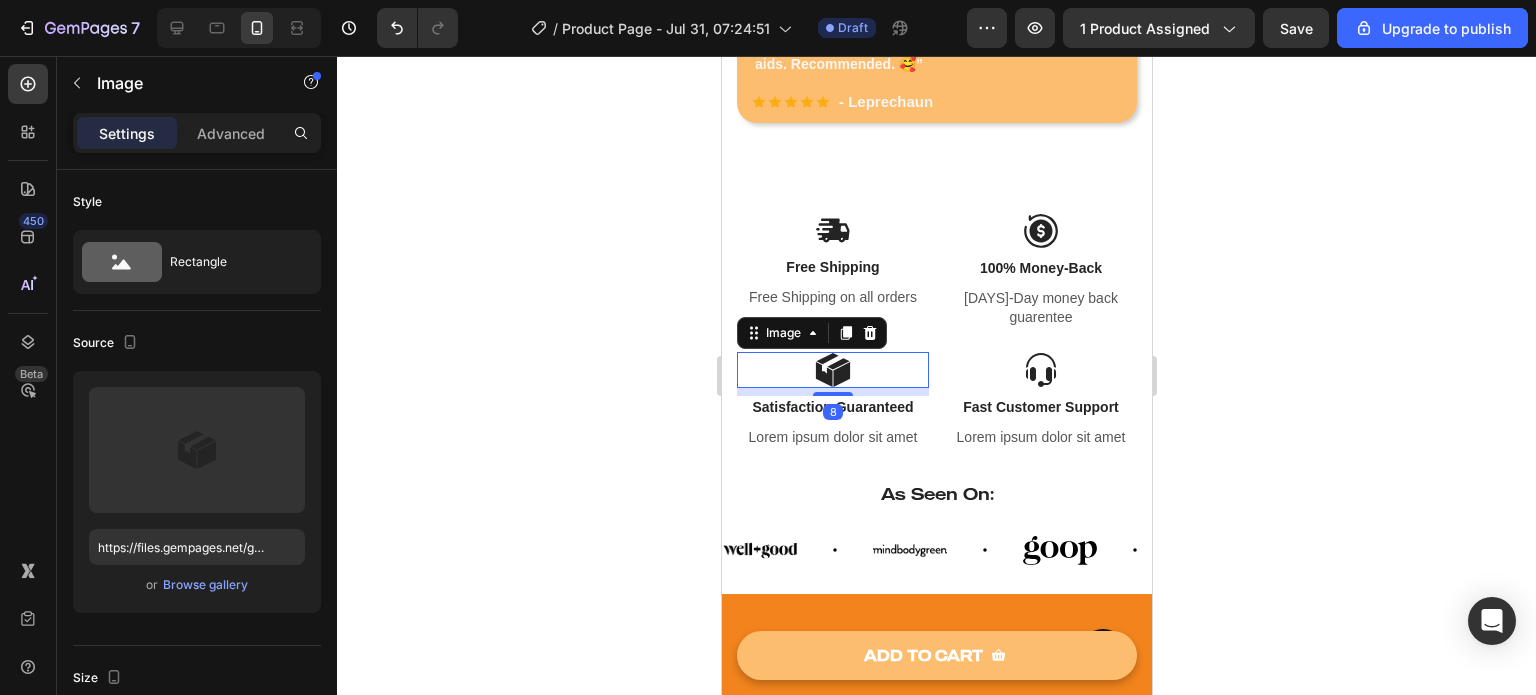 click 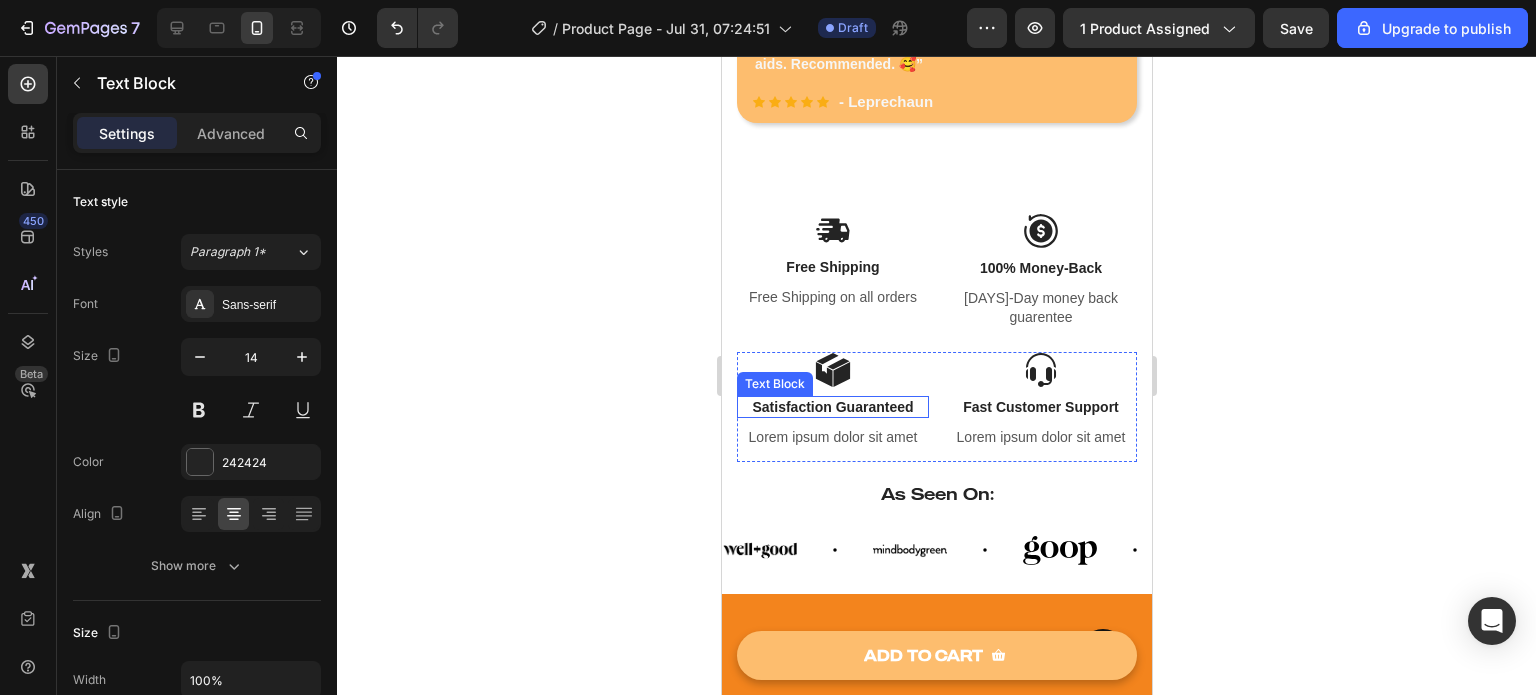 click on "Satisfaction Guaranteed" at bounding box center (832, 407) 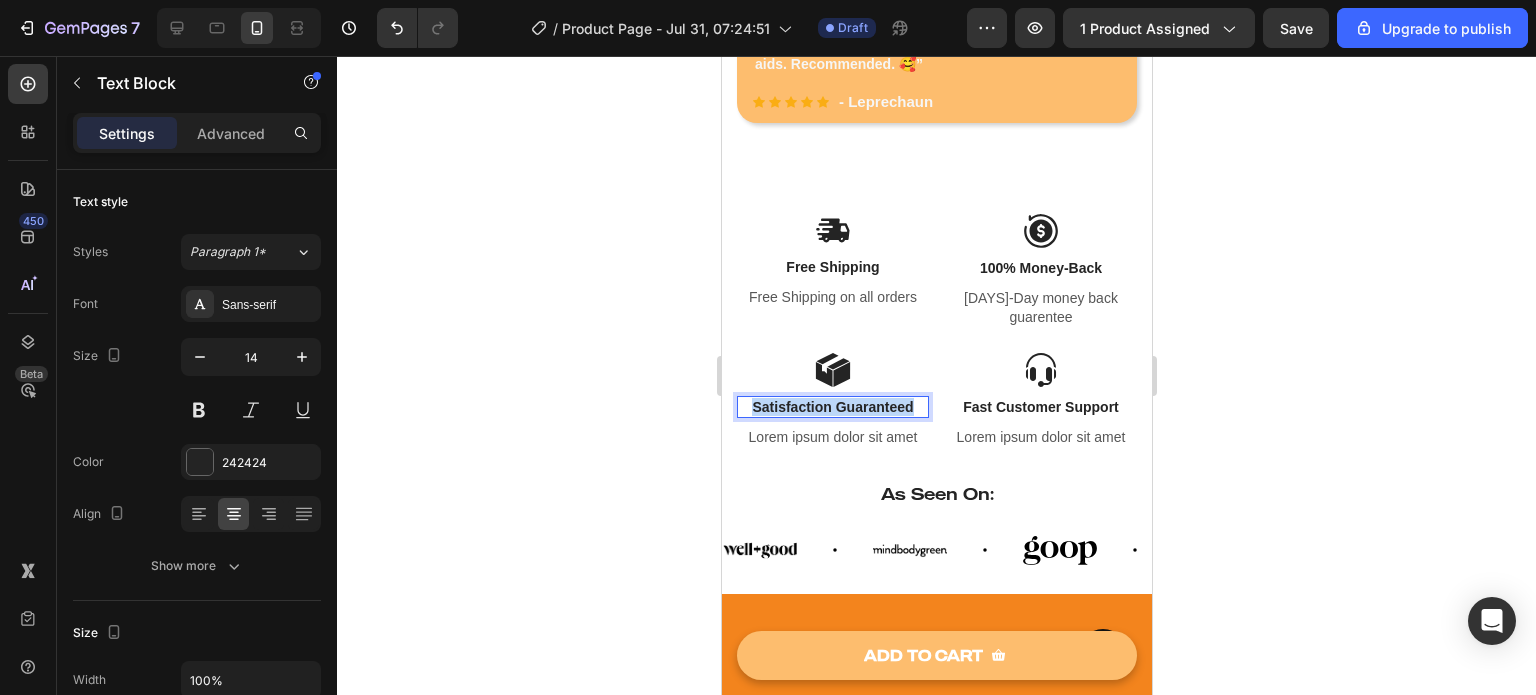 click on "Satisfaction Guaranteed" at bounding box center (832, 407) 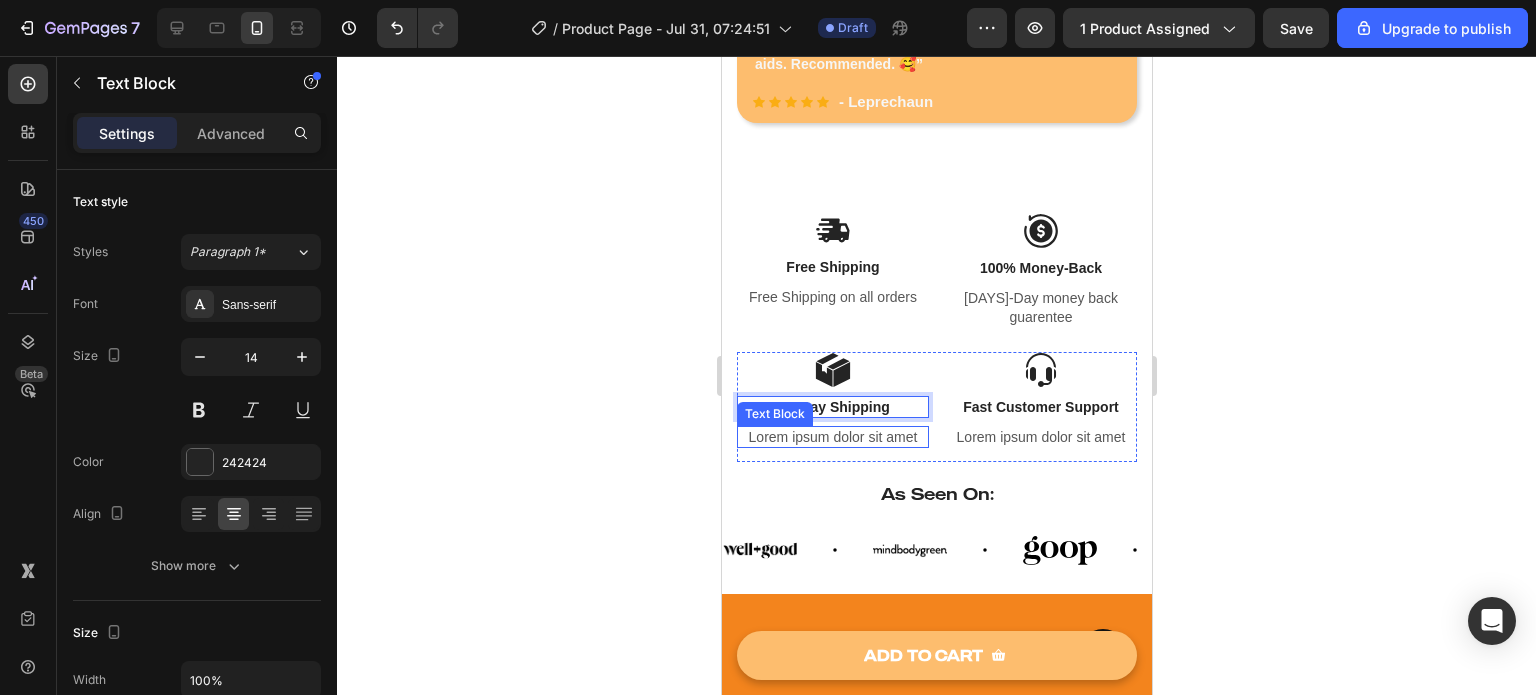 click on "Lorem ipsum dolor sit amet" at bounding box center [832, 437] 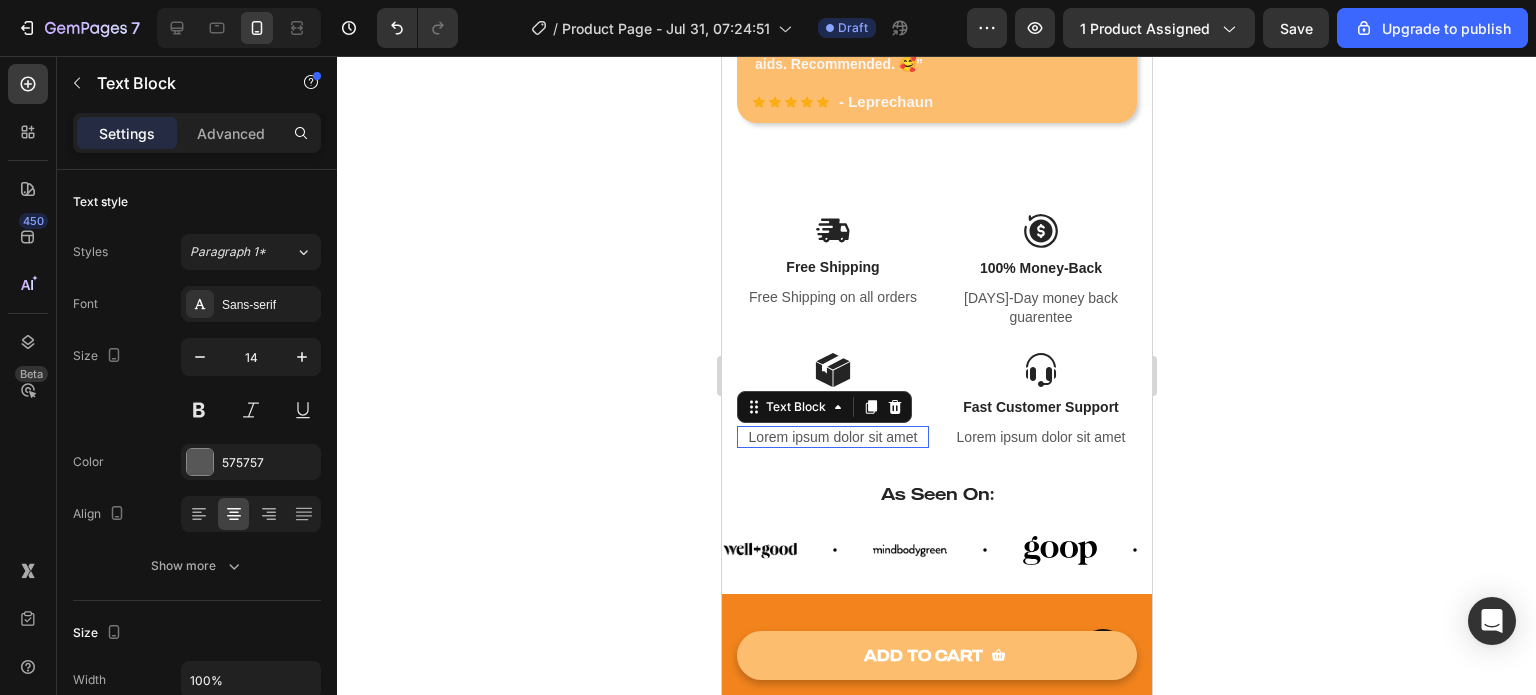 click on "Lorem ipsum dolor sit amet" at bounding box center (832, 437) 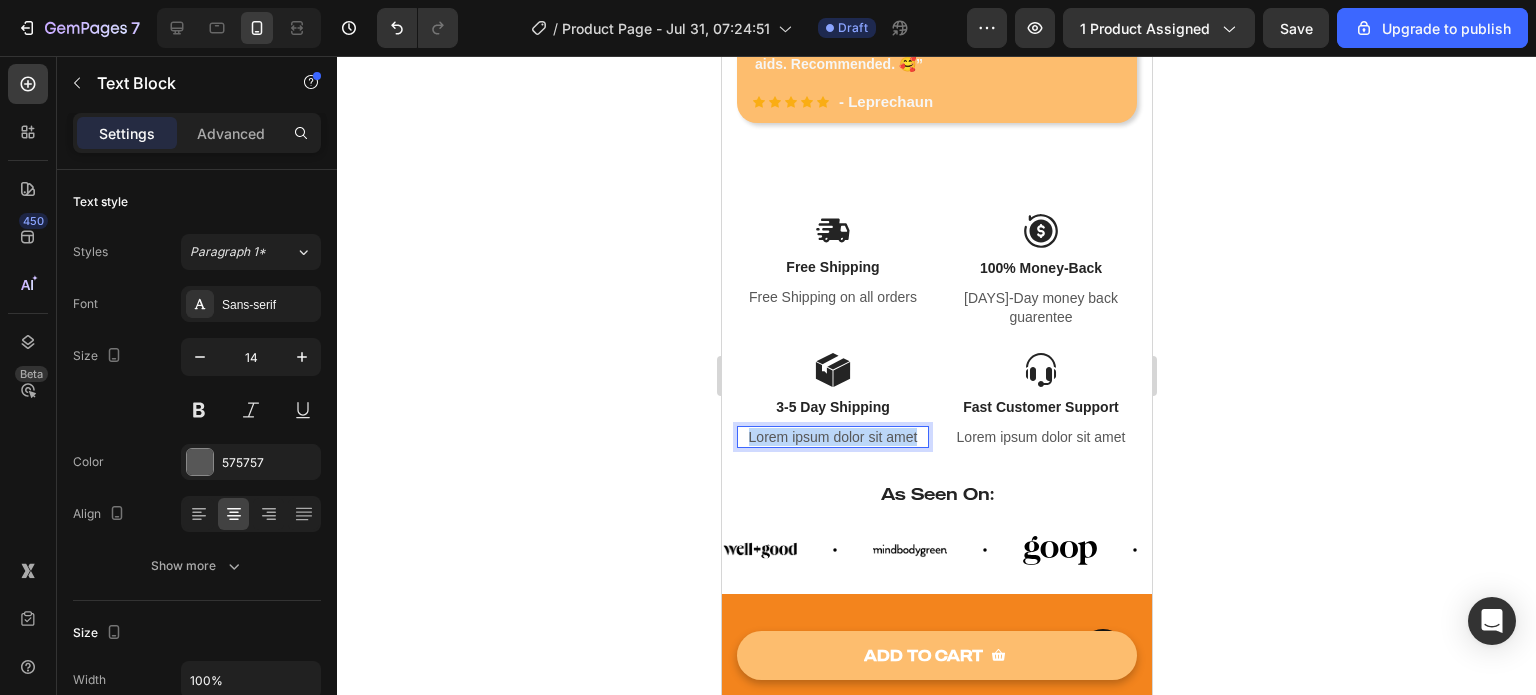click on "Lorem ipsum dolor sit amet" at bounding box center (832, 437) 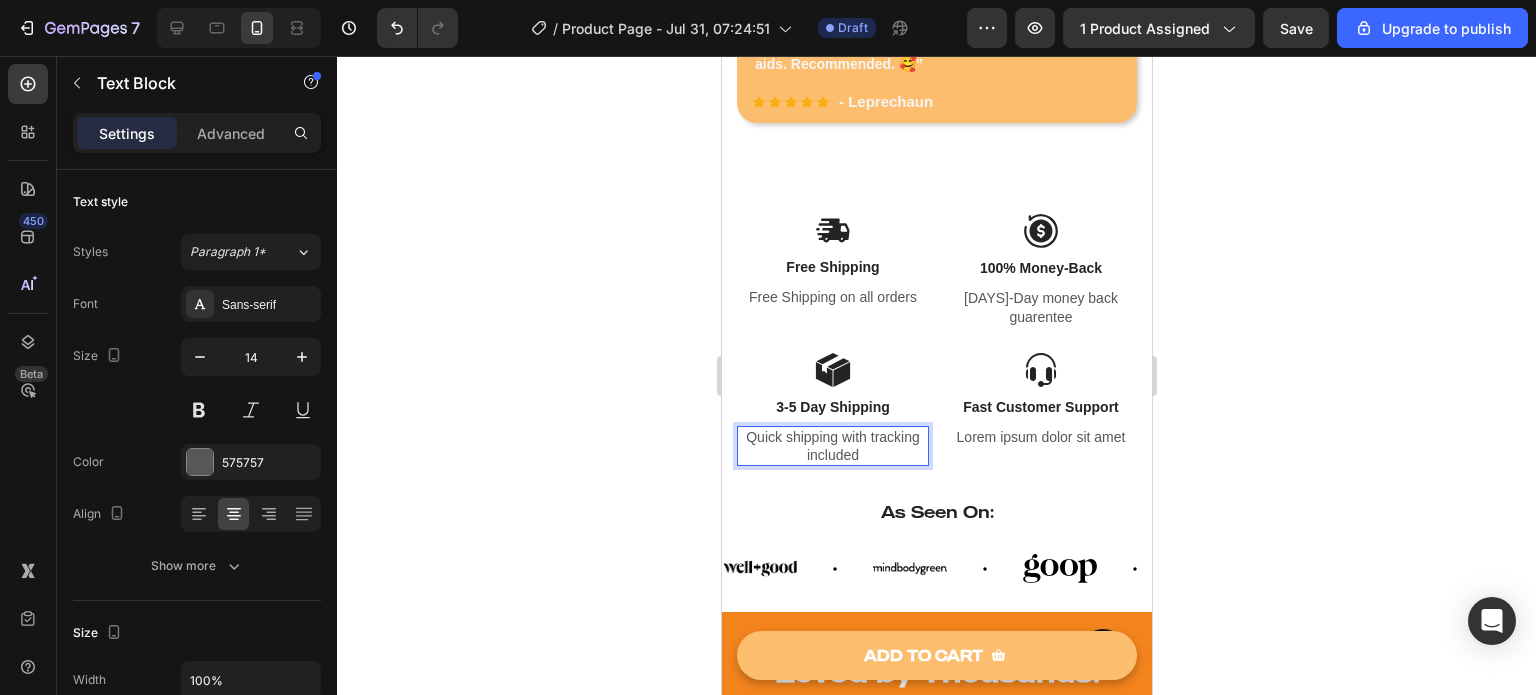 click 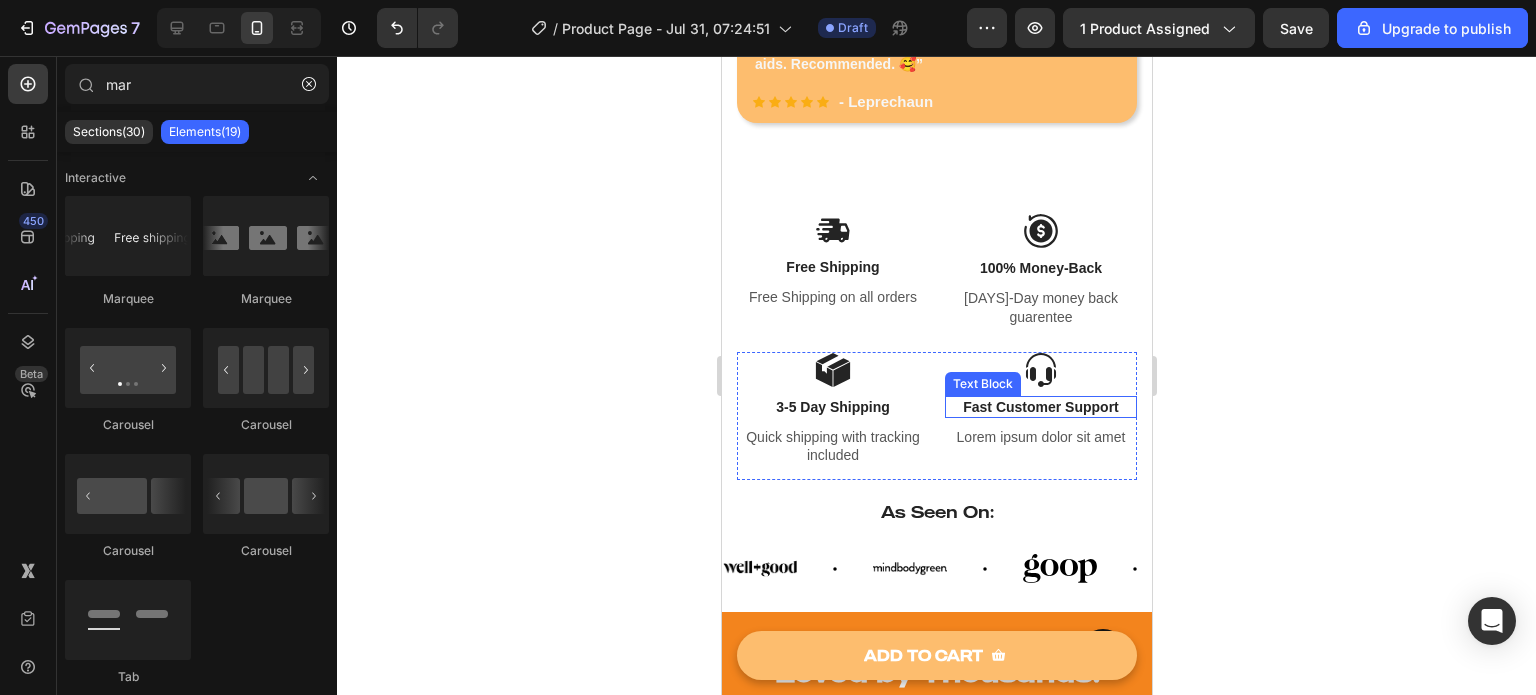 click on "Fast Customer Support" at bounding box center [1040, 407] 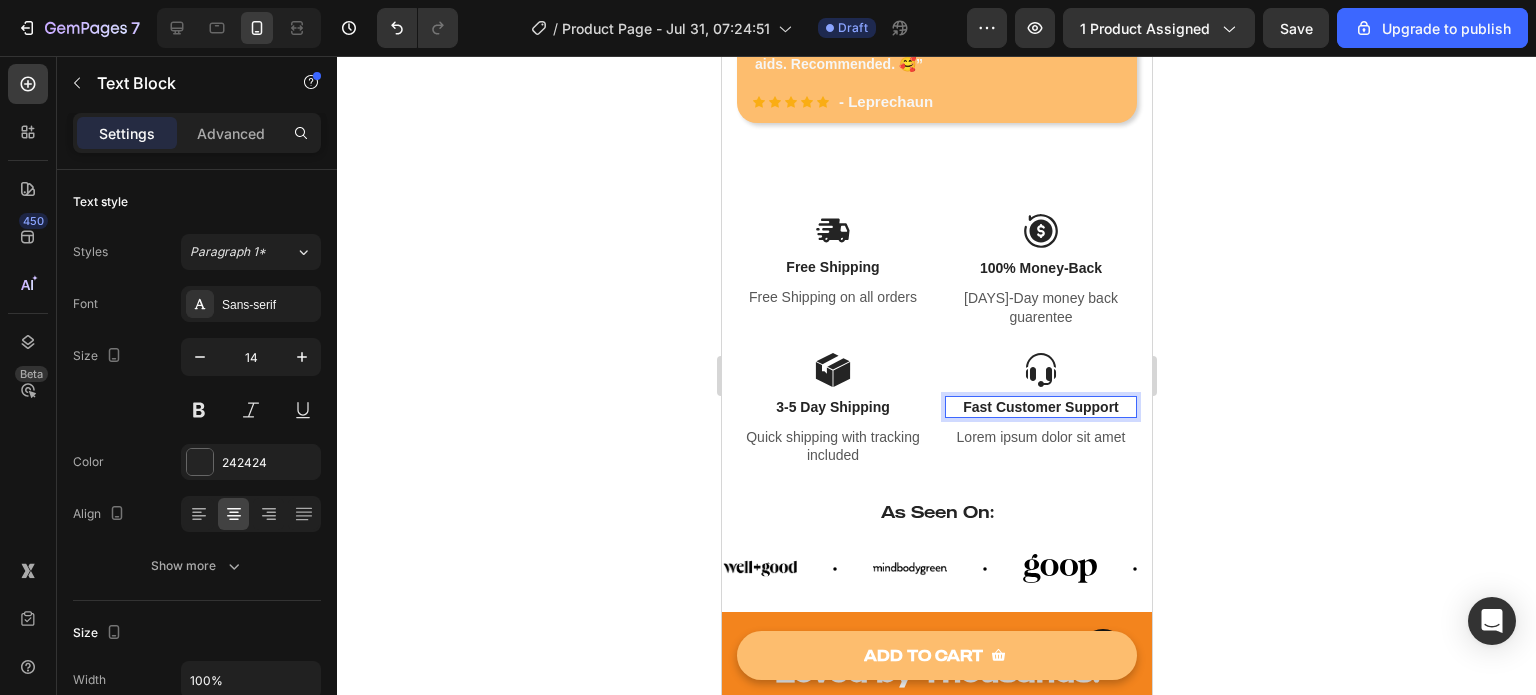 click on "Fast Customer Support" at bounding box center (1040, 407) 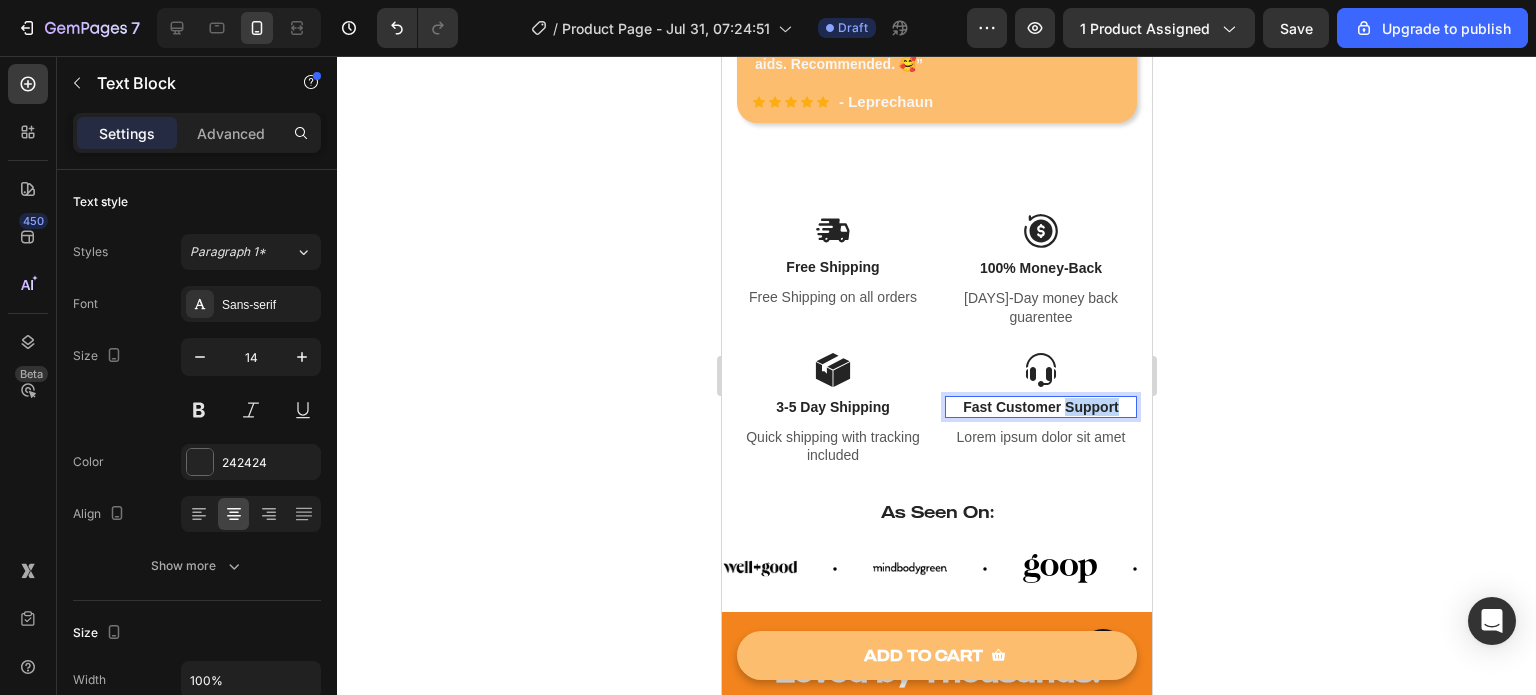 click on "Fast Customer Support" at bounding box center (1040, 407) 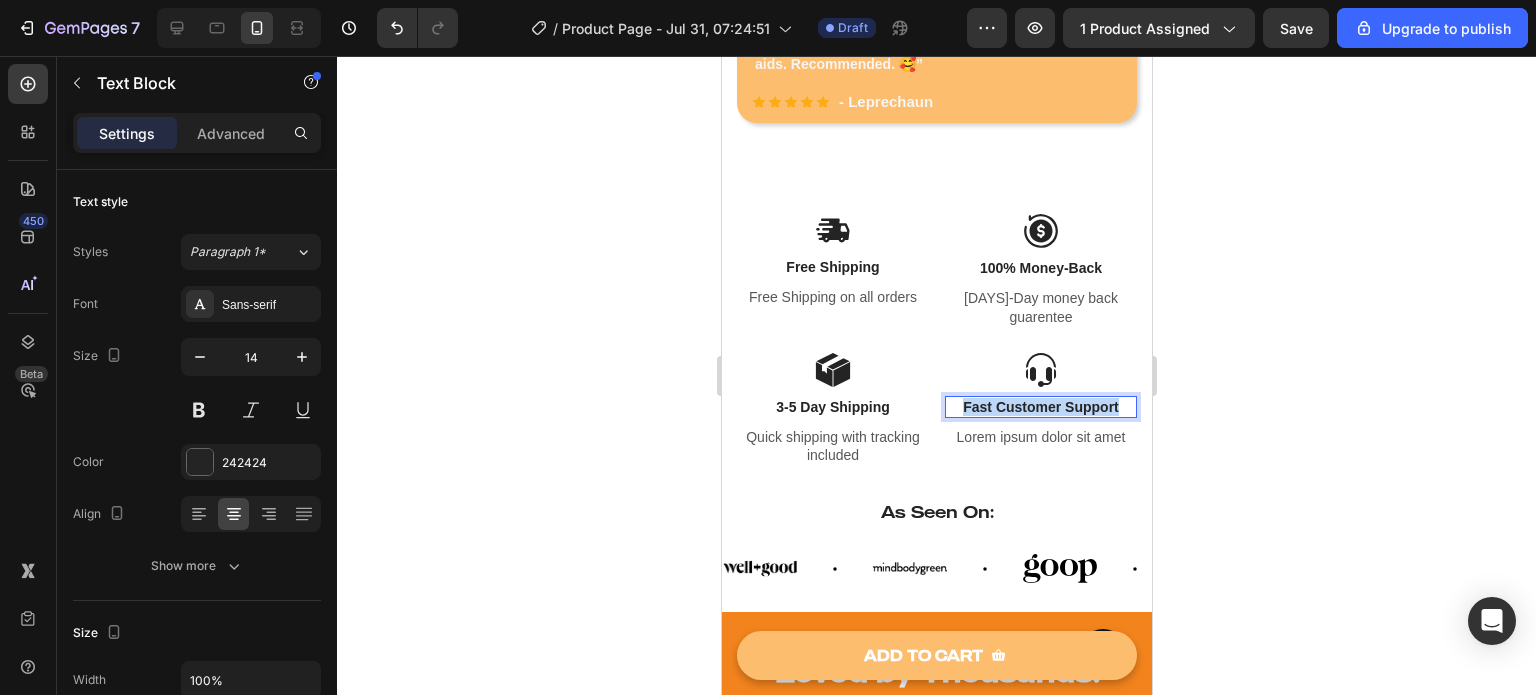 click on "Fast Customer Support" at bounding box center (1040, 407) 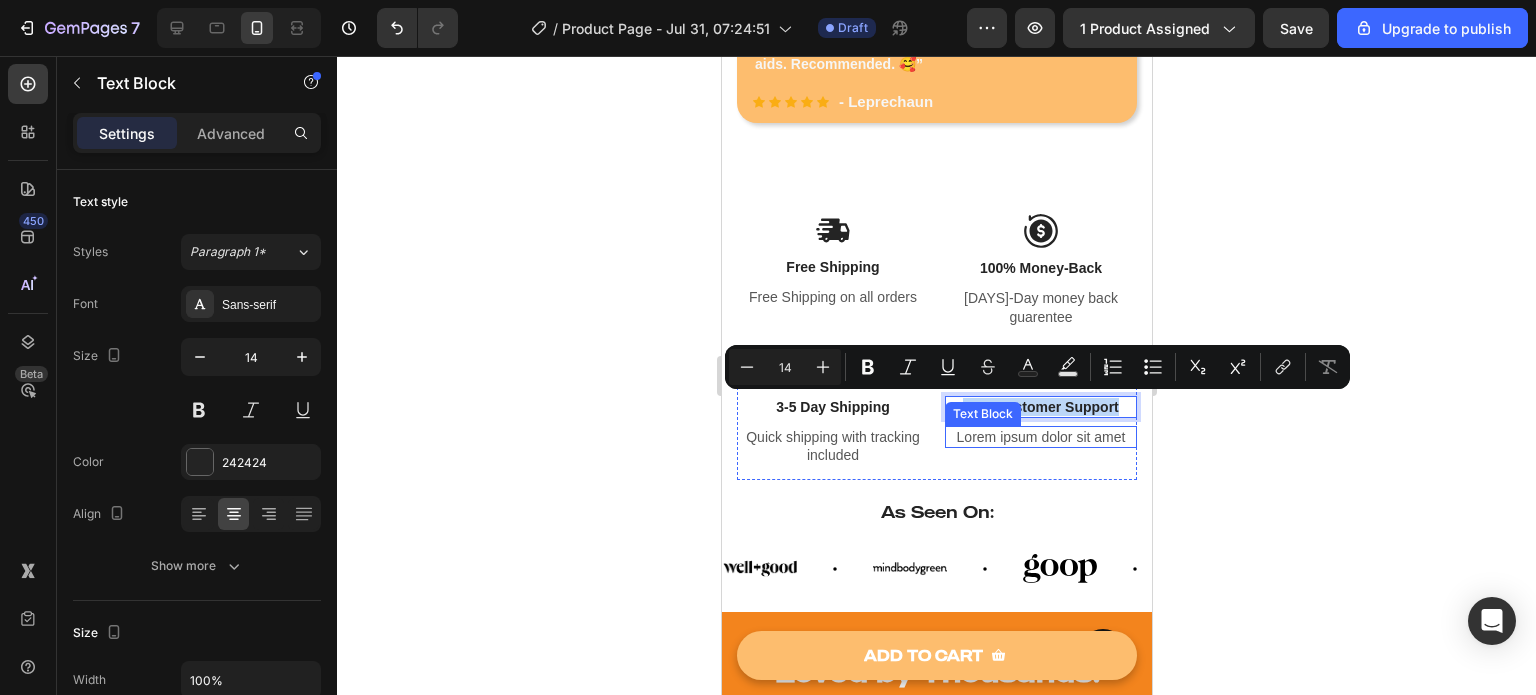 click on "Lorem ipsum dolor sit amet" at bounding box center (1040, 437) 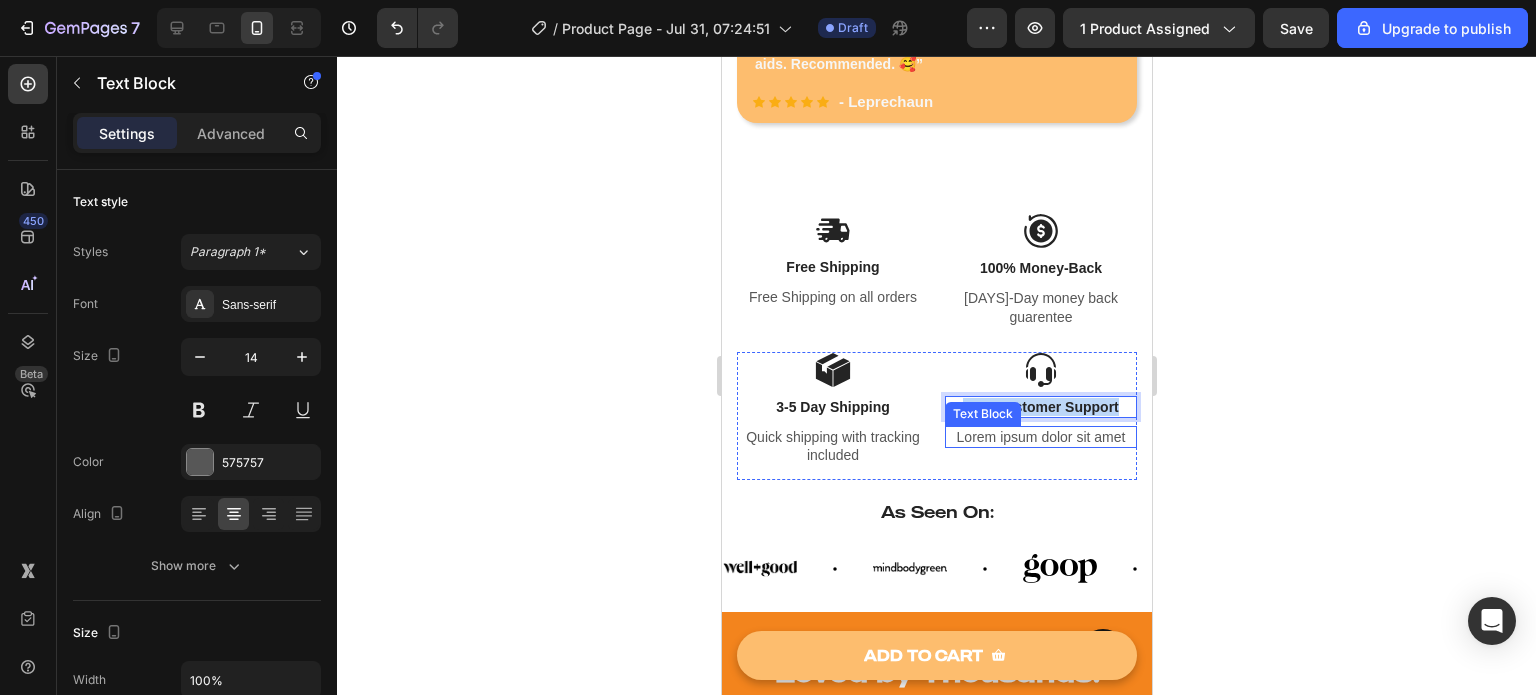 click on "Lorem ipsum dolor sit amet" at bounding box center [1040, 437] 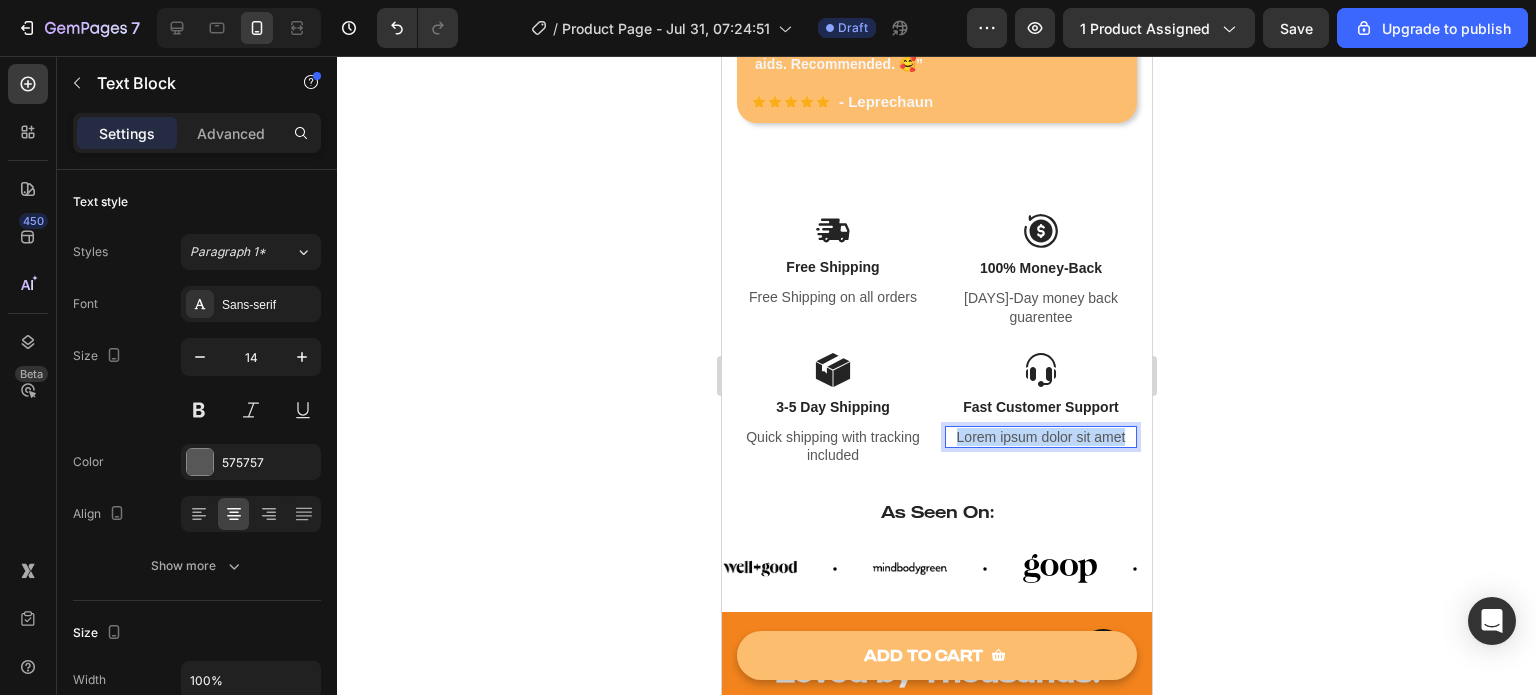 click on "Lorem ipsum dolor sit amet" at bounding box center [1040, 437] 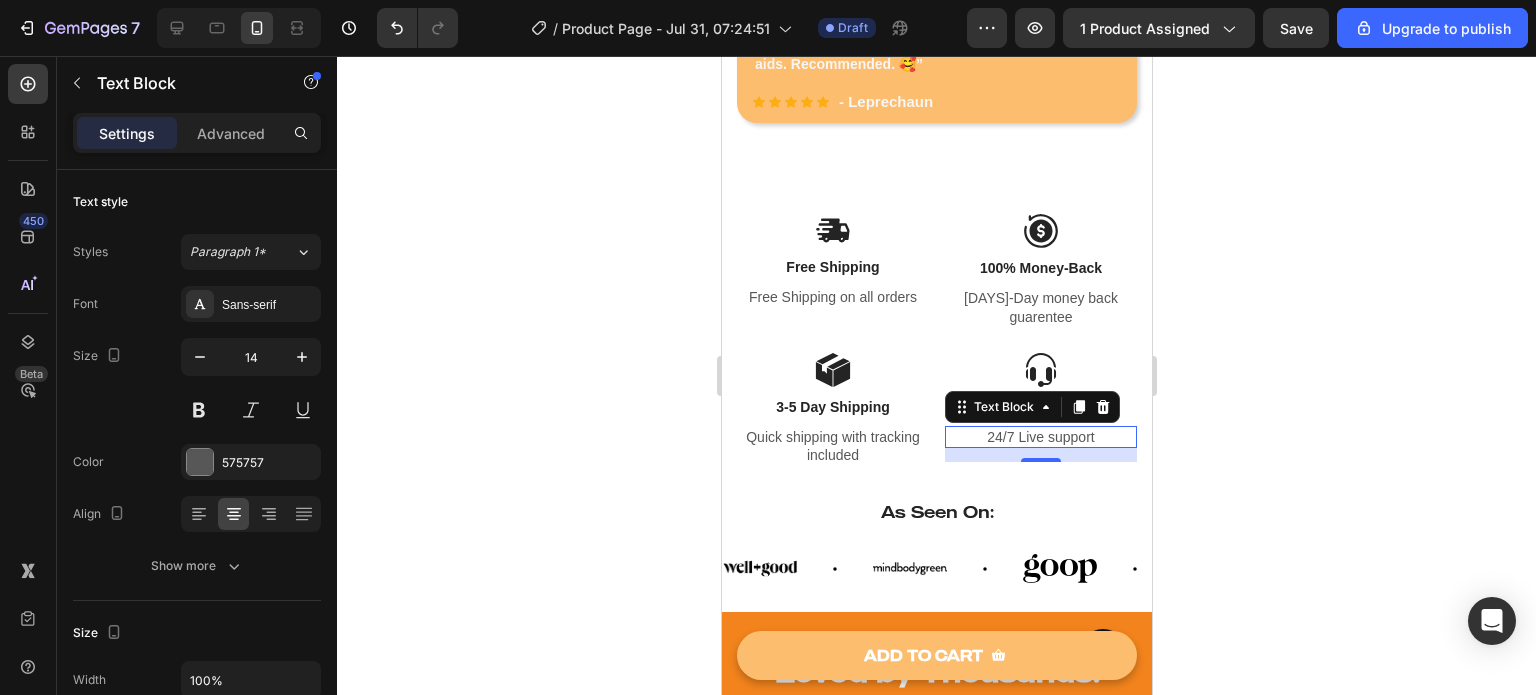 click 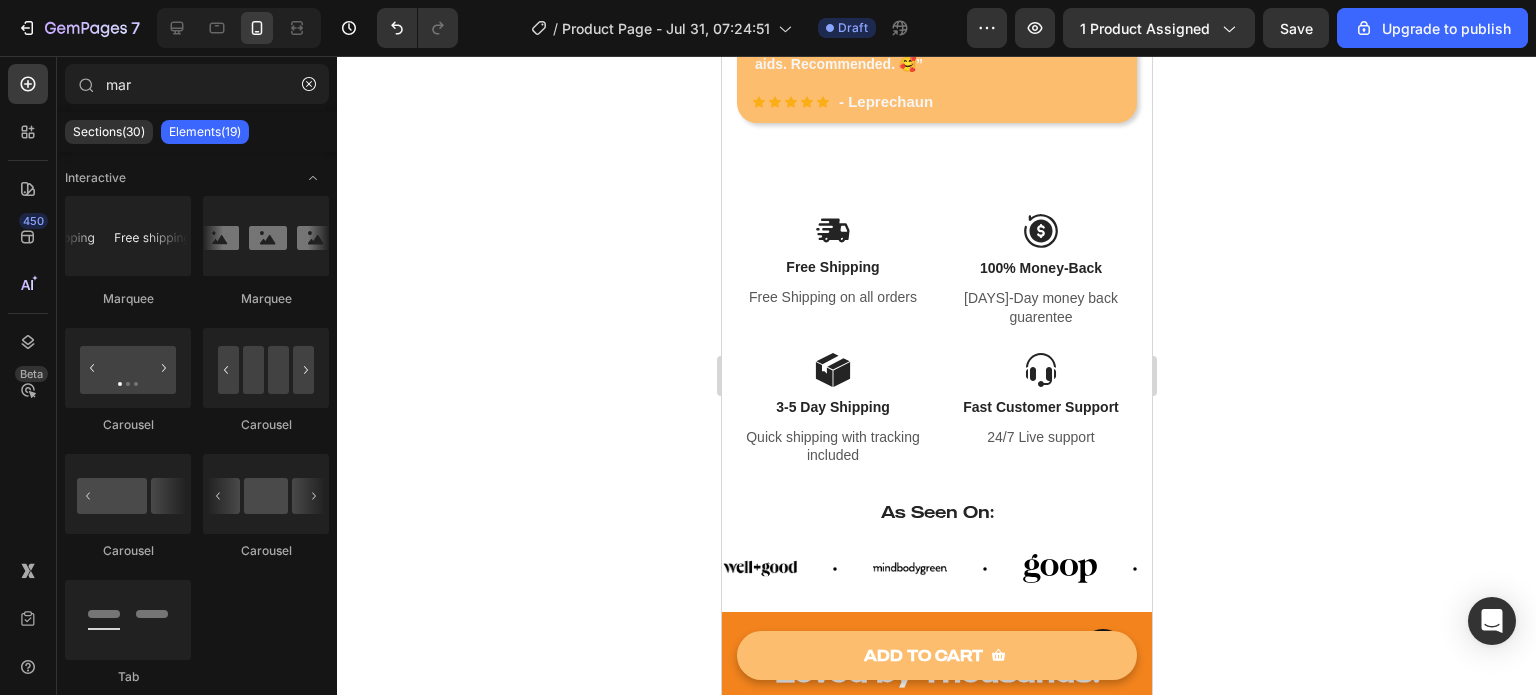 drag, startPoint x: 549, startPoint y: 464, endPoint x: 559, endPoint y: 463, distance: 10.049875 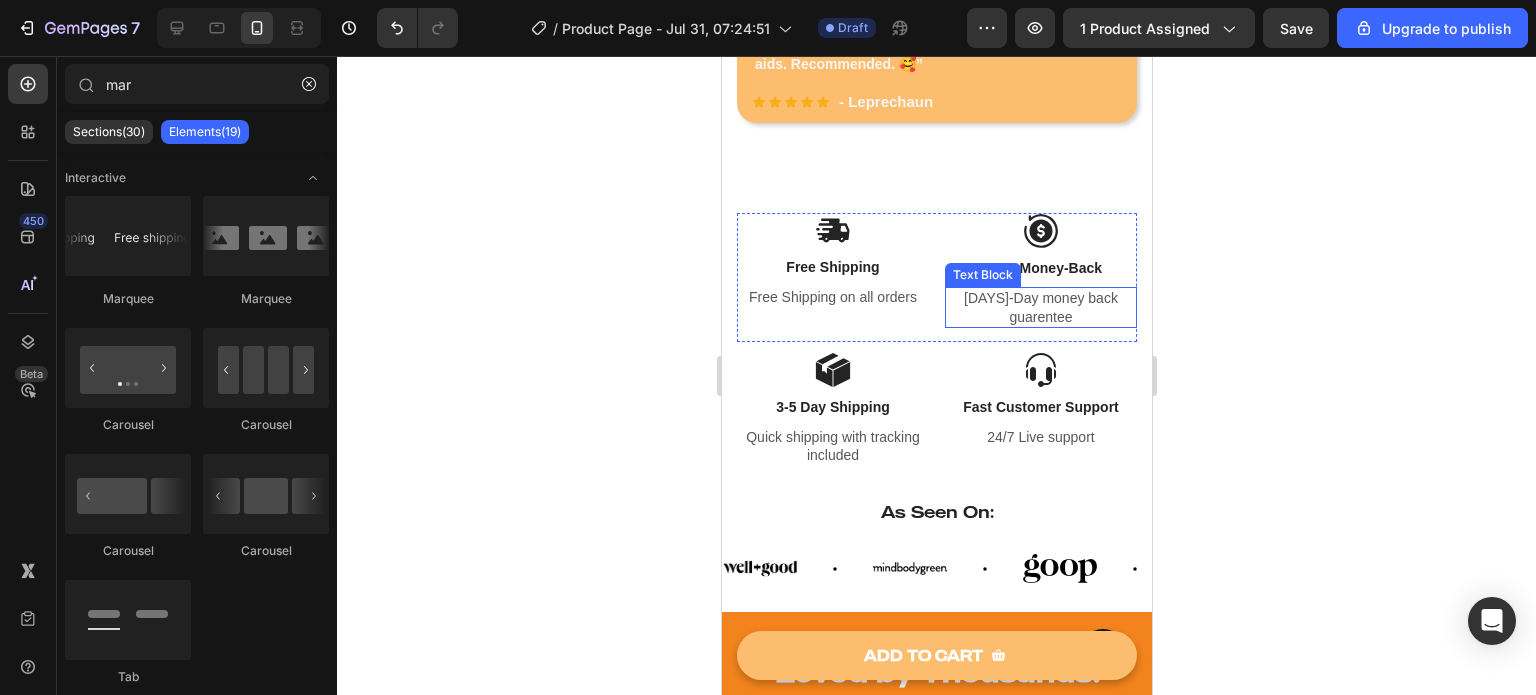 click on "[DAYS]-Day money back guarentee" at bounding box center [1040, 307] 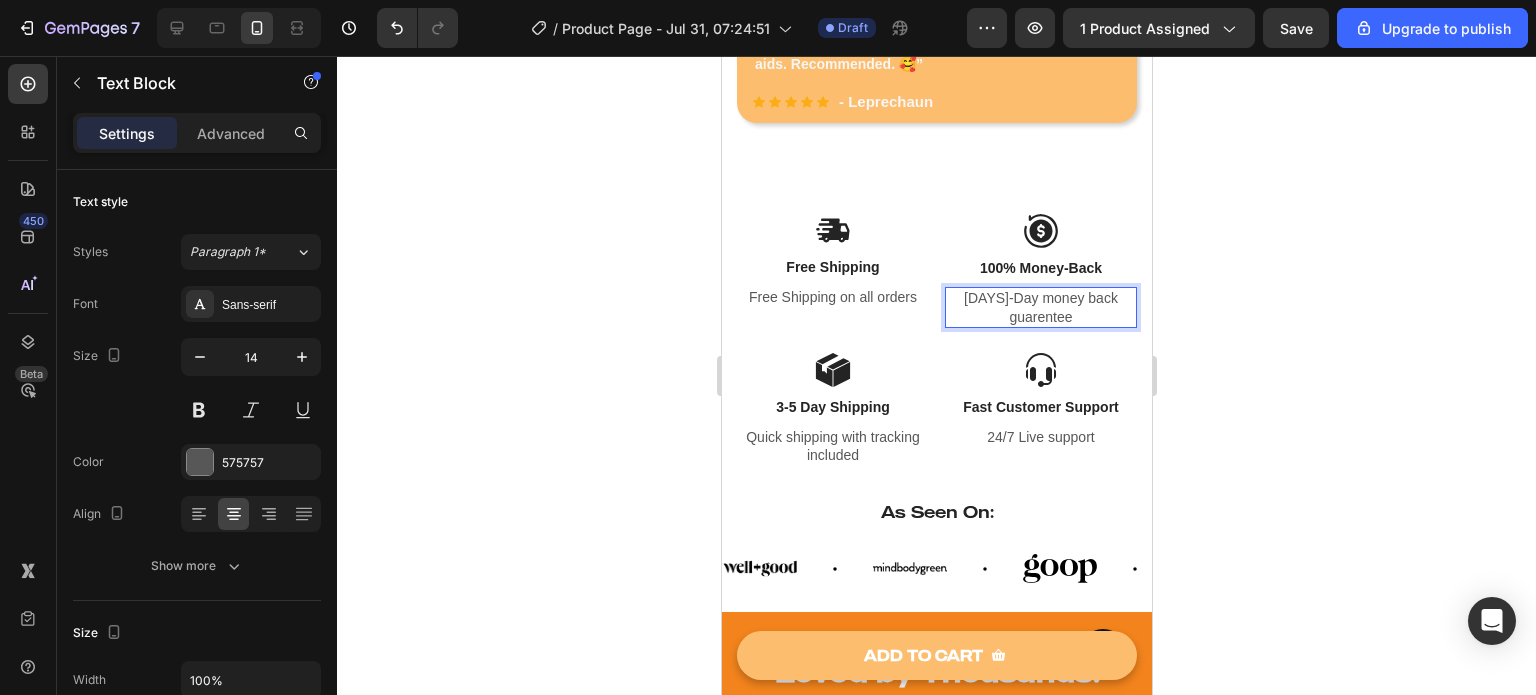 click on "[DAYS]-Day money back guarentee" at bounding box center [1040, 307] 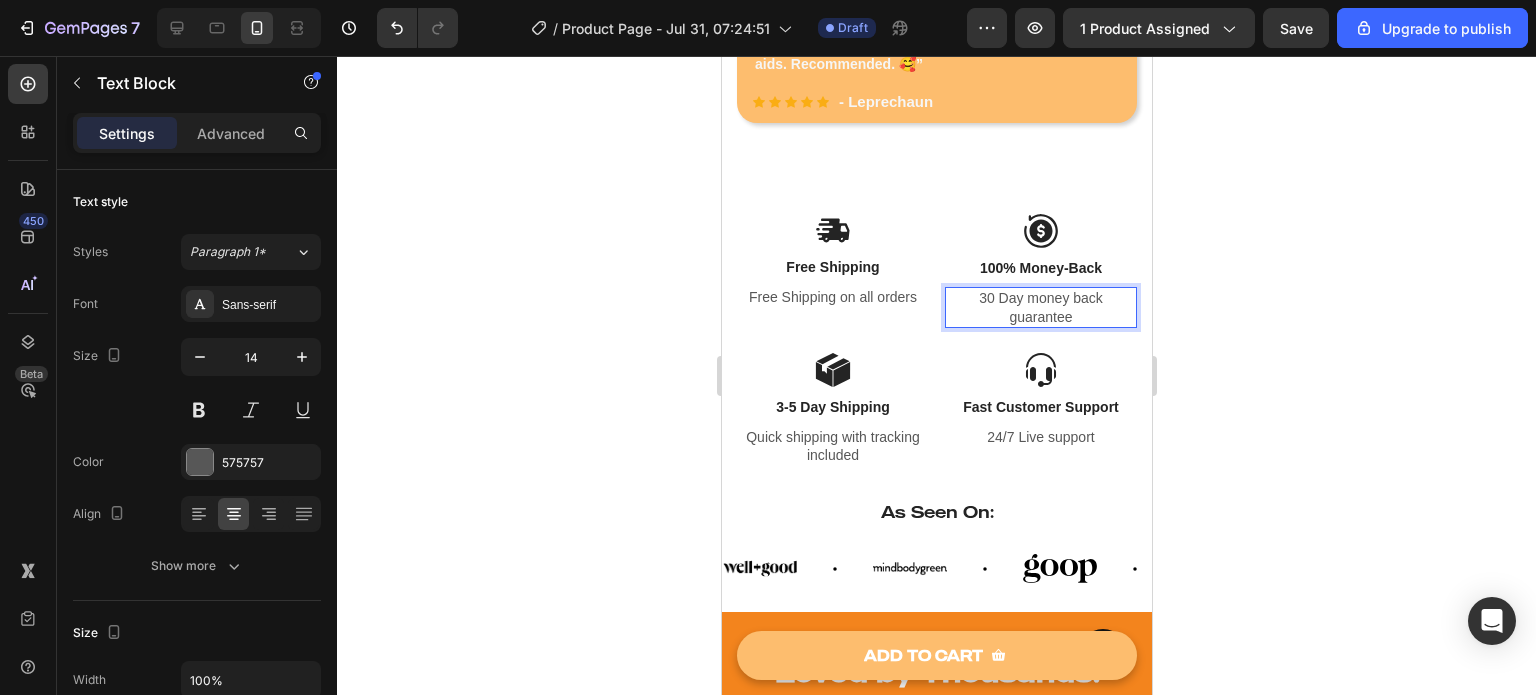 click on "30 Day money back guarantee" at bounding box center (1040, 307) 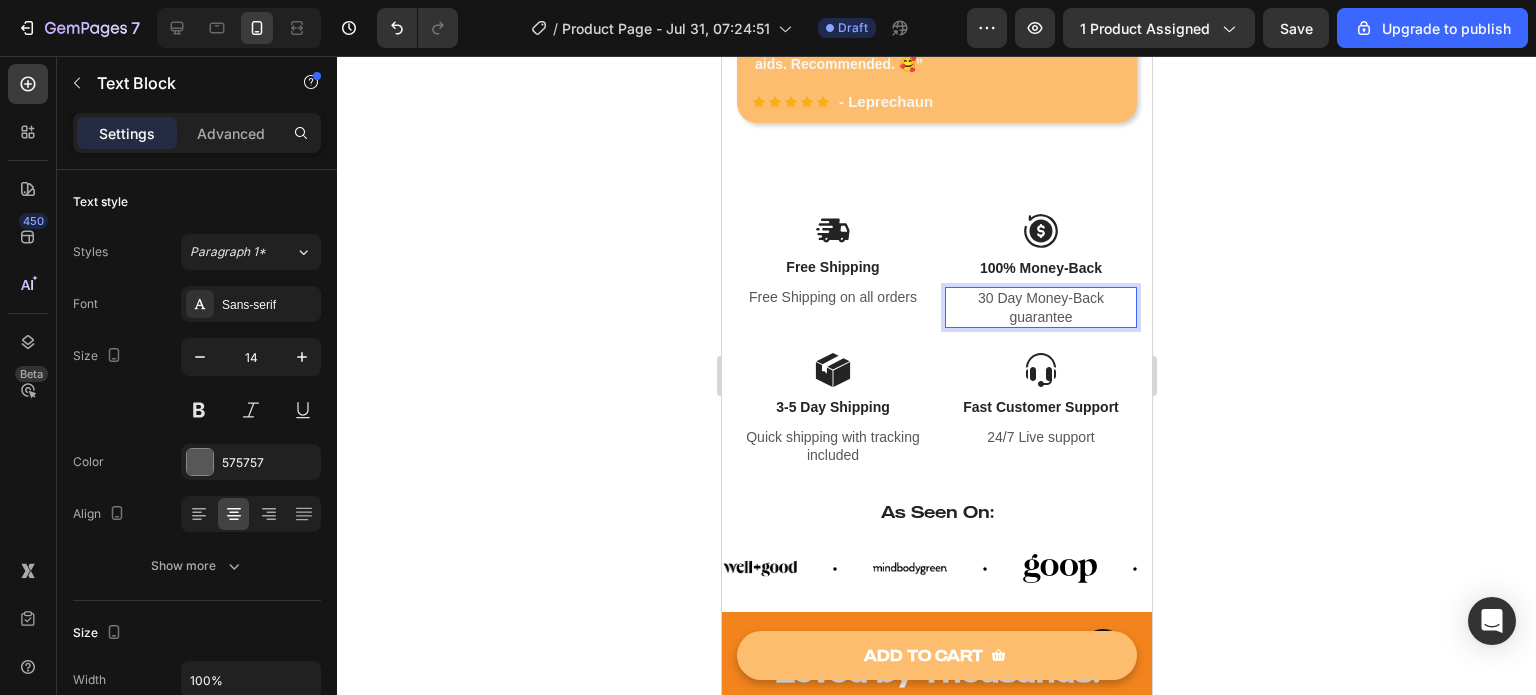 click 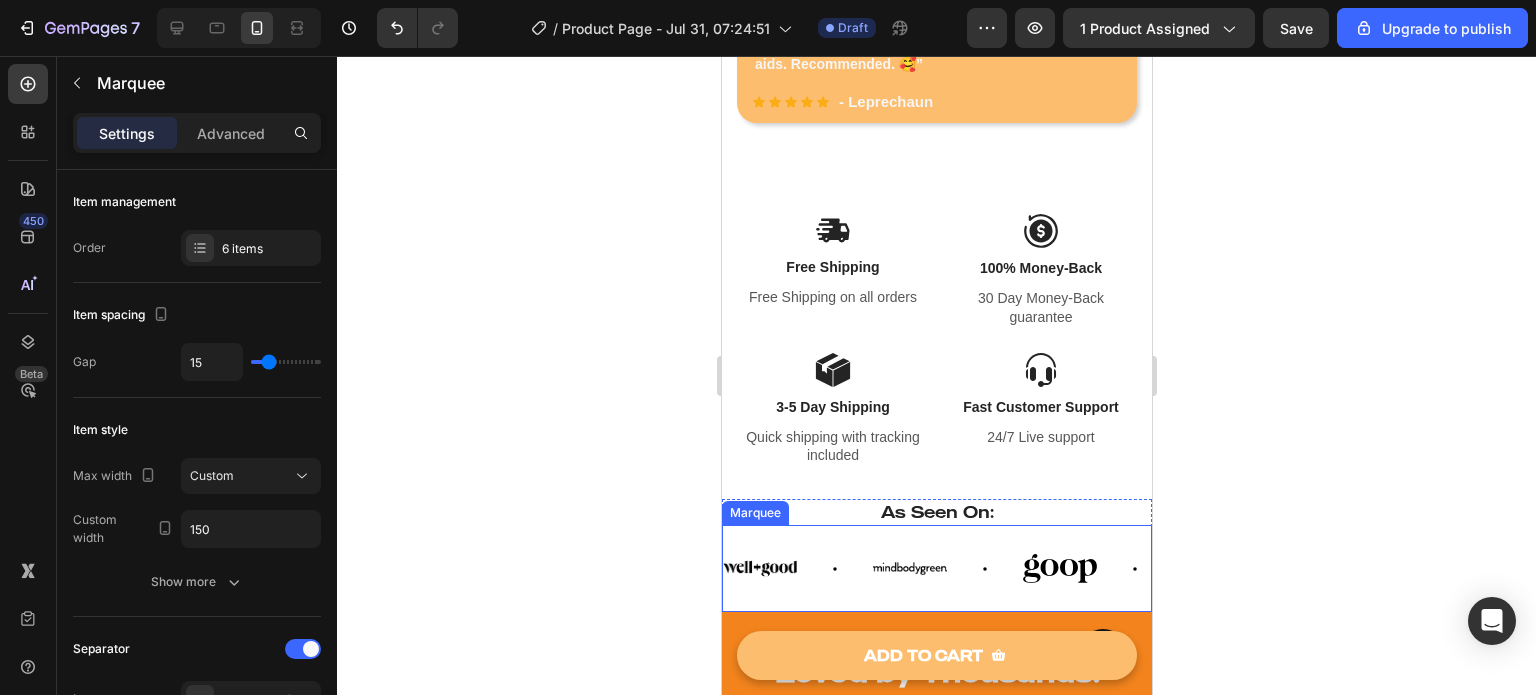 click on "Image
Image
Image
Image
Image
Image" at bounding box center (1172, 568) 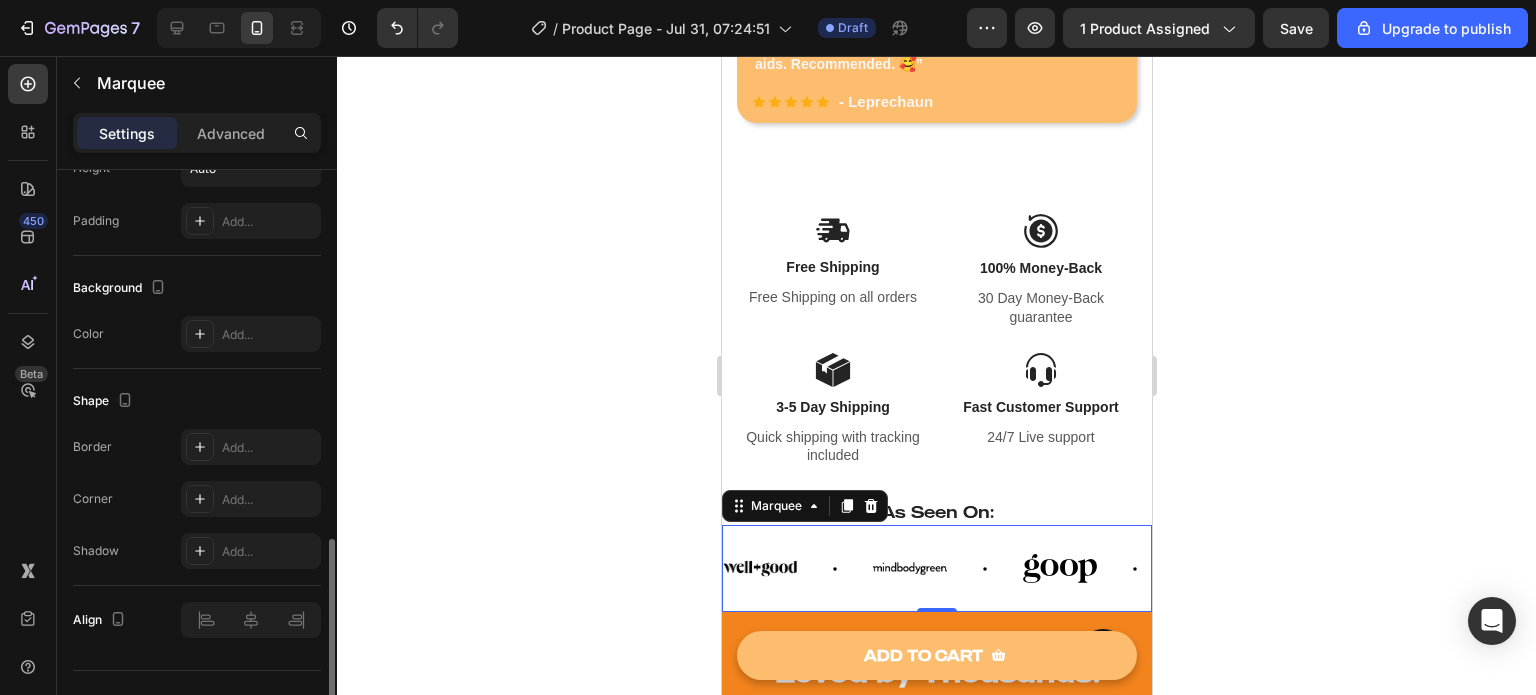 scroll, scrollTop: 1104, scrollLeft: 0, axis: vertical 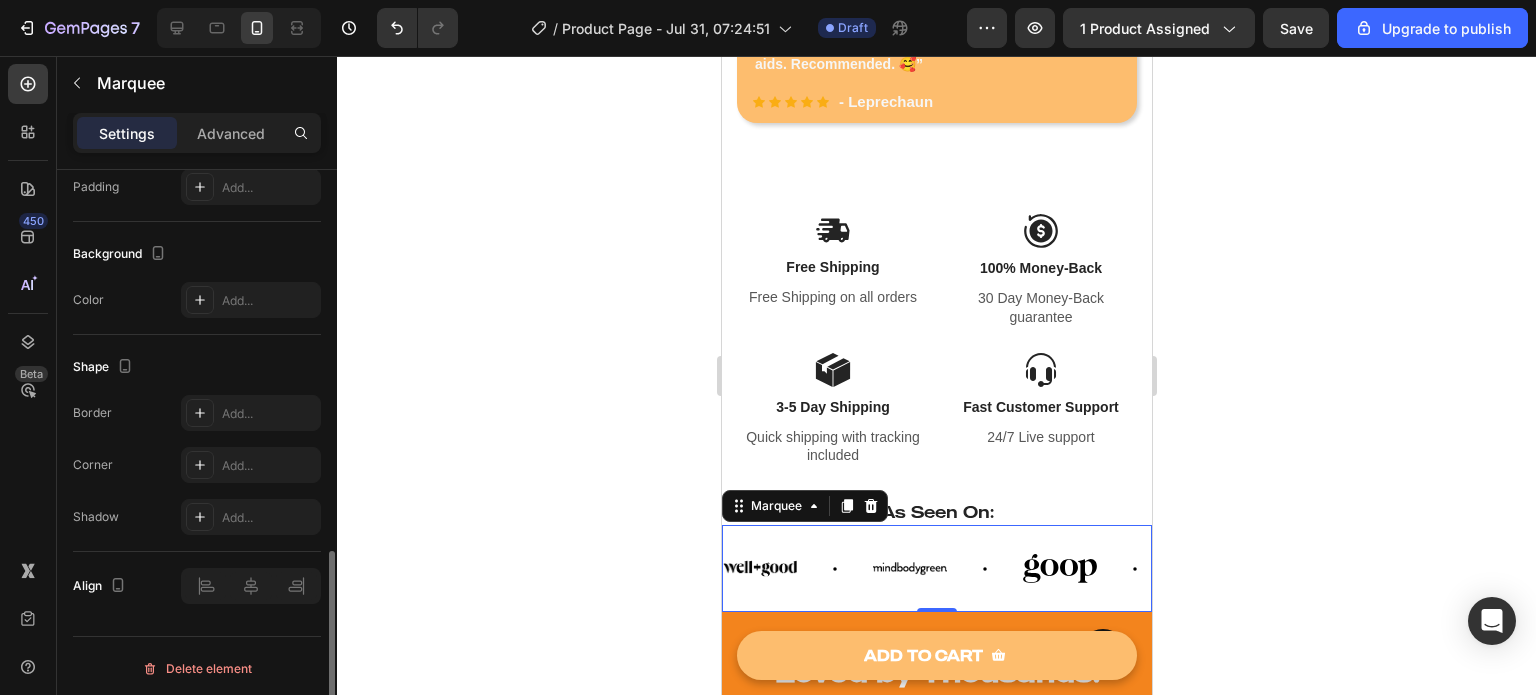 click 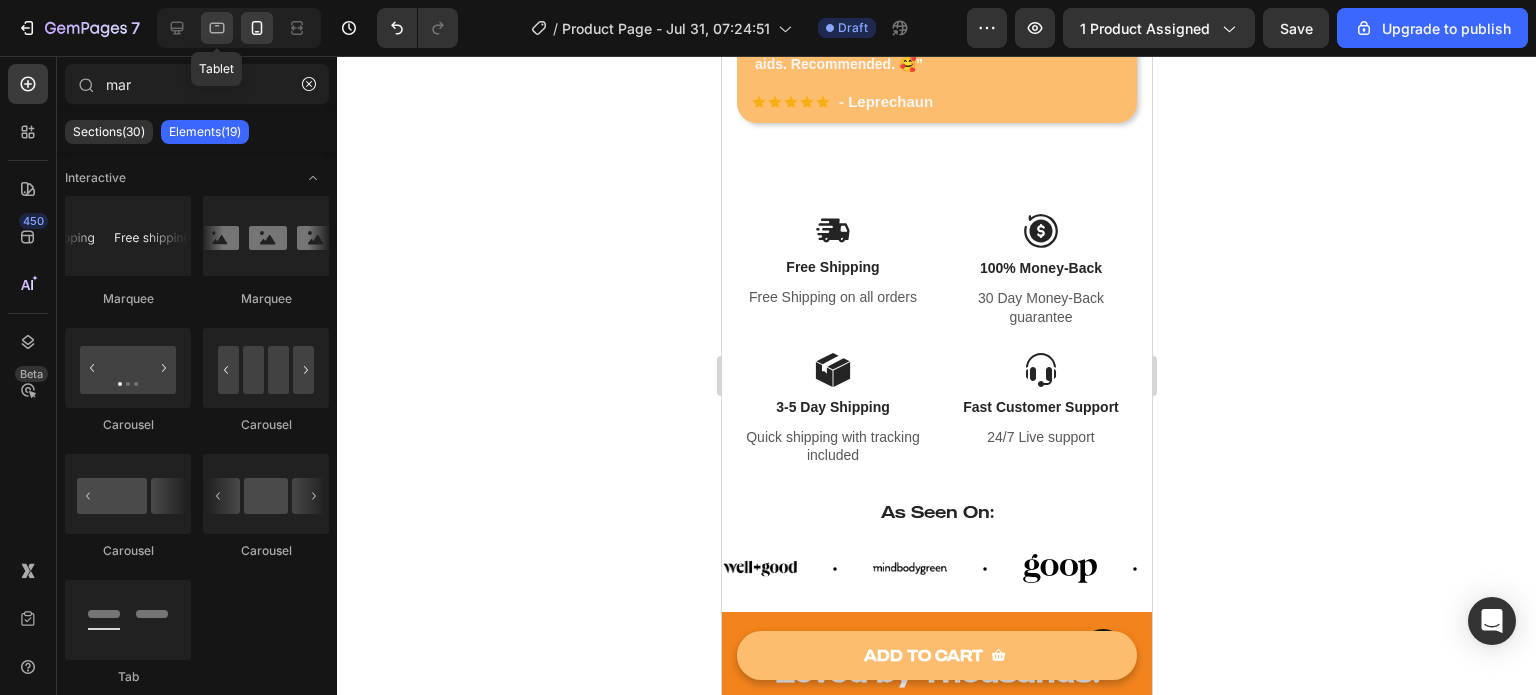 click 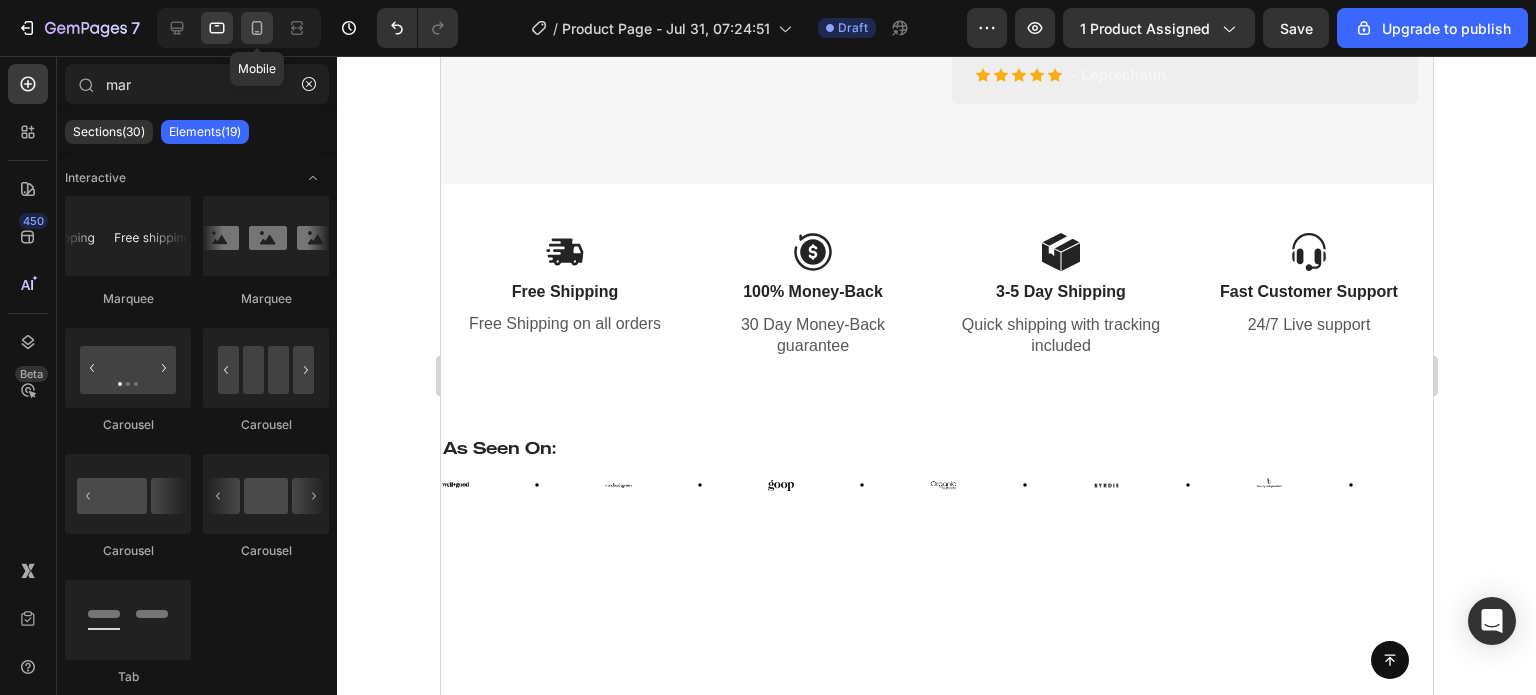 click 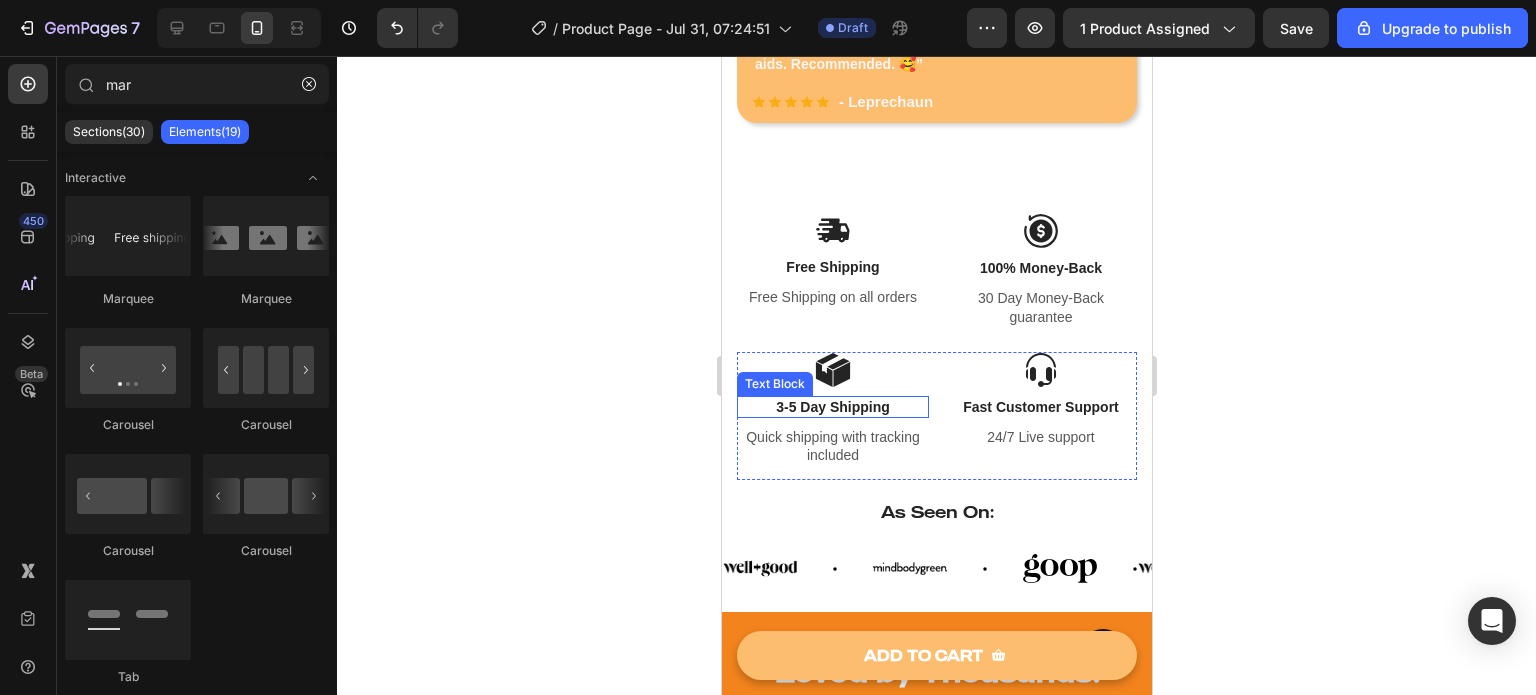 scroll, scrollTop: 797, scrollLeft: 0, axis: vertical 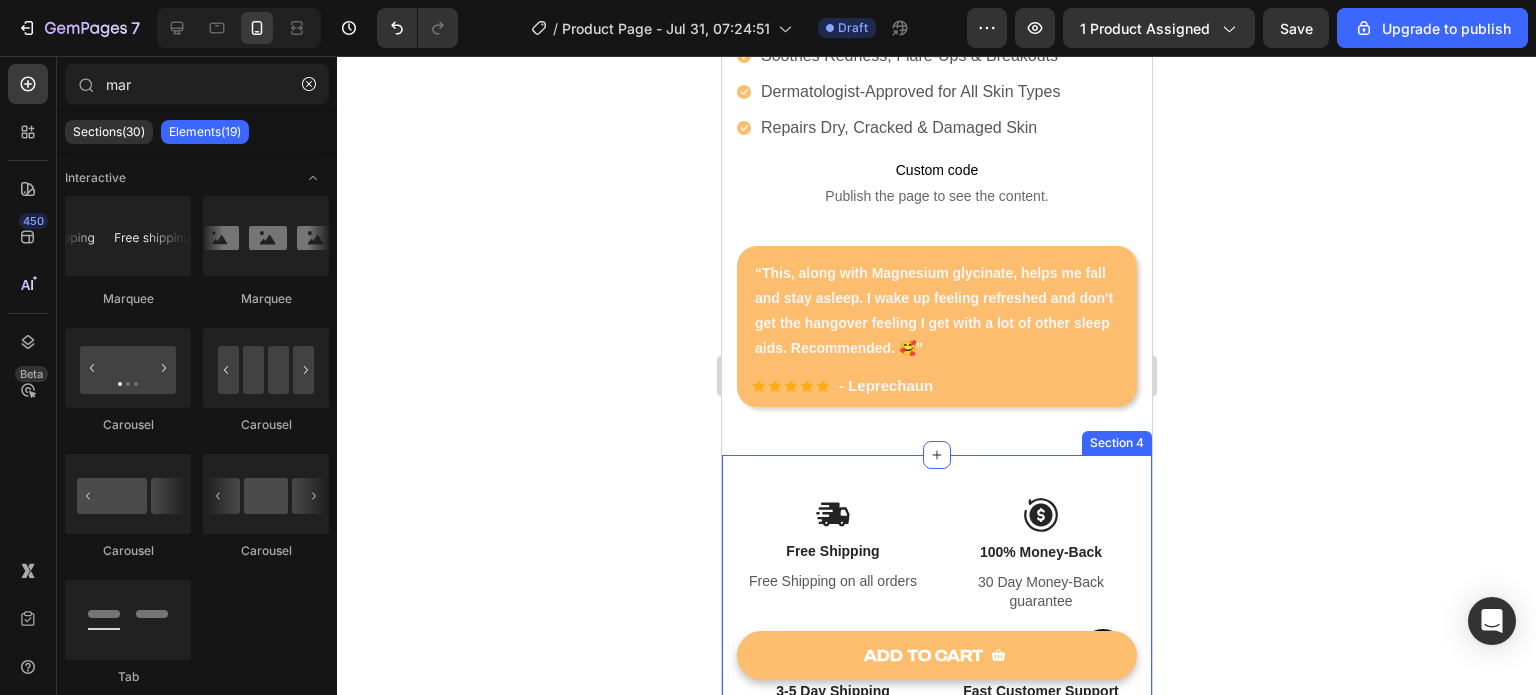 click on "Image Free Shipping Text Block Free Shipping on all orders Text Block Image 100% Money-Back Text Block 30 Day Money-Back guarantee Text Block Row Image 3-5 Day Shipping Text Block Quick shipping with tracking included Text Block Image Fast Customer Support Text Block 24/7 Live support Text Block Row Row Section 4" at bounding box center (936, 623) 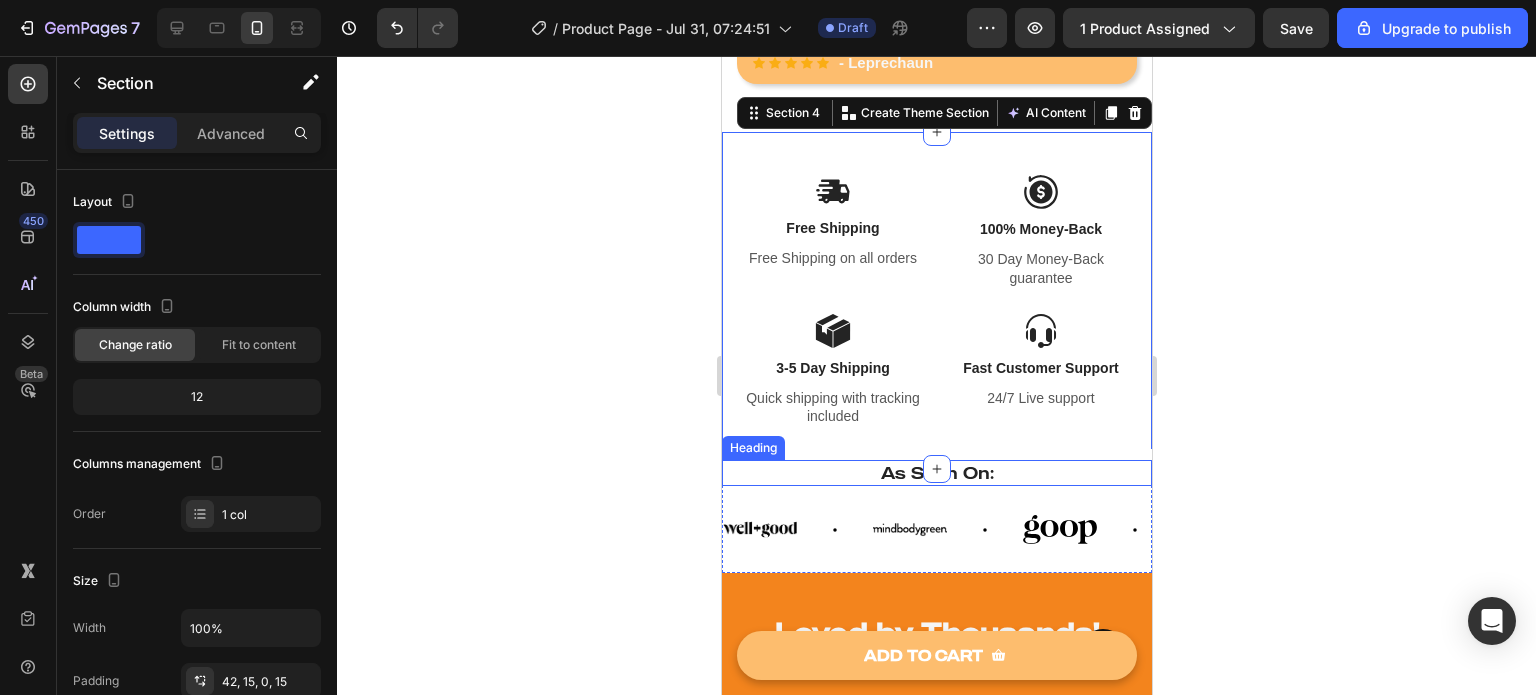 scroll, scrollTop: 1118, scrollLeft: 0, axis: vertical 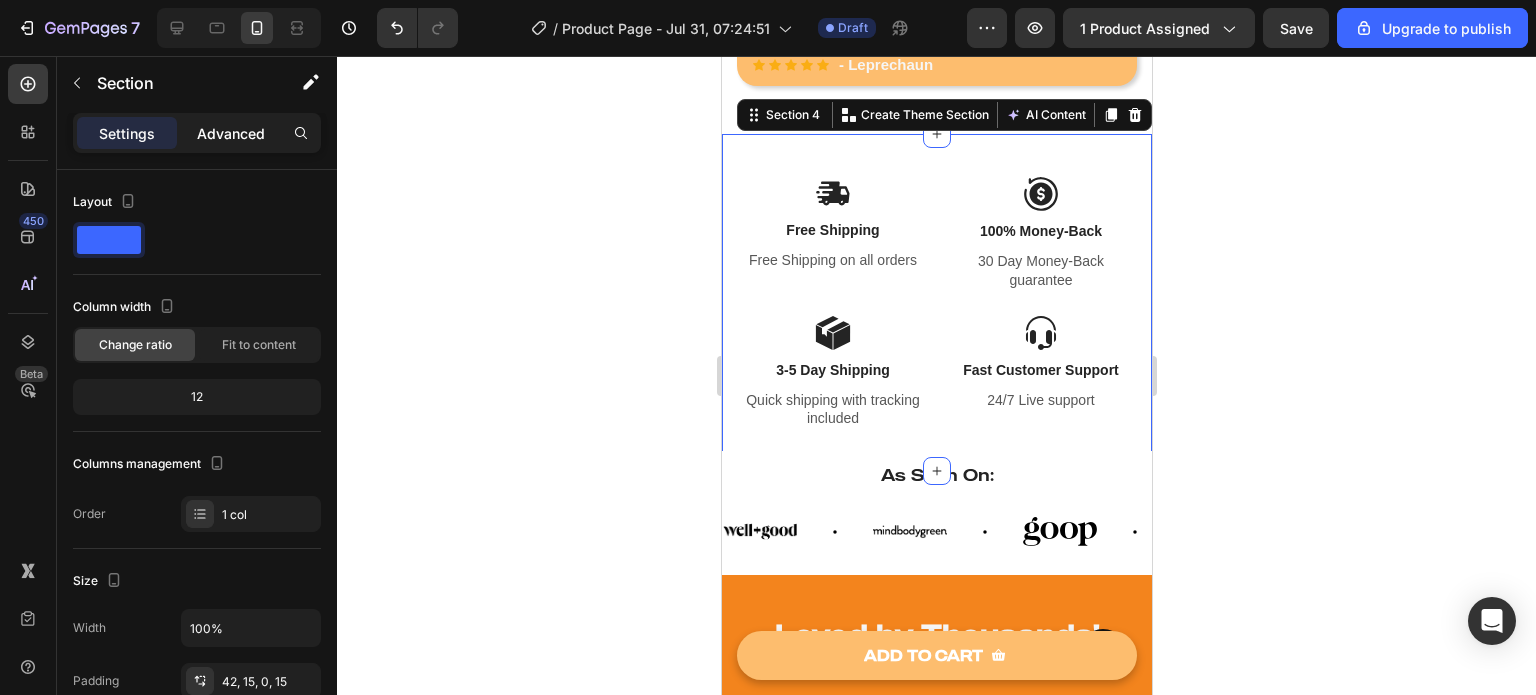 click on "Advanced" 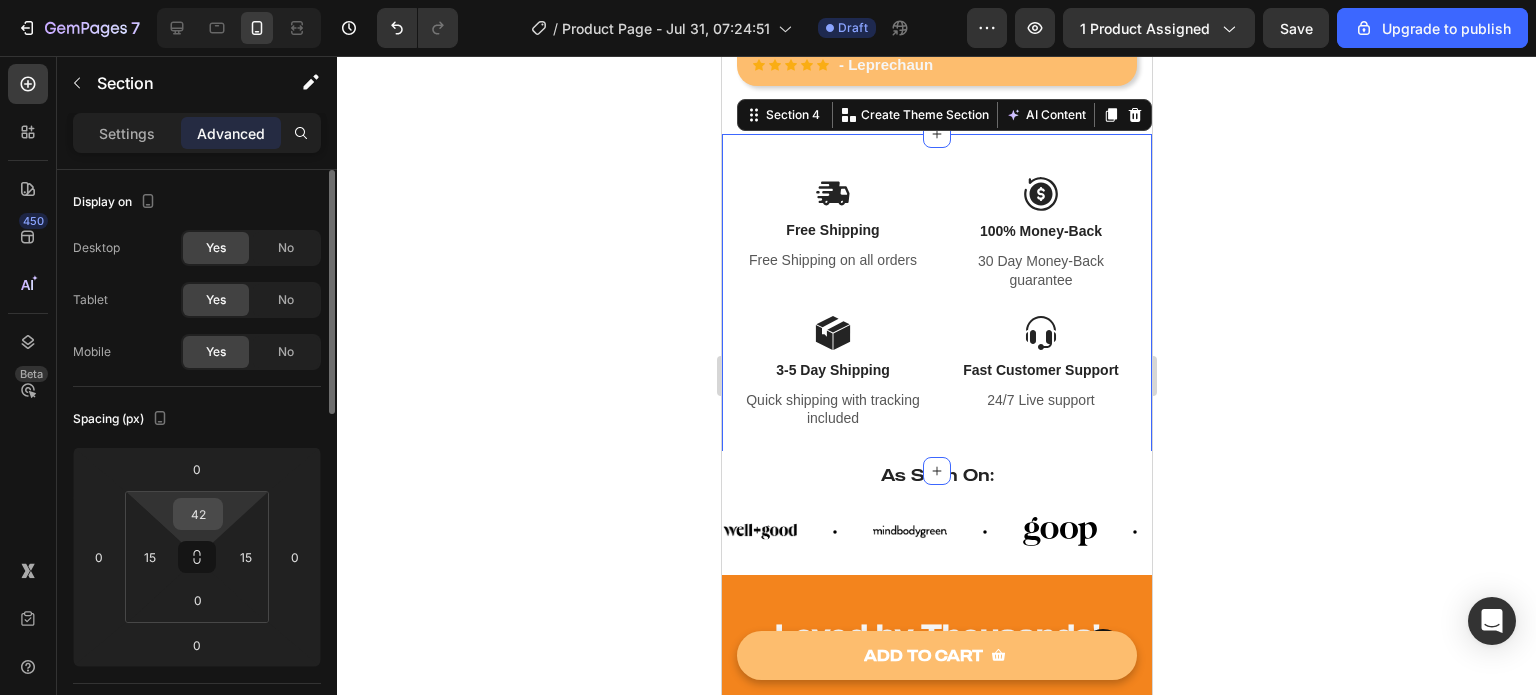 click on "42" at bounding box center [198, 514] 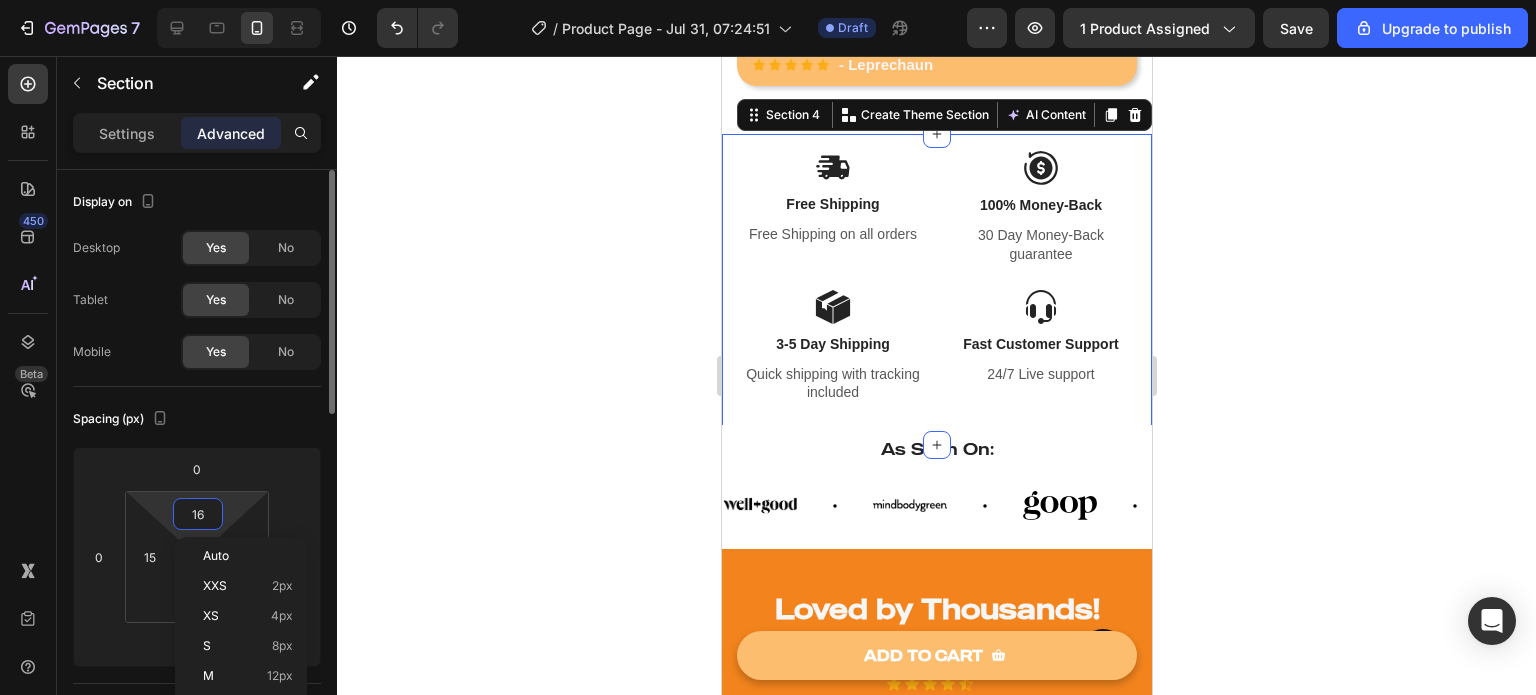 type on "15" 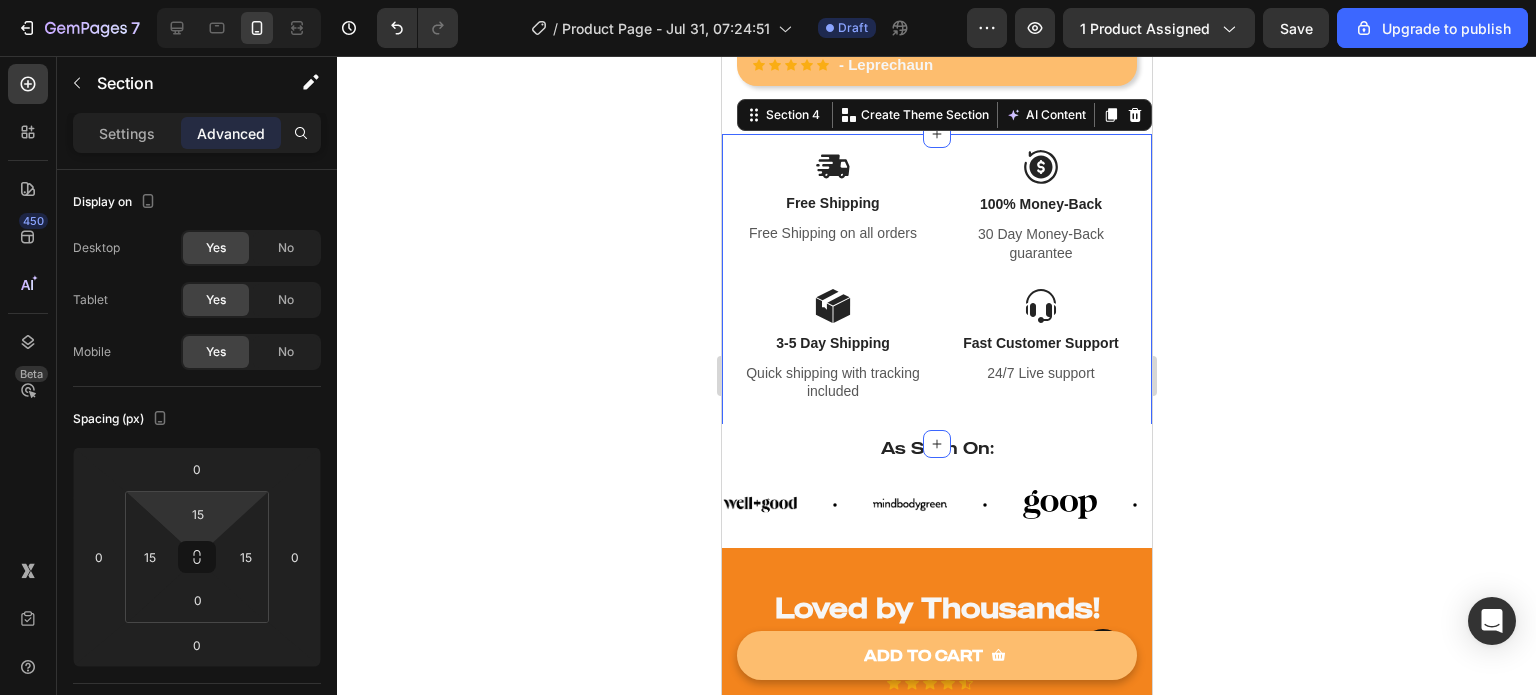 click 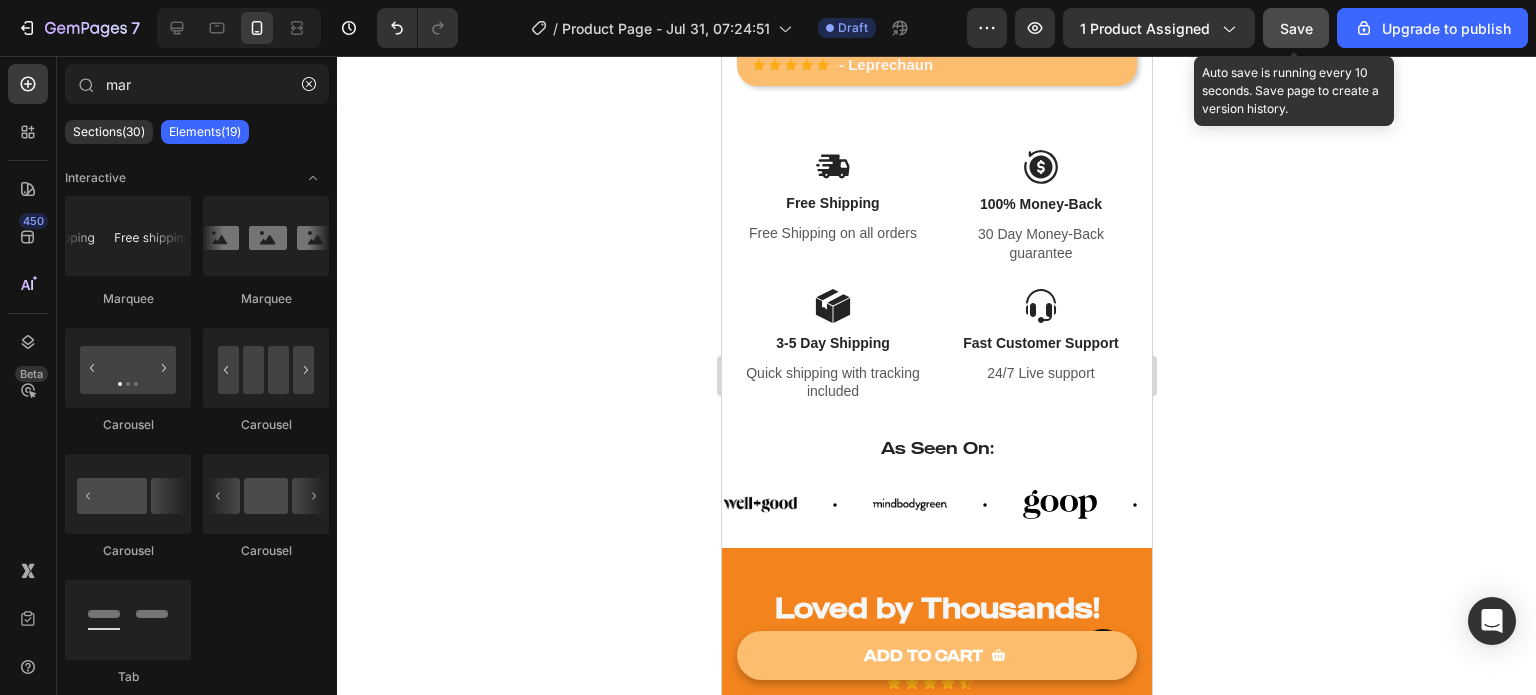 click on "Save" 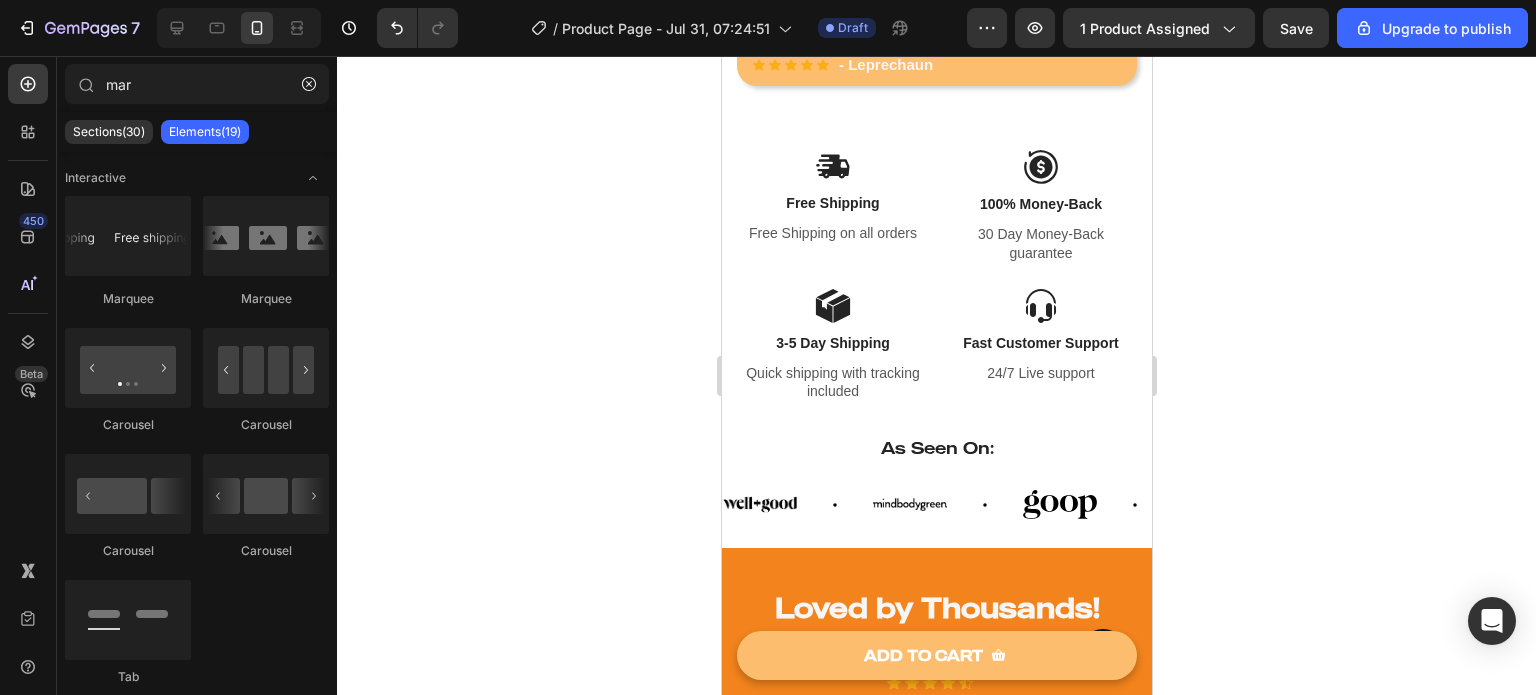 type 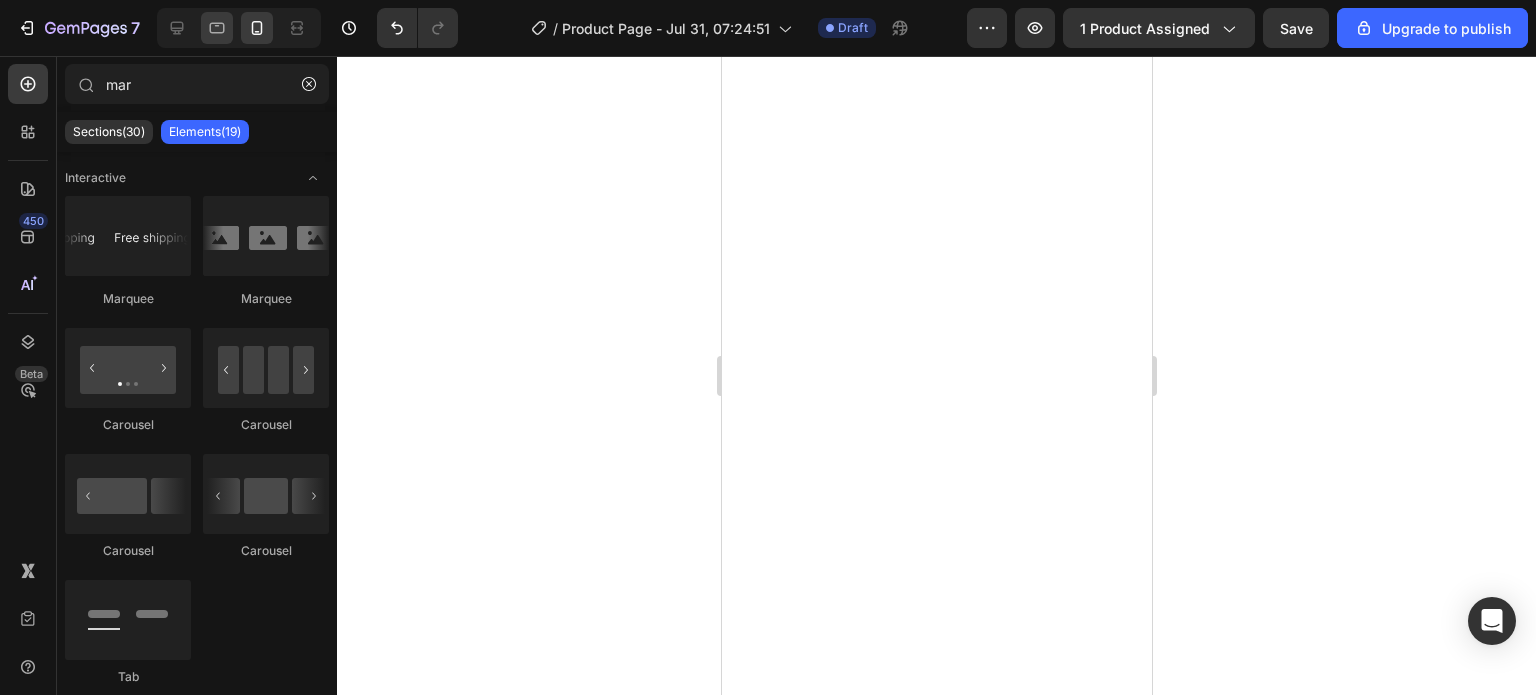 scroll, scrollTop: 0, scrollLeft: 0, axis: both 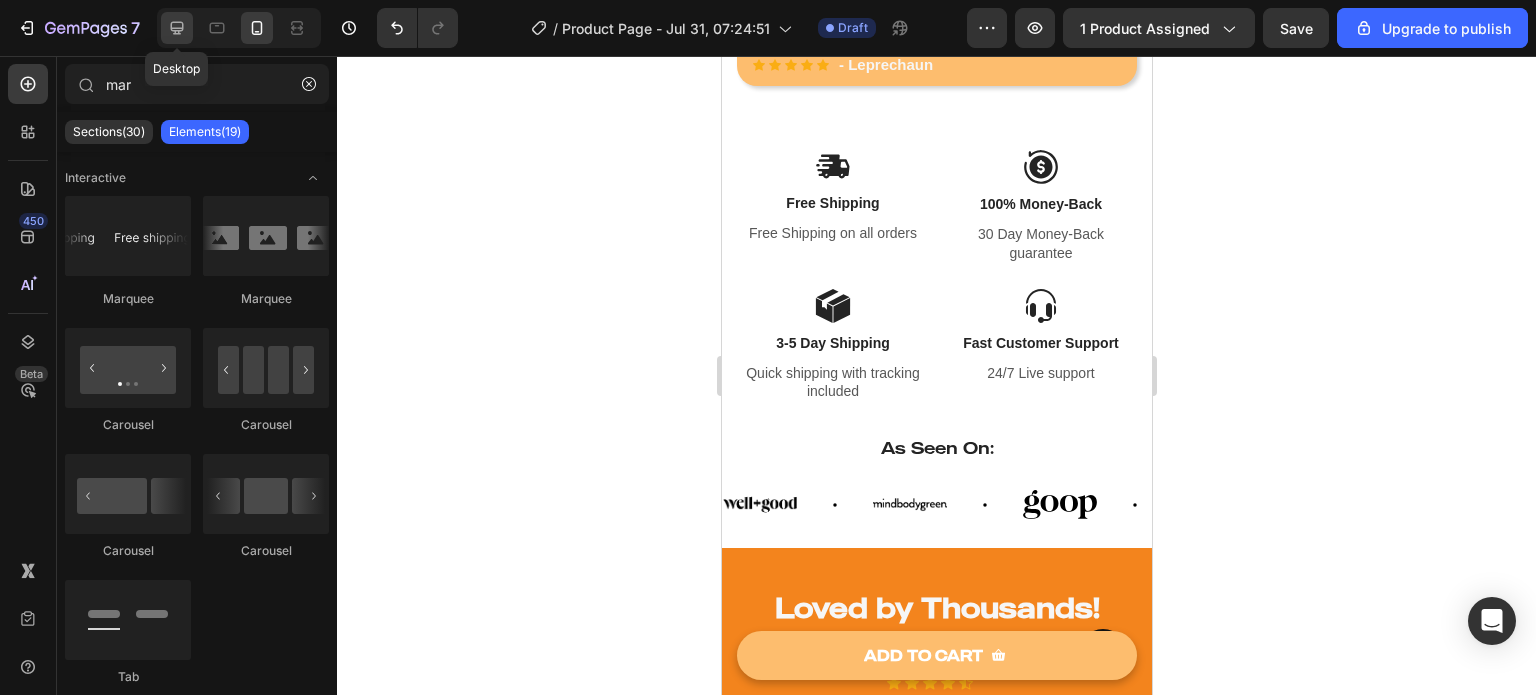 click 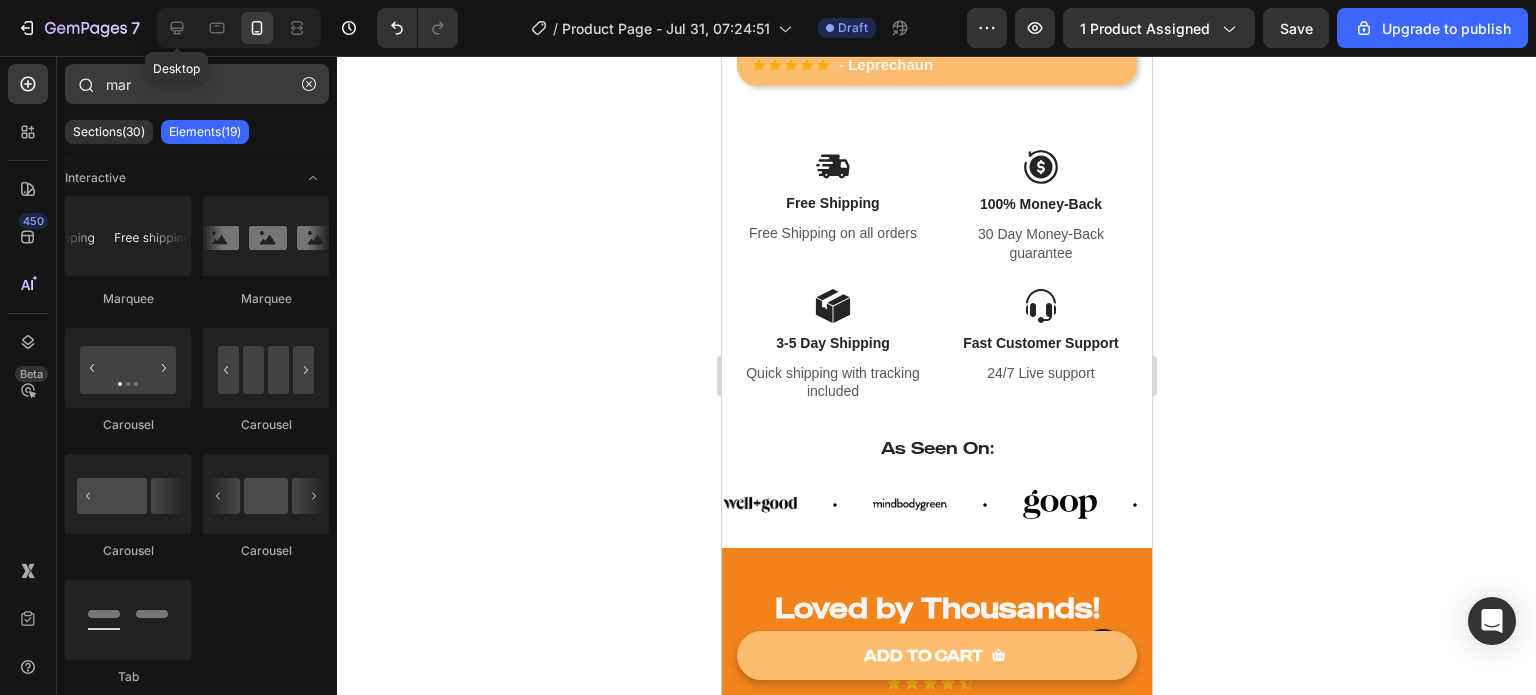 scroll, scrollTop: 1030, scrollLeft: 0, axis: vertical 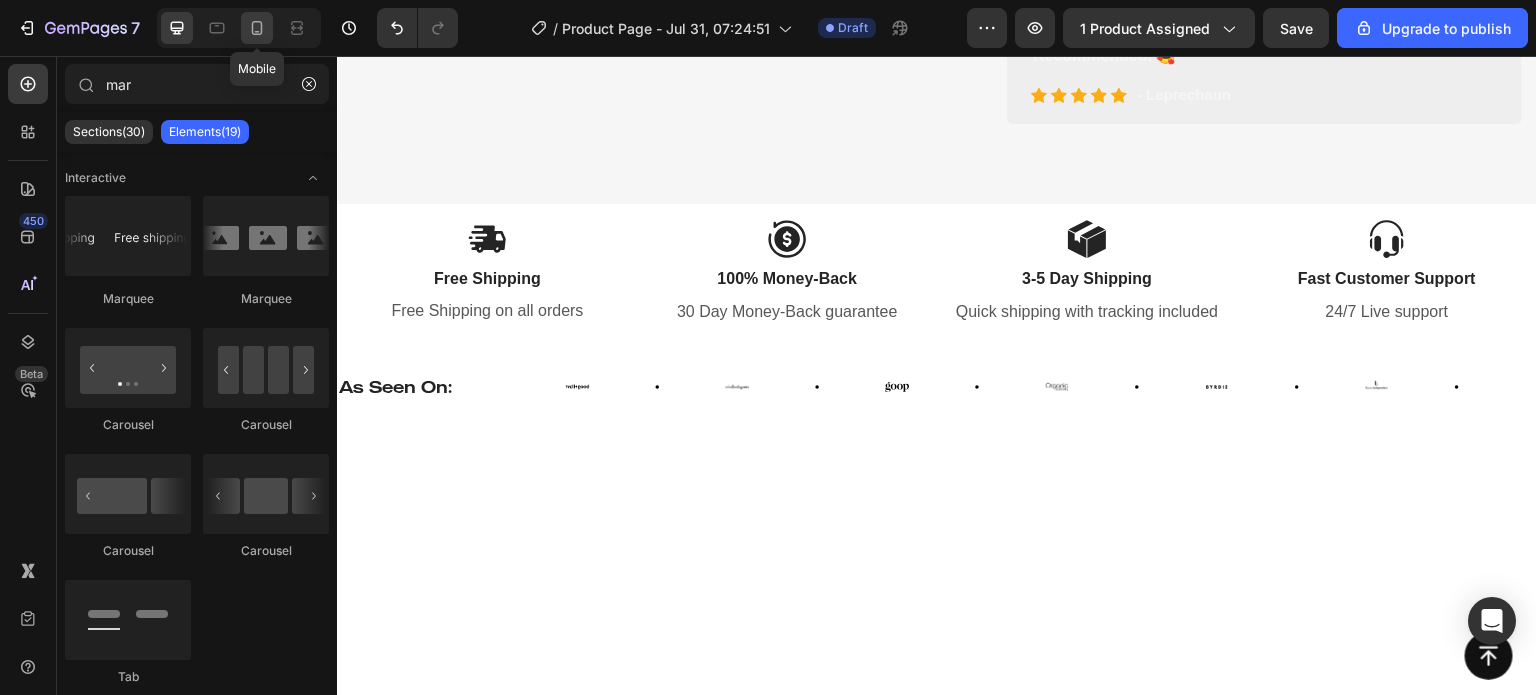 click 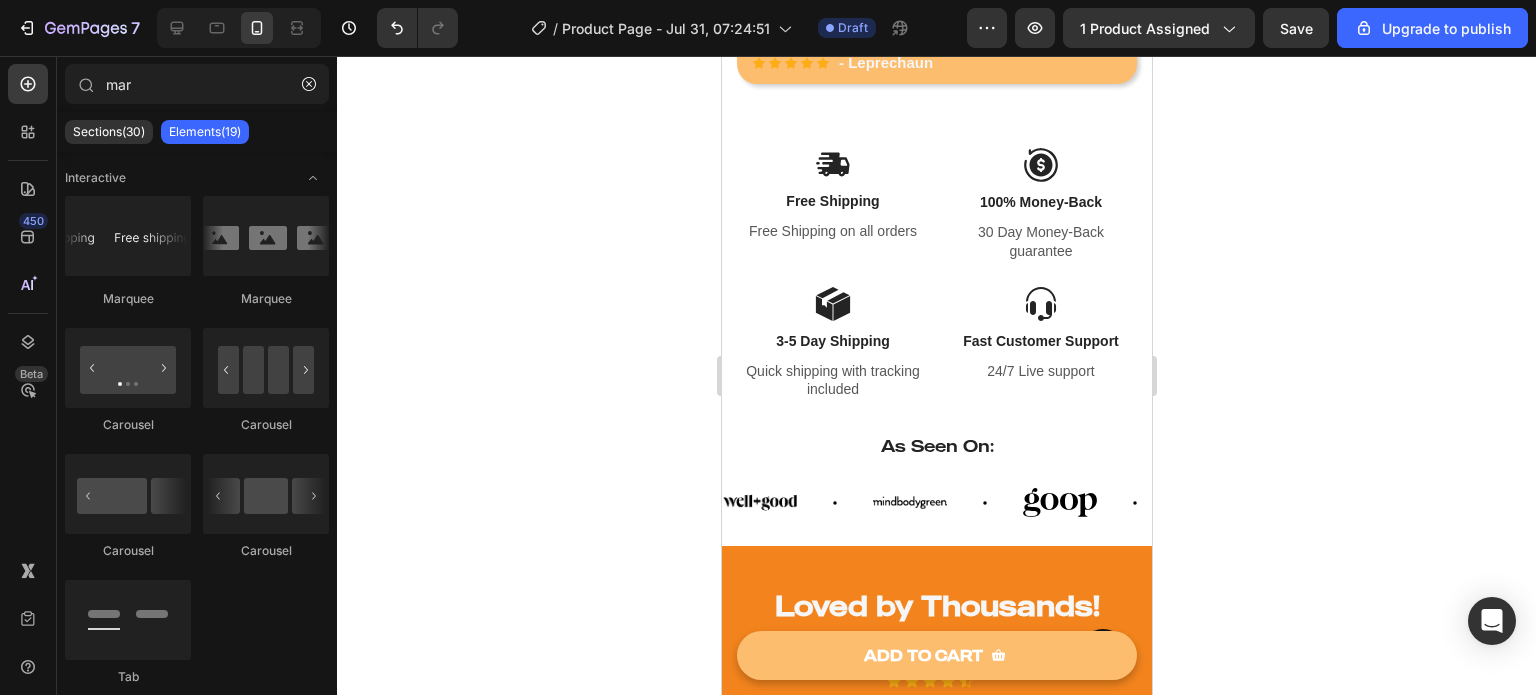 scroll, scrollTop: 1121, scrollLeft: 0, axis: vertical 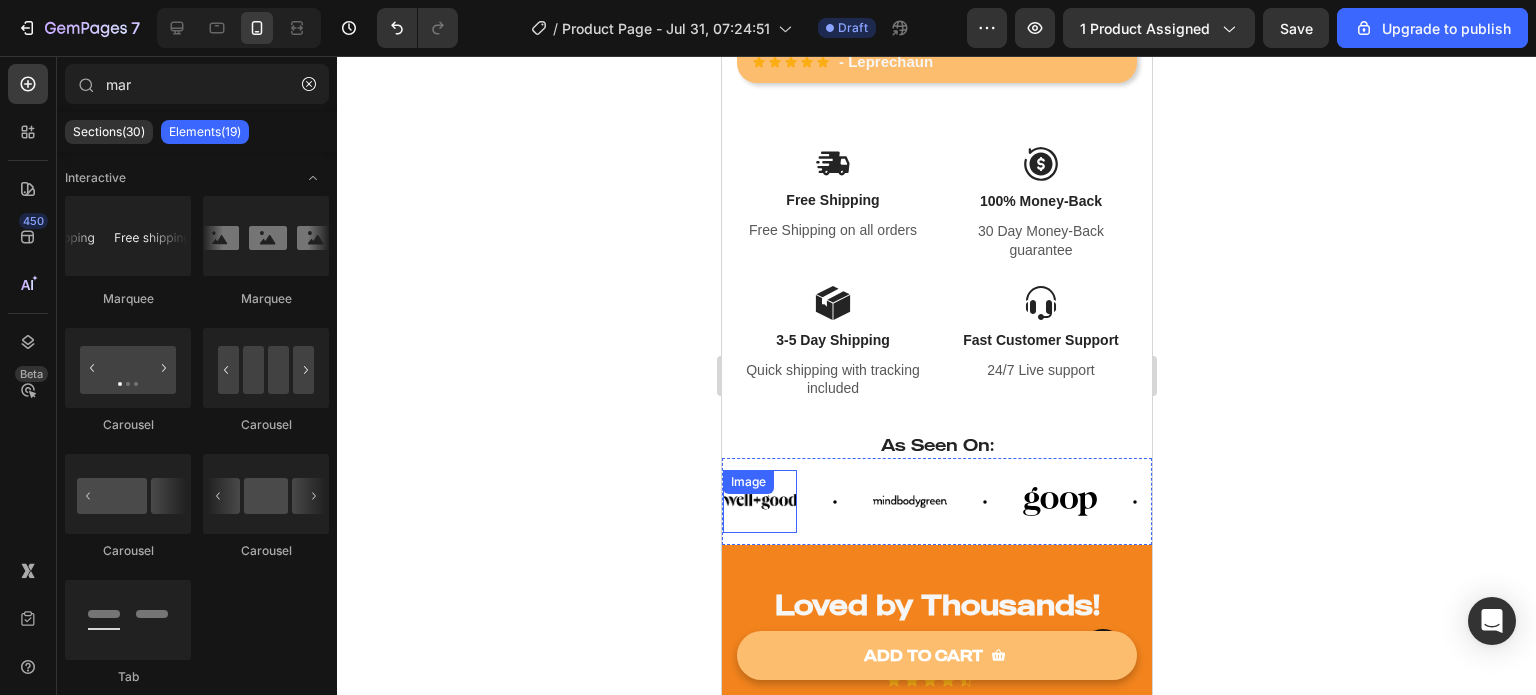 click on "Image" at bounding box center [759, 501] 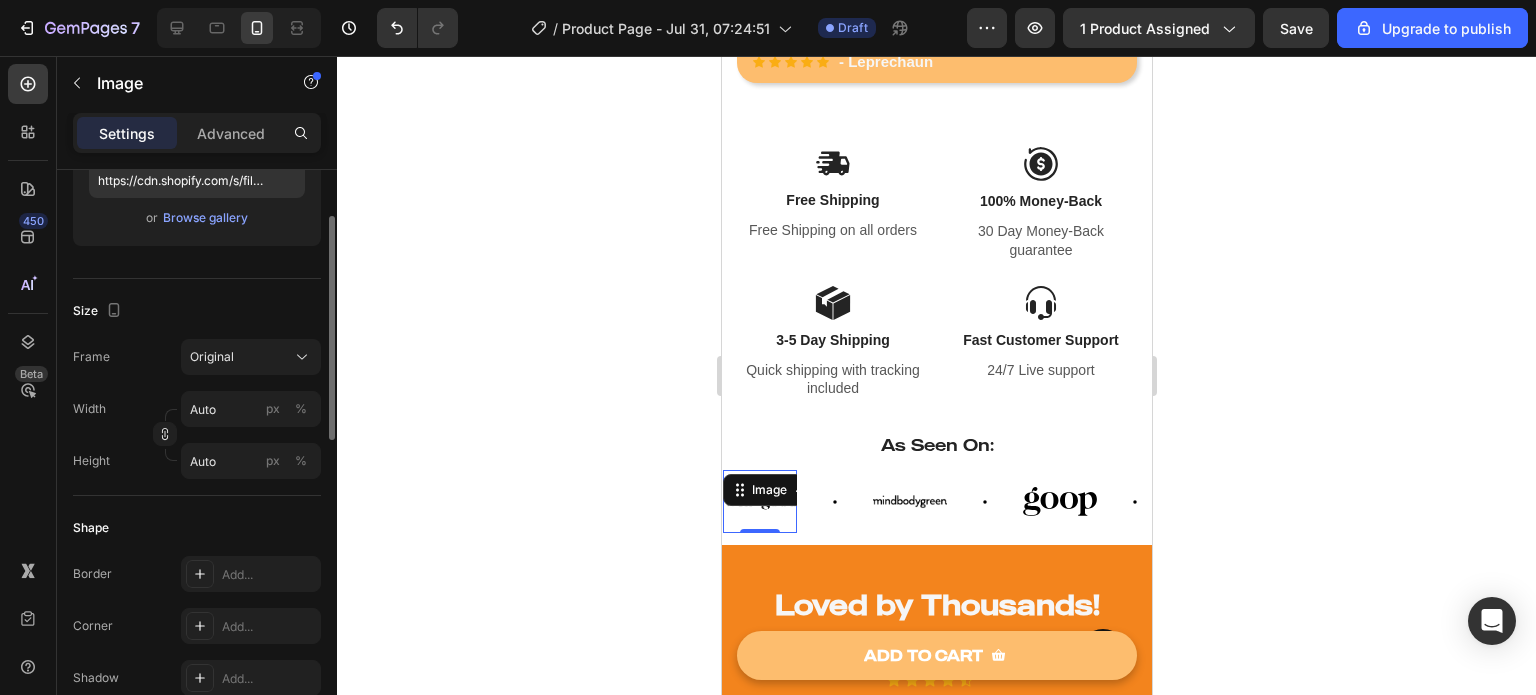 scroll, scrollTop: 372, scrollLeft: 0, axis: vertical 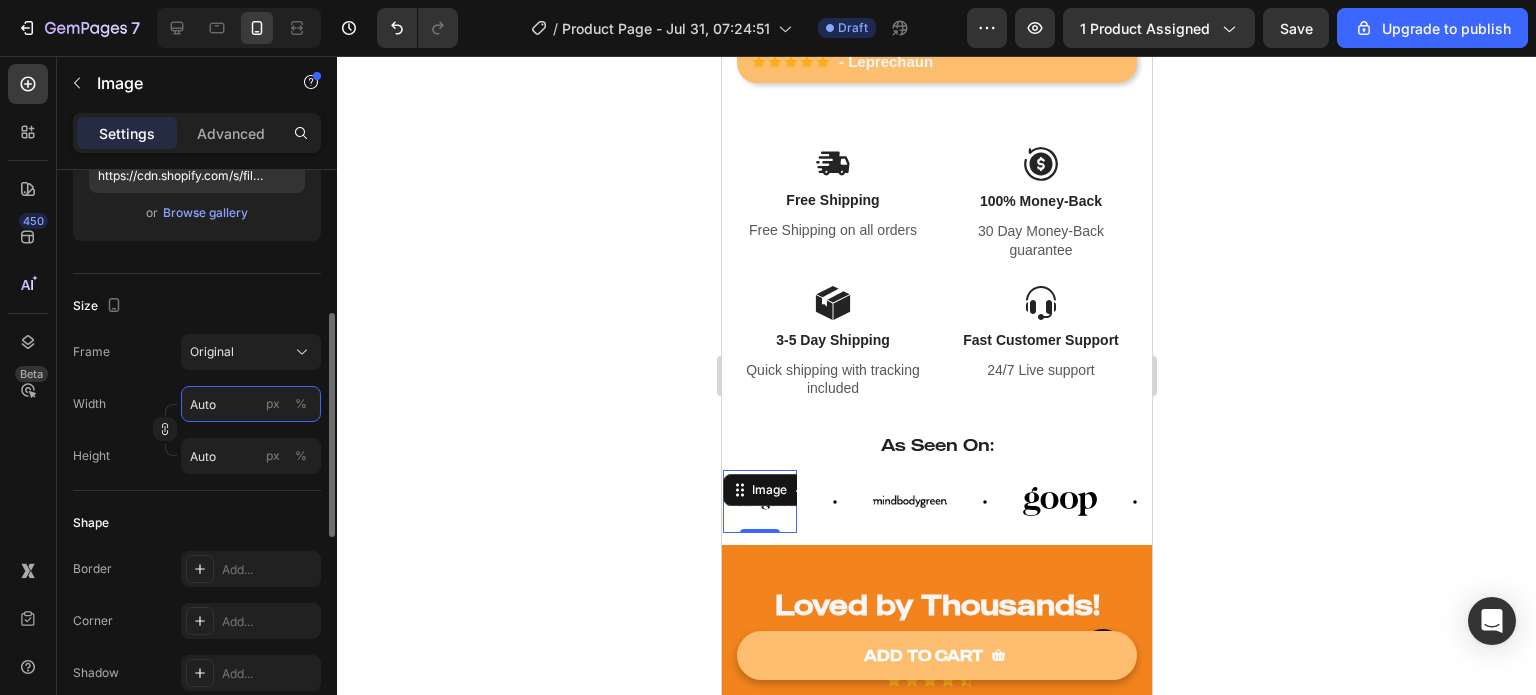 click on "Auto" at bounding box center [251, 404] 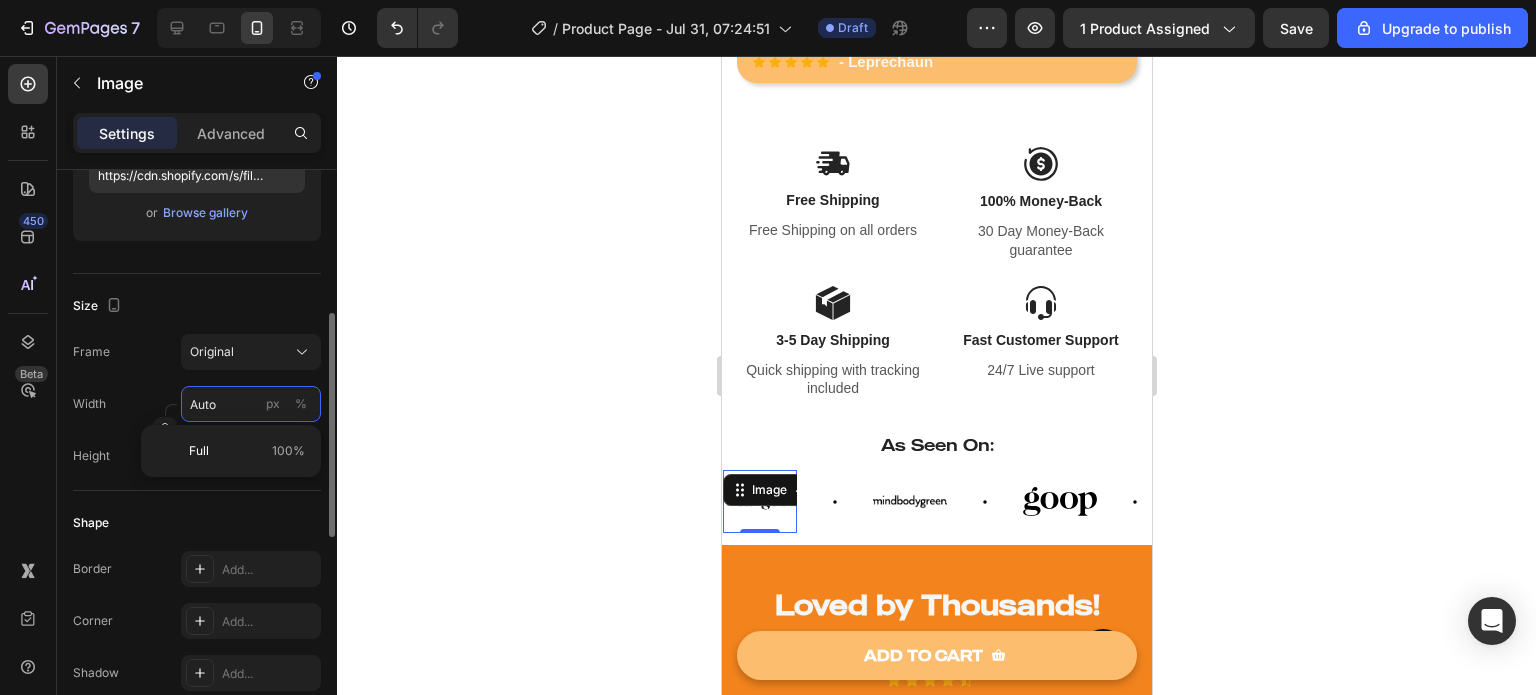 type on "1" 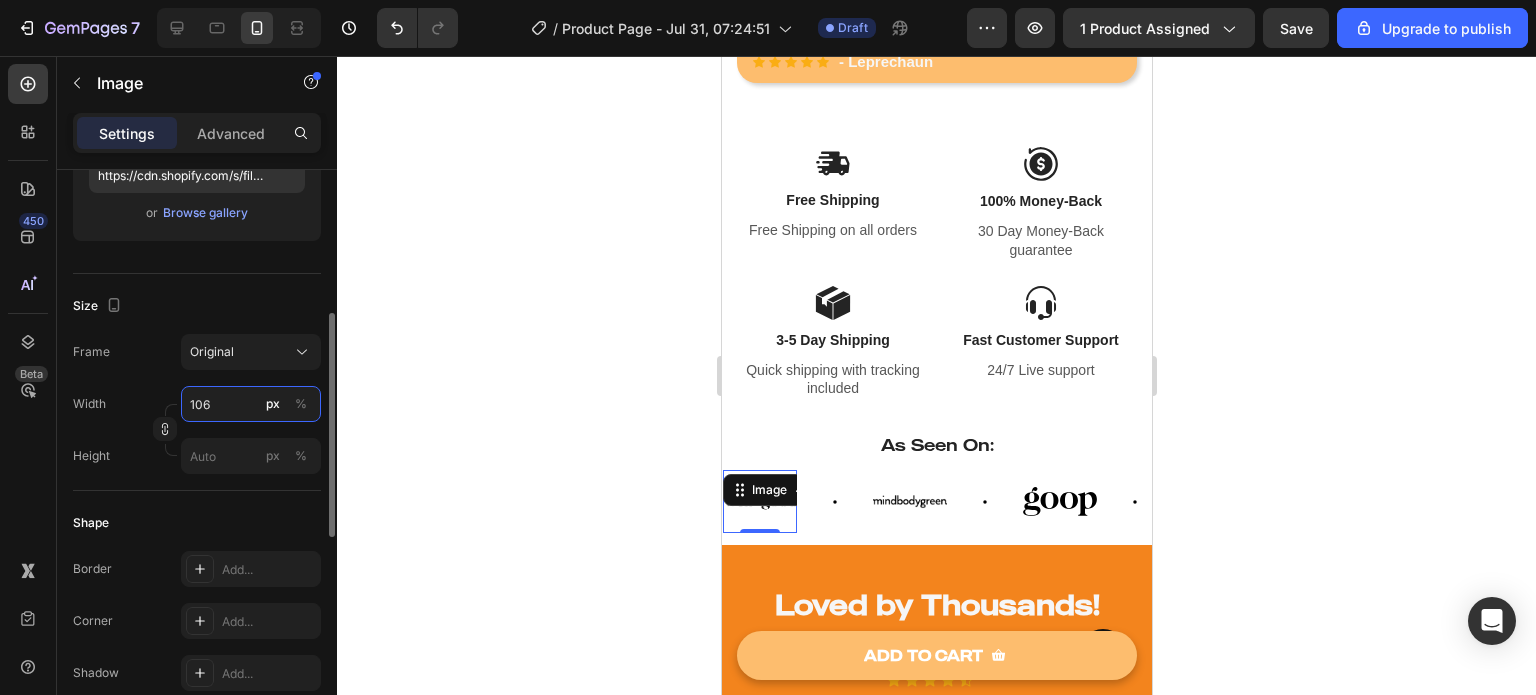 type on "107" 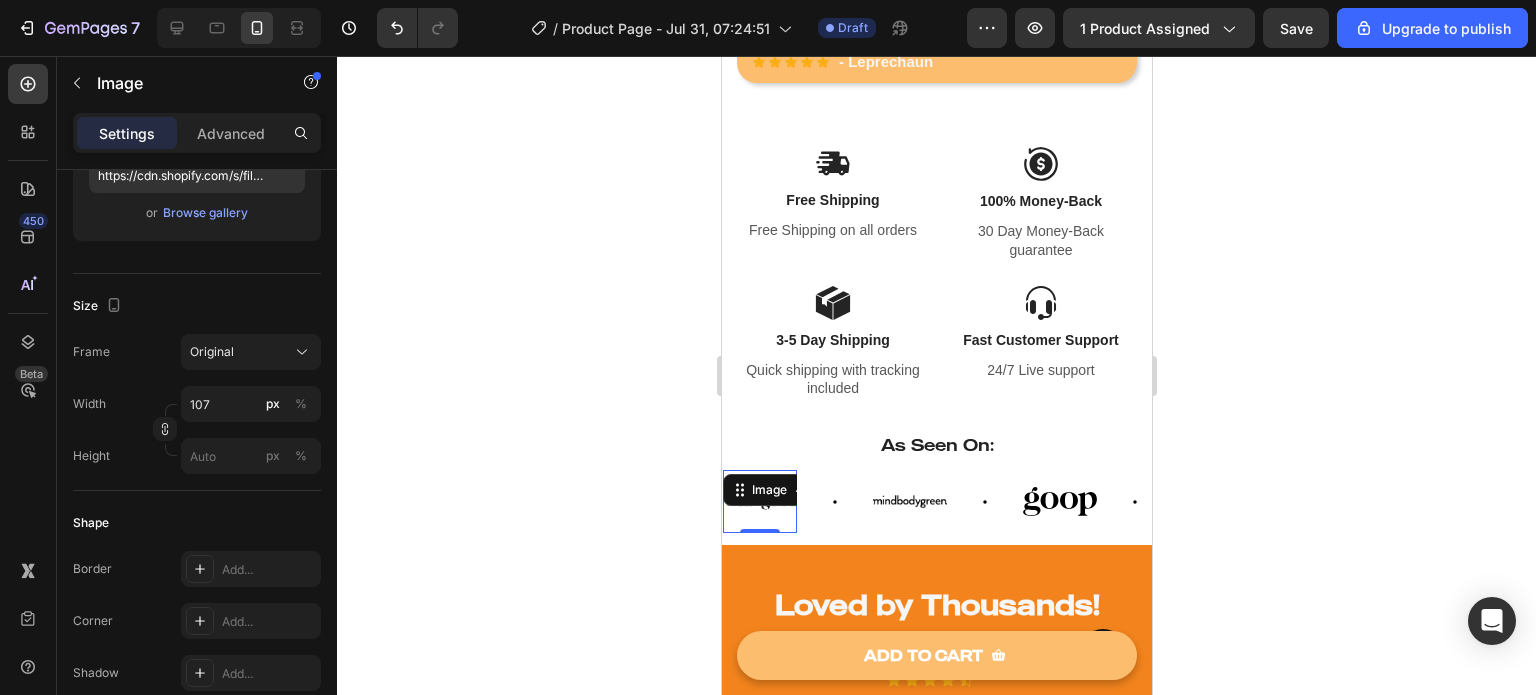 click 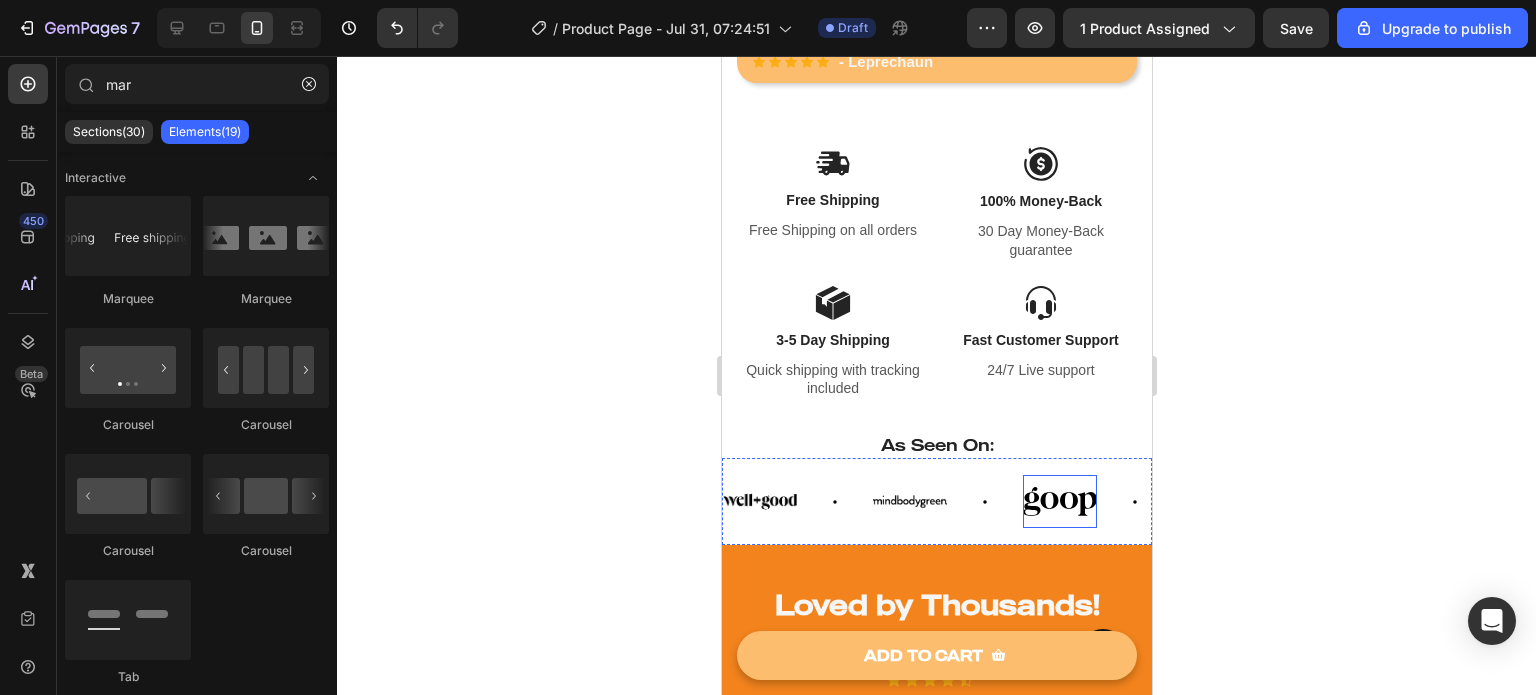 click at bounding box center [1059, 502] 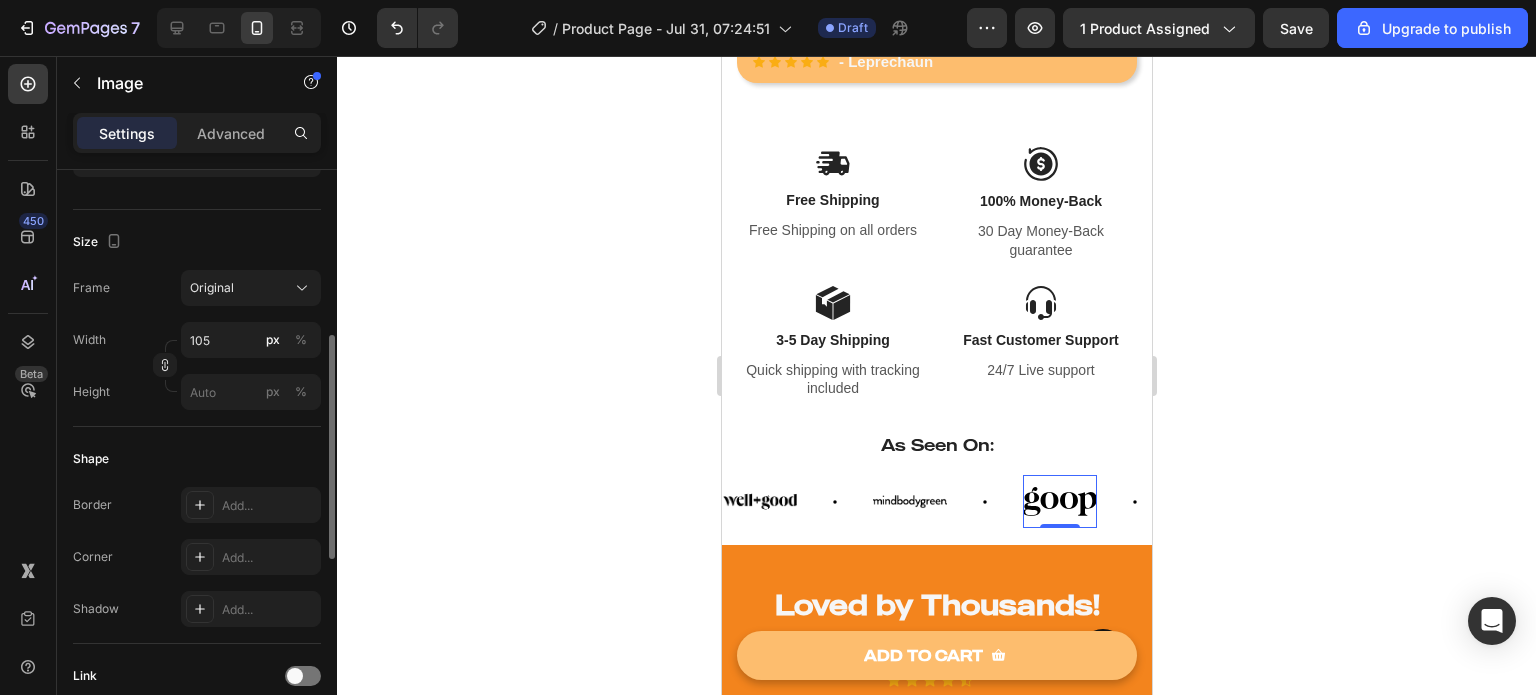 scroll, scrollTop: 434, scrollLeft: 0, axis: vertical 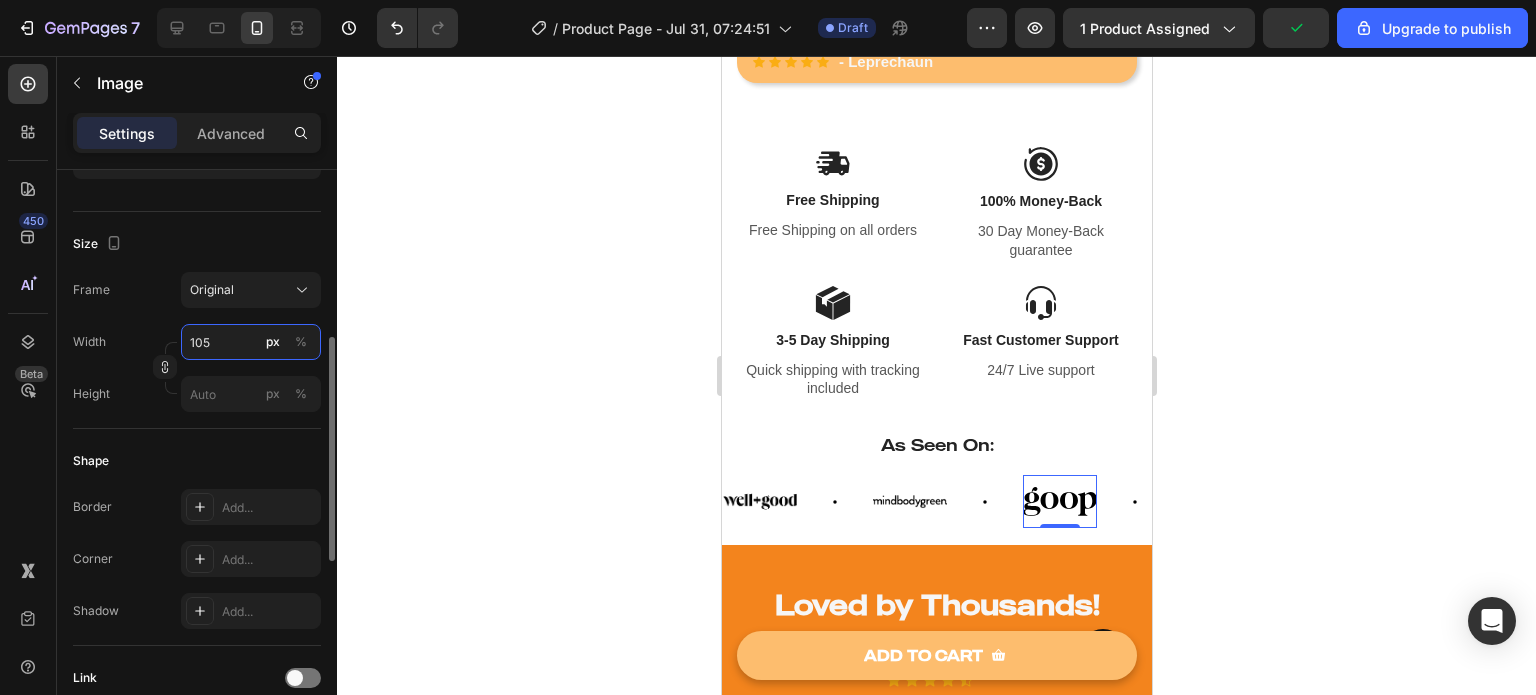 click on "105" at bounding box center (251, 342) 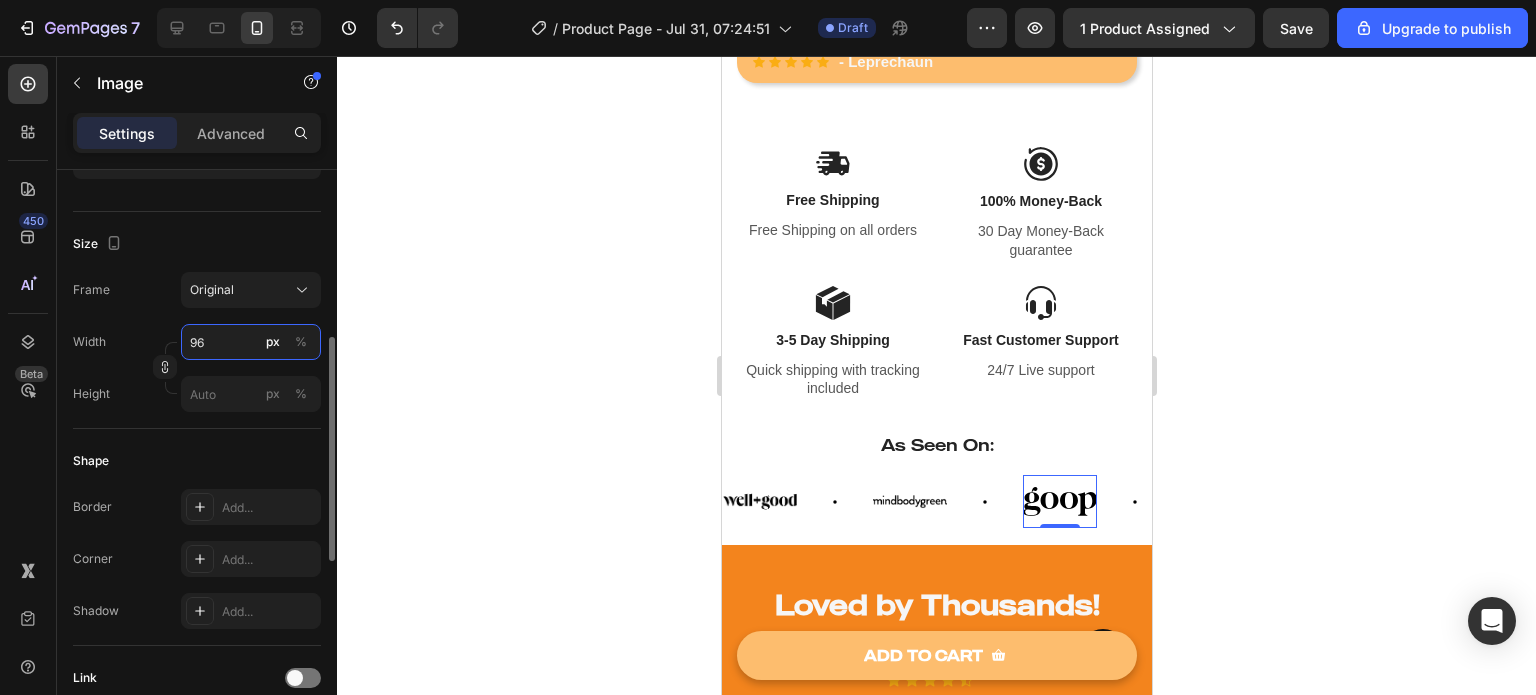 type on "95" 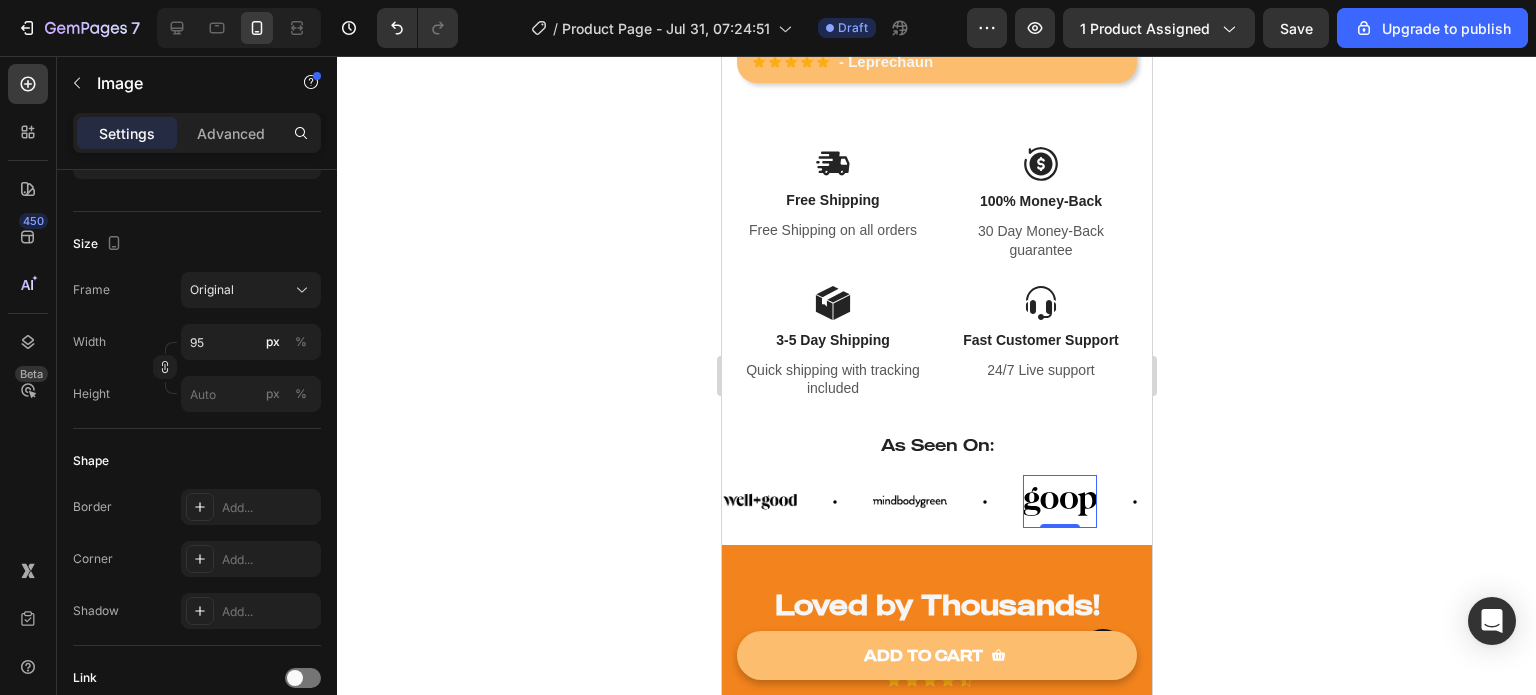 click 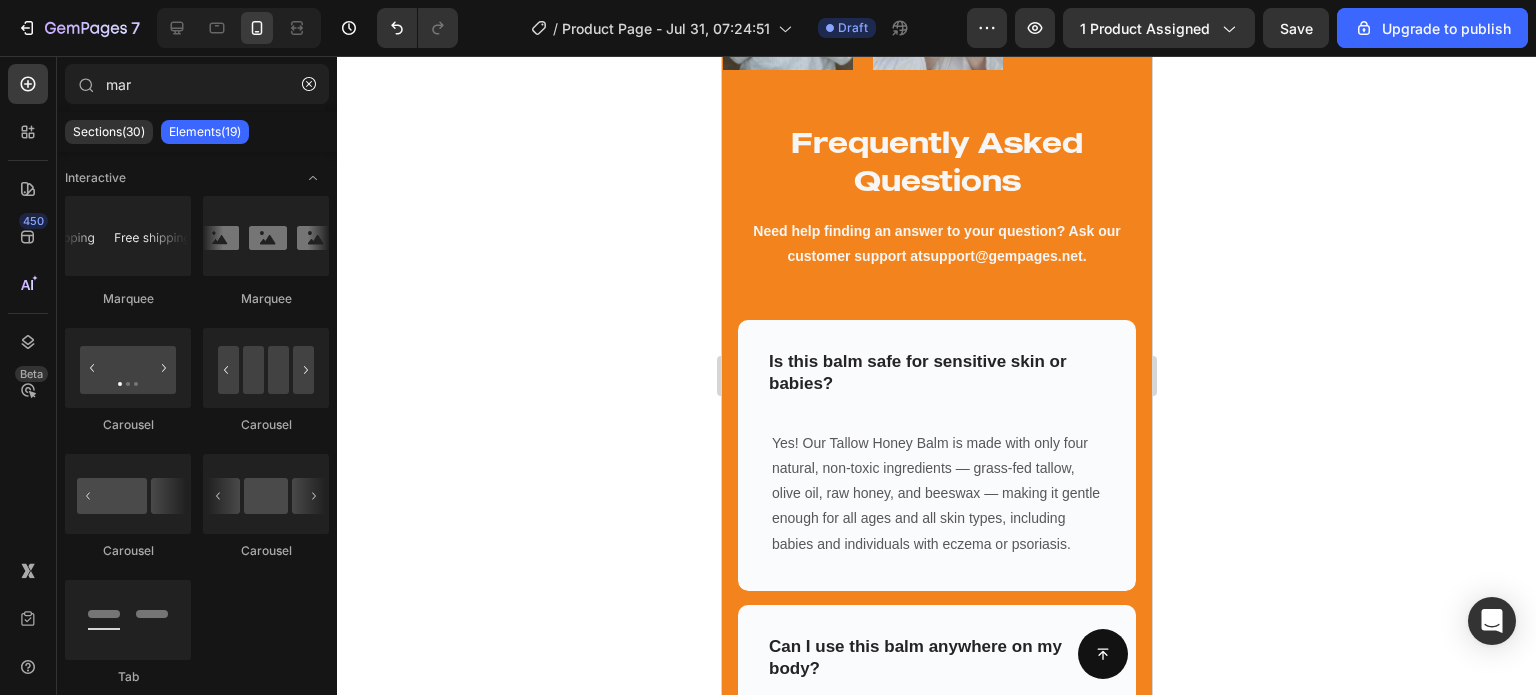 scroll, scrollTop: 4749, scrollLeft: 0, axis: vertical 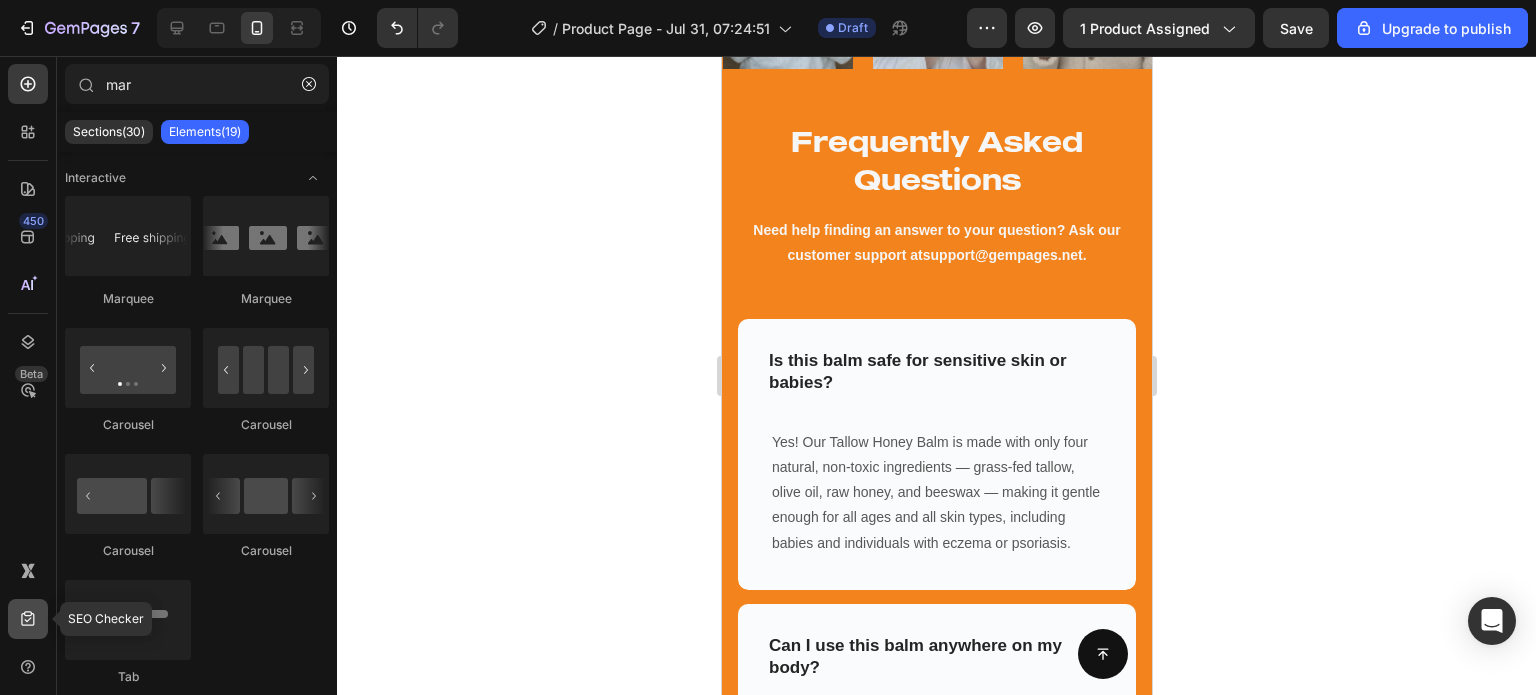 click 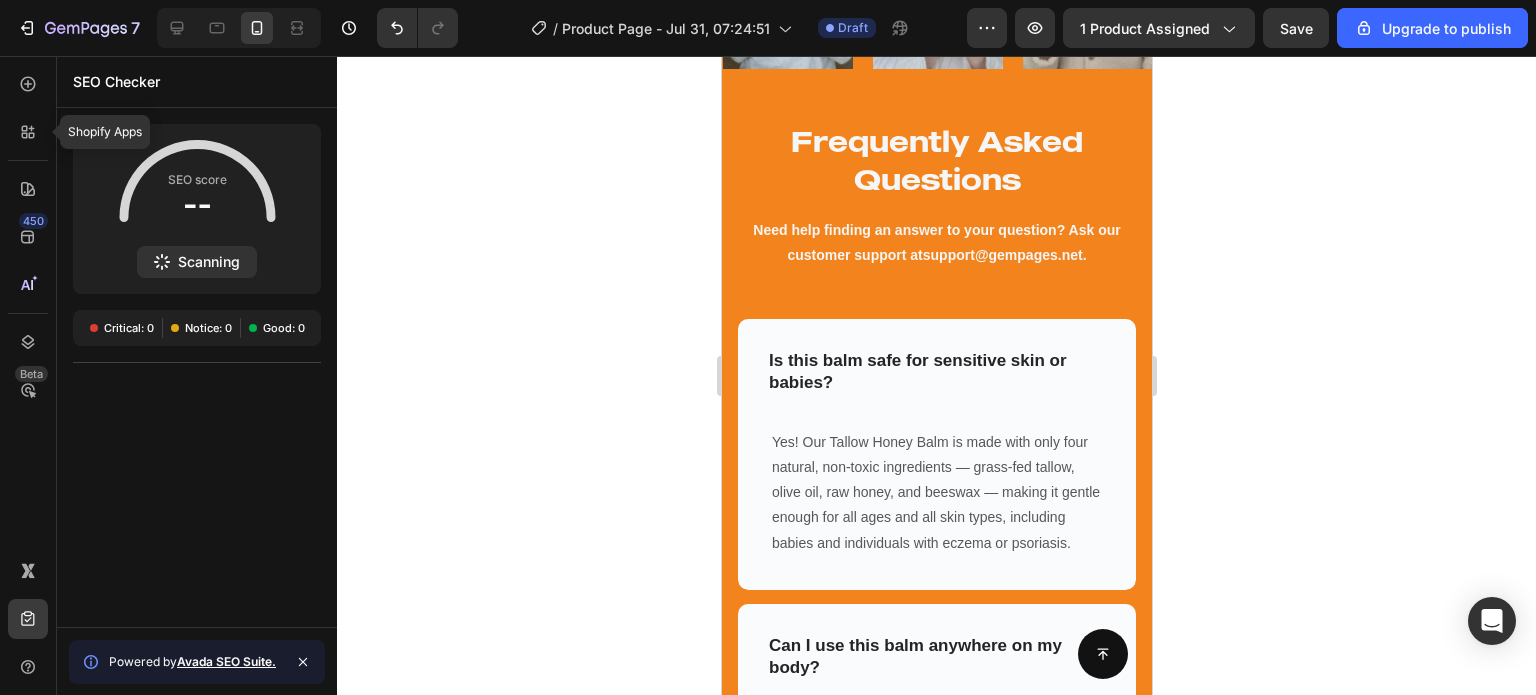 drag, startPoint x: 32, startPoint y: 121, endPoint x: 50, endPoint y: 123, distance: 18.110771 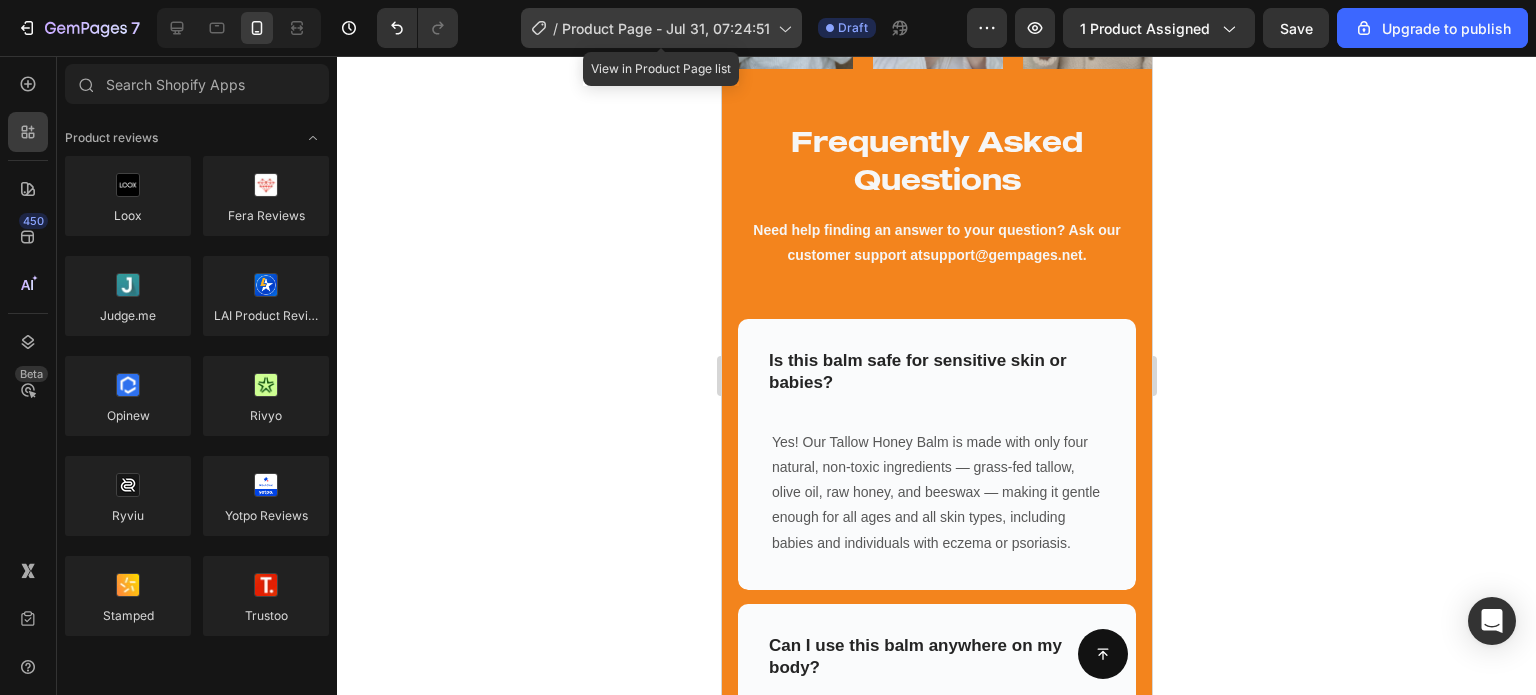 click on "Product Page - Jul 31, 07:24:51" at bounding box center [666, 28] 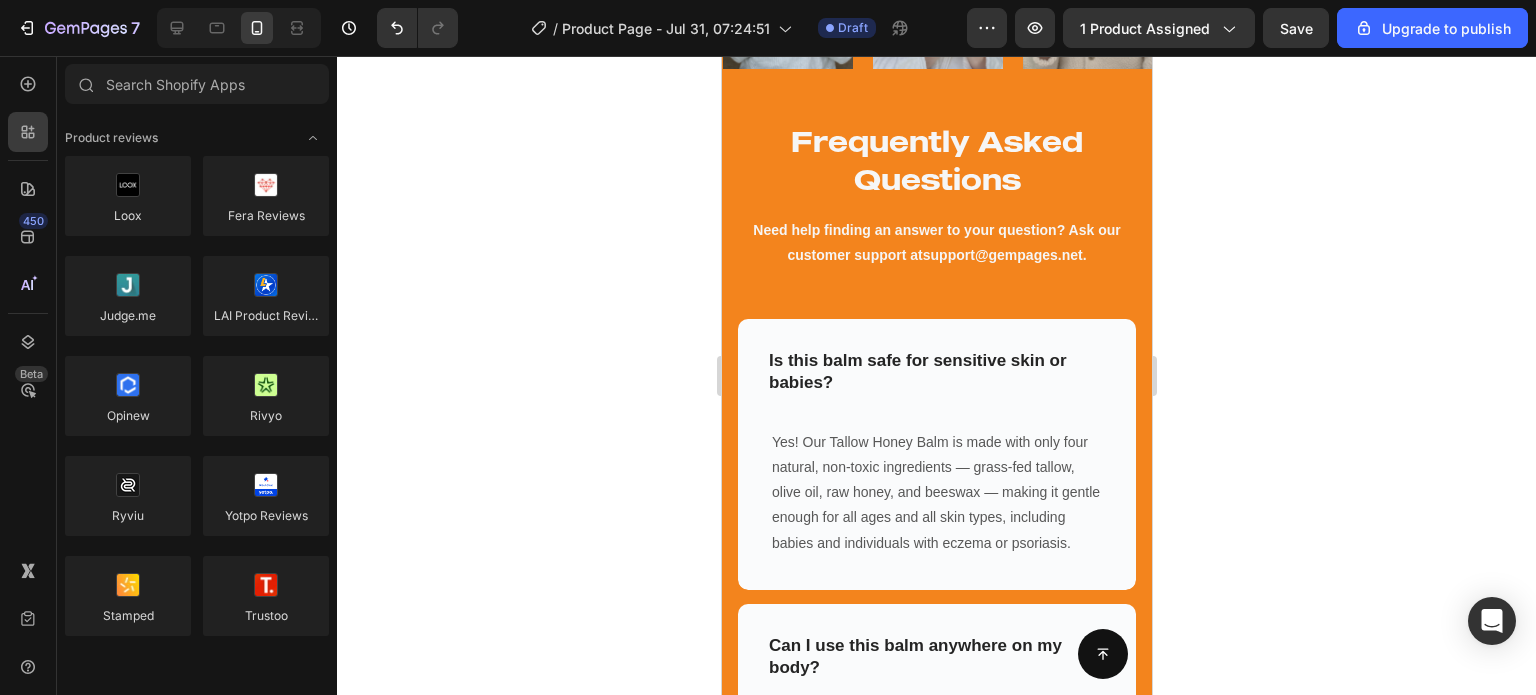 drag, startPoint x: 1252, startPoint y: 231, endPoint x: 1195, endPoint y: 196, distance: 66.88796 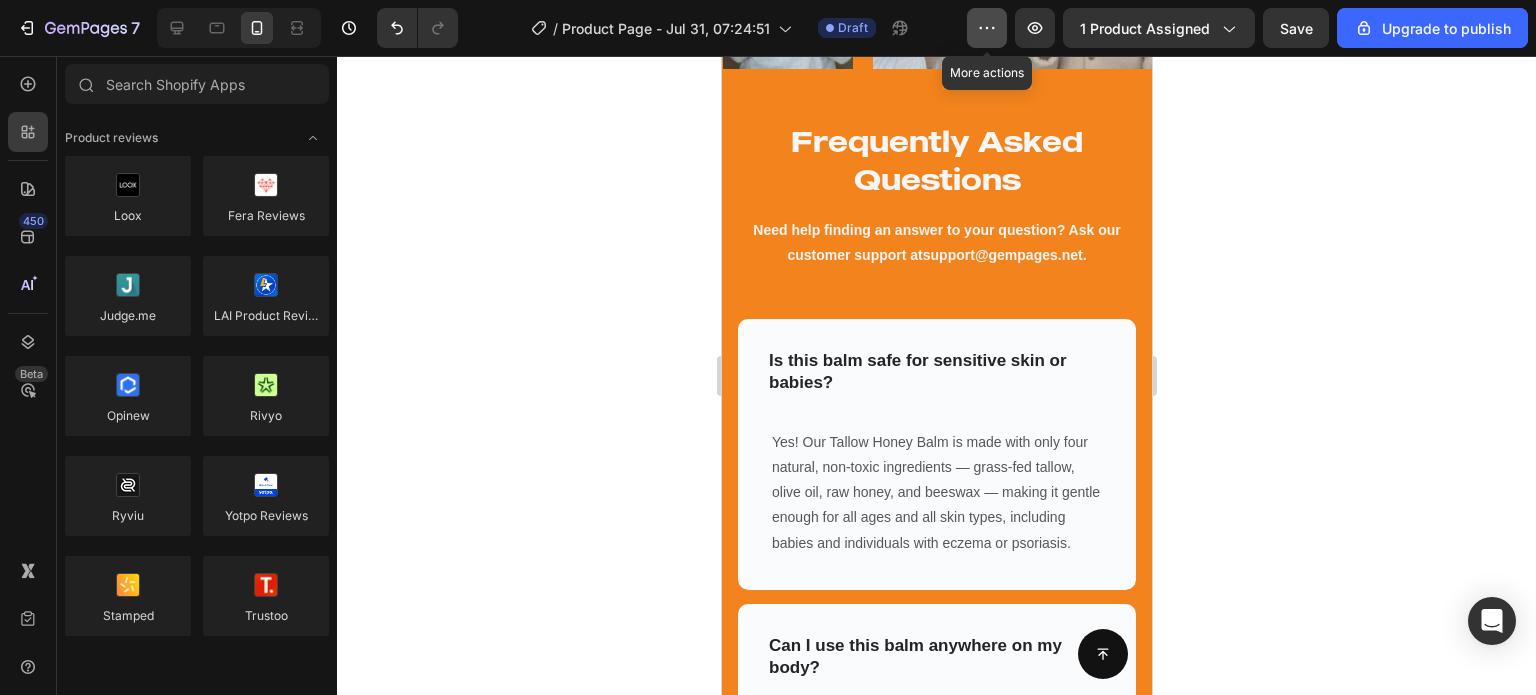 click 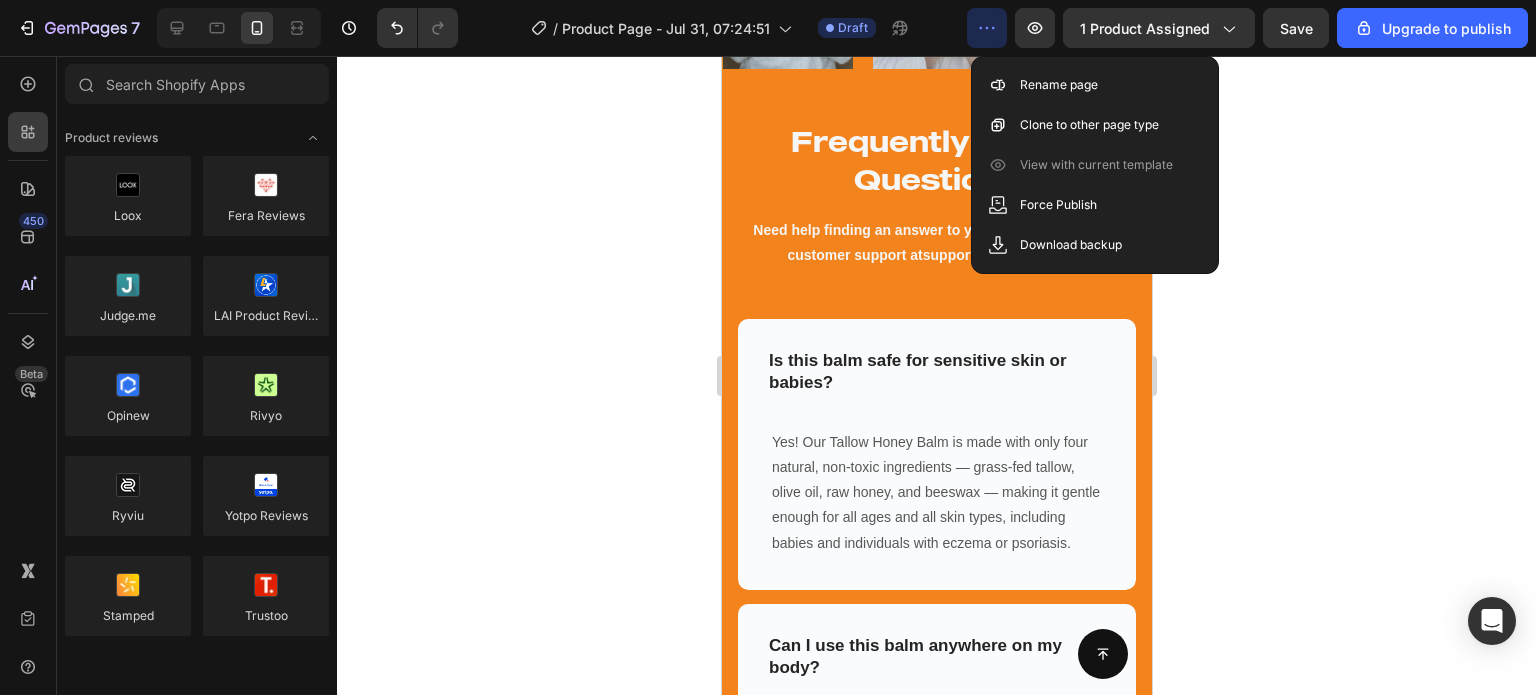 click 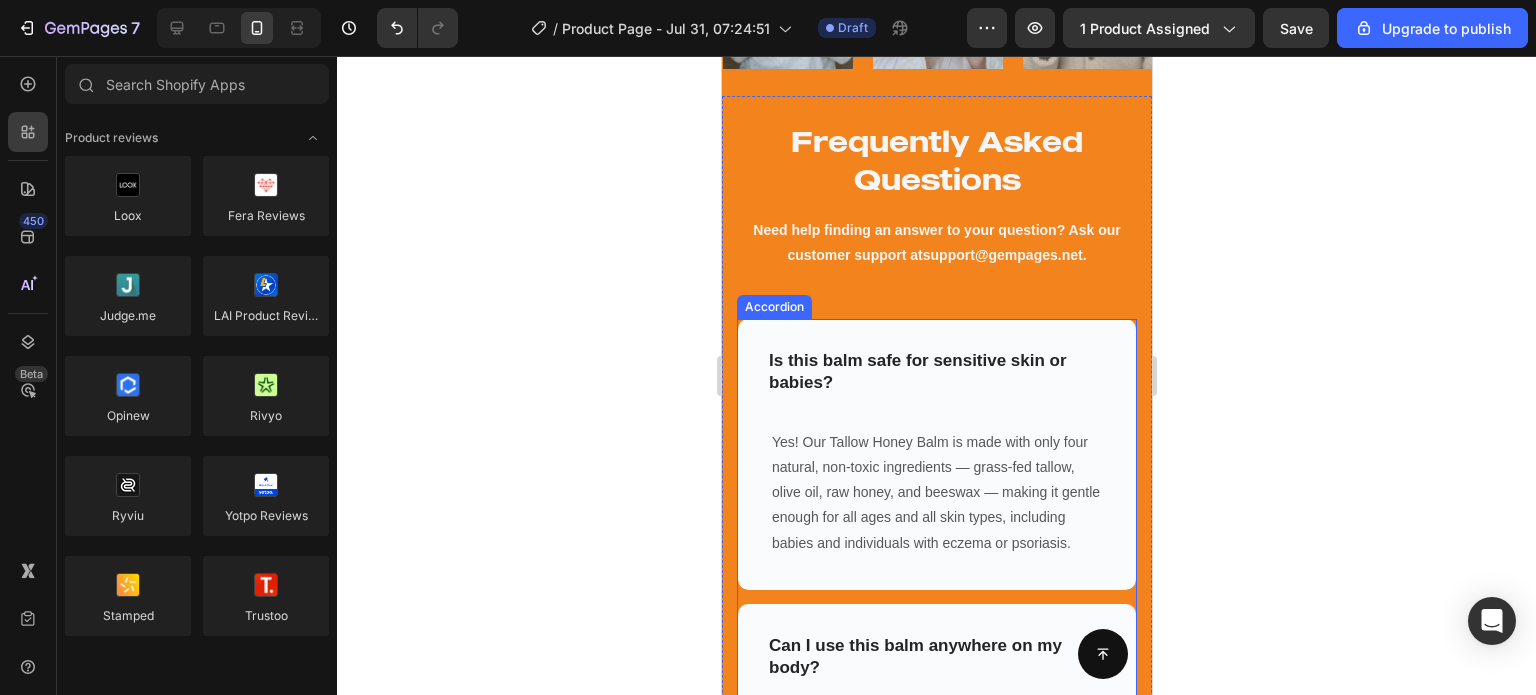 click on "Is this balm safe for sensitive skin or babies?" at bounding box center [936, 372] 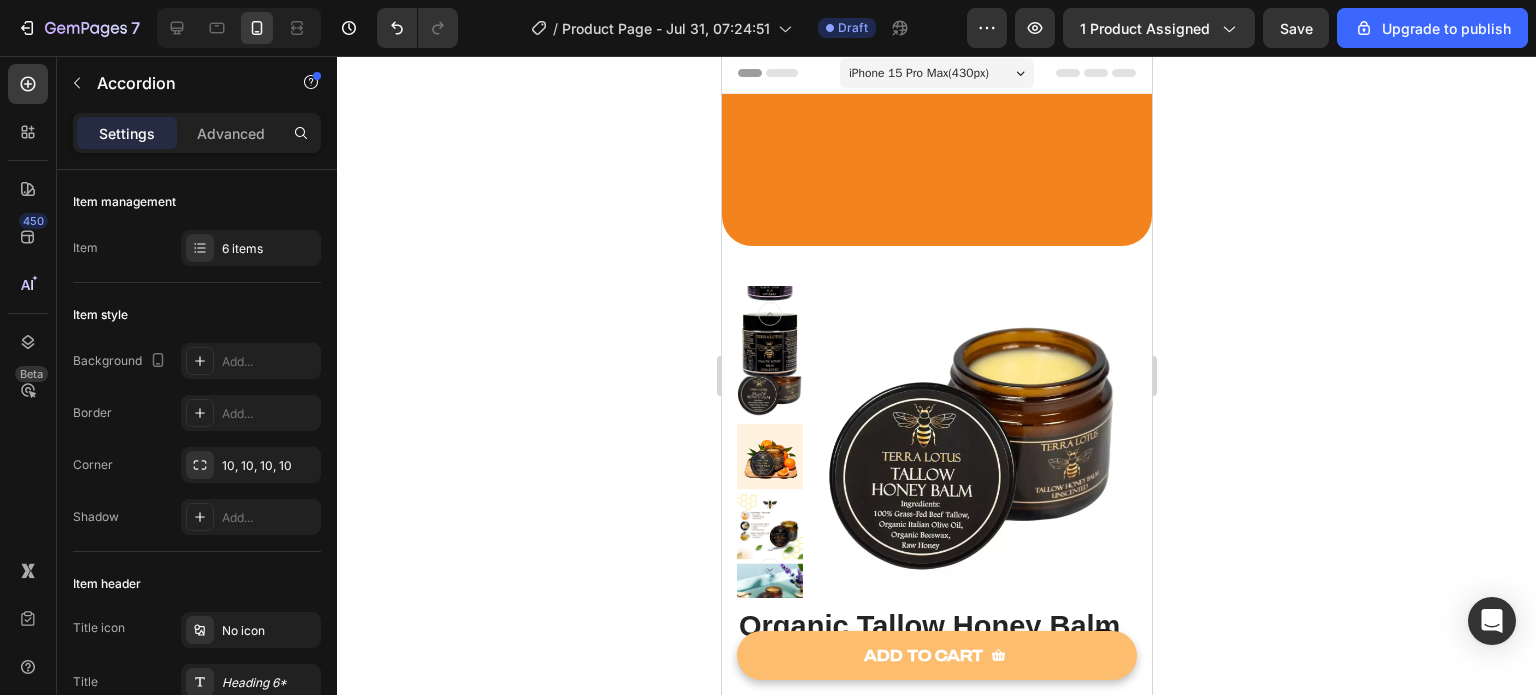 scroll, scrollTop: 0, scrollLeft: 0, axis: both 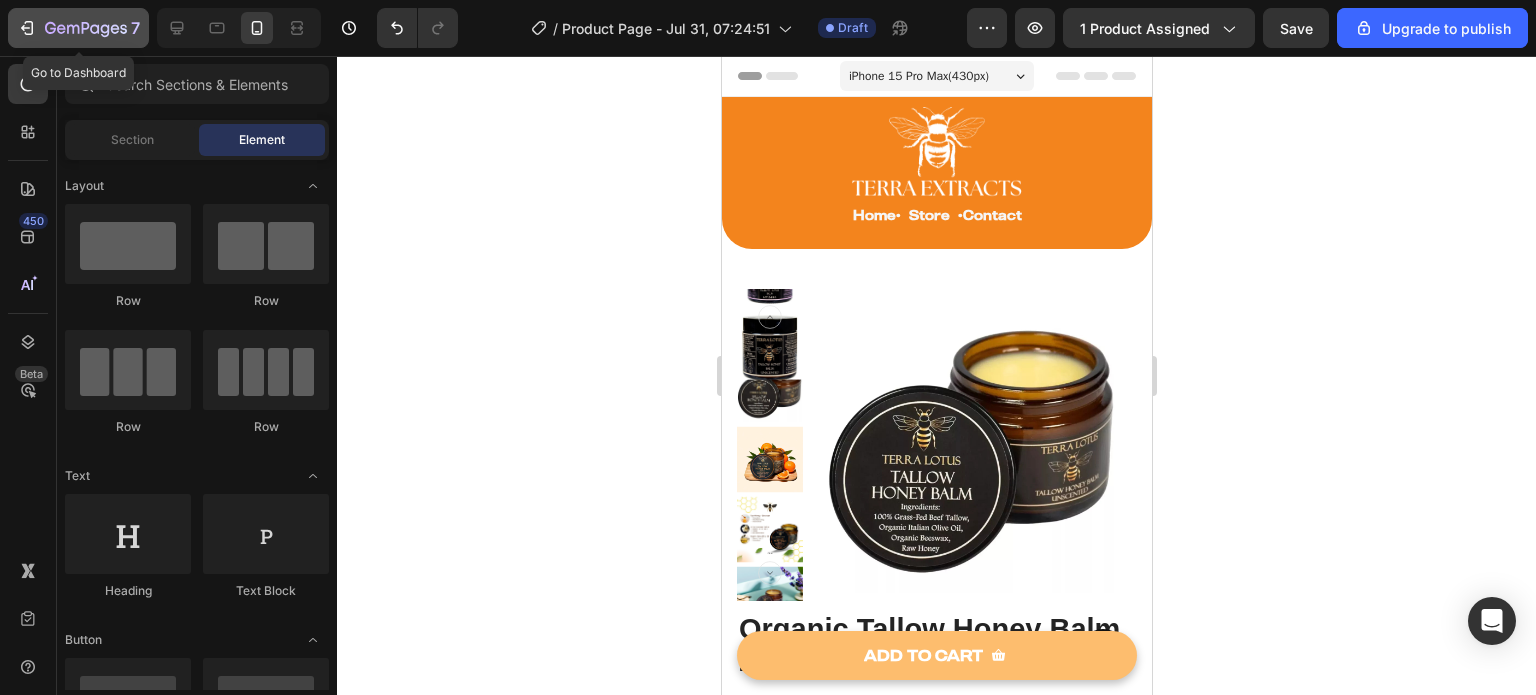 click 